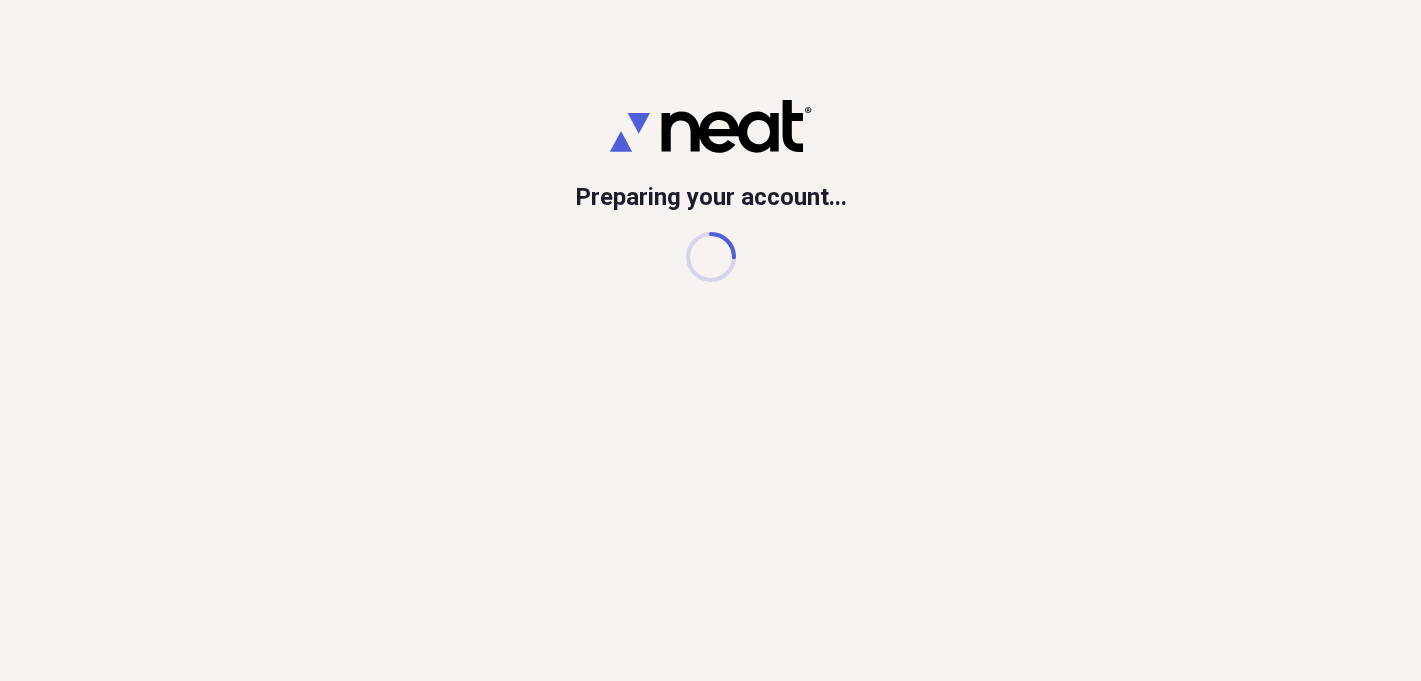 scroll, scrollTop: 0, scrollLeft: 0, axis: both 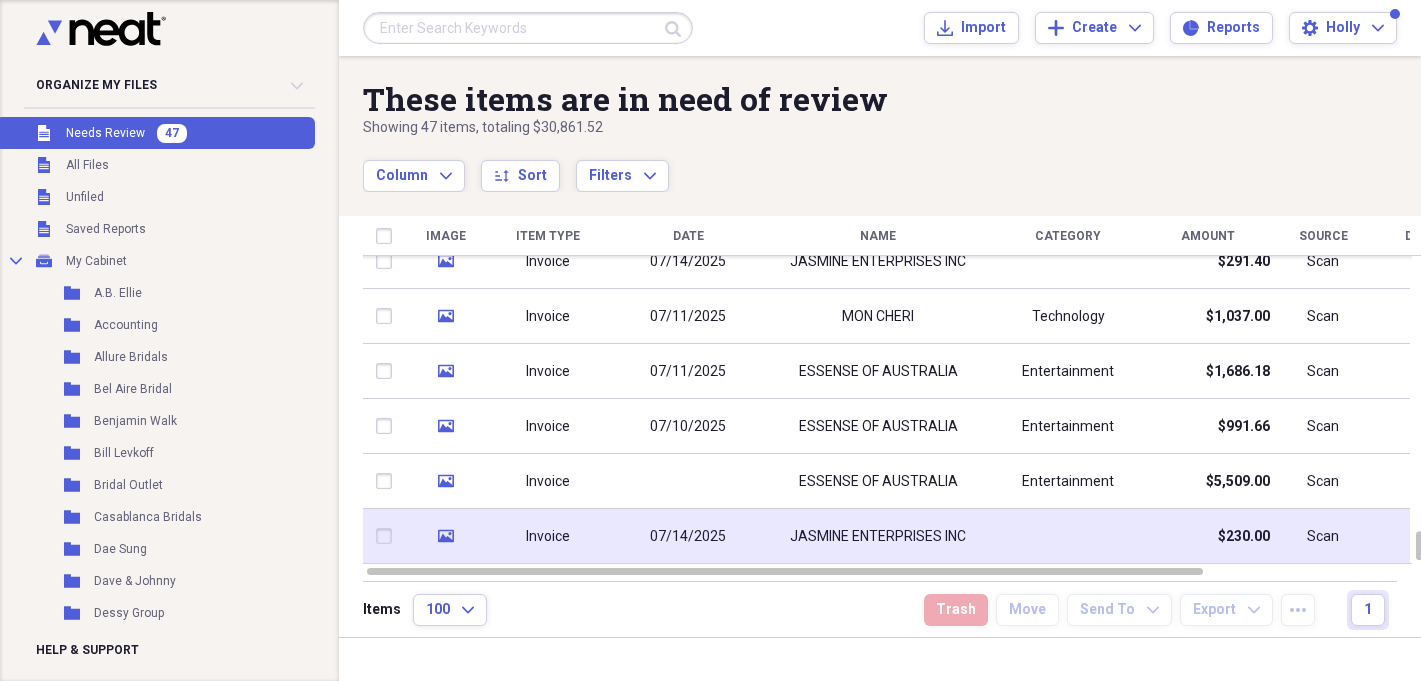 click on "JASMINE ENTERPRISES INC" at bounding box center [878, 537] 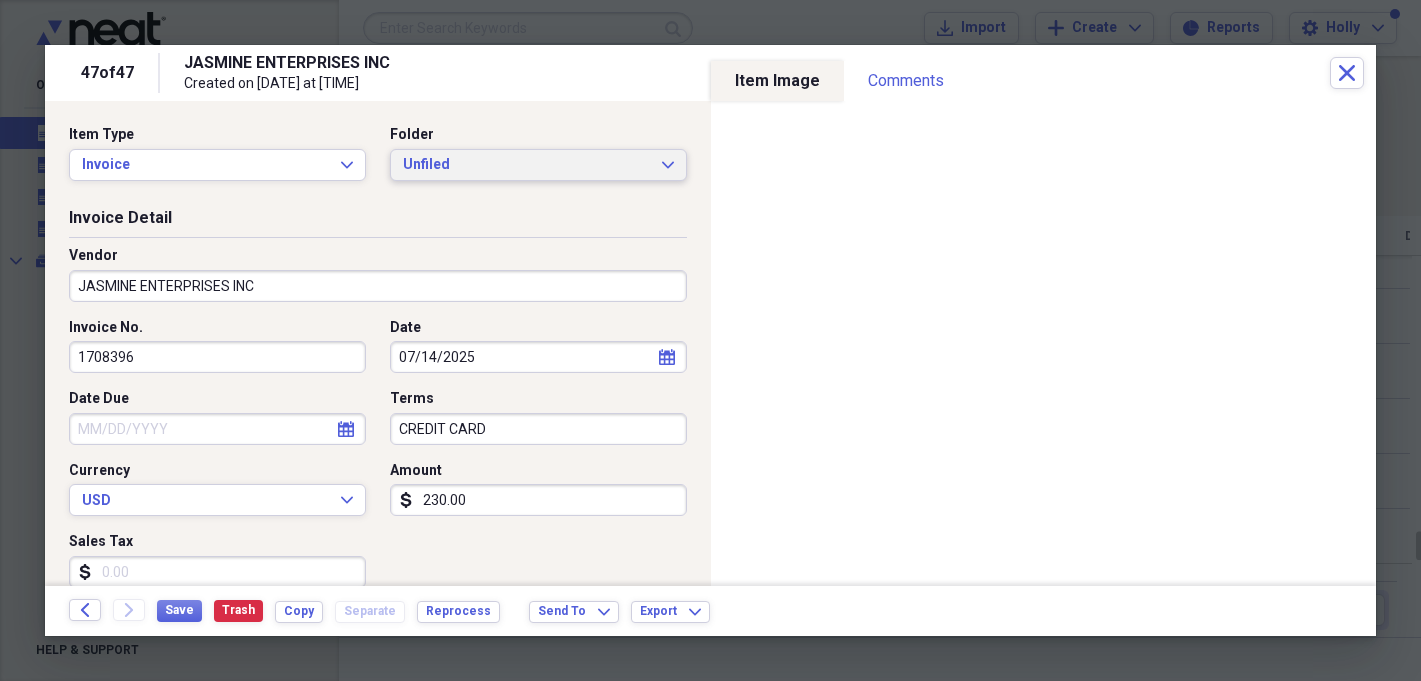 click on "Unfiled" at bounding box center [526, 165] 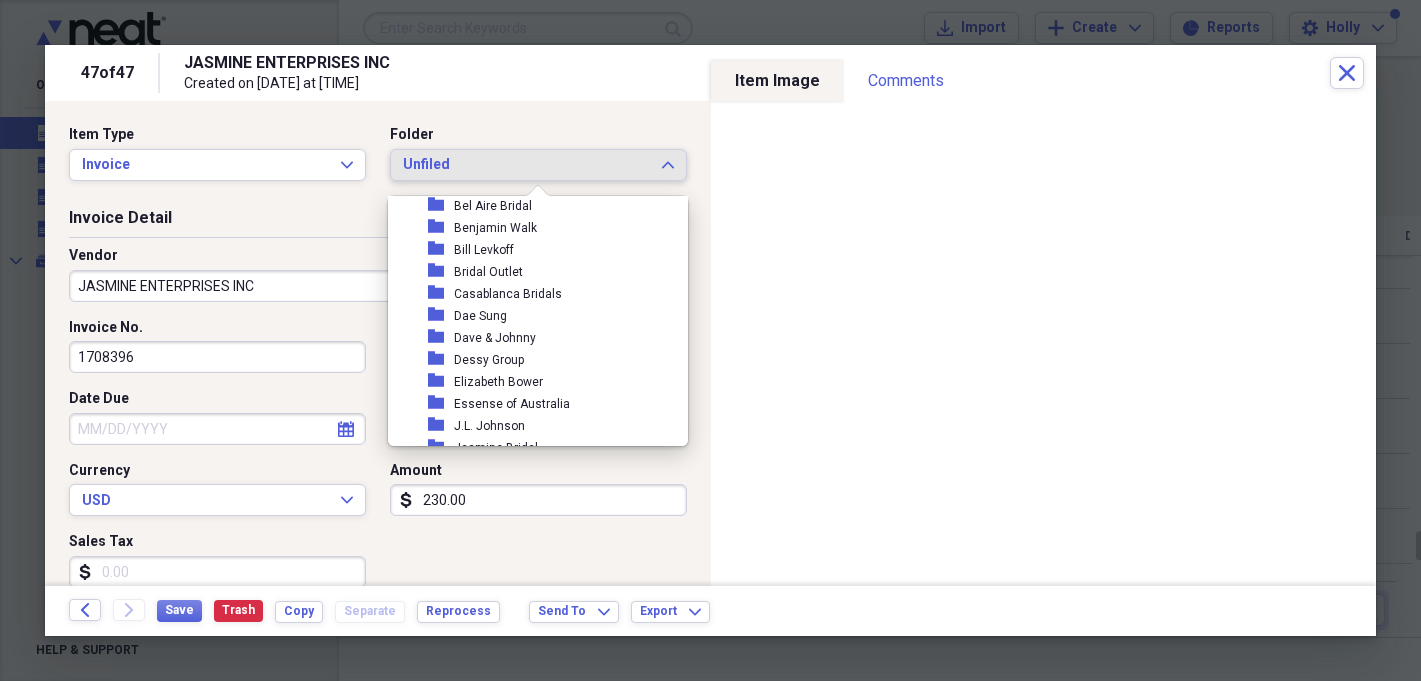 scroll, scrollTop: 257, scrollLeft: 0, axis: vertical 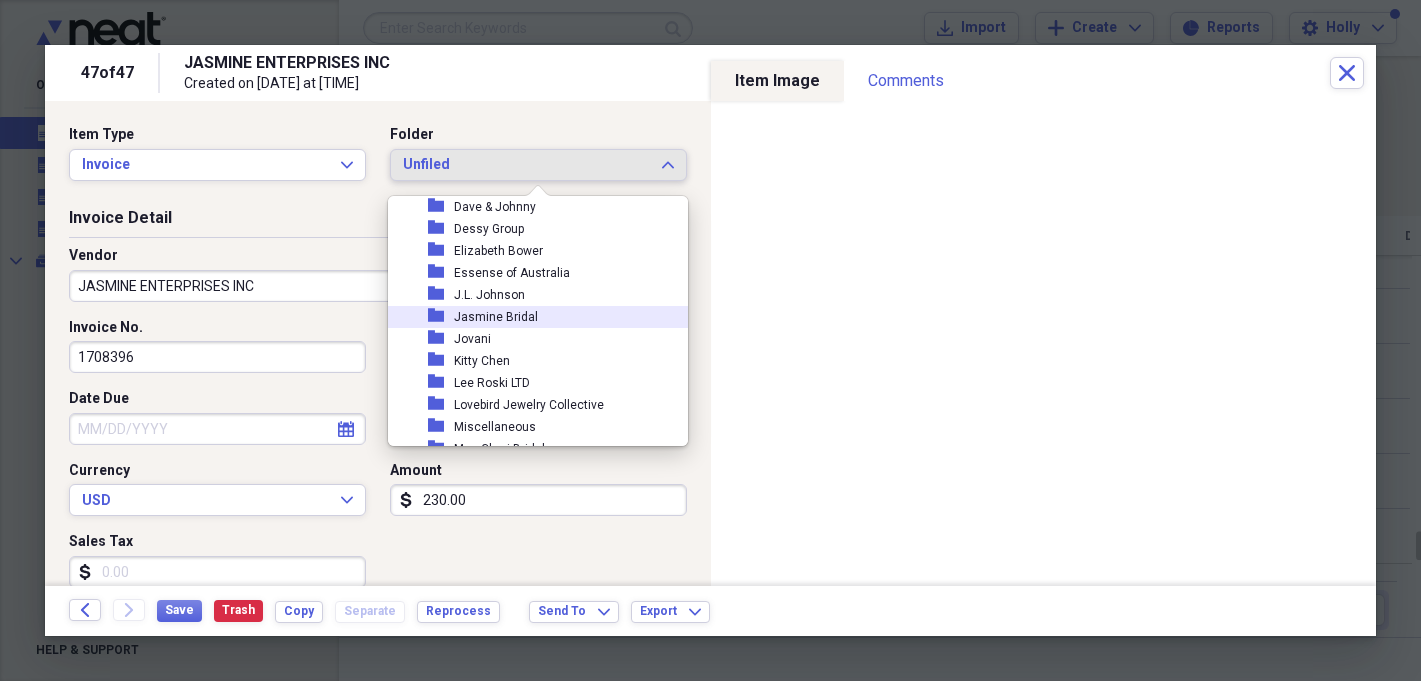 click on "Jasmine Bridal" at bounding box center [496, 317] 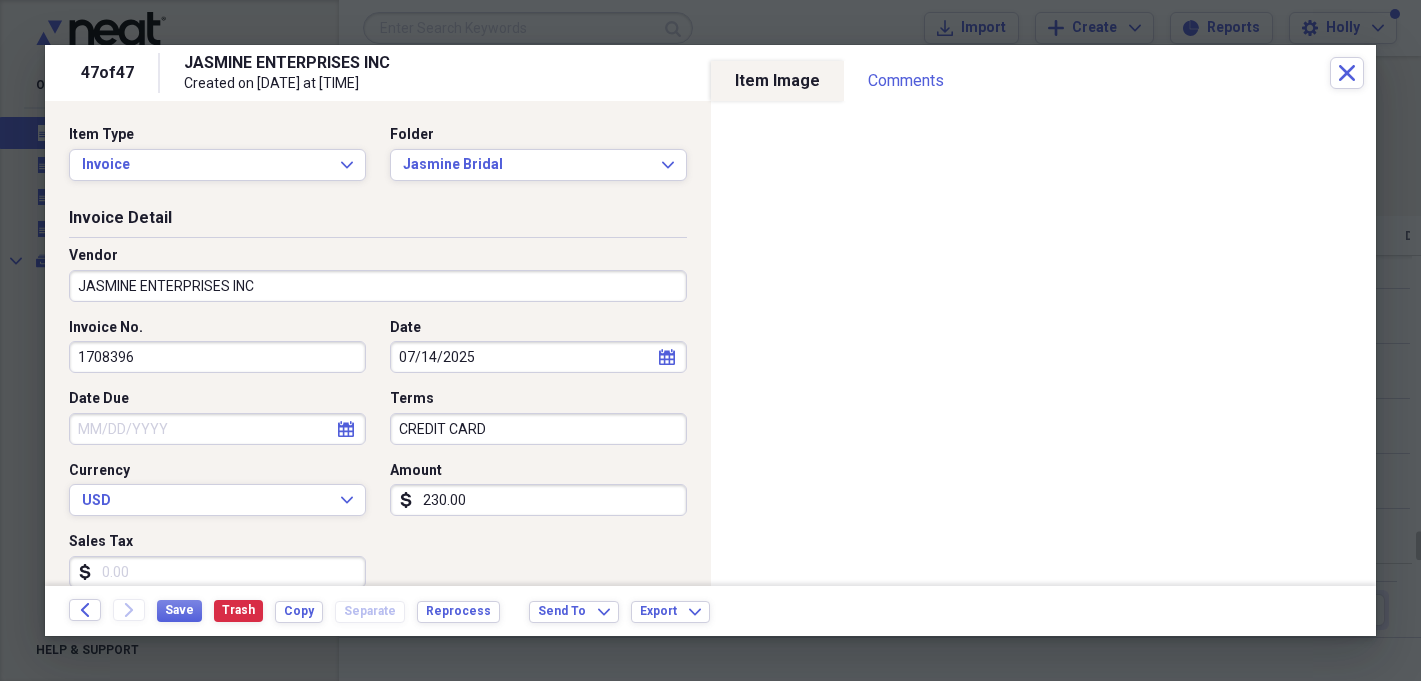 click on "230.00" at bounding box center [538, 500] 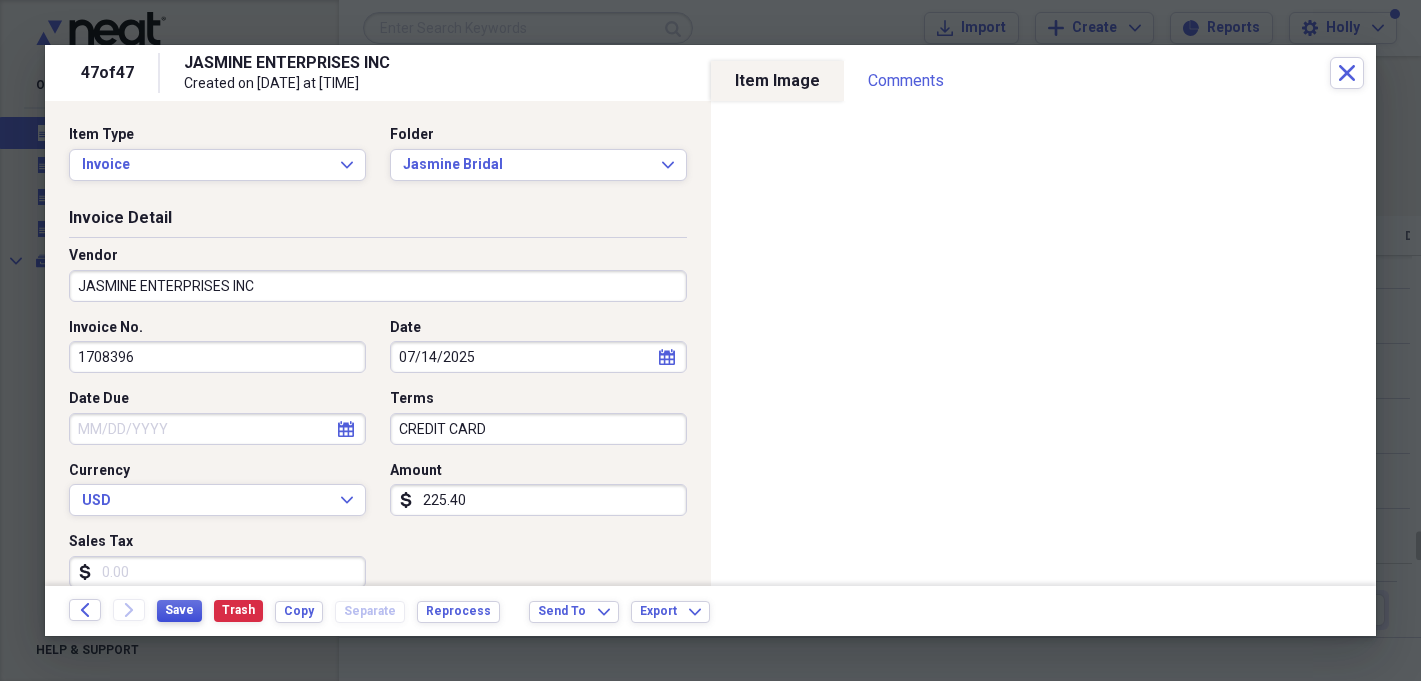 type on "225.40" 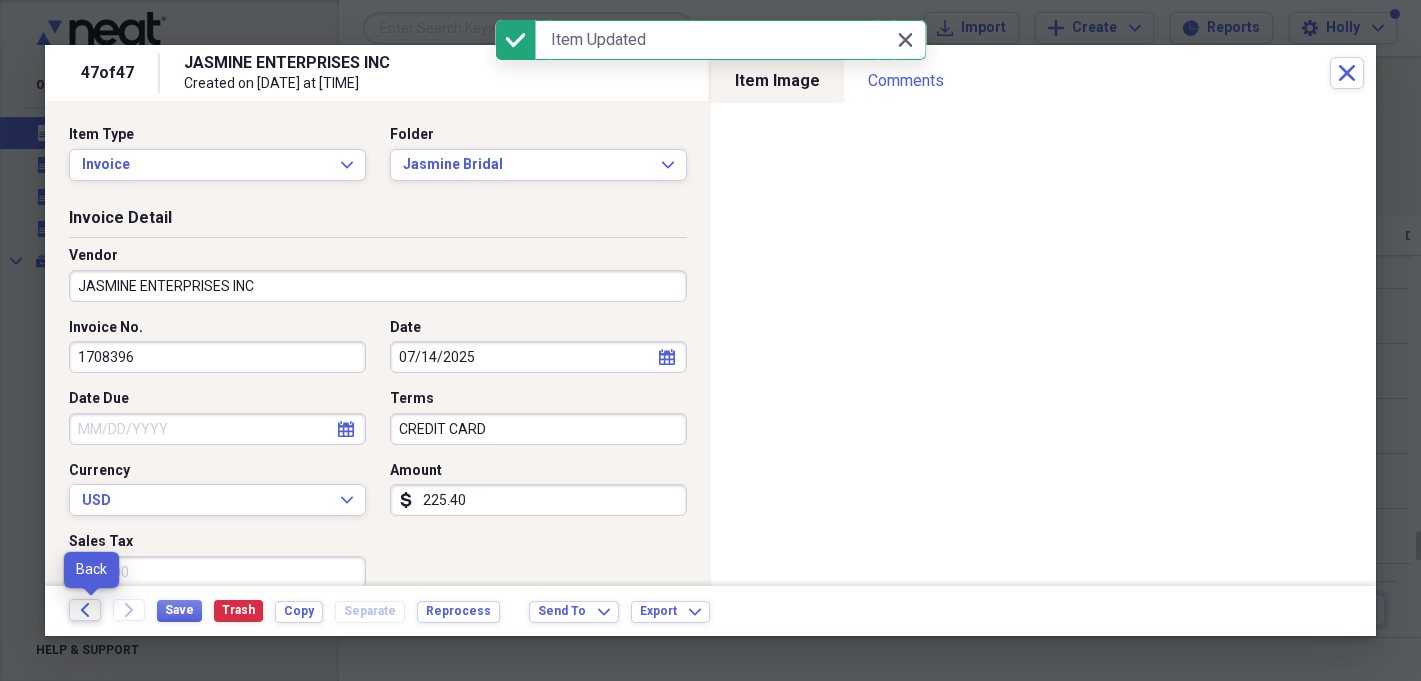 click 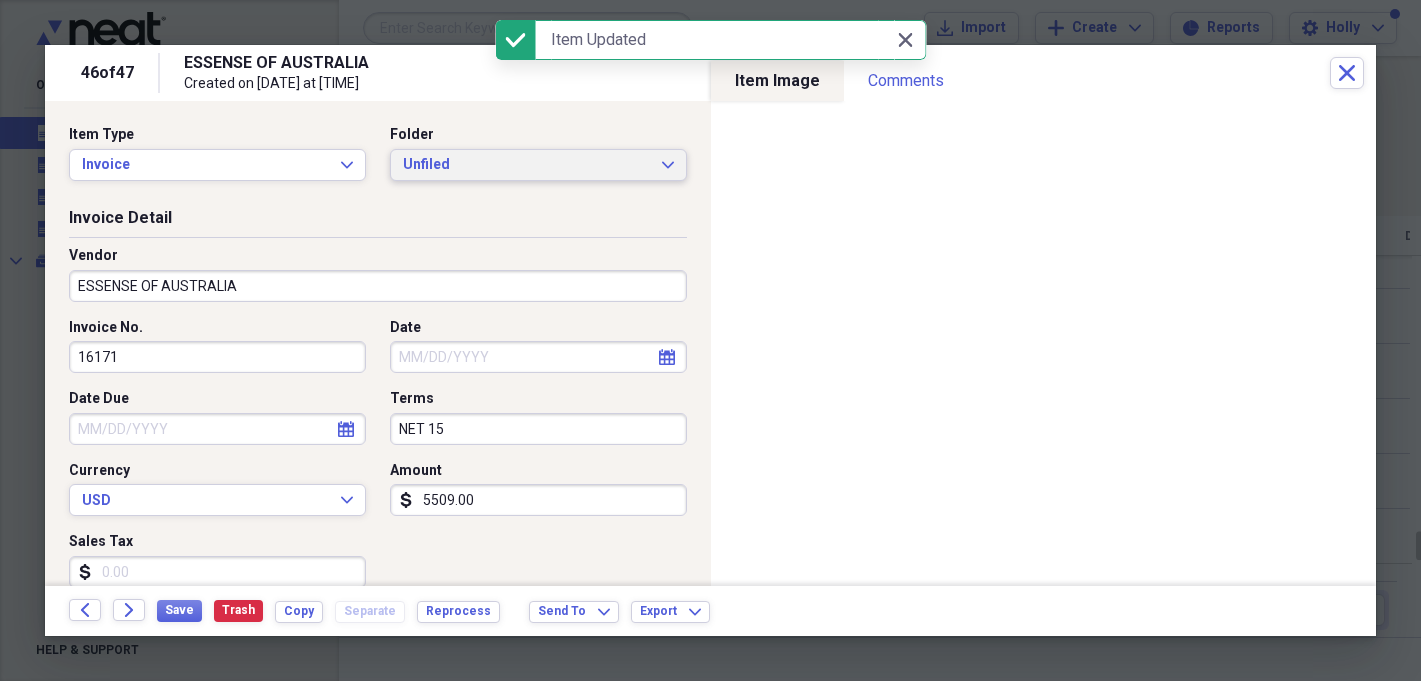 click on "Unfiled Expand" at bounding box center (538, 165) 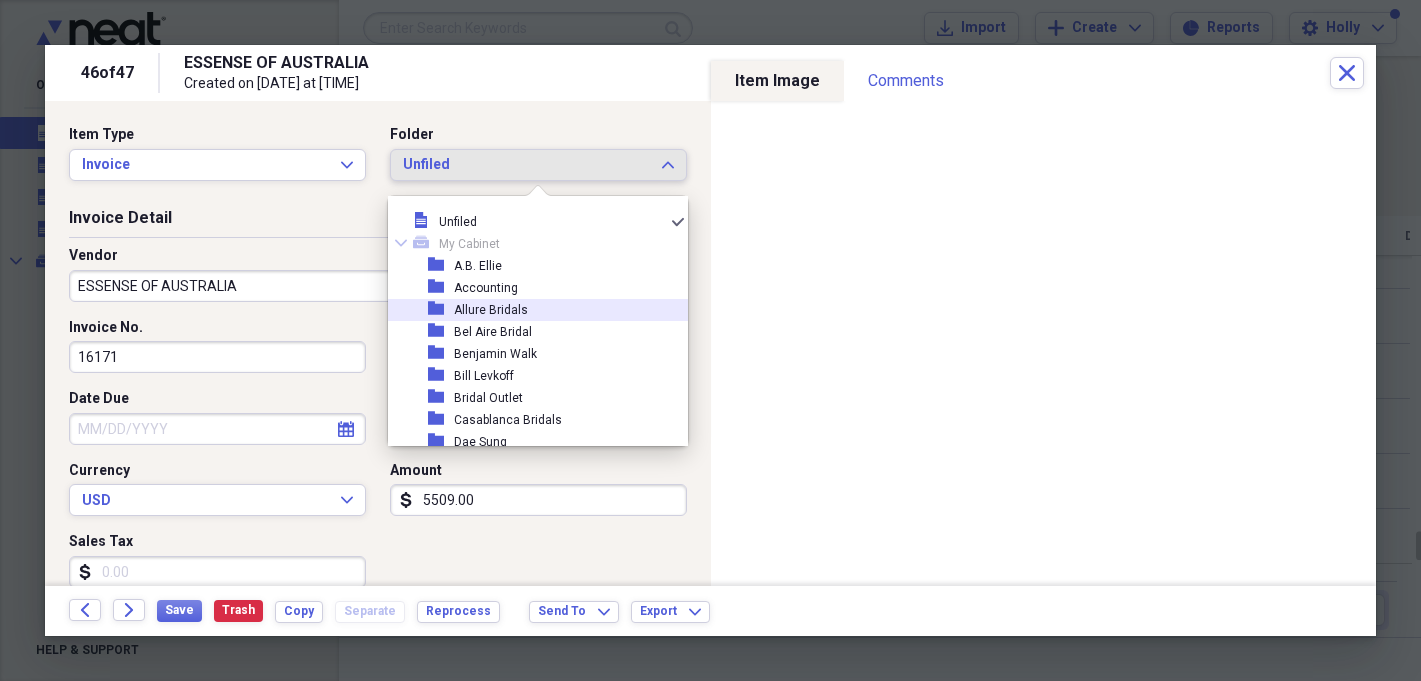 scroll, scrollTop: 217, scrollLeft: 0, axis: vertical 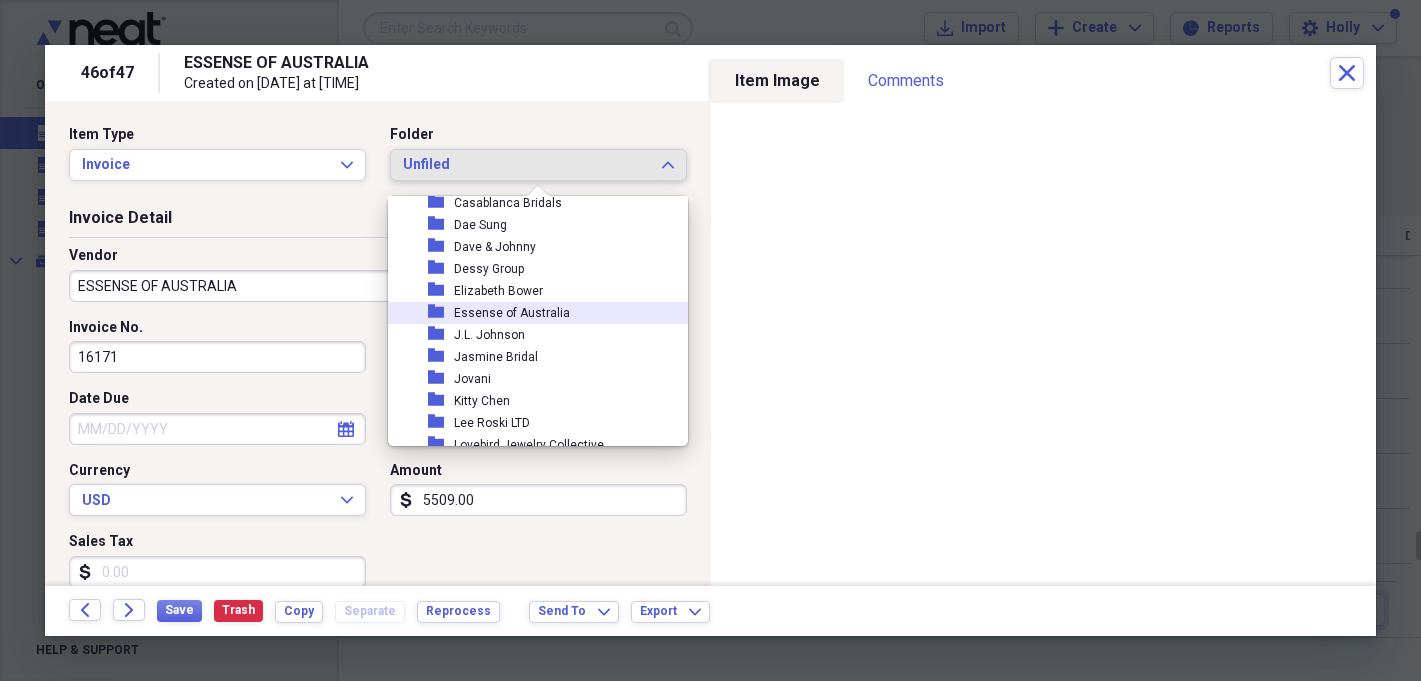 click on "Essense of Australia" at bounding box center [512, 313] 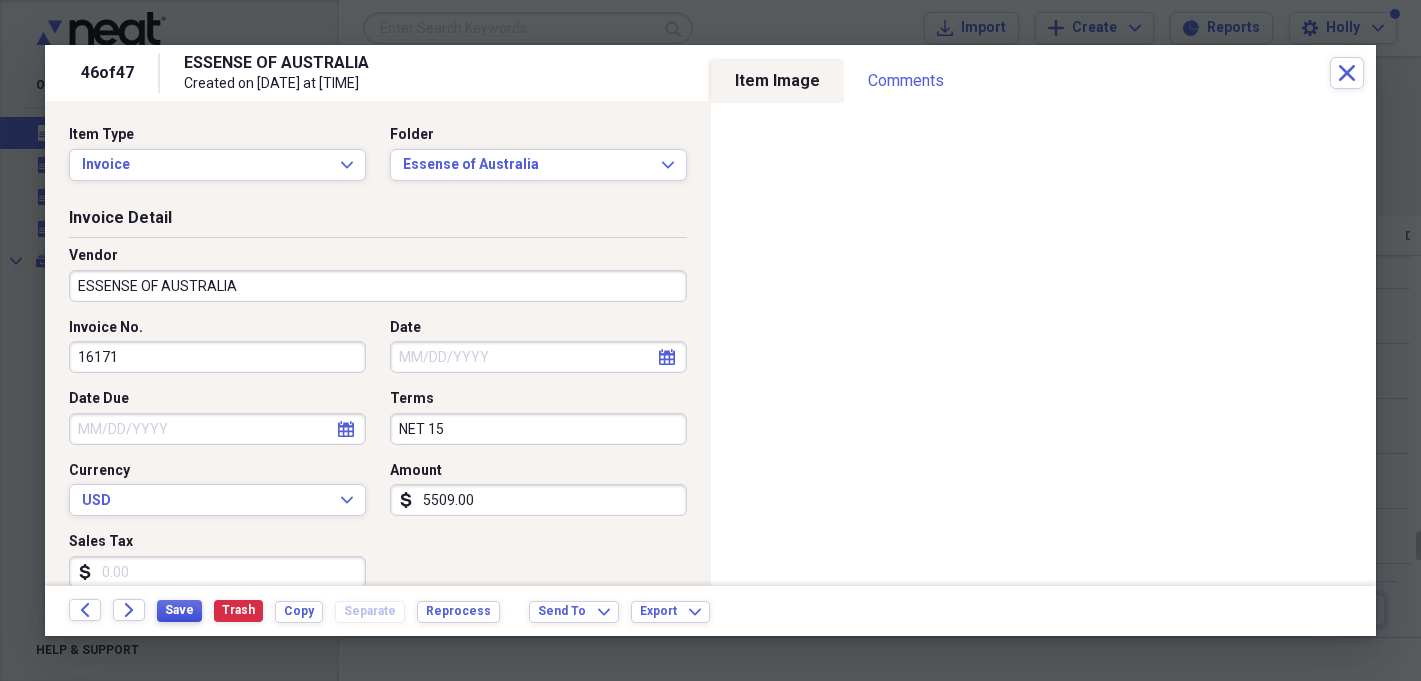 click on "Save" at bounding box center [179, 610] 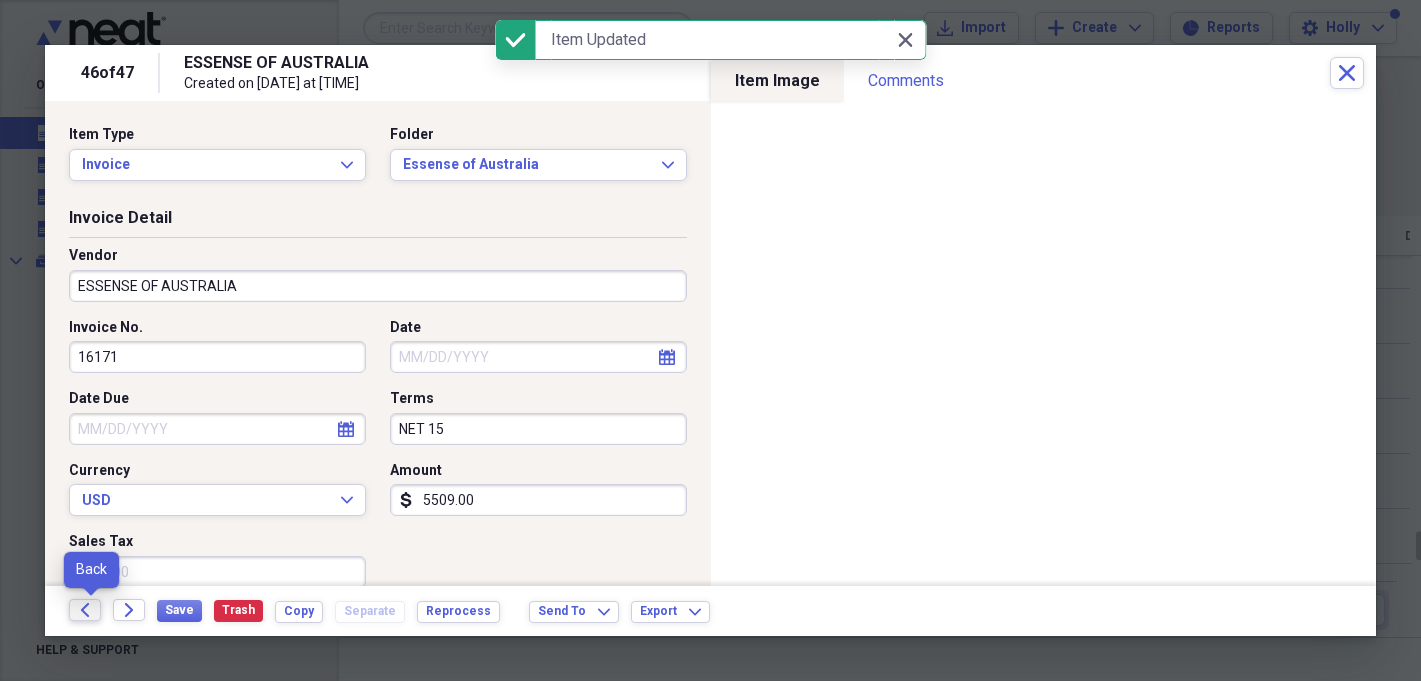 click on "Back" 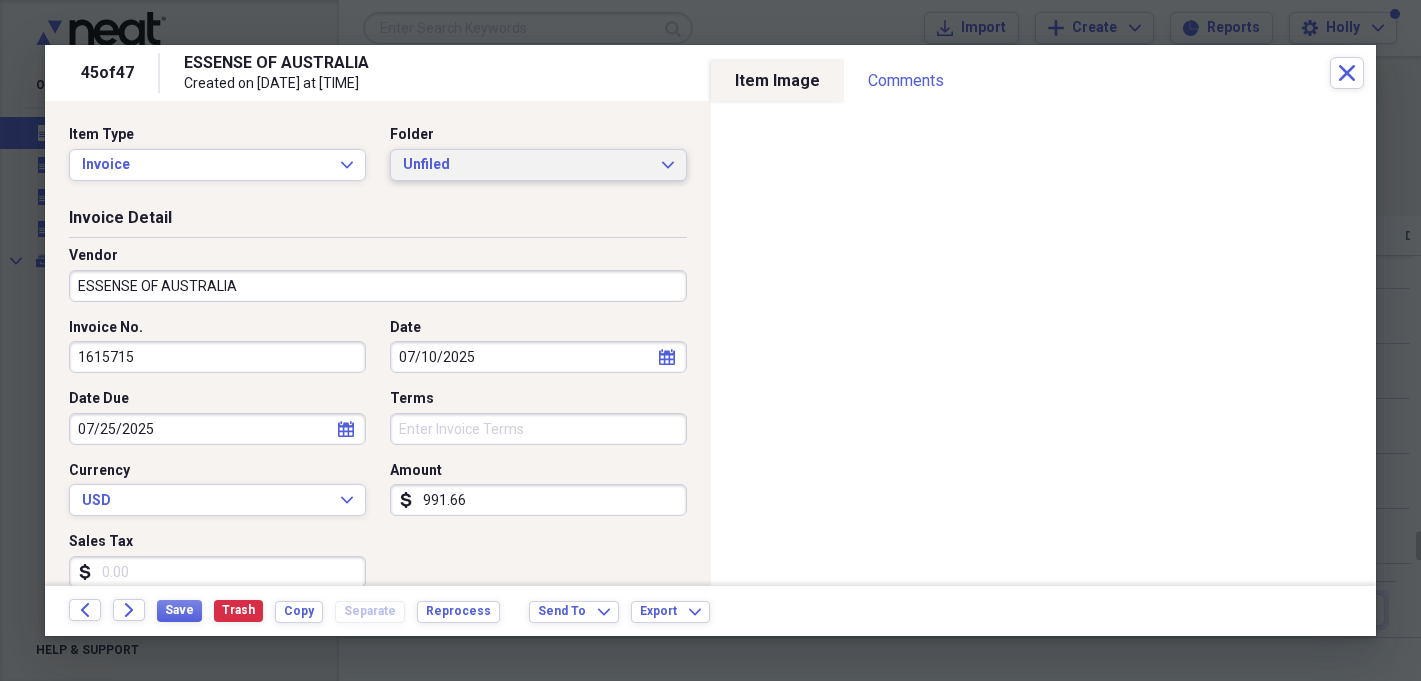 click on "Unfiled Expand" at bounding box center (538, 165) 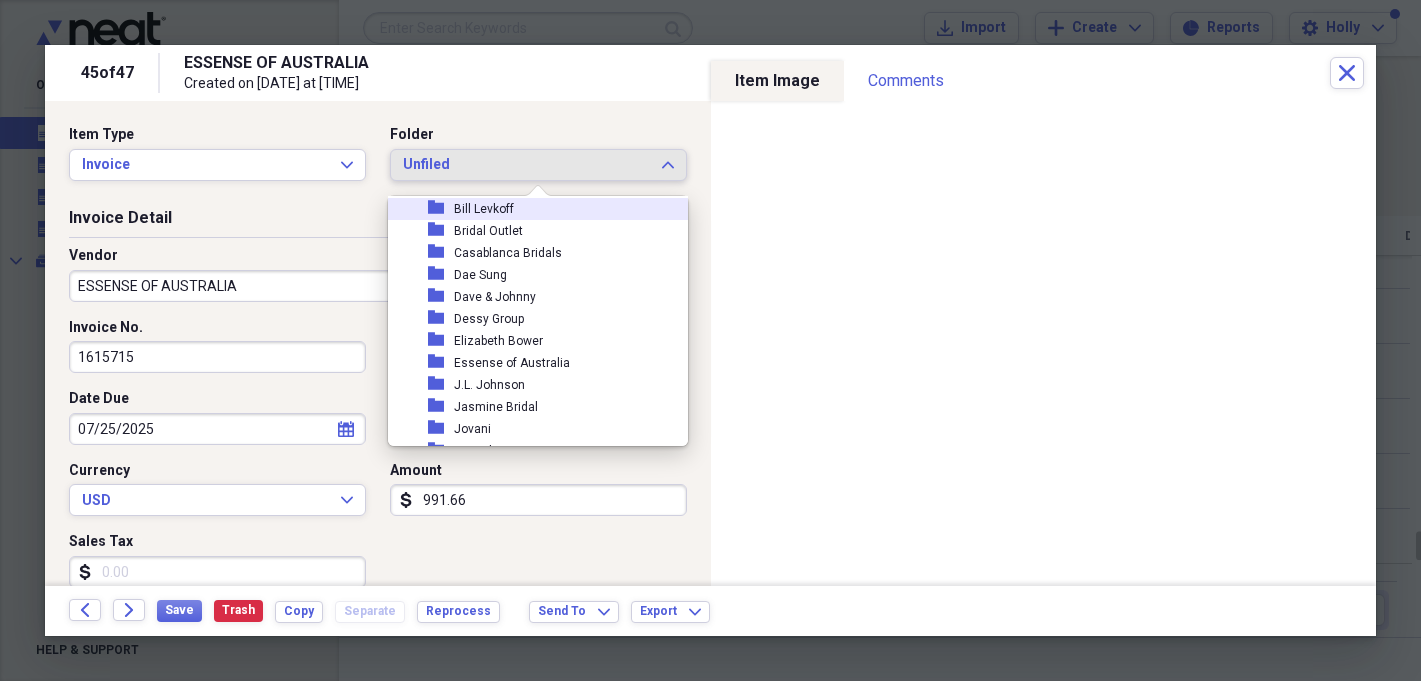 scroll, scrollTop: 175, scrollLeft: 0, axis: vertical 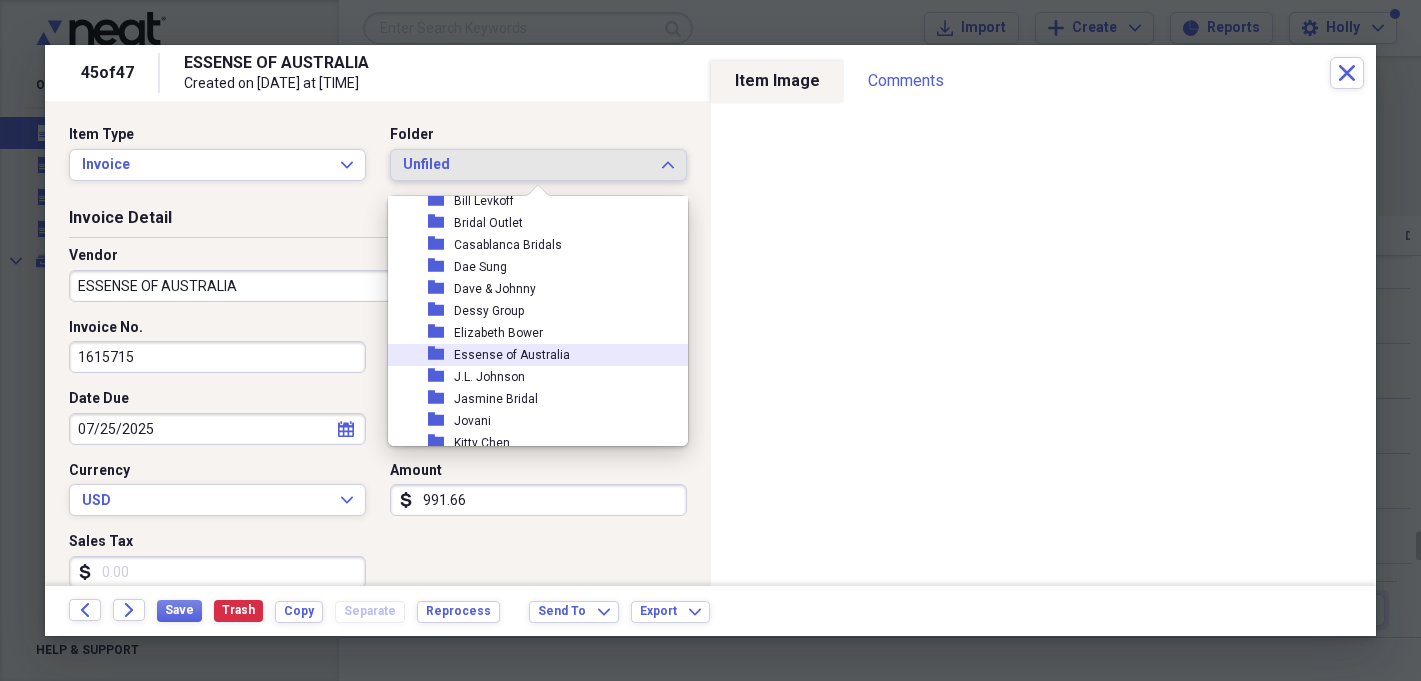click on "Essense of Australia" at bounding box center (512, 355) 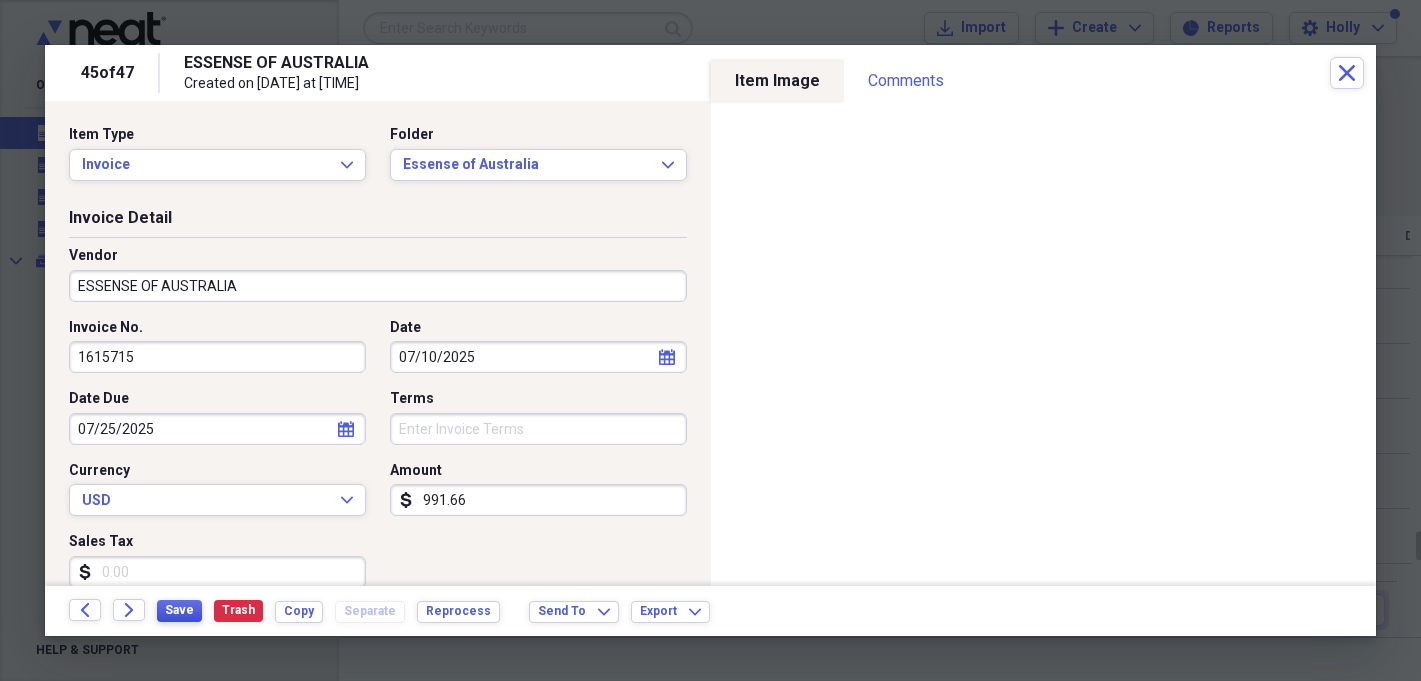 click on "Save" at bounding box center [179, 610] 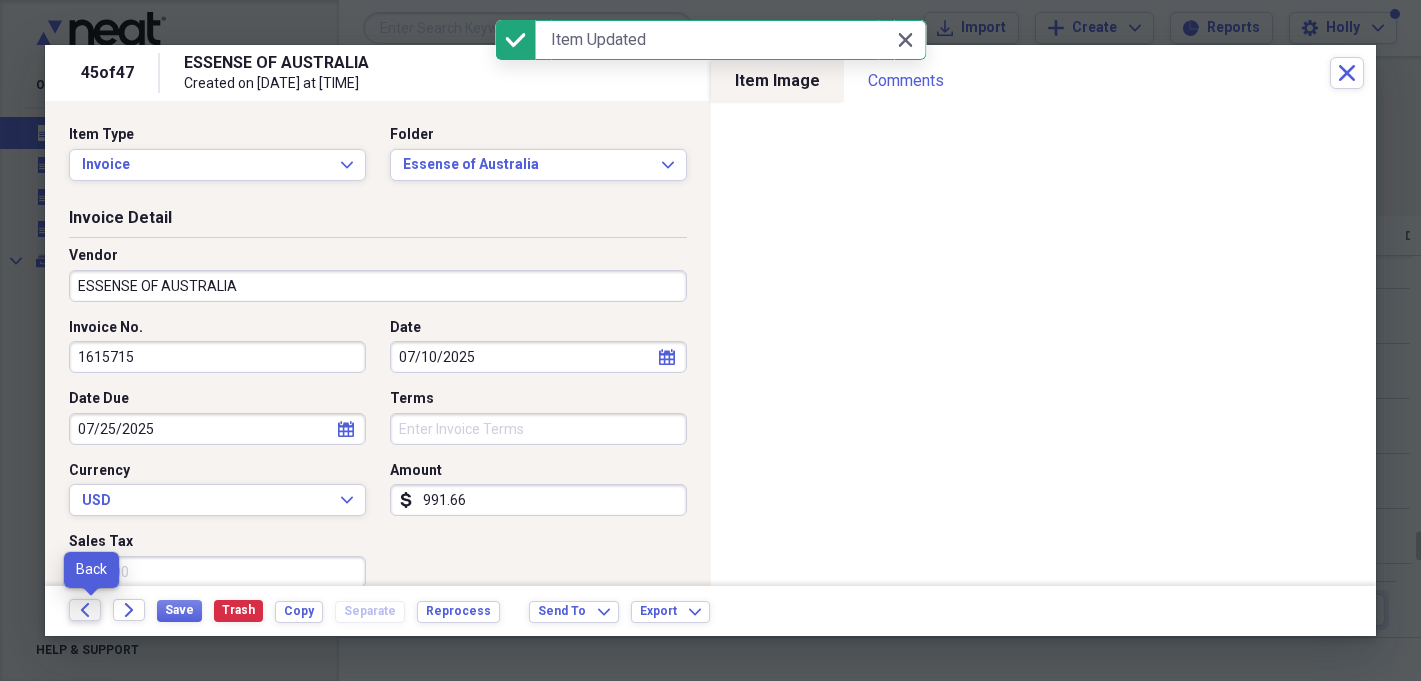 click on "Back" 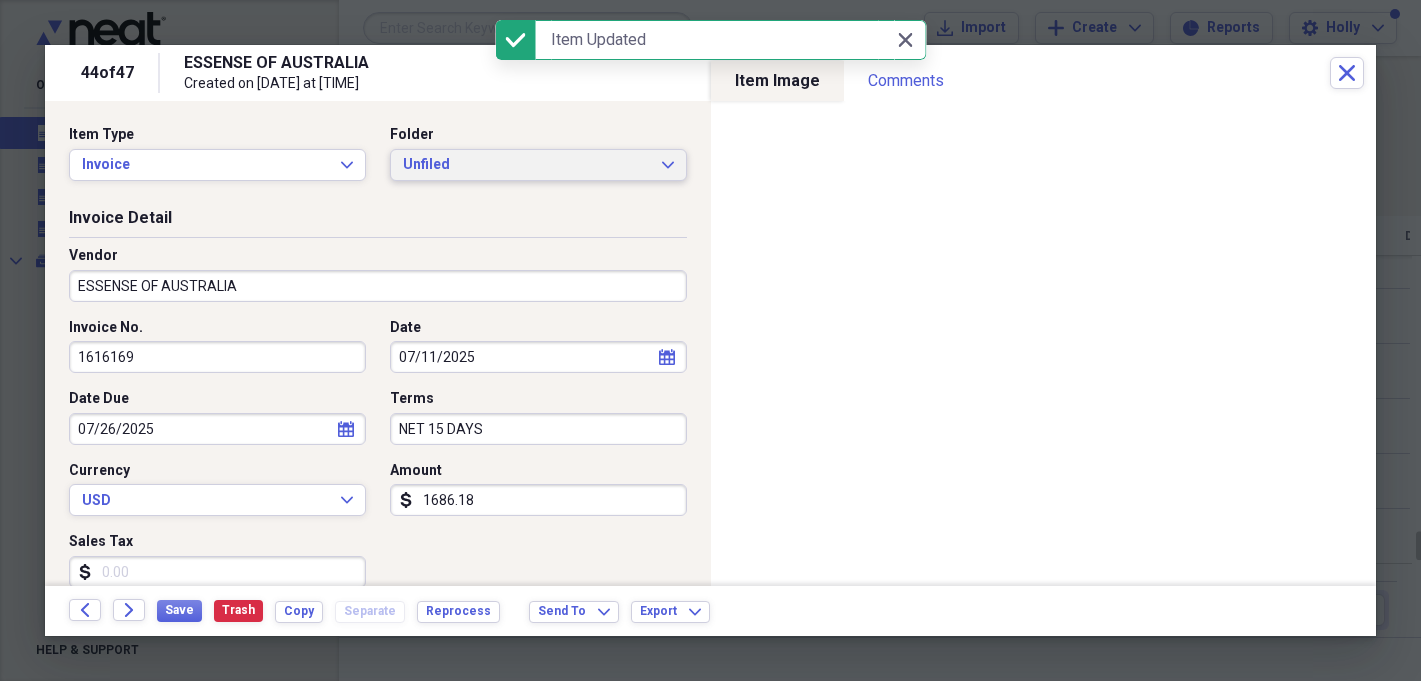 click on "Unfiled" at bounding box center [526, 165] 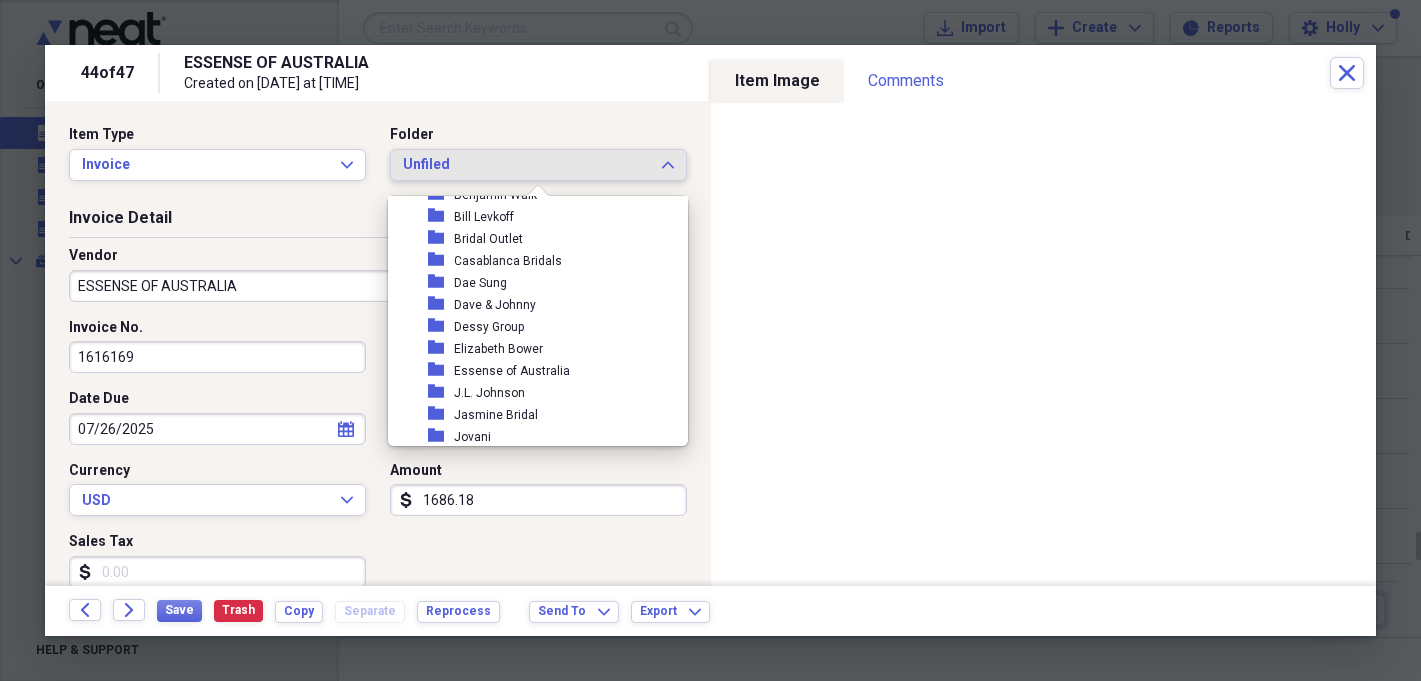scroll, scrollTop: 168, scrollLeft: 0, axis: vertical 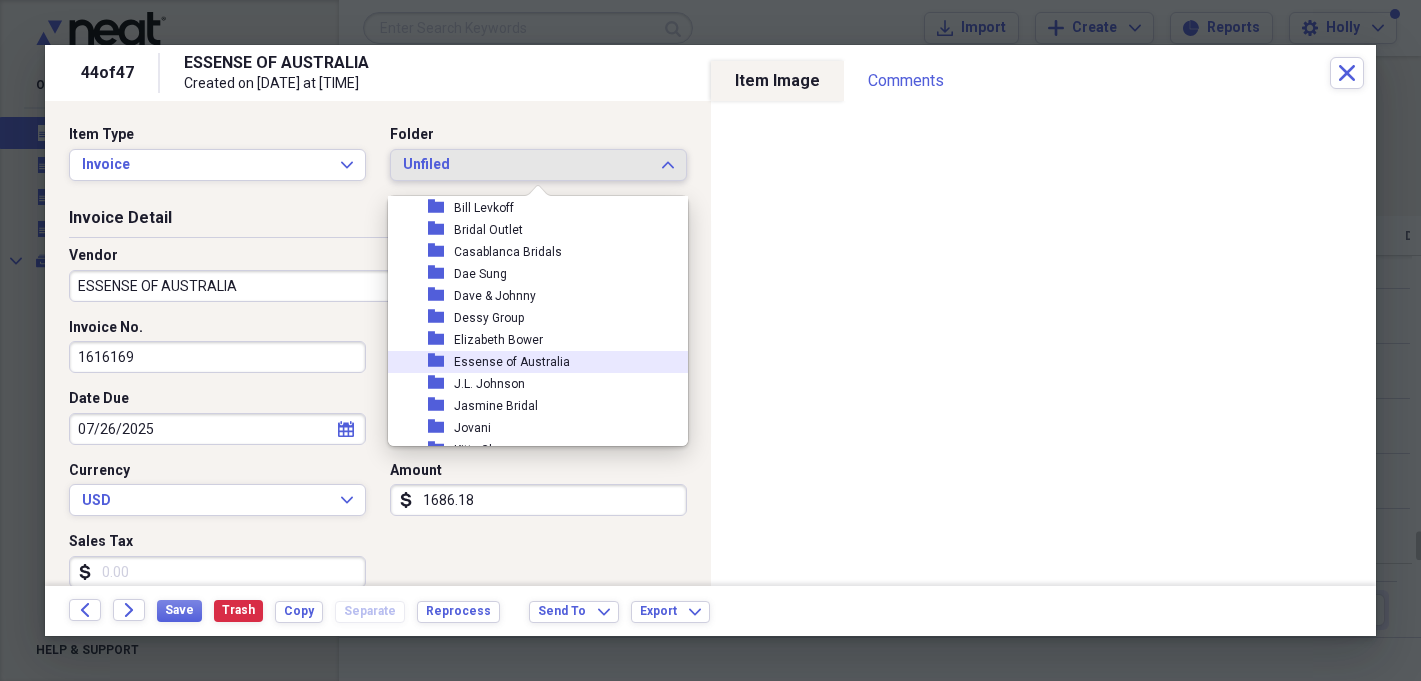 click on "Essense of Australia" at bounding box center [512, 362] 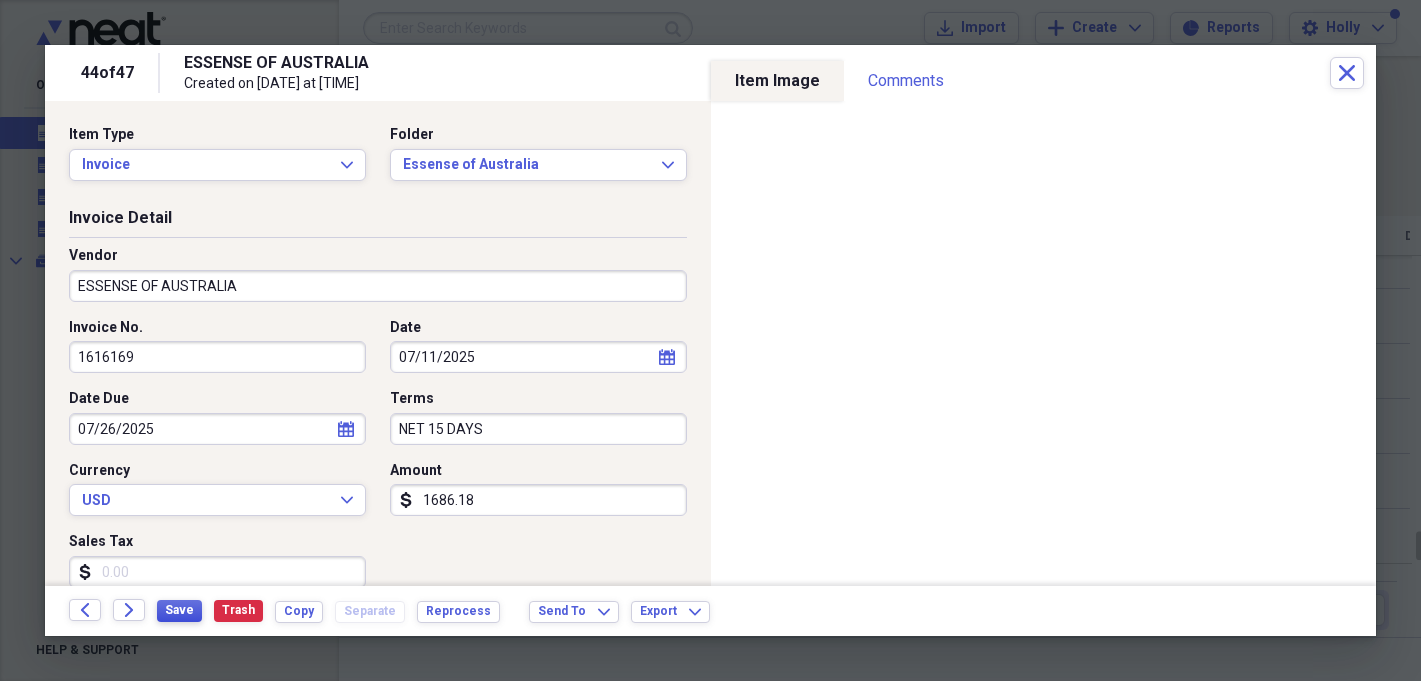 click on "Save" at bounding box center (179, 610) 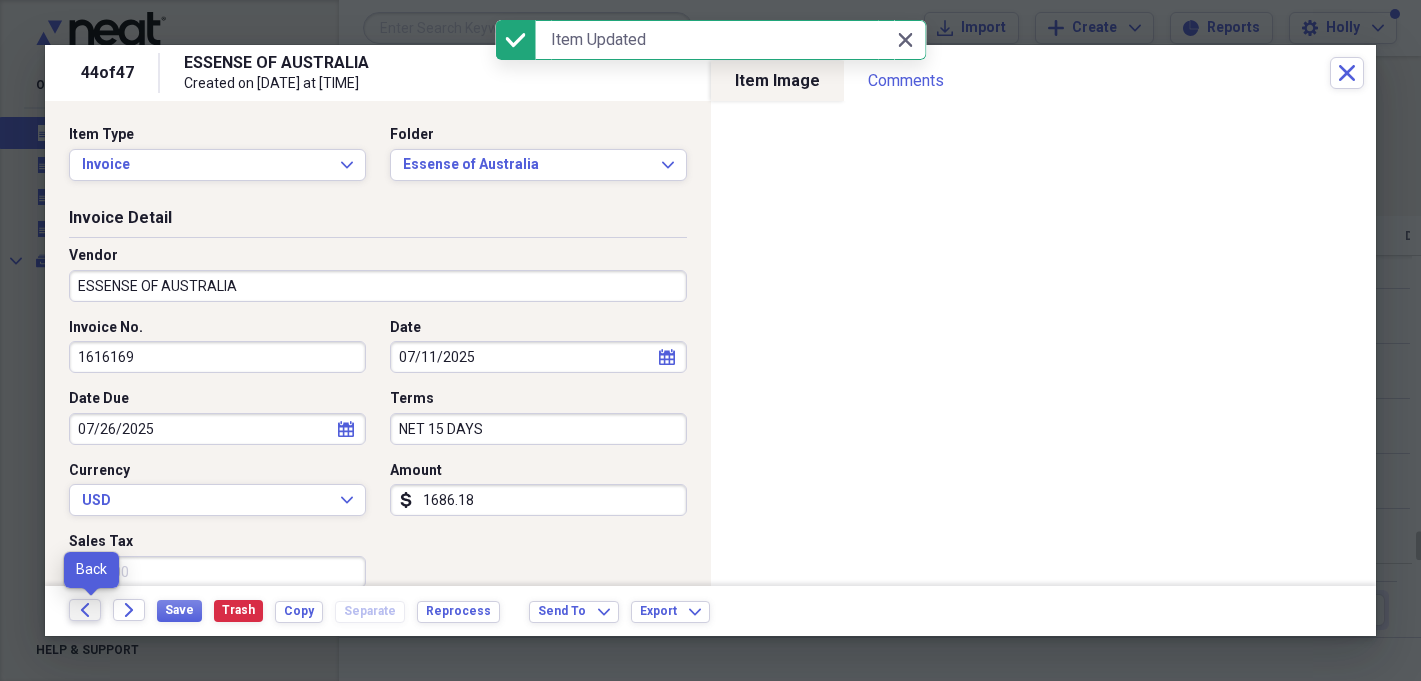 click on "Back" at bounding box center [85, 610] 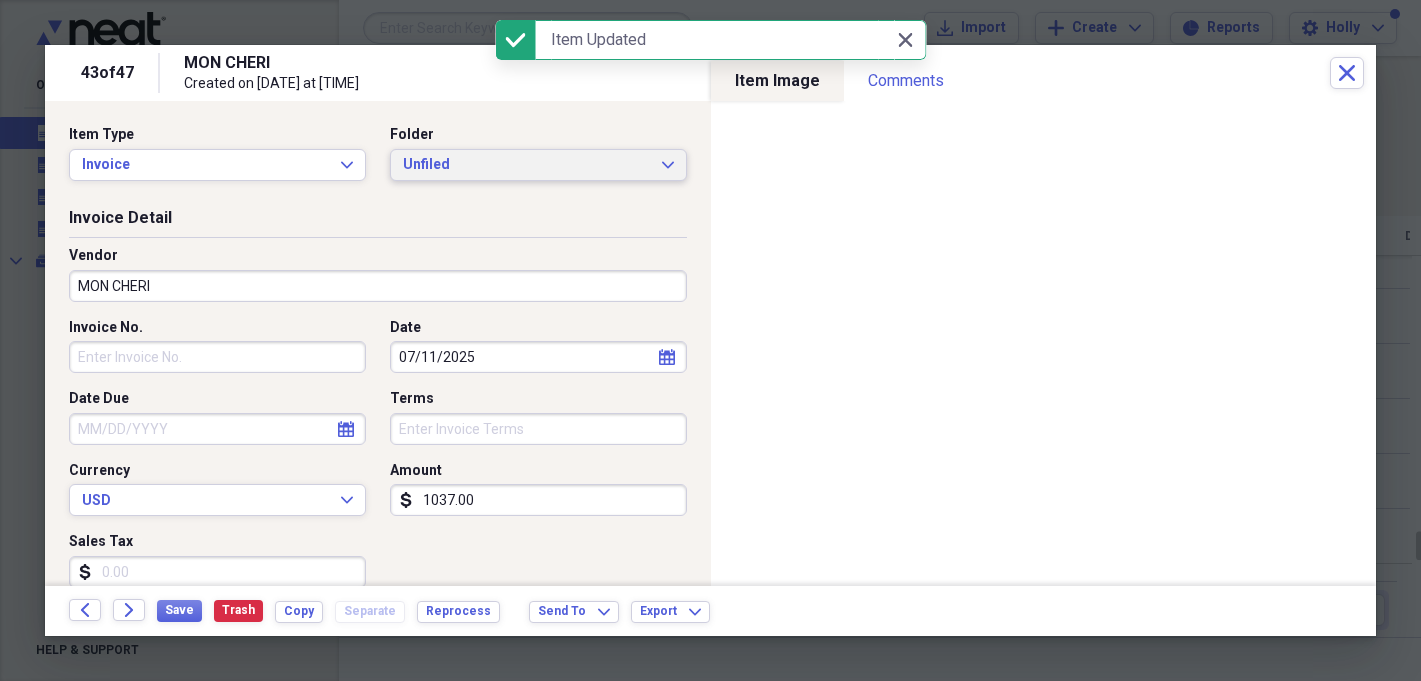 click on "Unfiled" at bounding box center [526, 165] 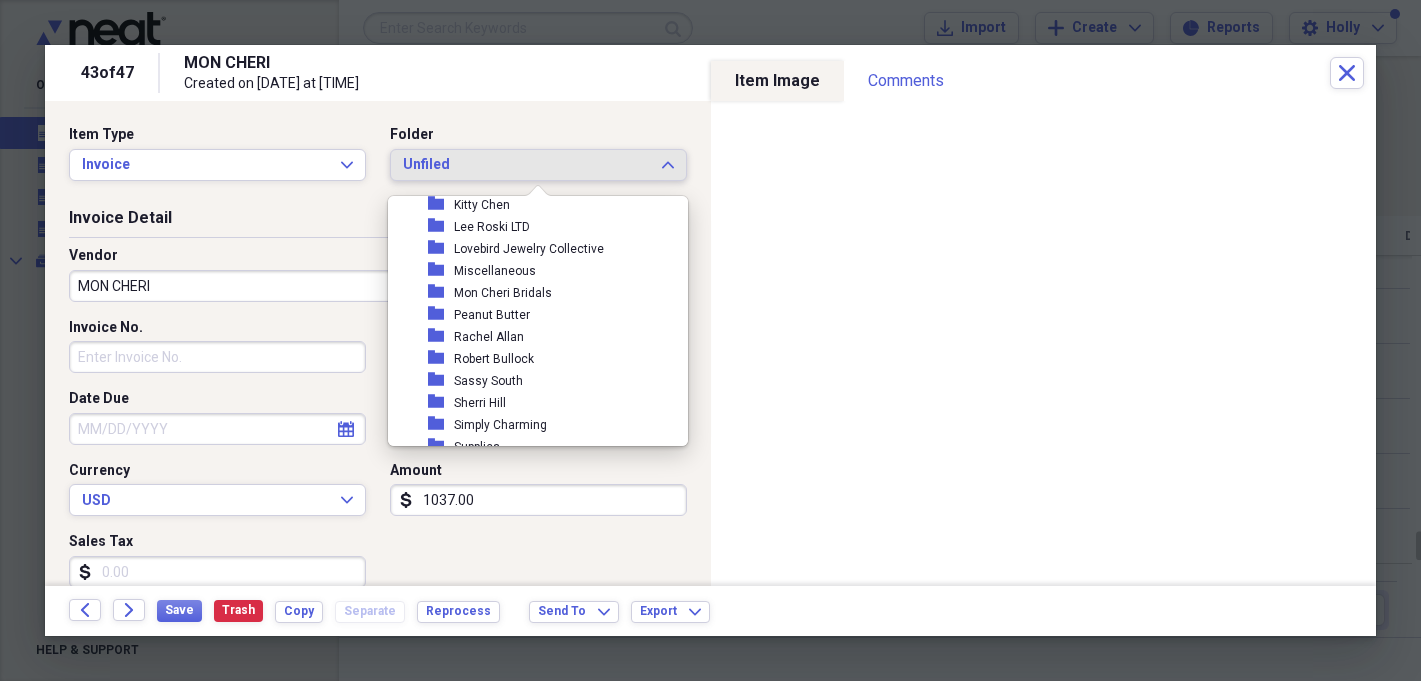 scroll, scrollTop: 423, scrollLeft: 0, axis: vertical 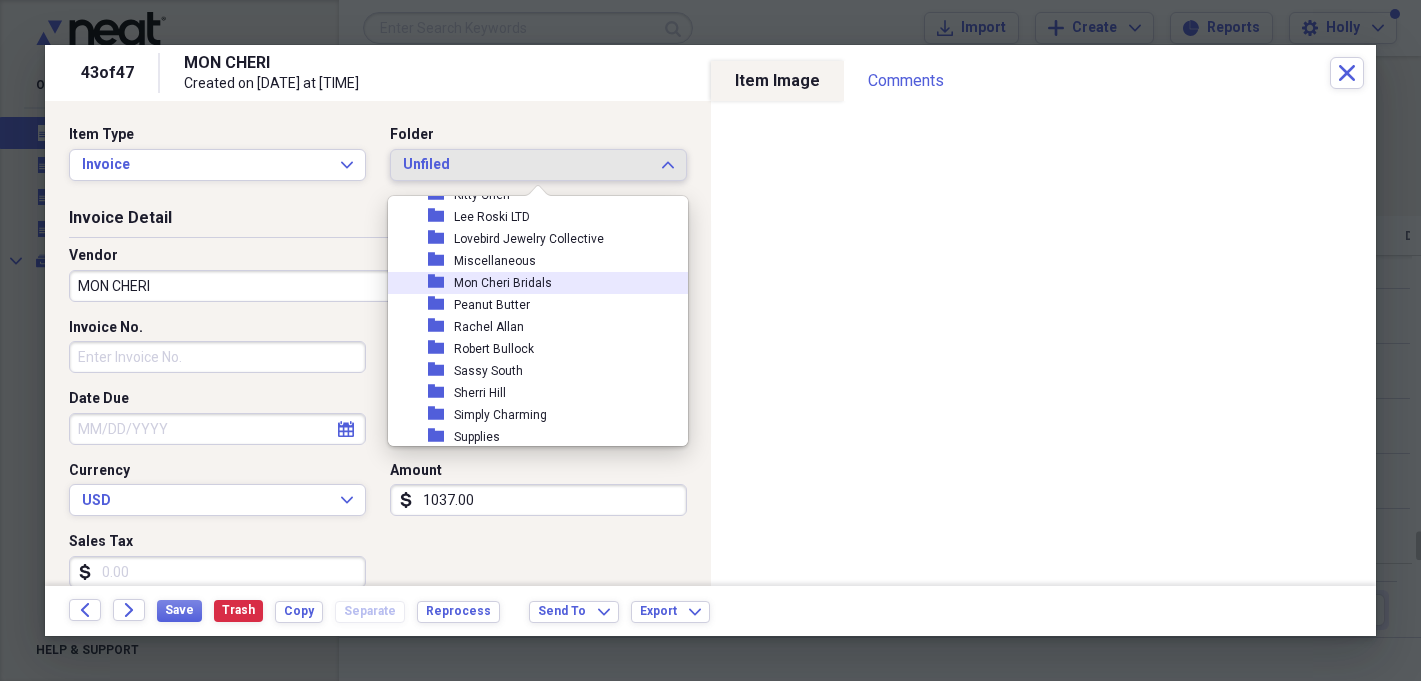 click on "Mon Cheri Bridals" at bounding box center (503, 283) 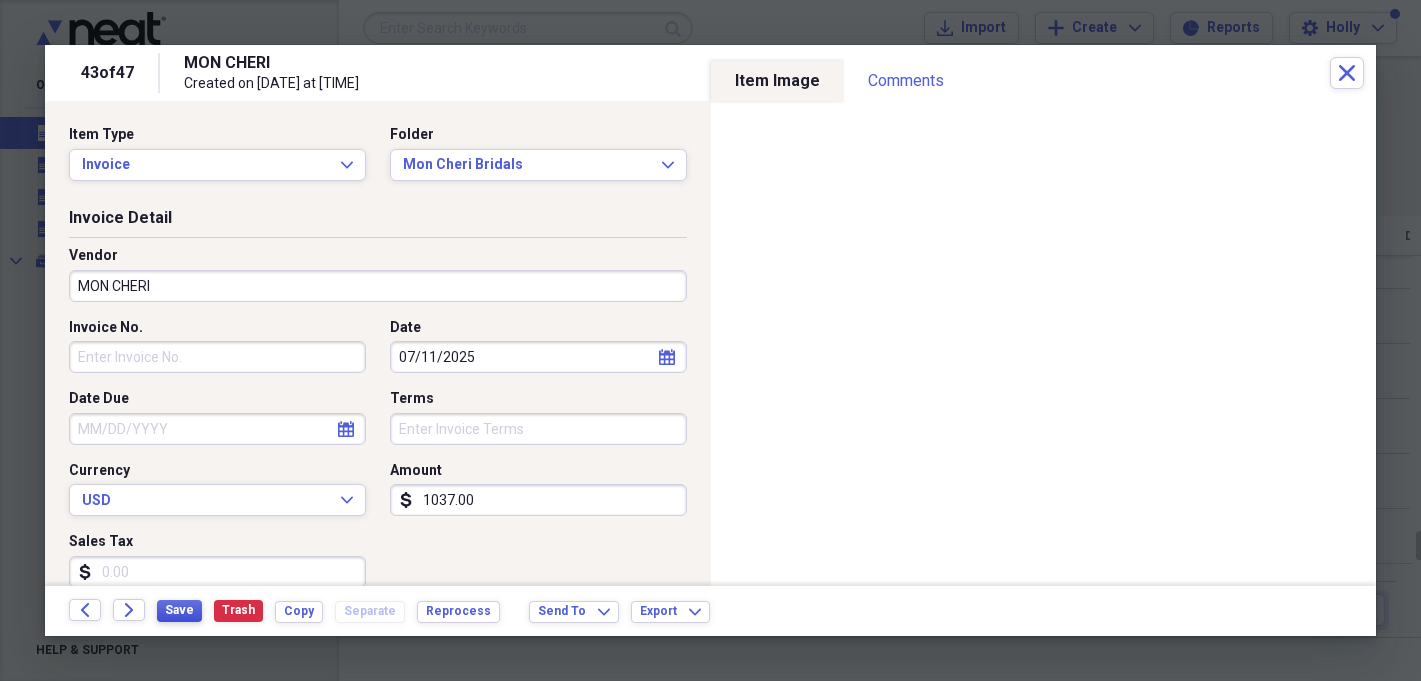 click on "Save" at bounding box center [179, 611] 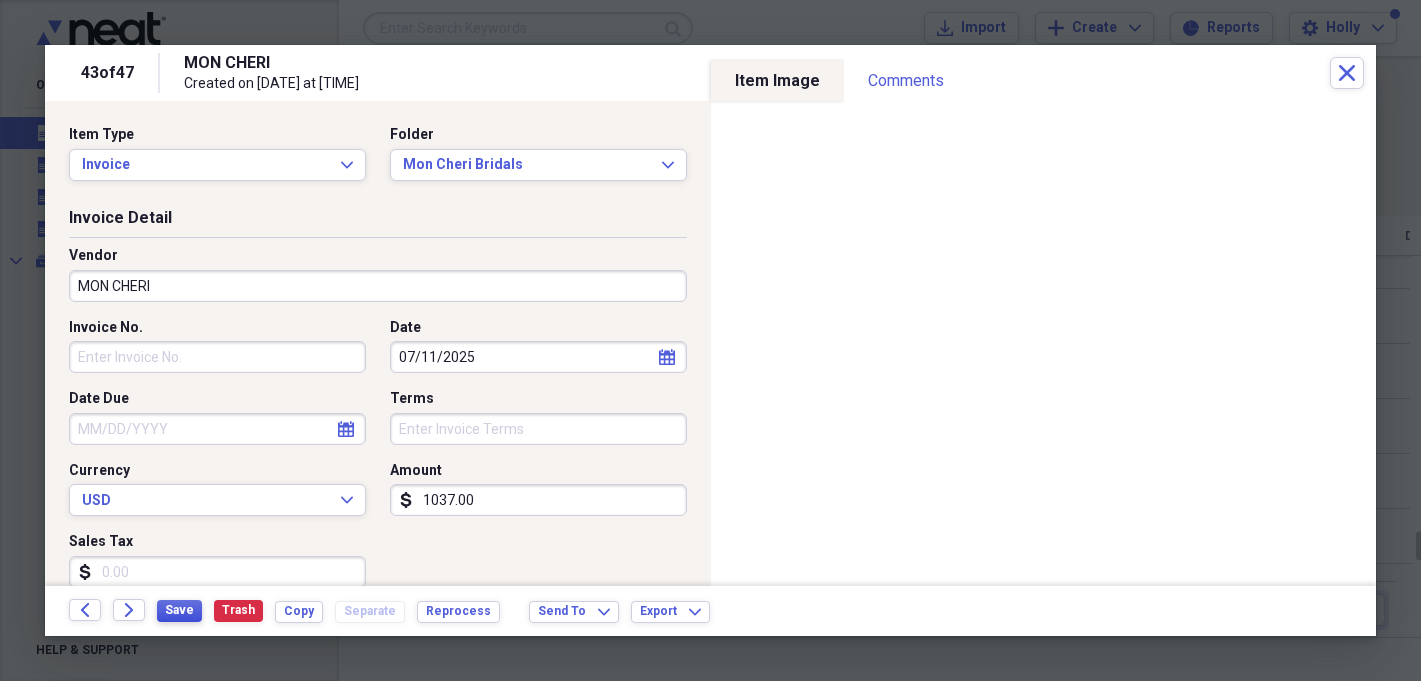 click on "Save" at bounding box center (179, 610) 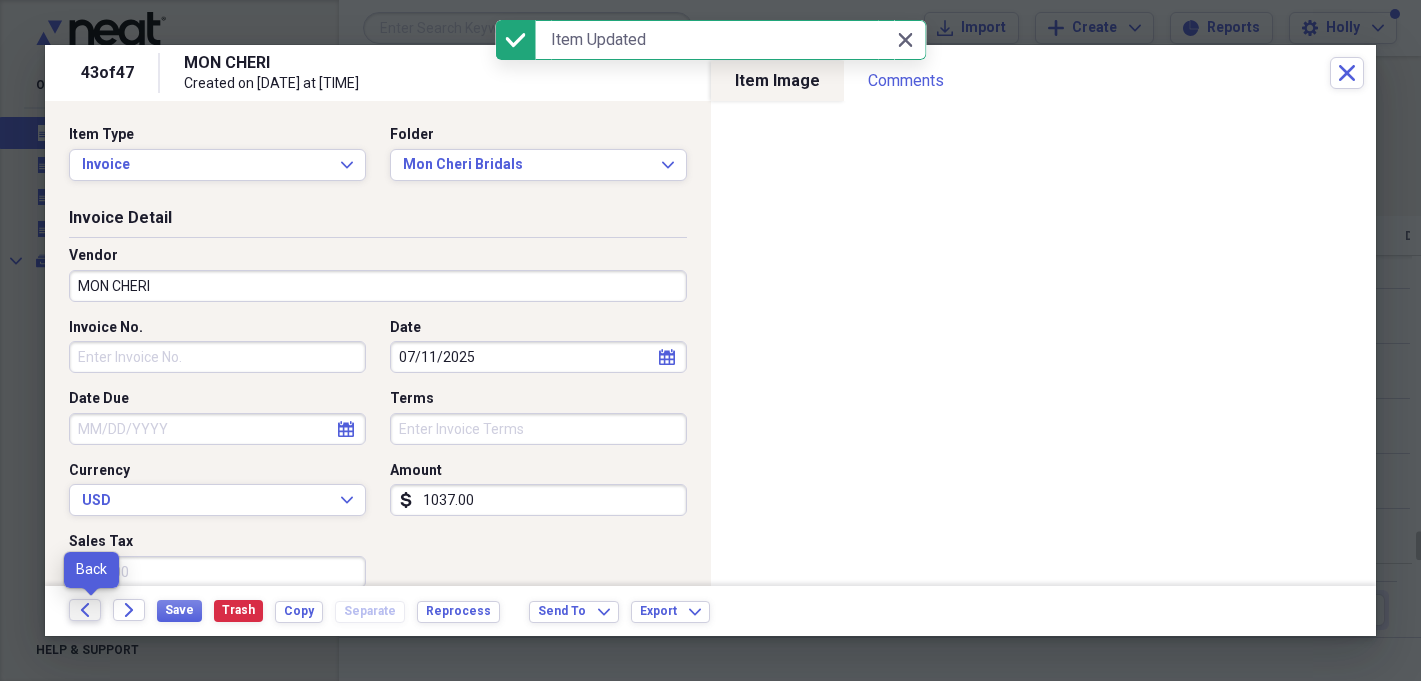click 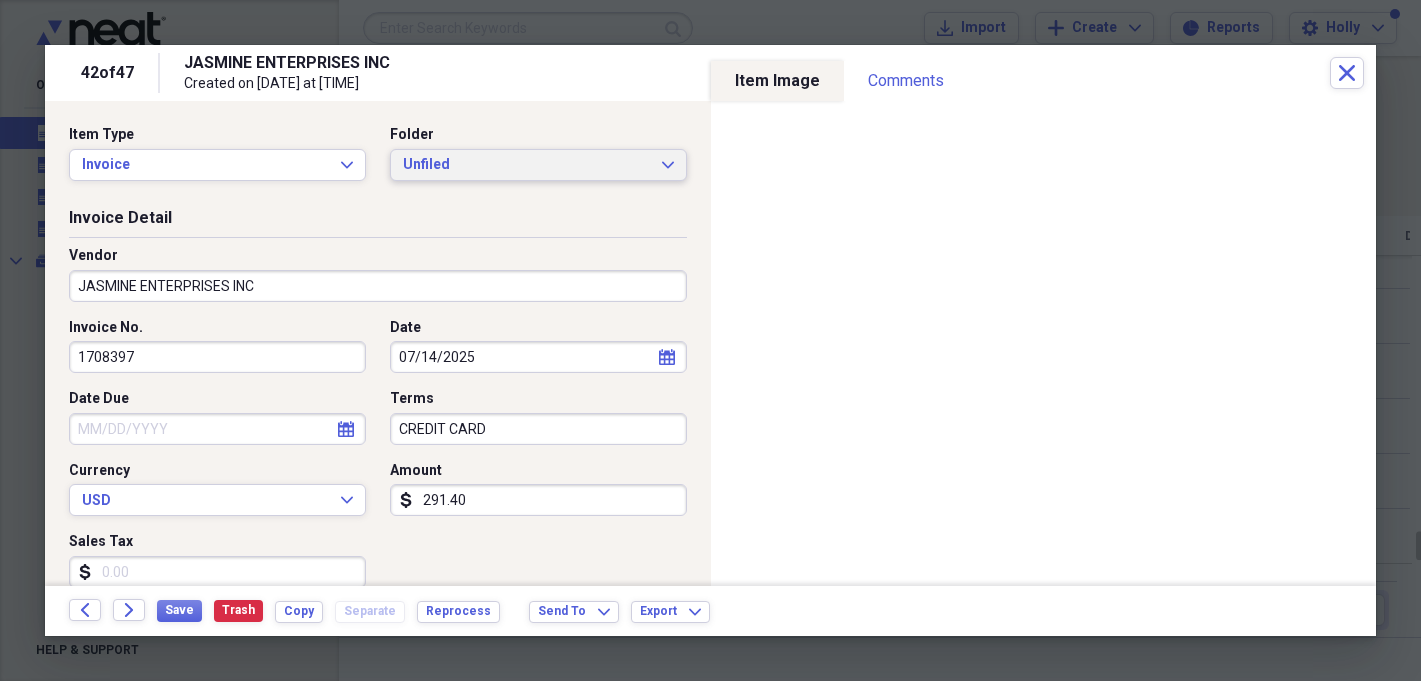 click on "Unfiled" at bounding box center (526, 165) 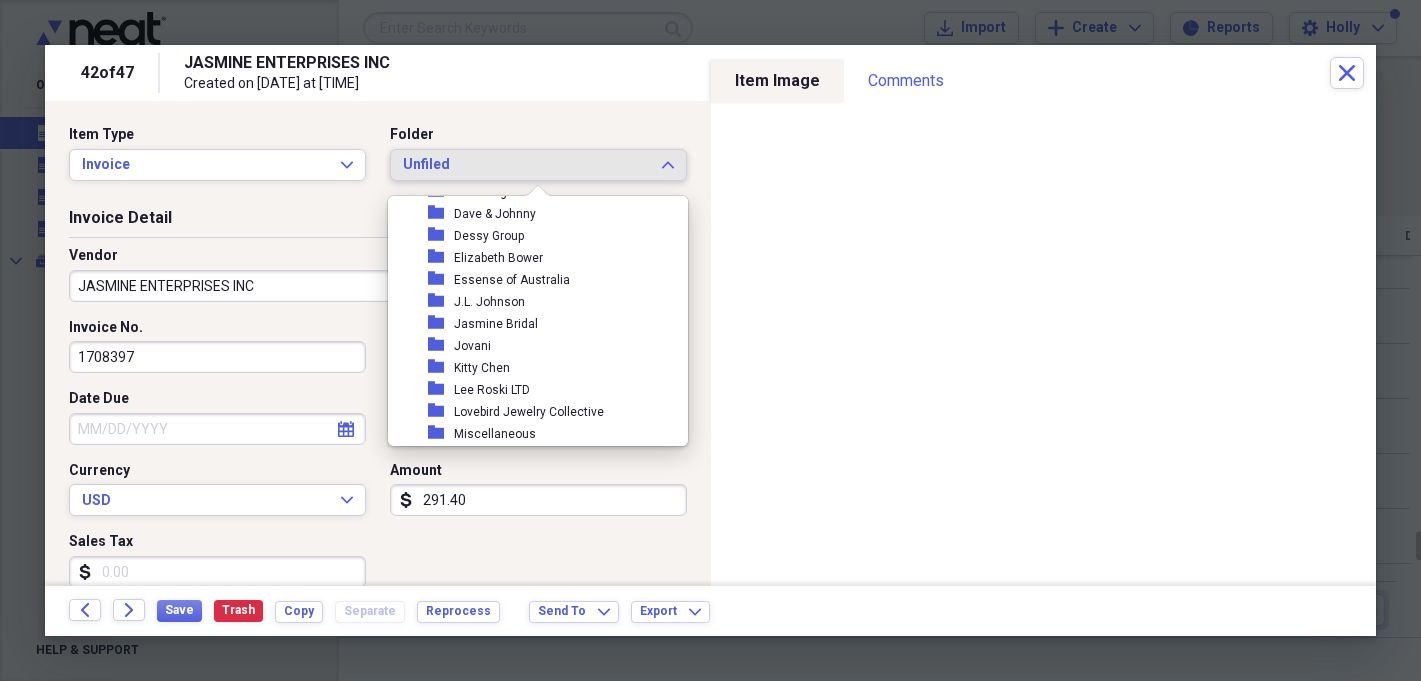 scroll, scrollTop: 254, scrollLeft: 0, axis: vertical 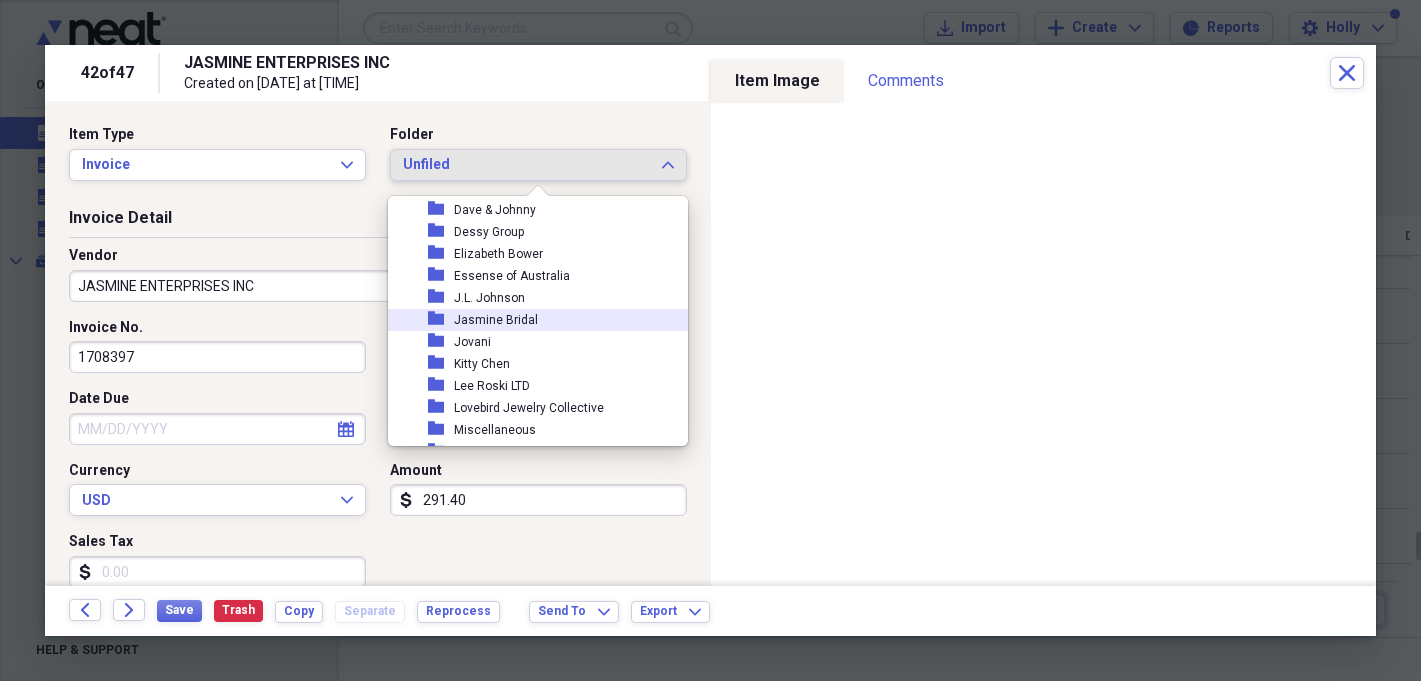click on "Jasmine Bridal" at bounding box center [496, 320] 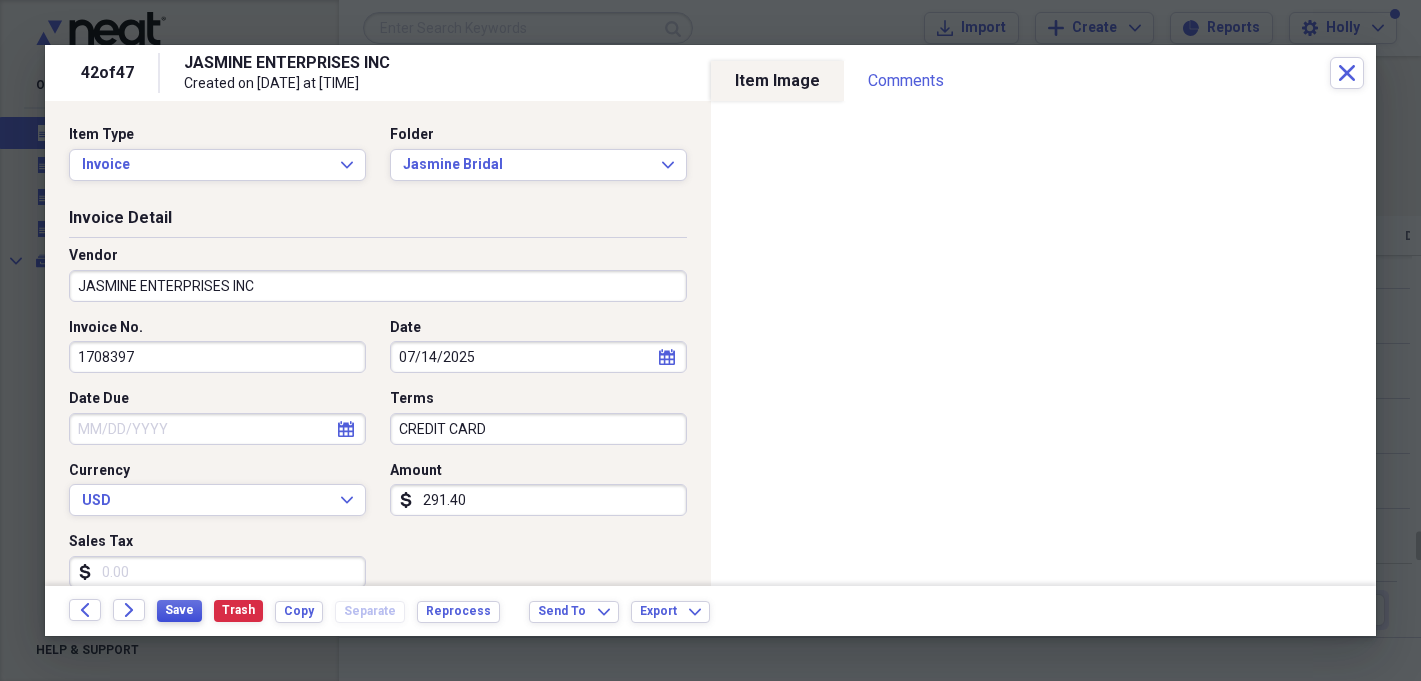 click on "Save" at bounding box center (179, 611) 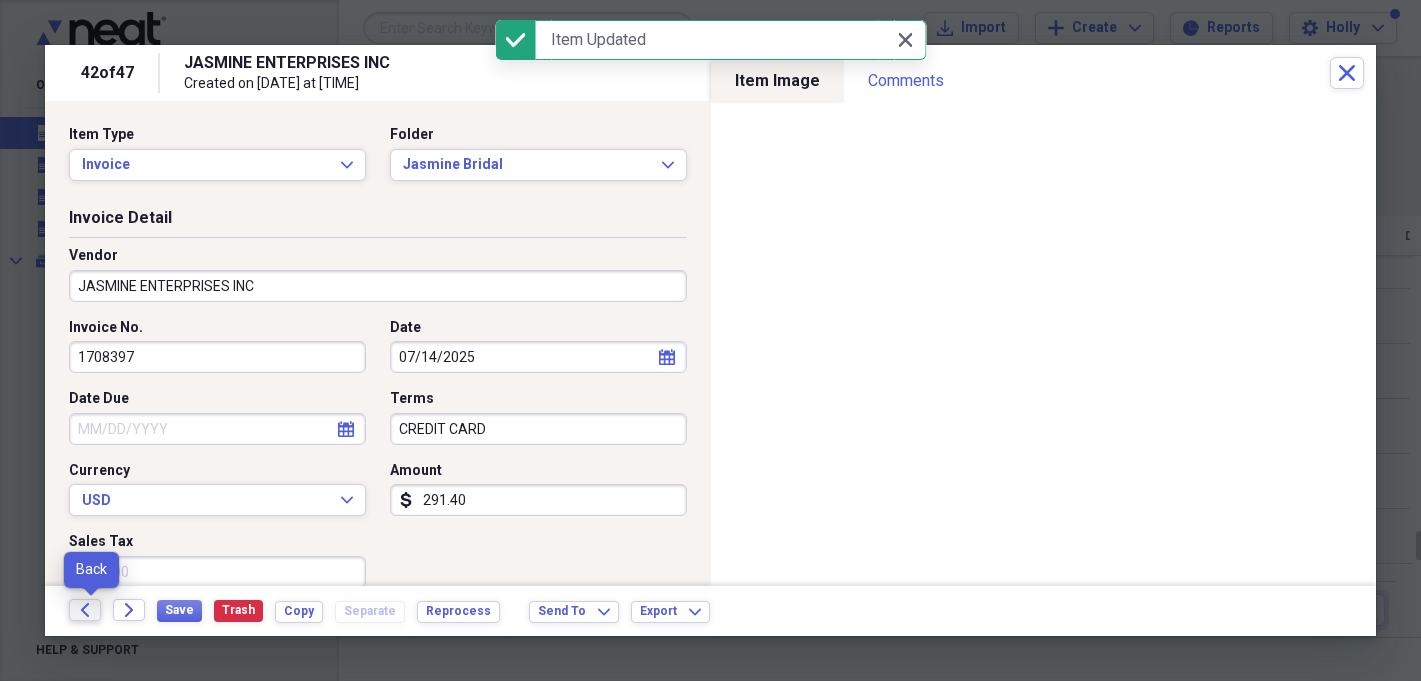 click on "Back" at bounding box center (85, 610) 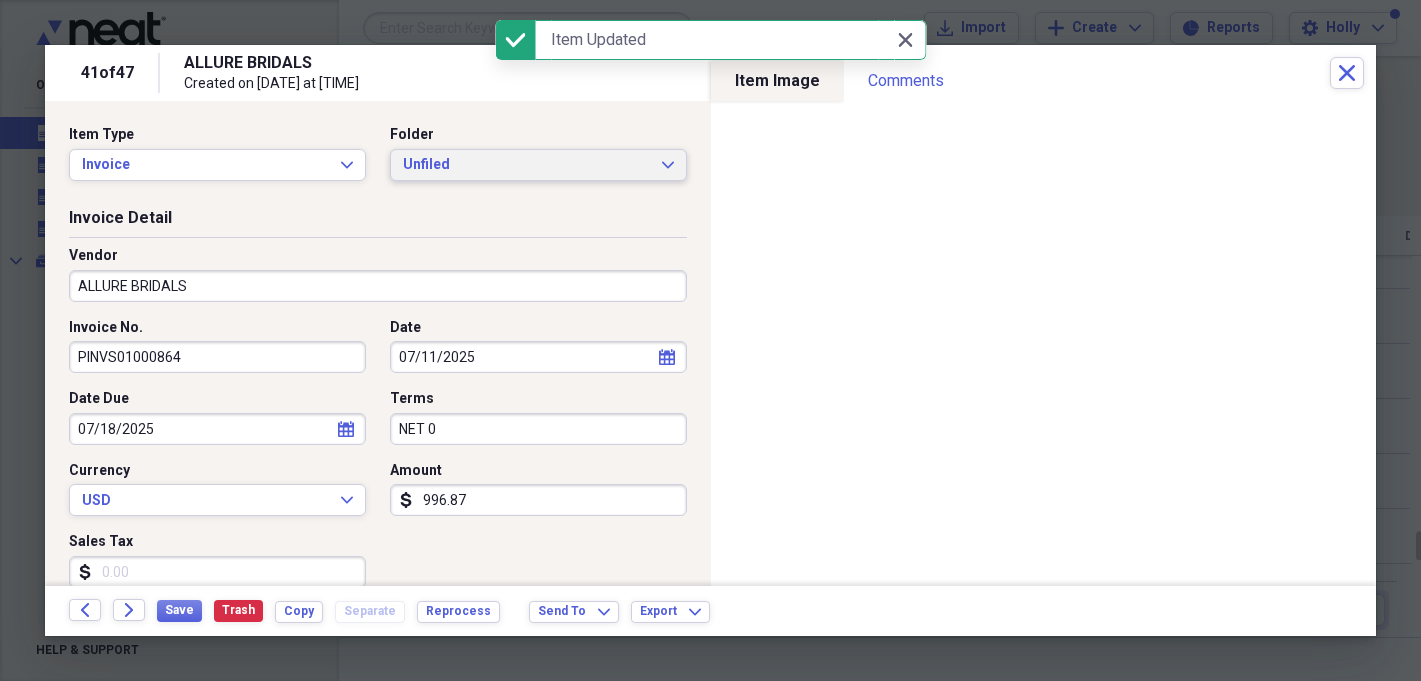 click on "Unfiled" at bounding box center (526, 165) 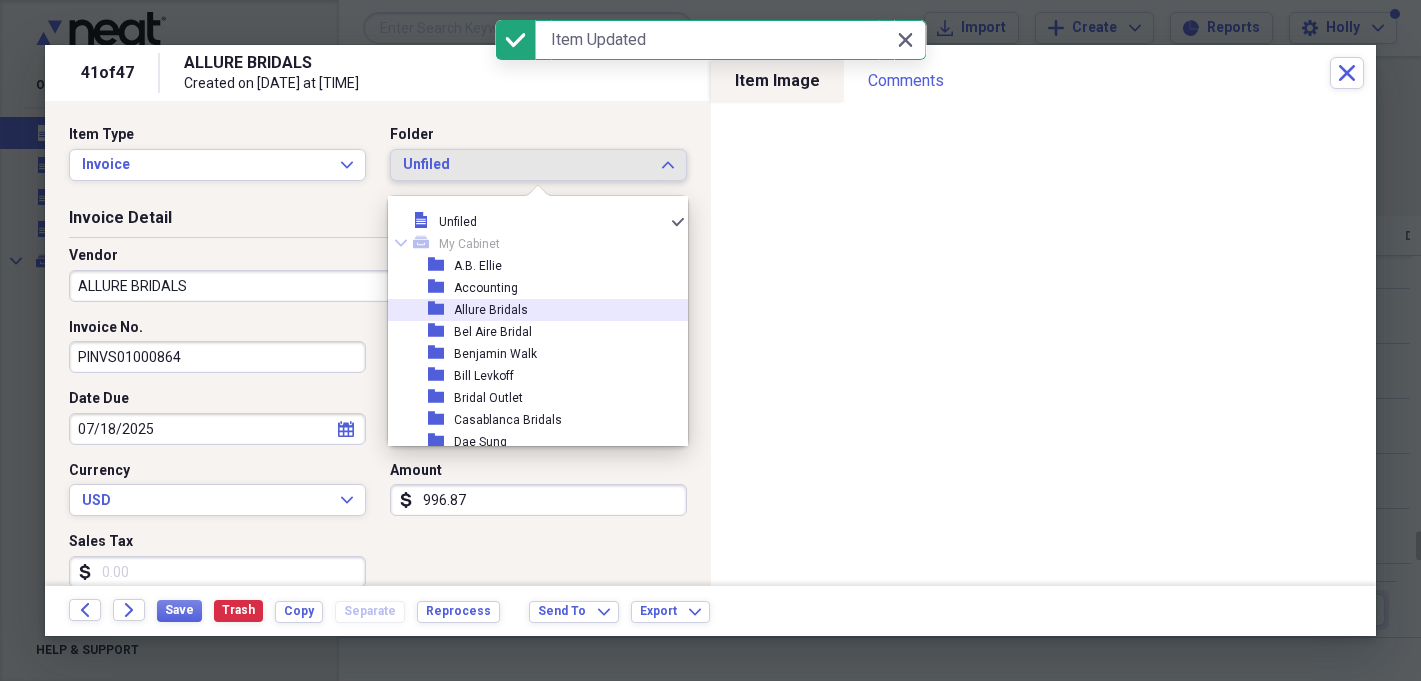 click on "folder Allure Bridals" at bounding box center (530, 310) 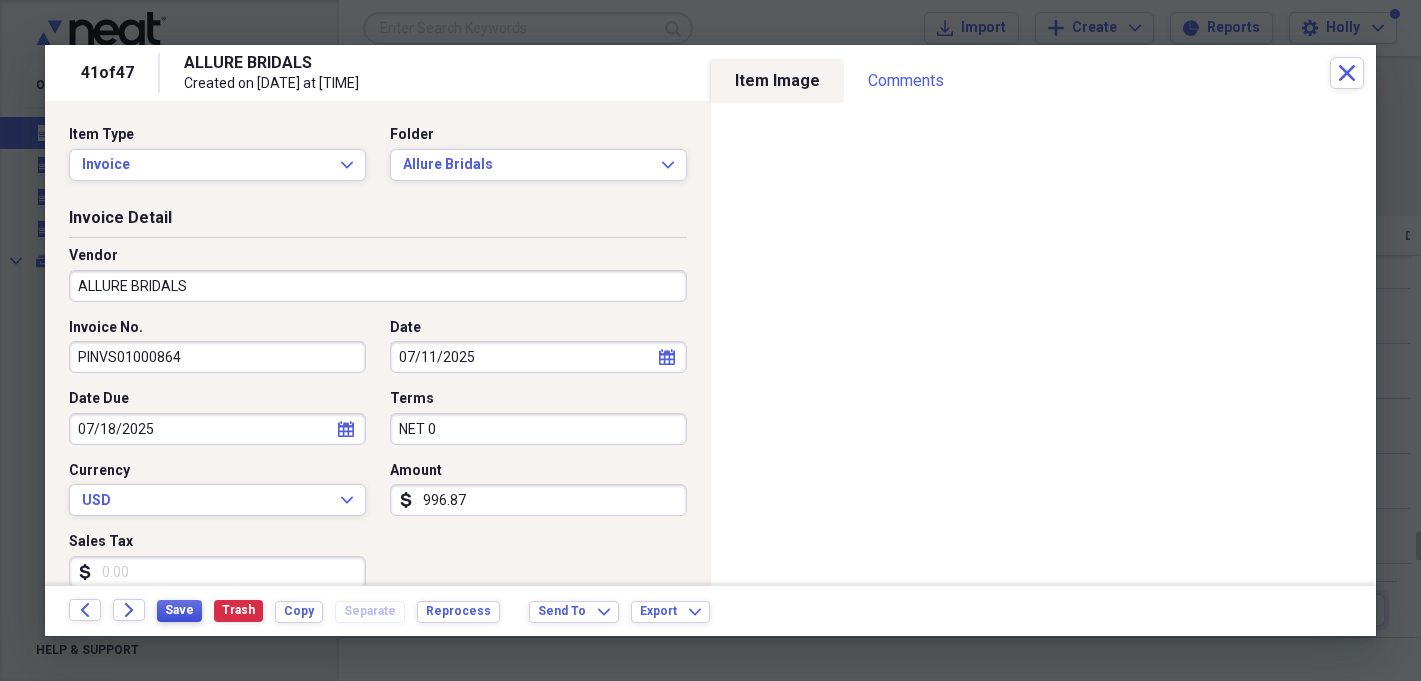 click on "Save" at bounding box center (179, 610) 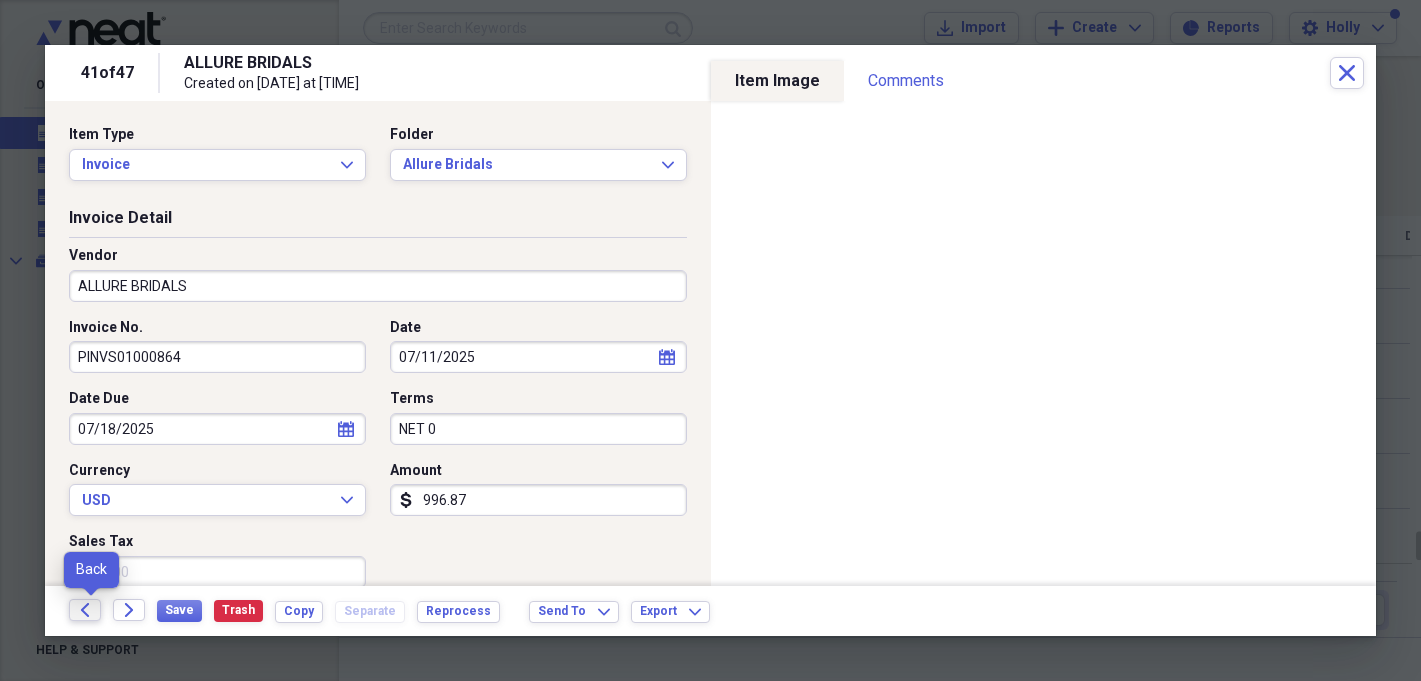click on "Back" 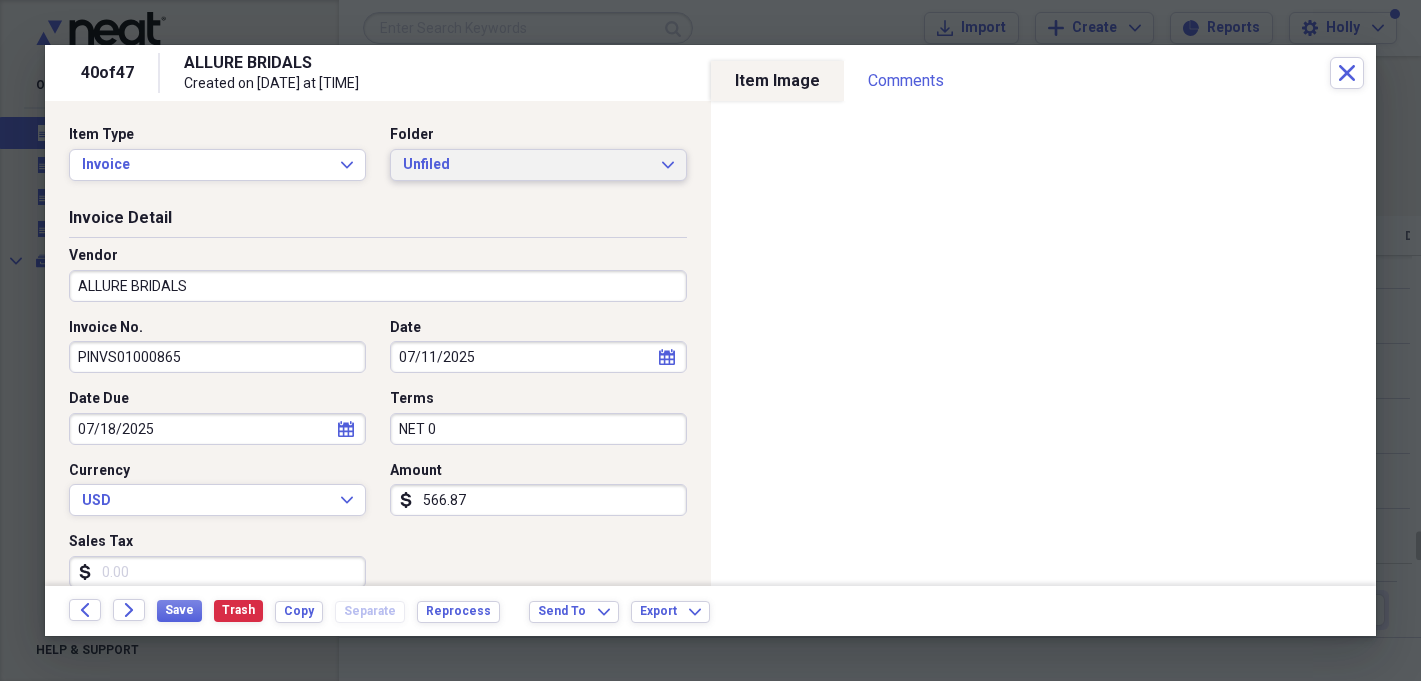 click on "Unfiled Expand" at bounding box center [538, 165] 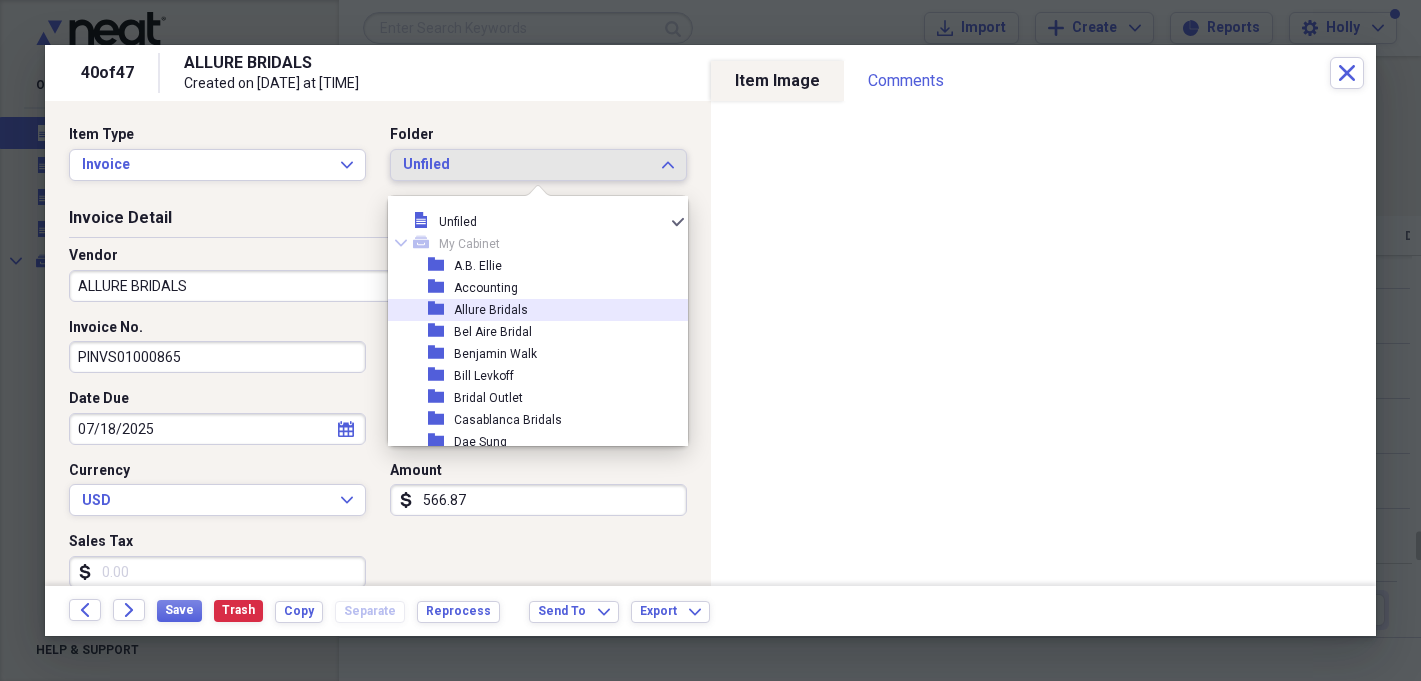 click on "folder Allure Bridals" at bounding box center (530, 310) 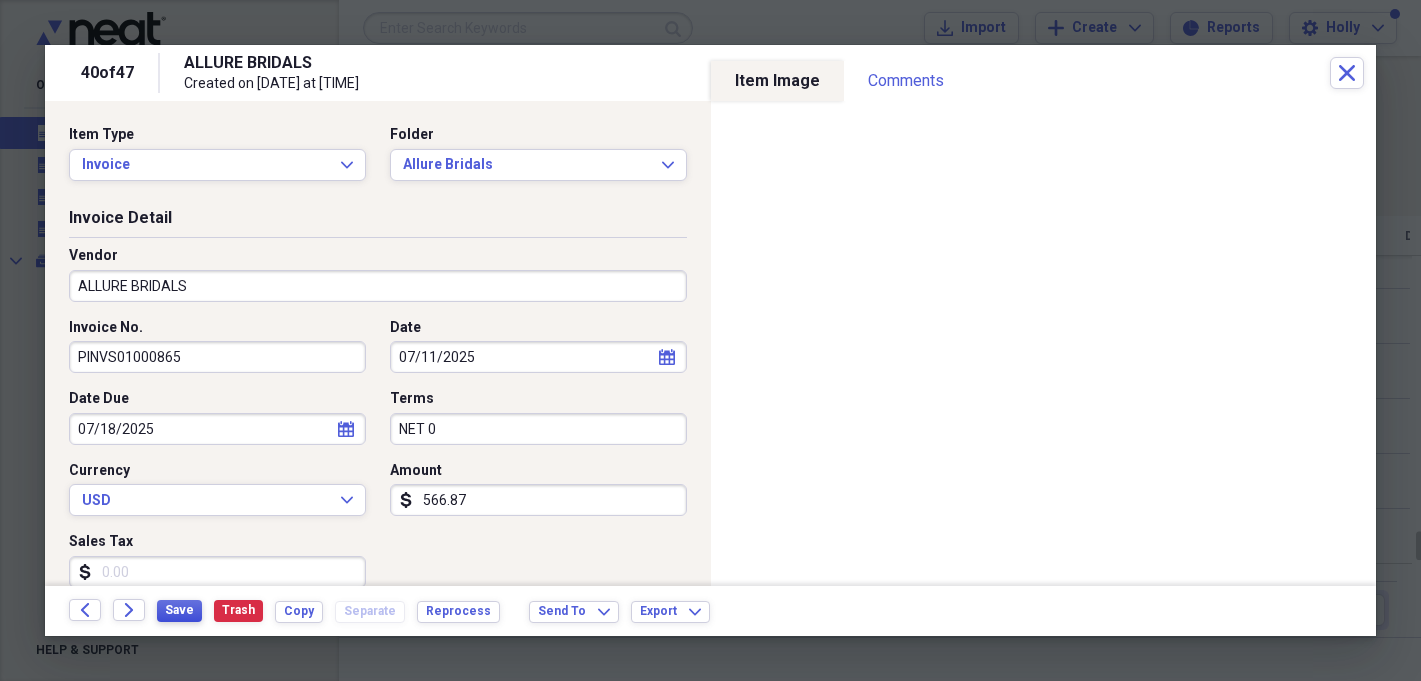 click on "Save" at bounding box center (179, 610) 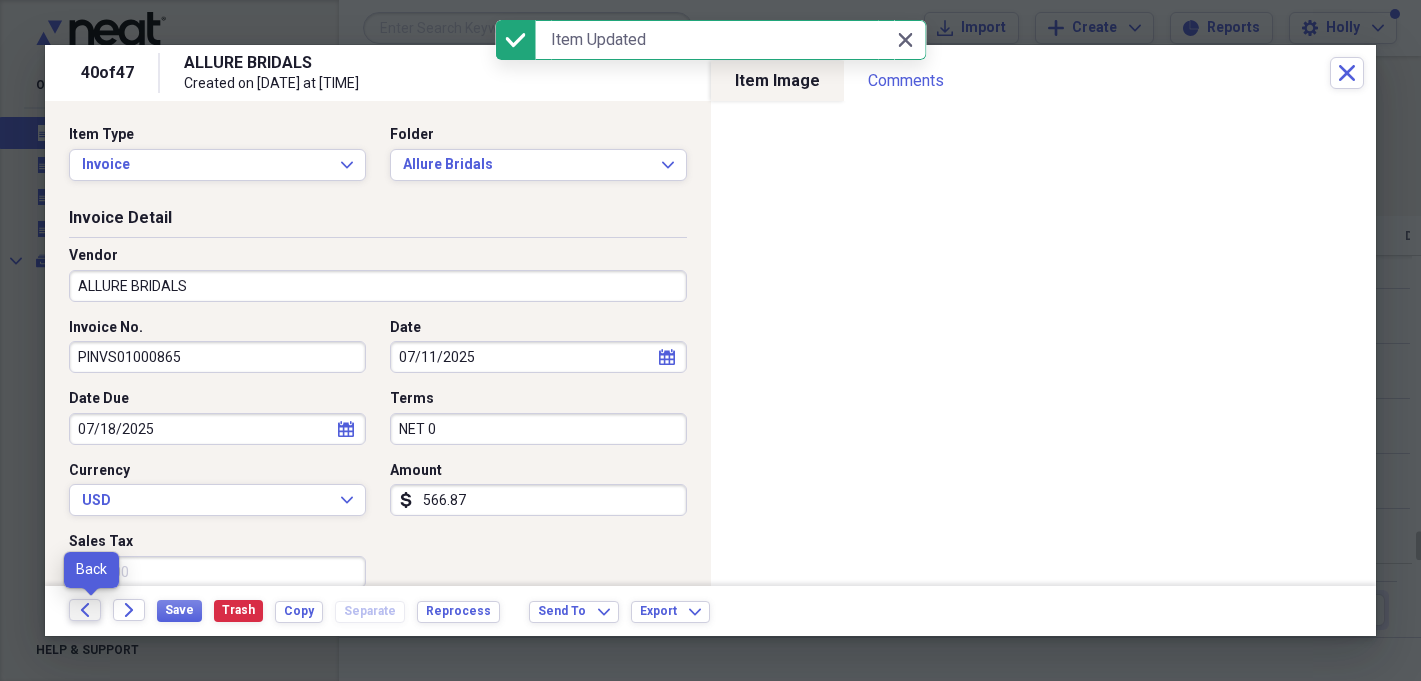 click on "Back" 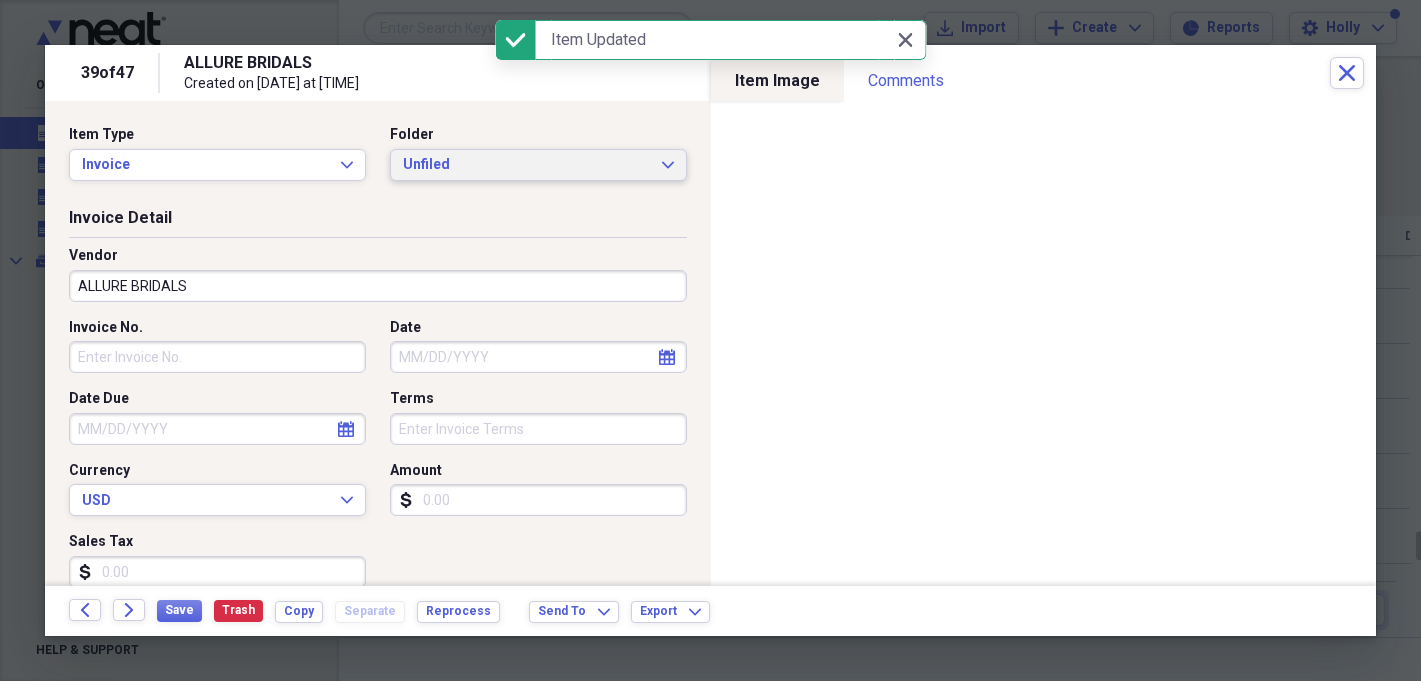 click on "Unfiled" at bounding box center (526, 165) 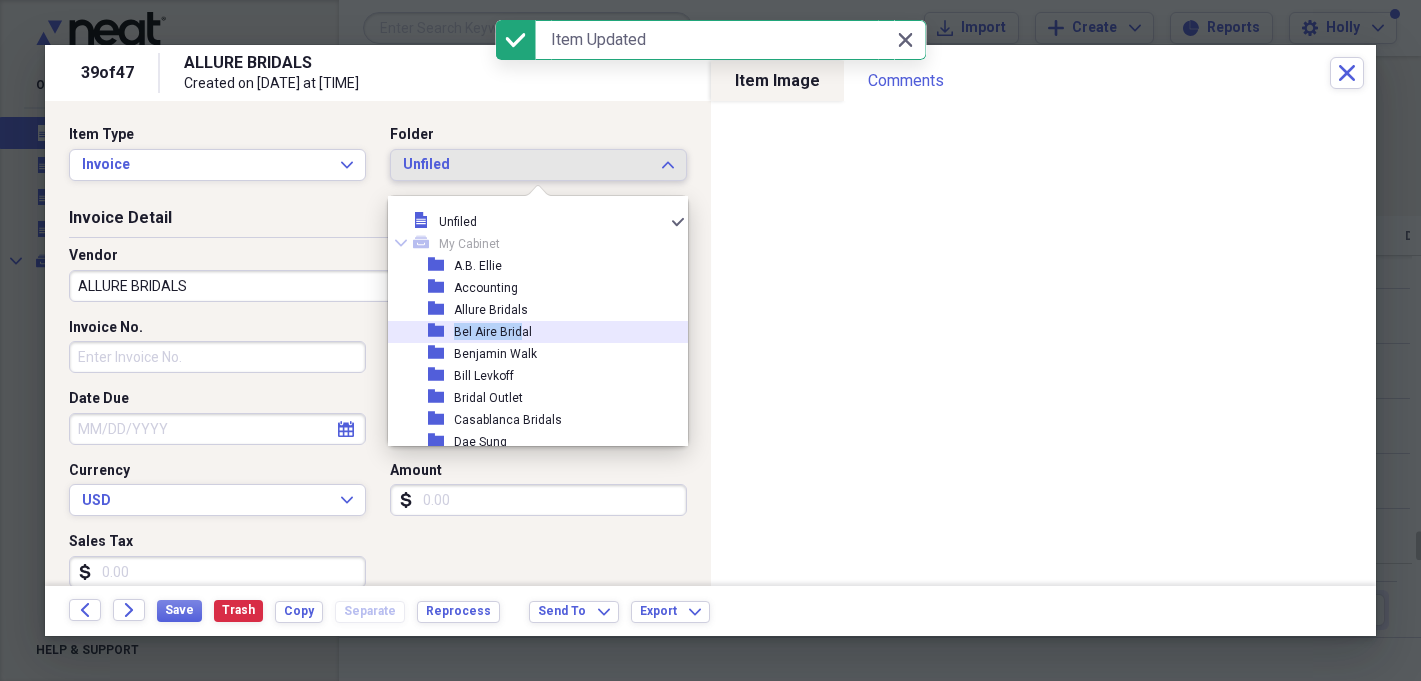 click on "Bel Aire Bridal" at bounding box center (493, 332) 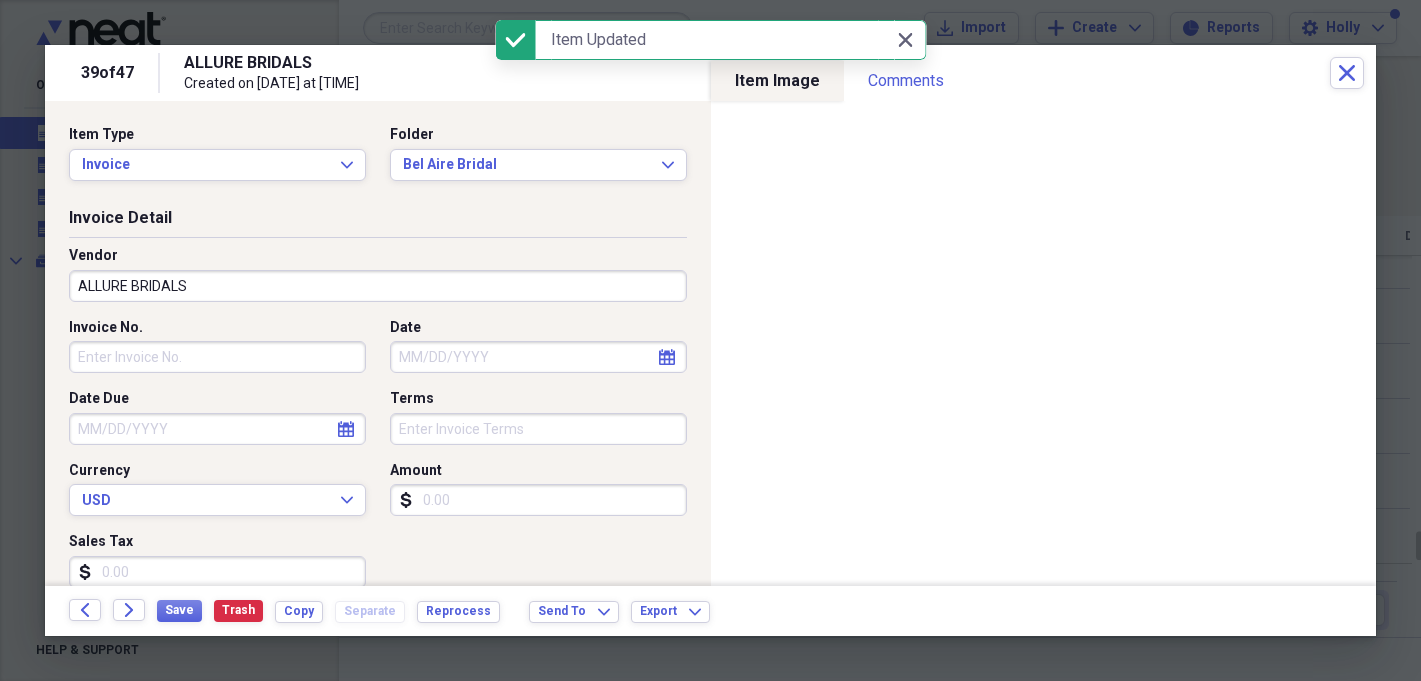 click on "Organize My Files 38 Collapse Unfiled Needs Review 38 Unfiled All Files Unfiled Unfiled Unfiled Saved Reports Collapse My Cabinet My Cabinet Add Folder Folder A.B. Ellie Add Folder Folder Accounting Add Folder Folder Allure Bridals Add Folder Folder Bel Aire Bridal Add Folder Folder Benjamin Walk Add Folder Folder Bill Levkoff Add Folder Folder Bridal Outlet Add Folder Folder Casablanca Bridals Add Folder Folder Dae Sung Add Folder Folder Dave & Johnny Add Folder Folder Dessy Group Add Folder Folder Elizabeth Bower Add Folder Folder Essense of Australia Add Folder Folder J.L. Johnson Add Folder Folder Jasmine Bridal Add Folder Folder Jovani Add Folder Folder Kitty Chen Add Folder Folder Lee Roski LTD Add Folder Folder Lovebird Jewelry Collective Add Folder Folder Miscellaneous Add Folder Folder Mon Cheri Bridals Add Folder Folder Peanut Butter Add Folder Folder Rachel Allan Add Folder Folder Robert Bullock Add Folder Folder Sassy South Add Folder Folder Sherri Hill Add Folder Folder Simply Charming Add Folder" at bounding box center (710, 340) 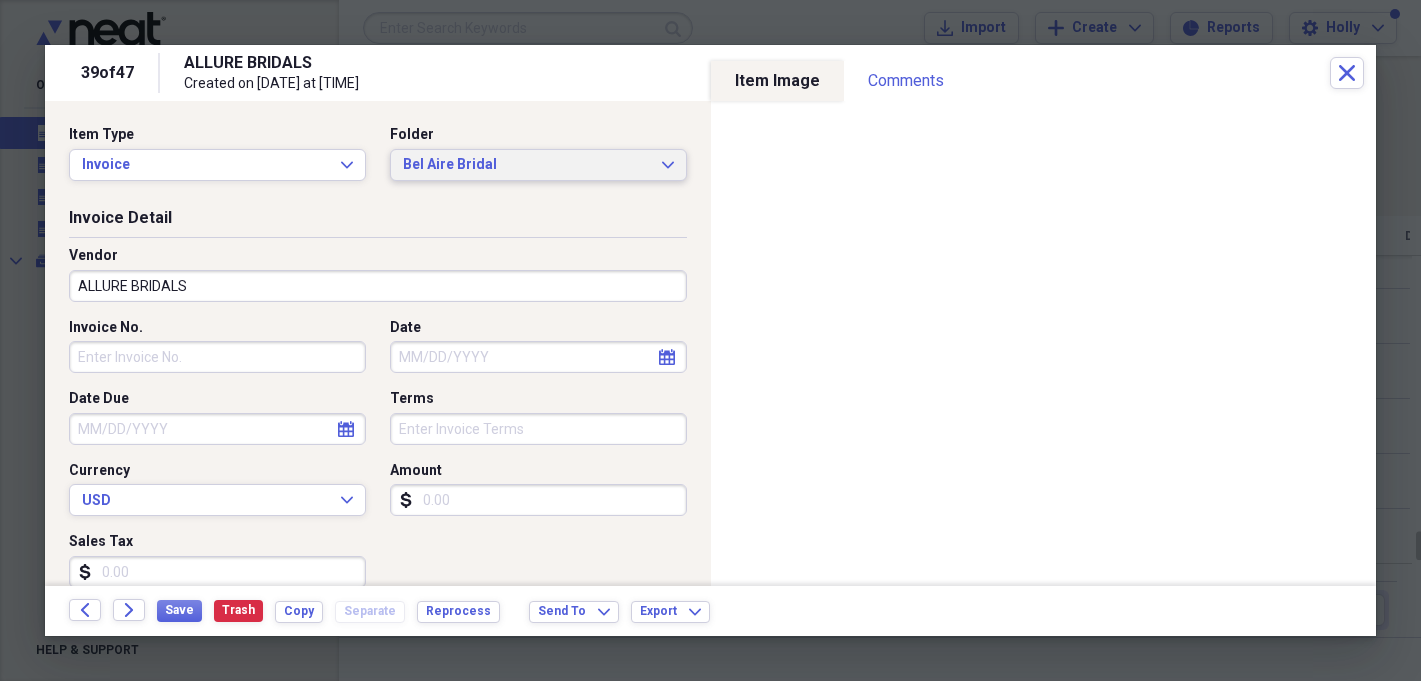 click on "Bel Aire Bridal Expand" at bounding box center (538, 165) 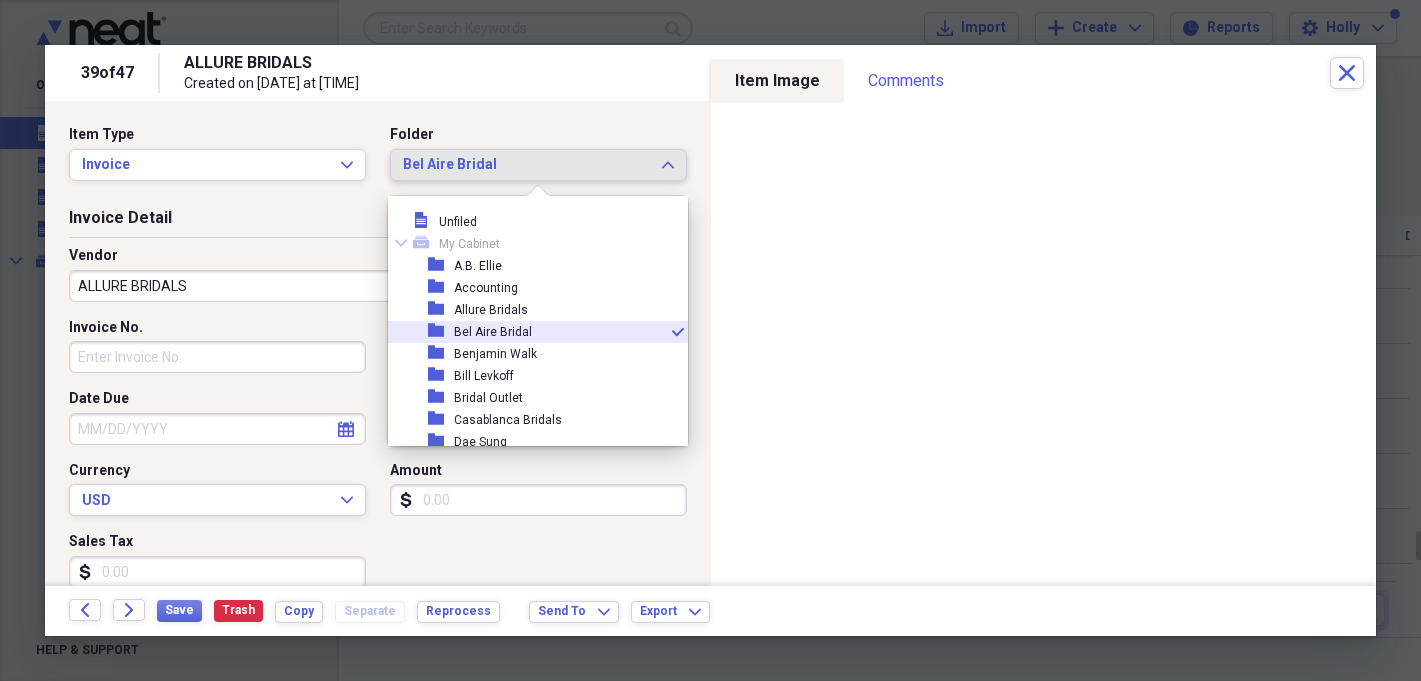 scroll, scrollTop: 11, scrollLeft: 0, axis: vertical 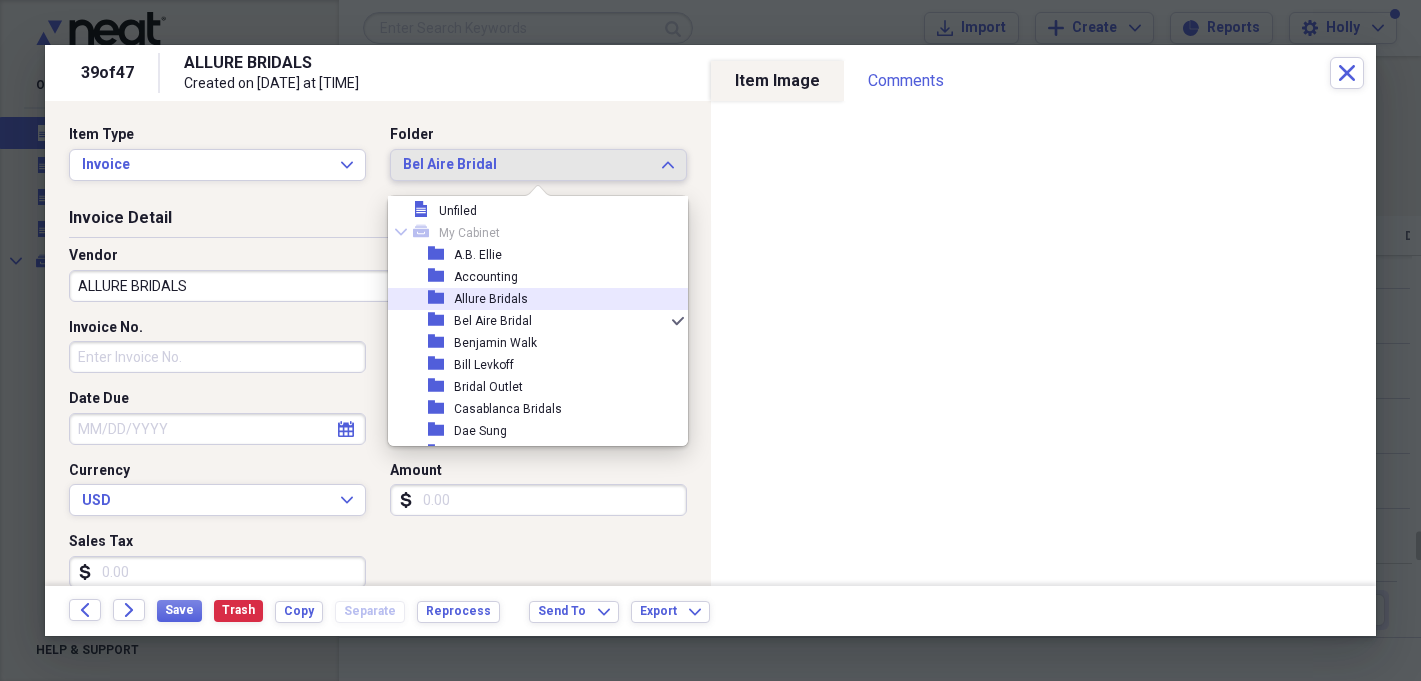 click on "Allure Bridals" at bounding box center (491, 299) 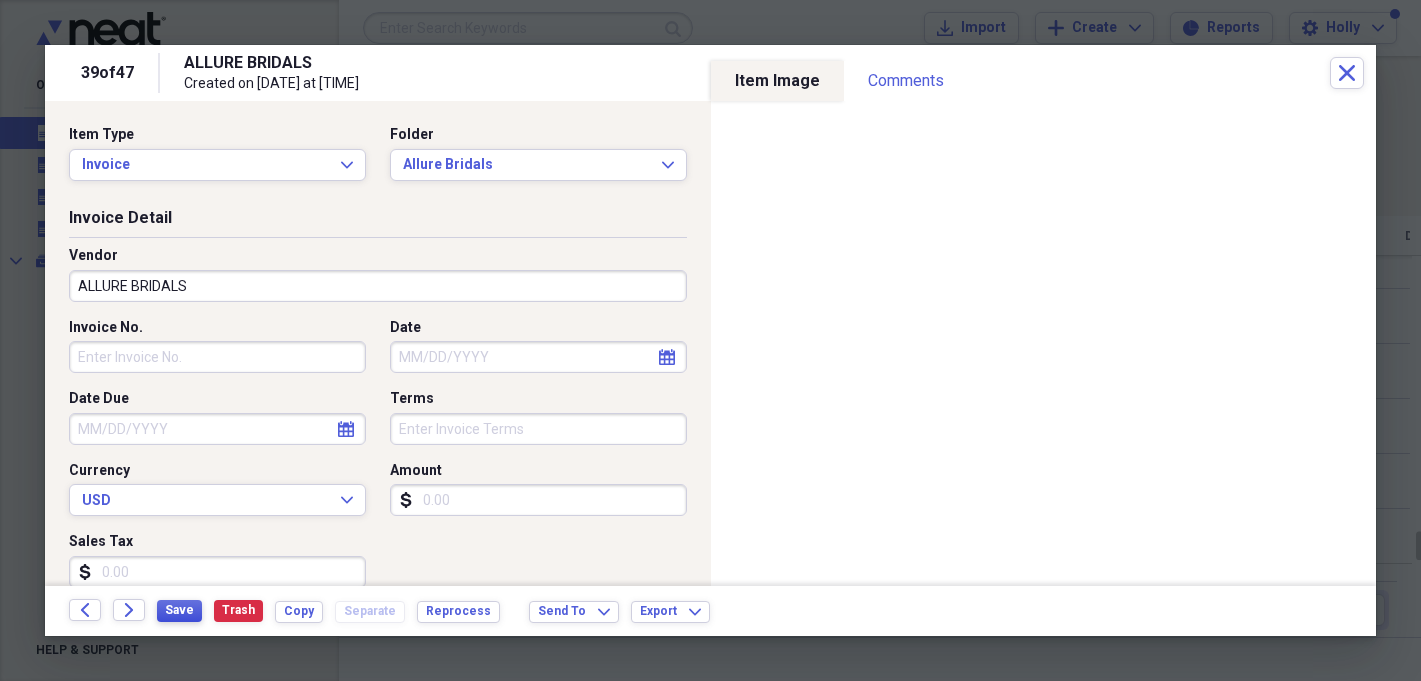 click on "Save" at bounding box center [179, 610] 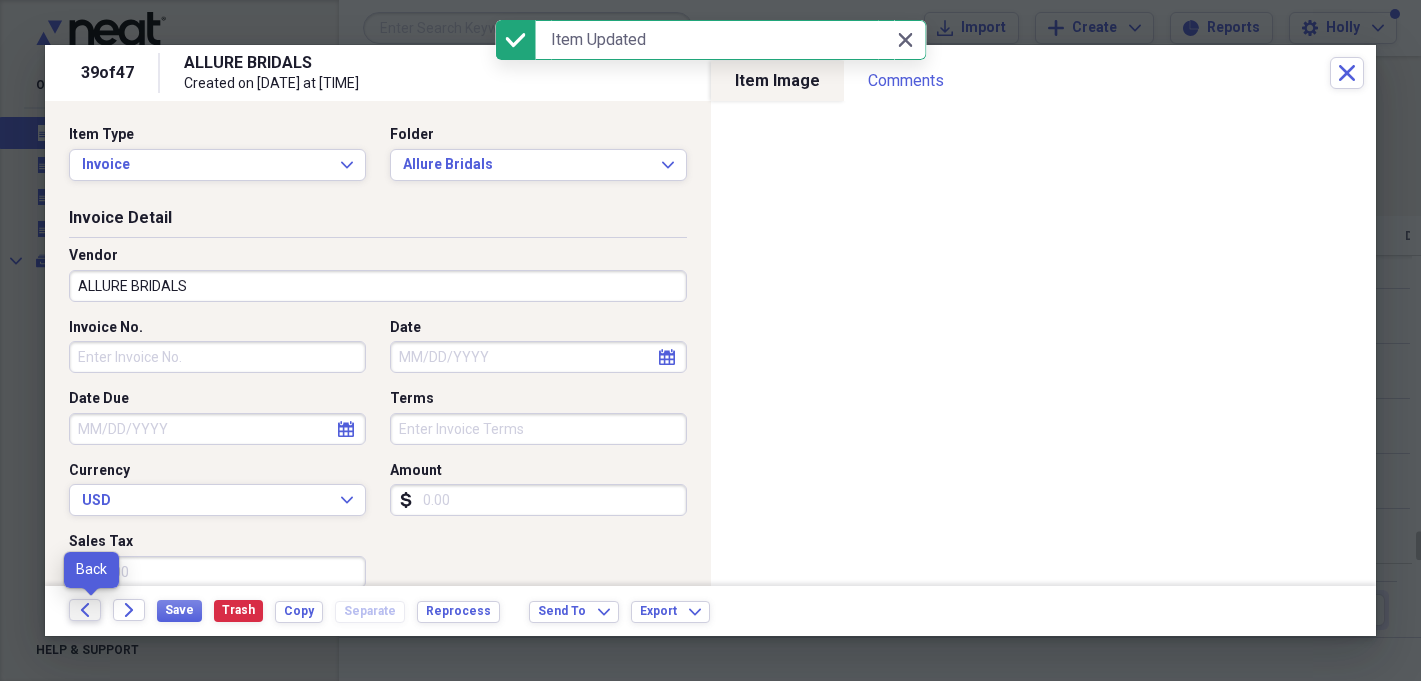 click on "Back" 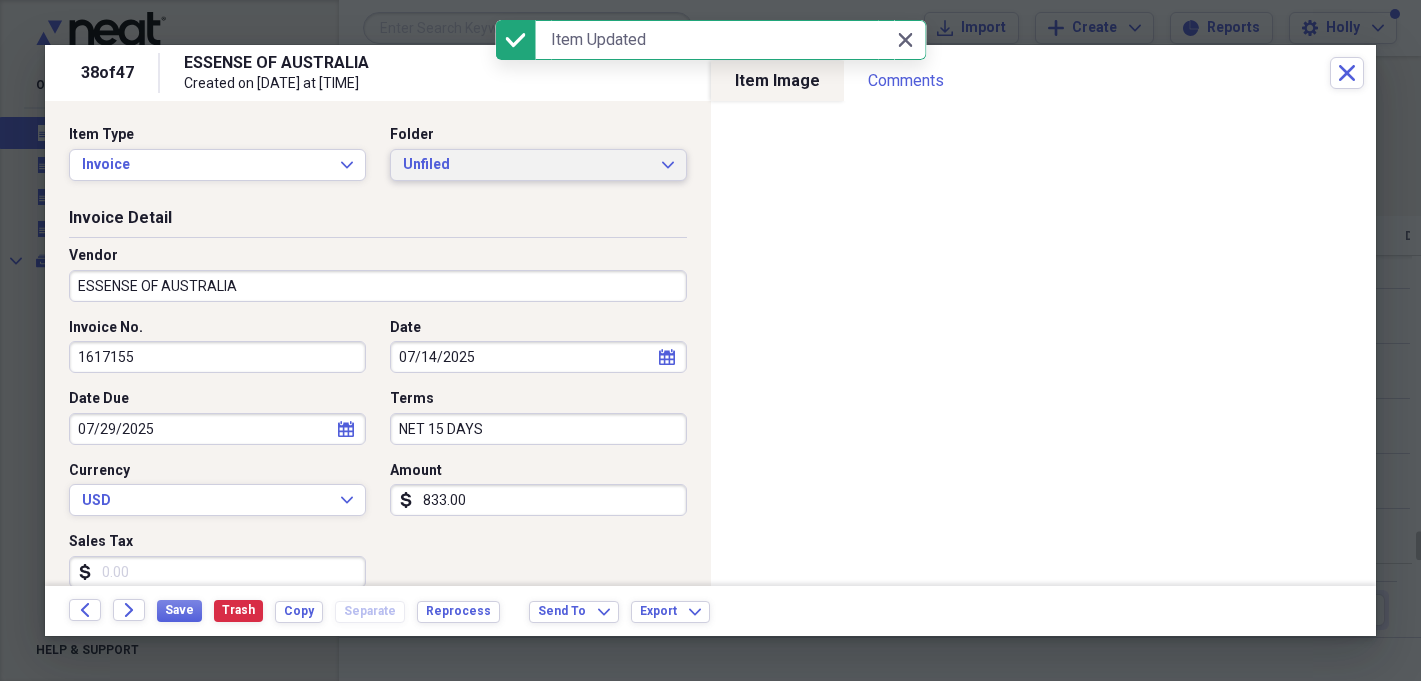 click on "Unfiled" at bounding box center [526, 165] 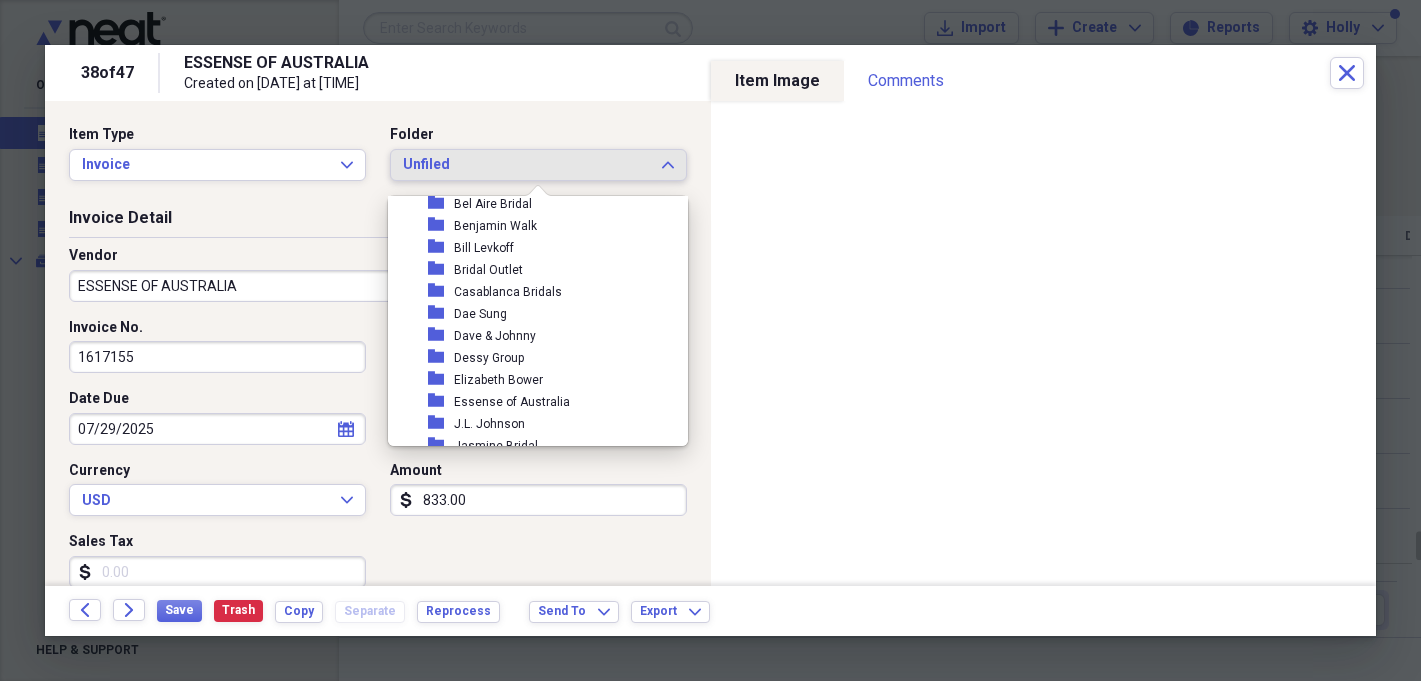 scroll, scrollTop: 129, scrollLeft: 0, axis: vertical 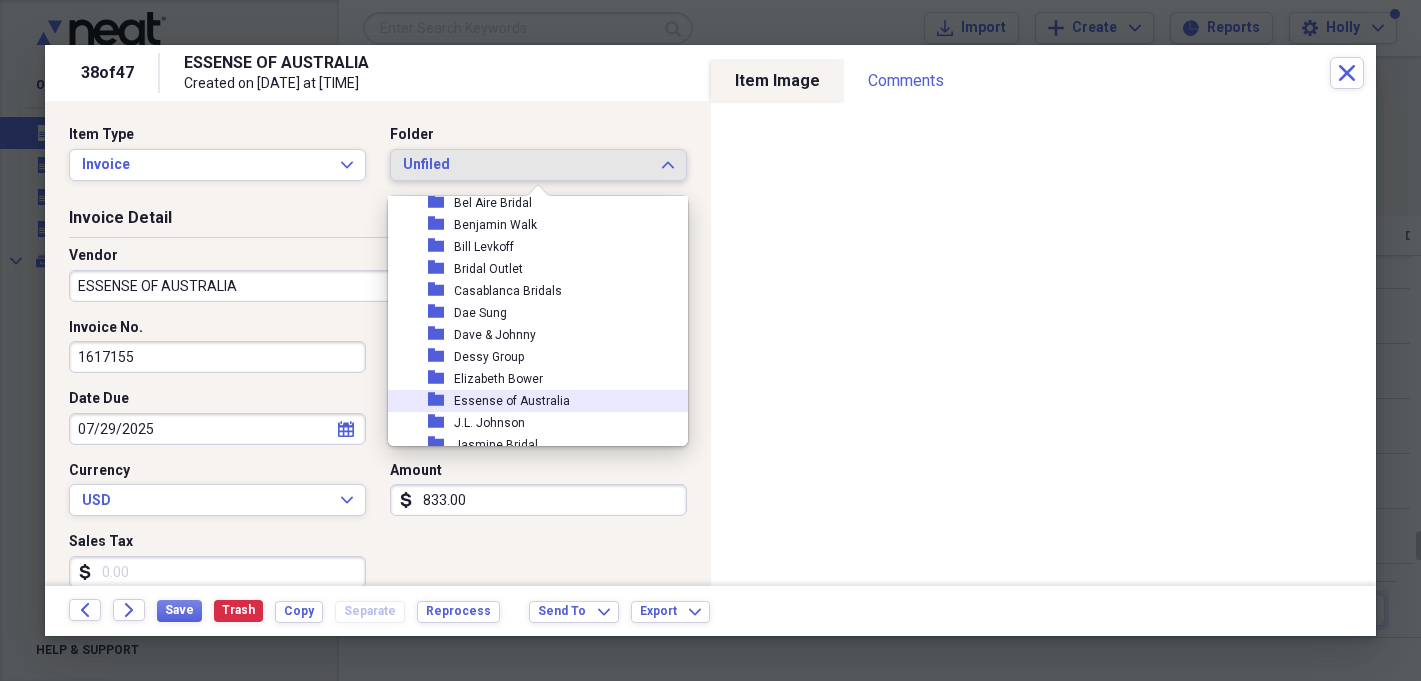 click on "Essense of Australia" at bounding box center [512, 401] 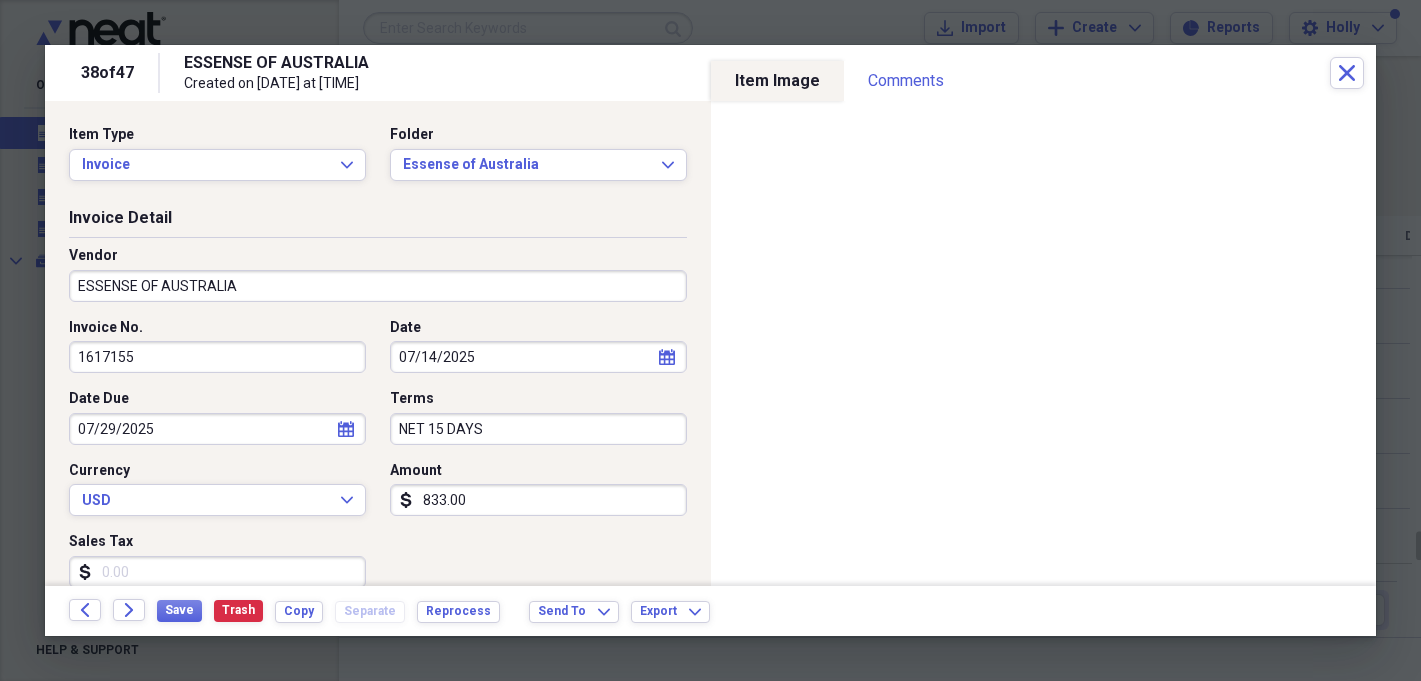 click on "833.00" at bounding box center [538, 500] 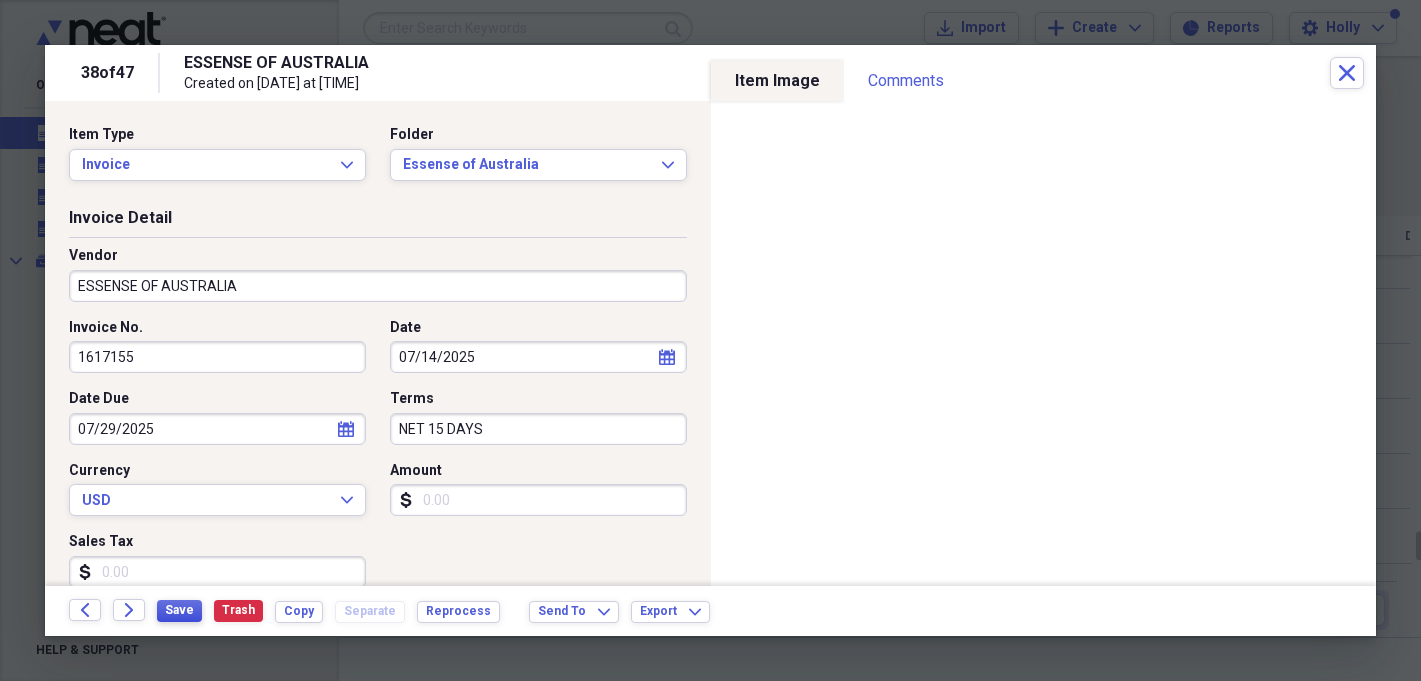 type 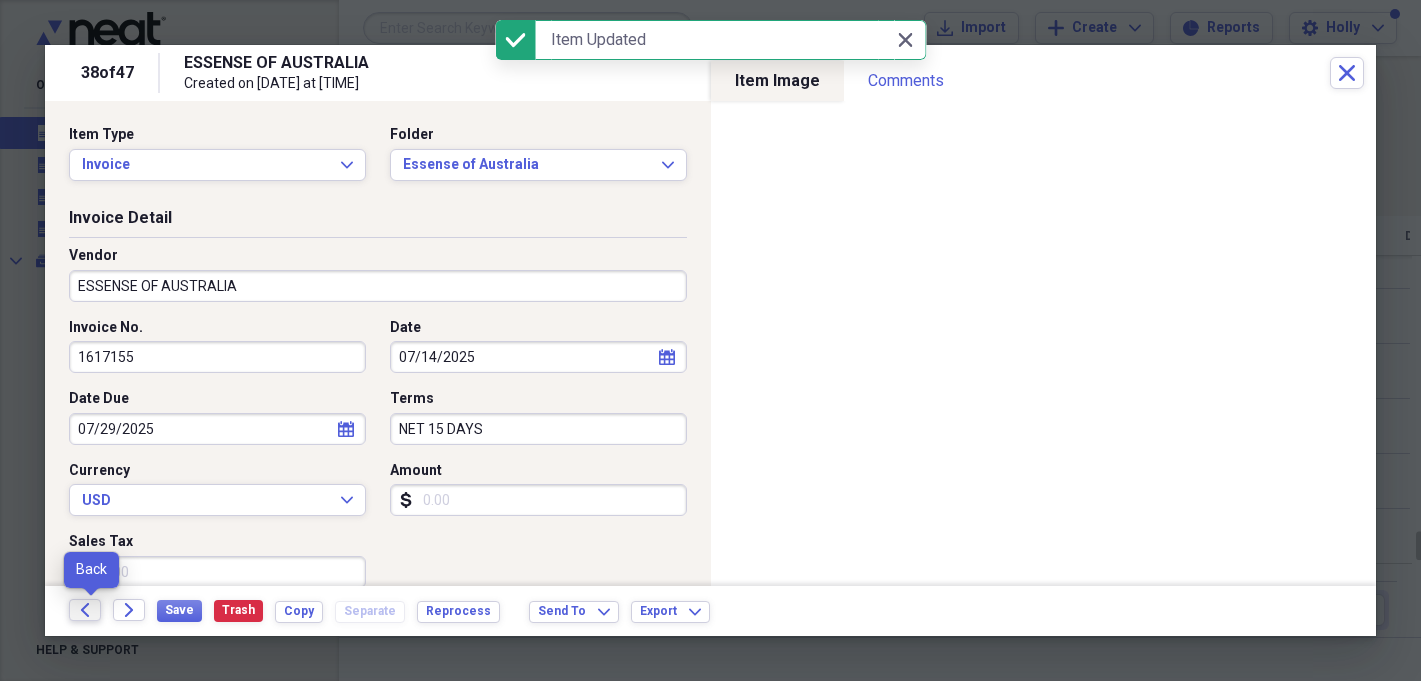 click on "Back" 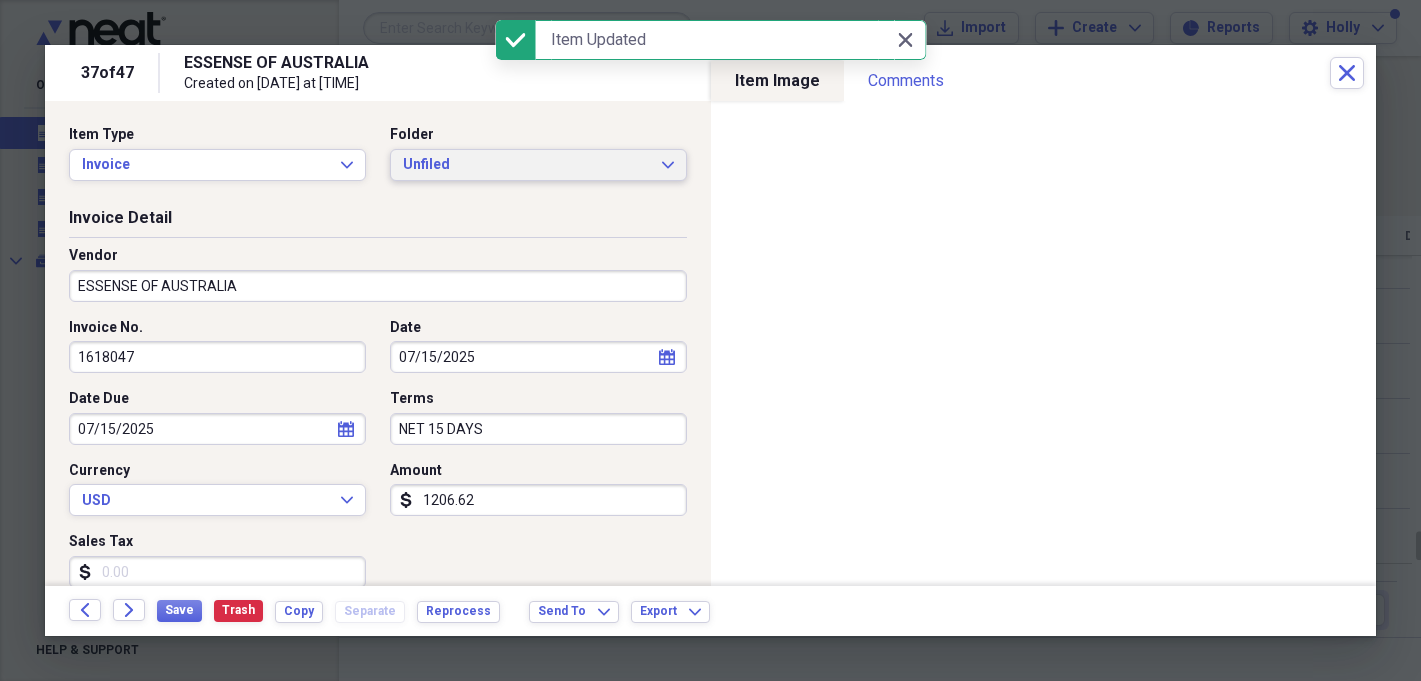 click on "Unfiled" at bounding box center (526, 165) 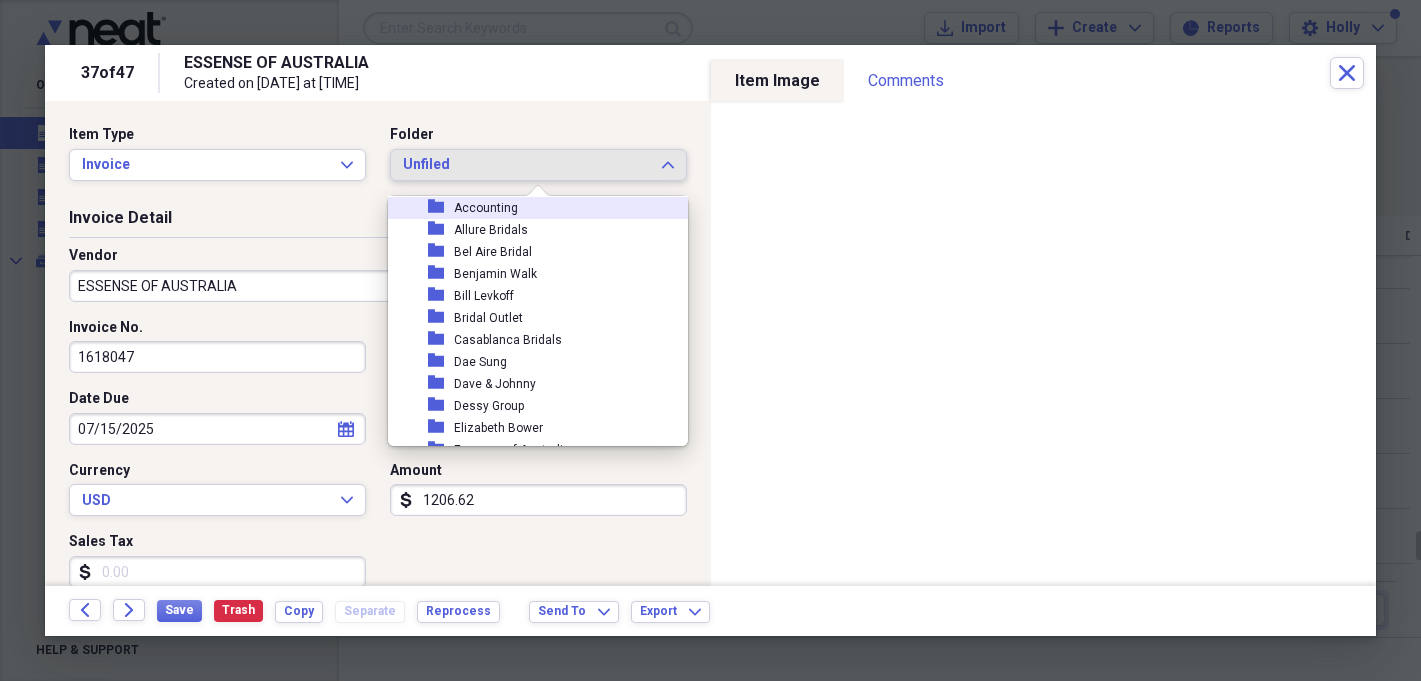 scroll, scrollTop: 117, scrollLeft: 0, axis: vertical 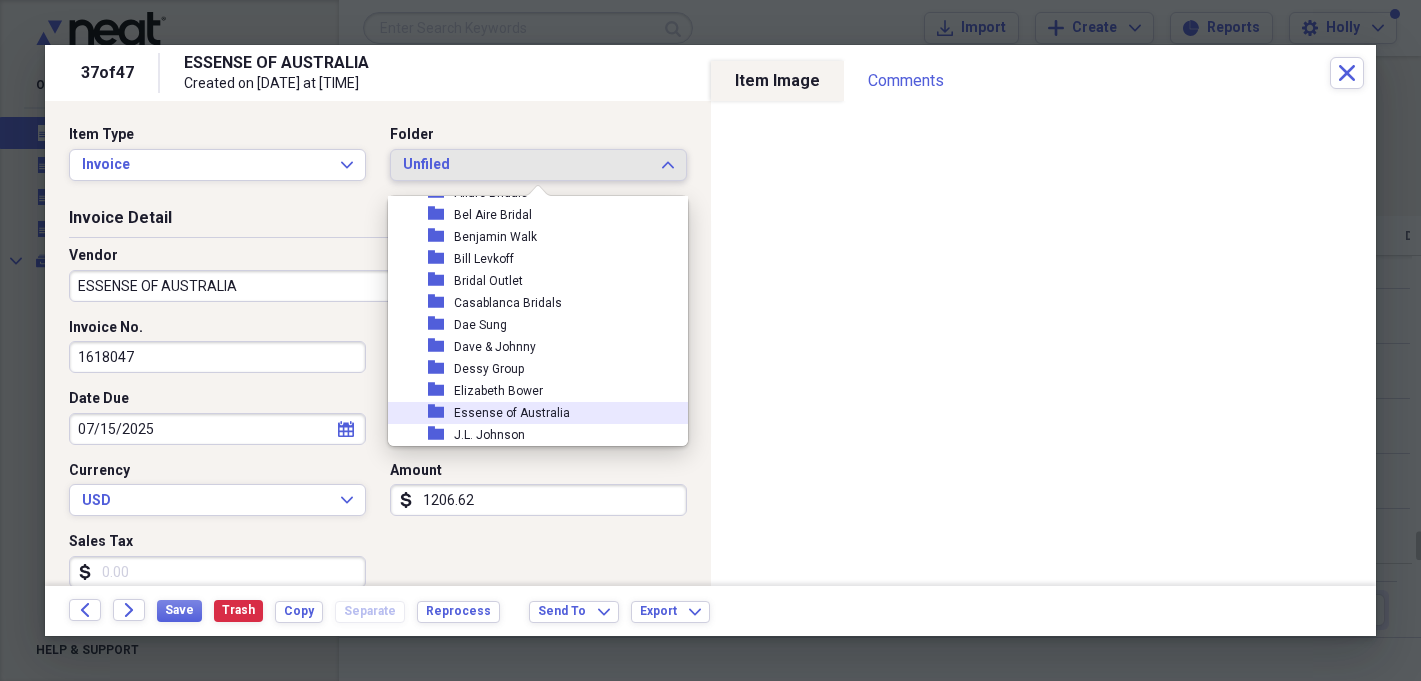 click on "Essense of Australia" at bounding box center (512, 413) 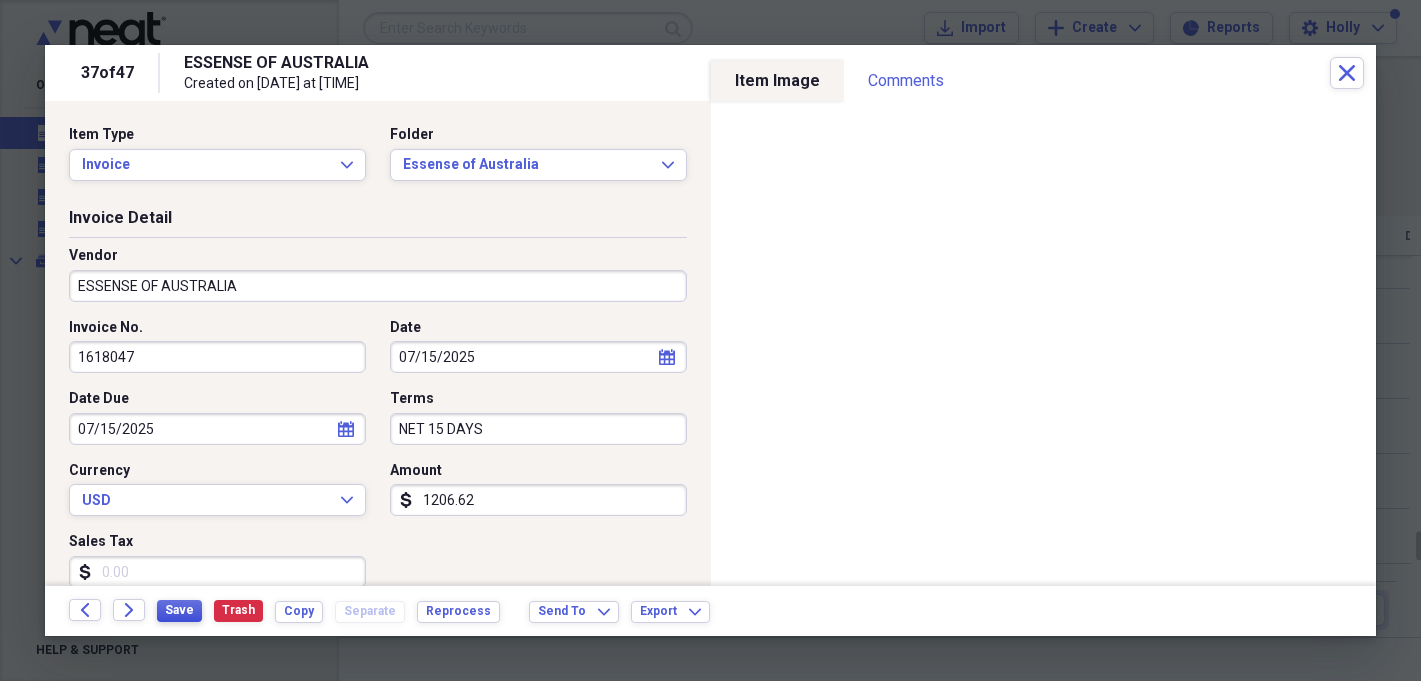 click on "Save" at bounding box center [179, 610] 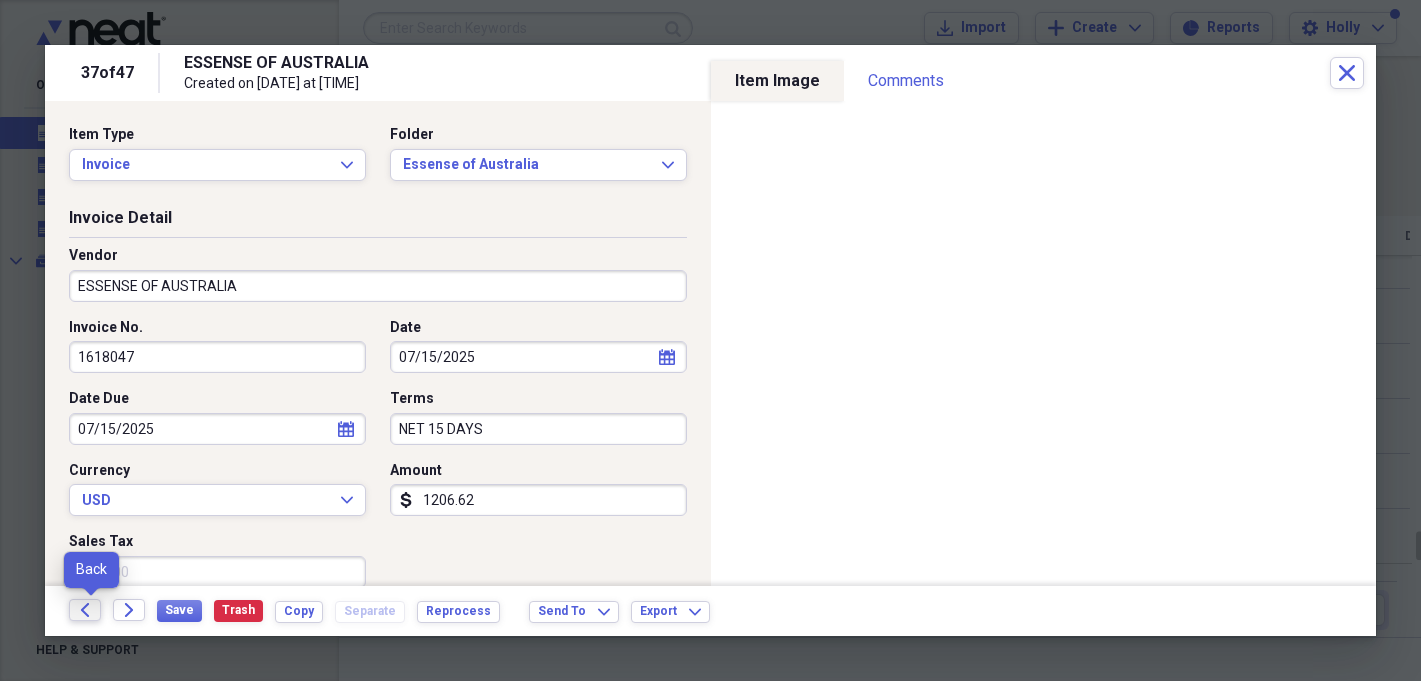 click on "Back" 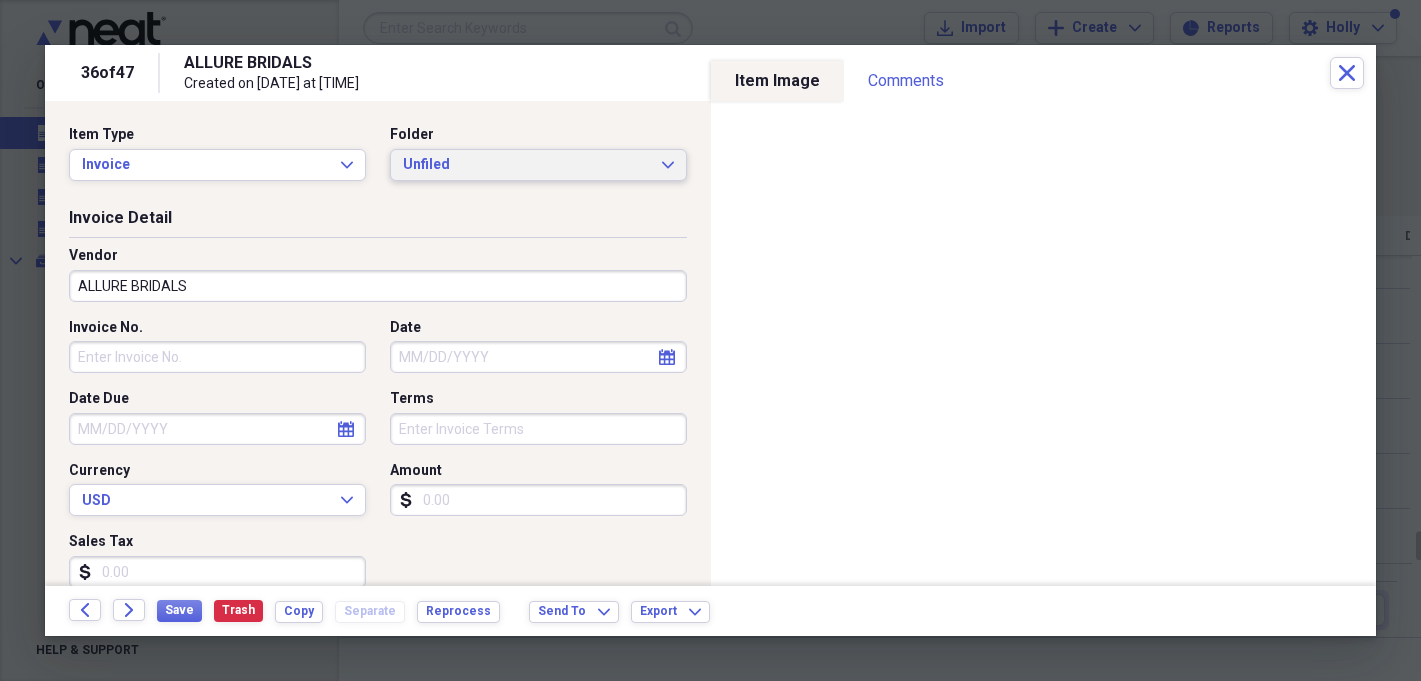 click on "Unfiled" at bounding box center [526, 165] 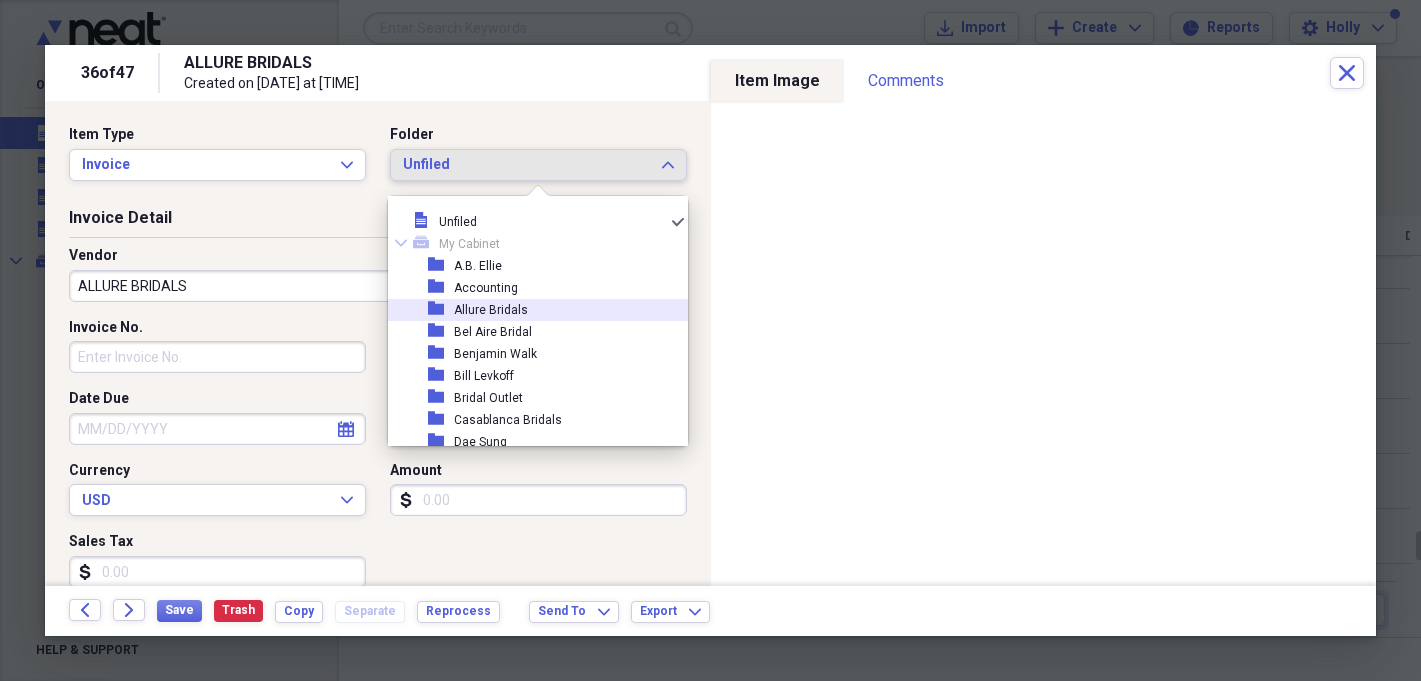 click on "folder Allure Bridals" at bounding box center (530, 310) 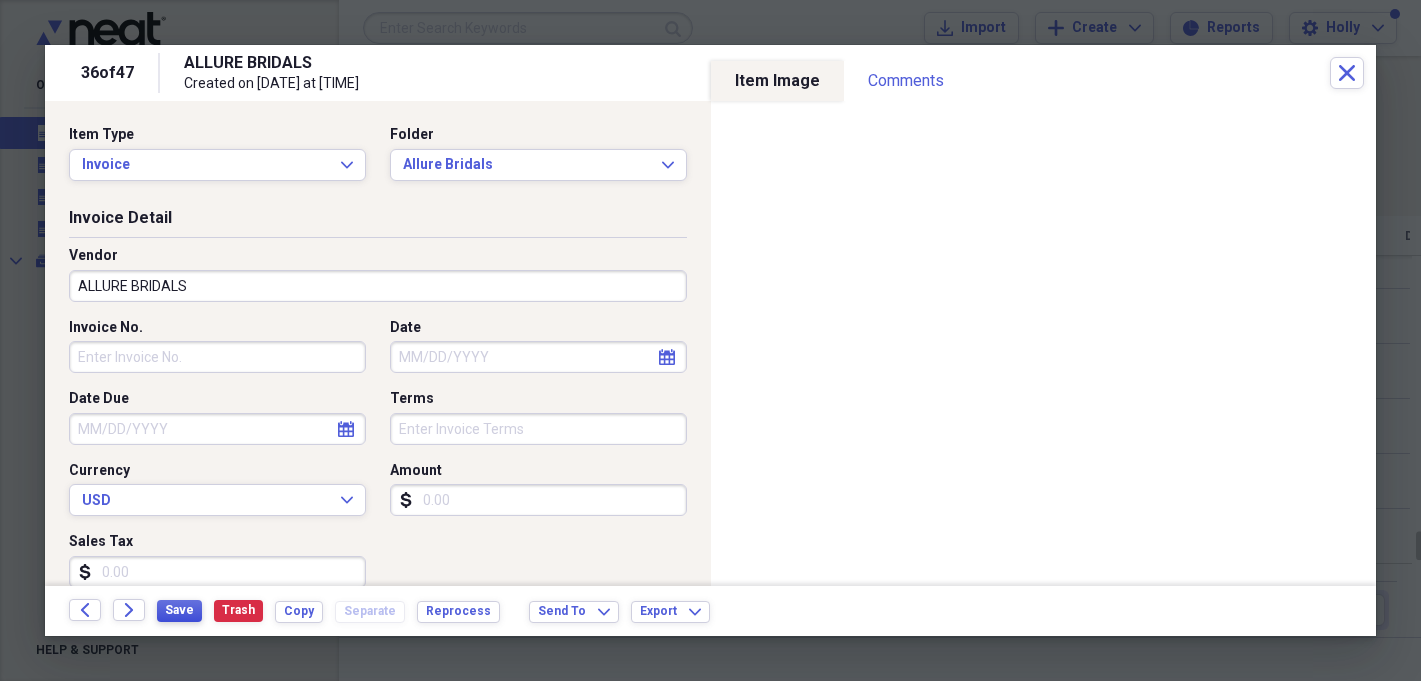 click on "Save" at bounding box center (179, 610) 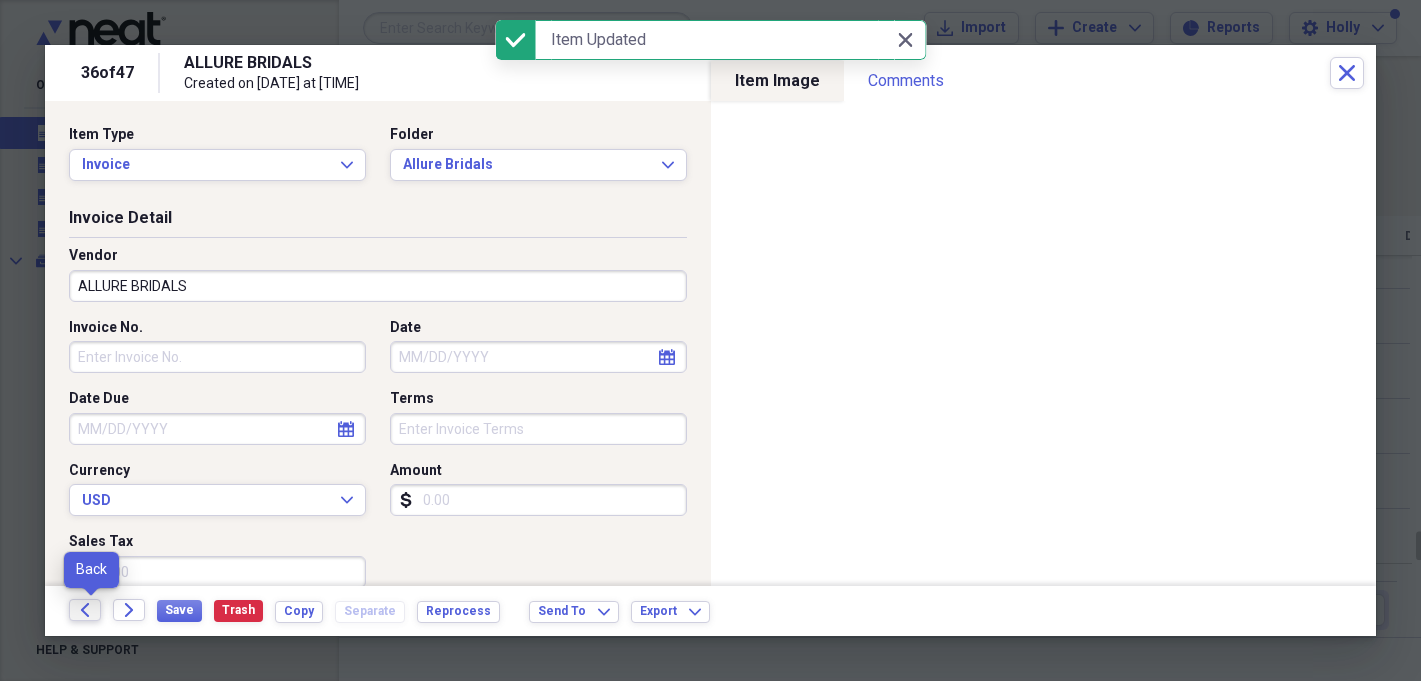 click 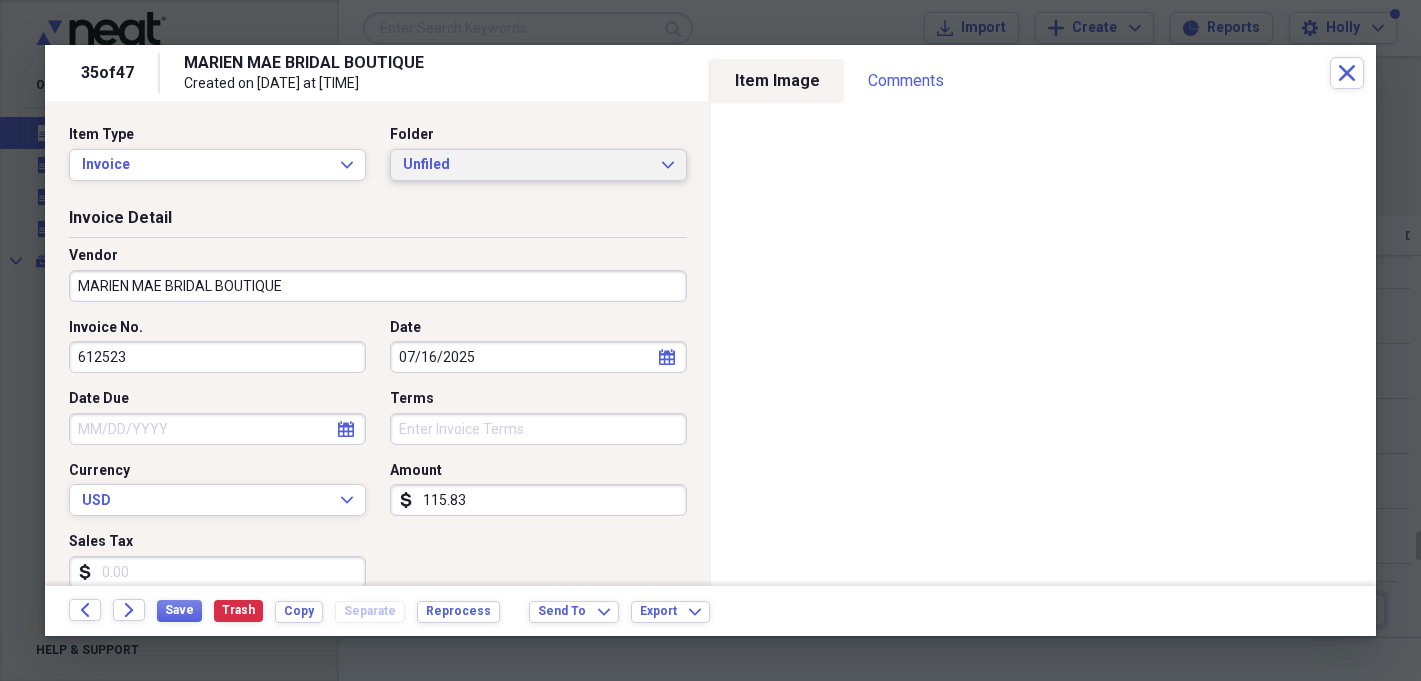 click on "Unfiled Expand" at bounding box center [538, 165] 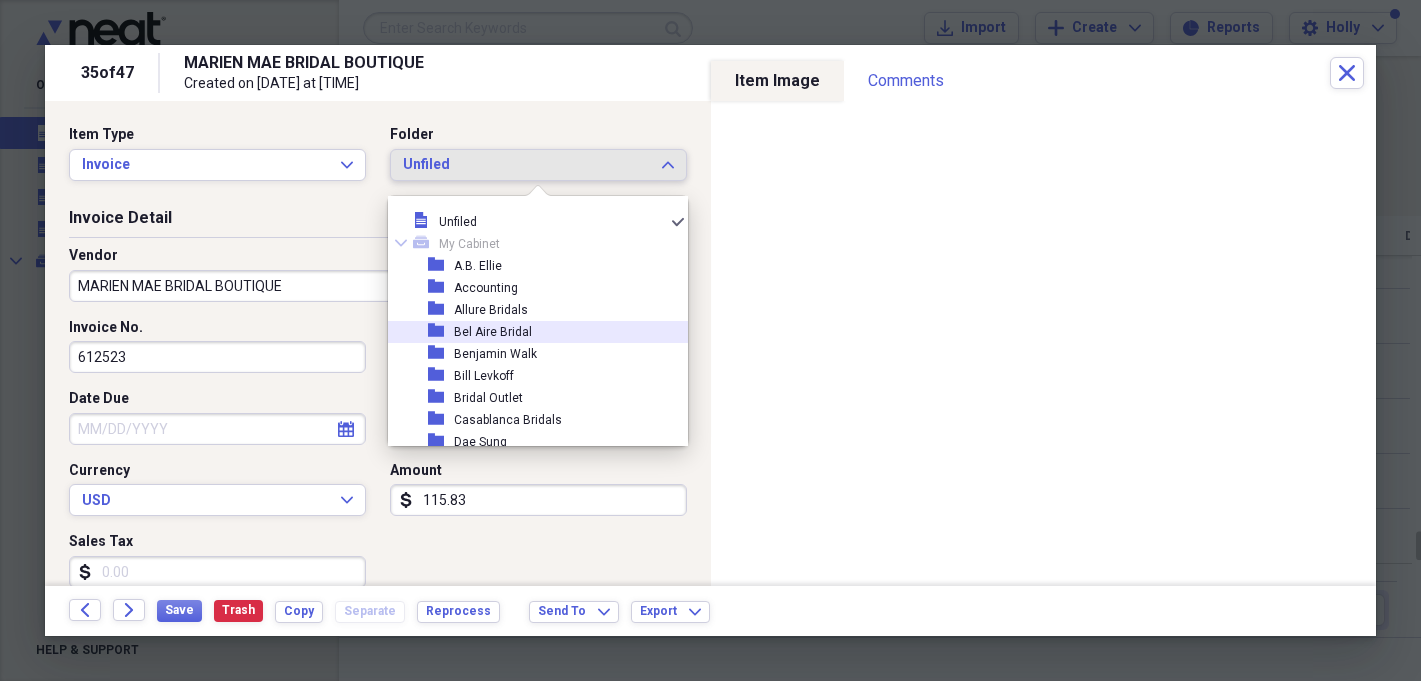 click on "folder Bel Aire Bridal" at bounding box center [530, 332] 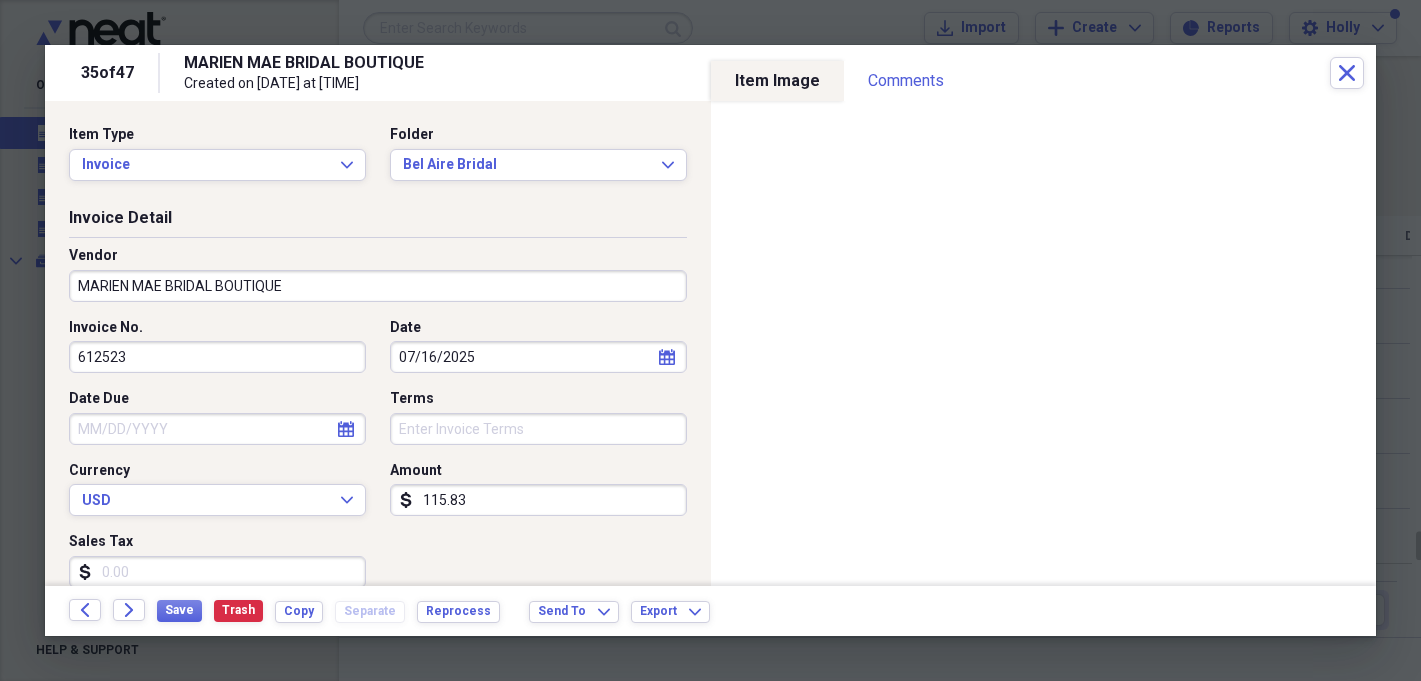 click on "MARIEN MAE BRIDAL BOUTIQUE" at bounding box center (378, 286) 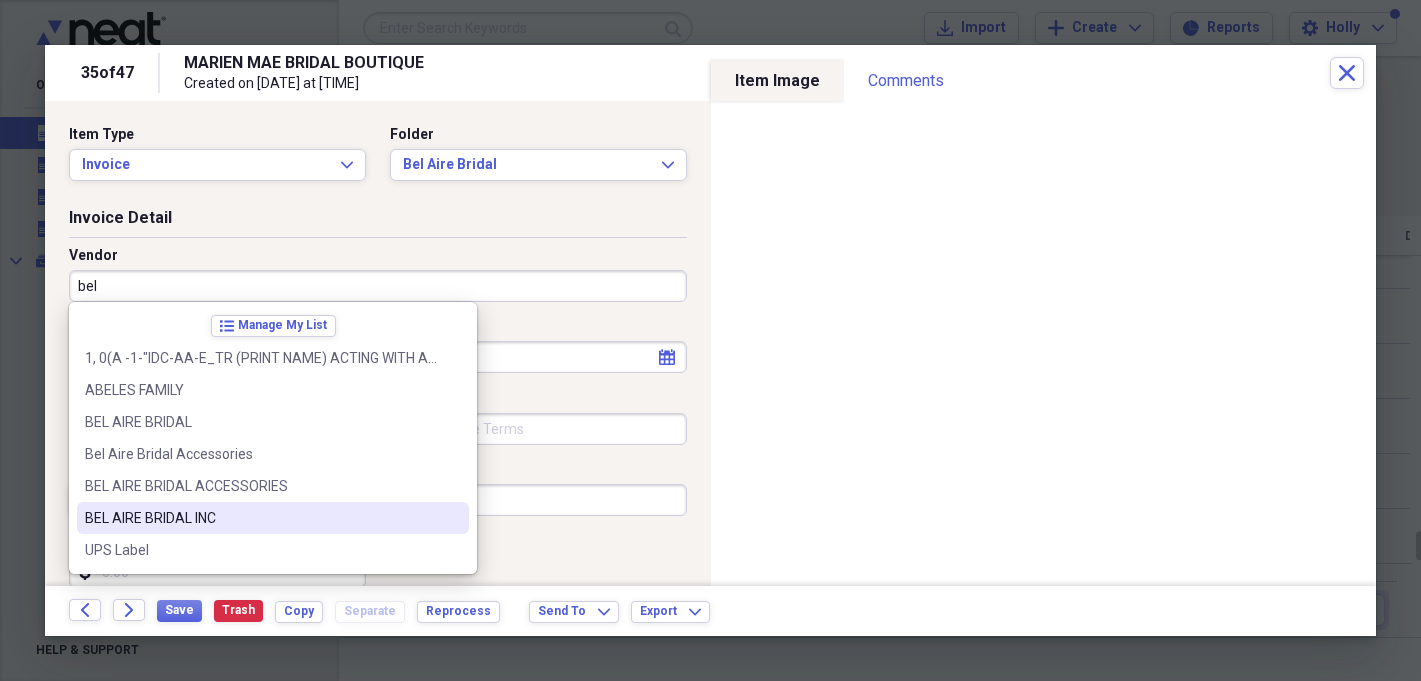click on "BEL AIRE BRIDAL INC" at bounding box center (261, 518) 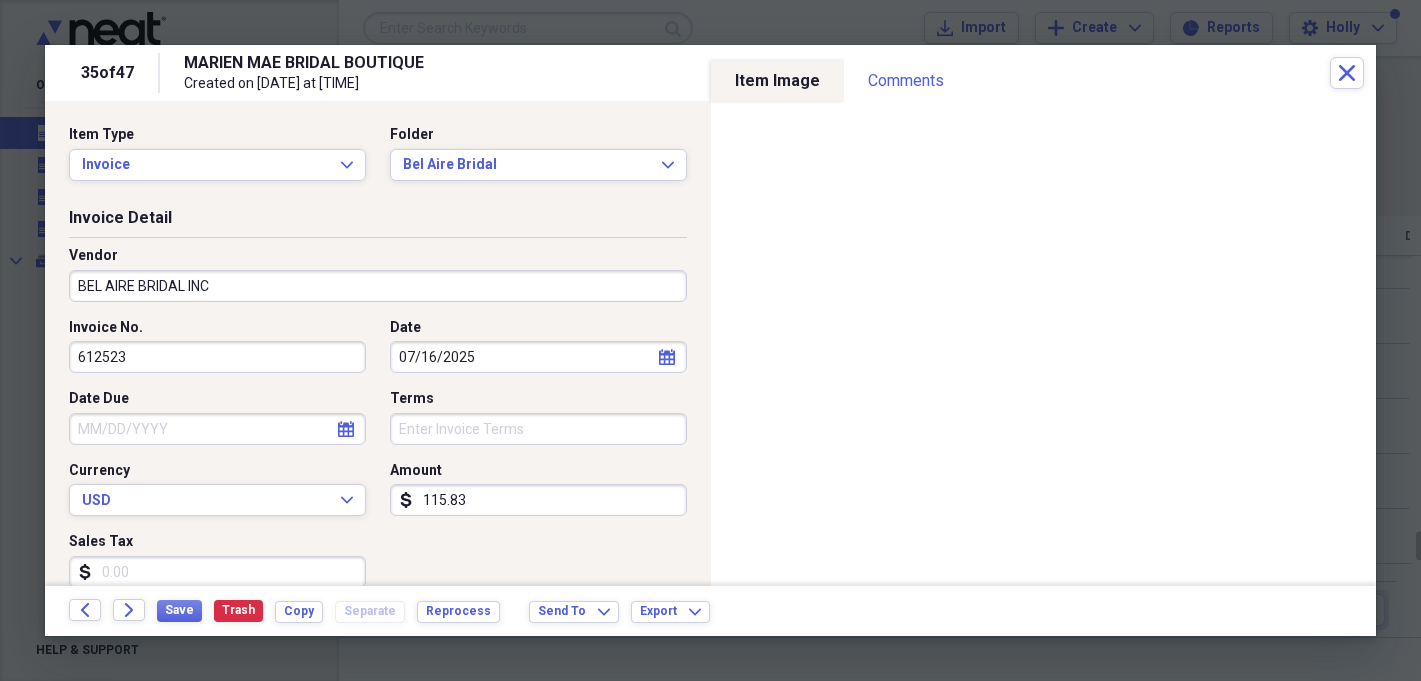 type on "Technology" 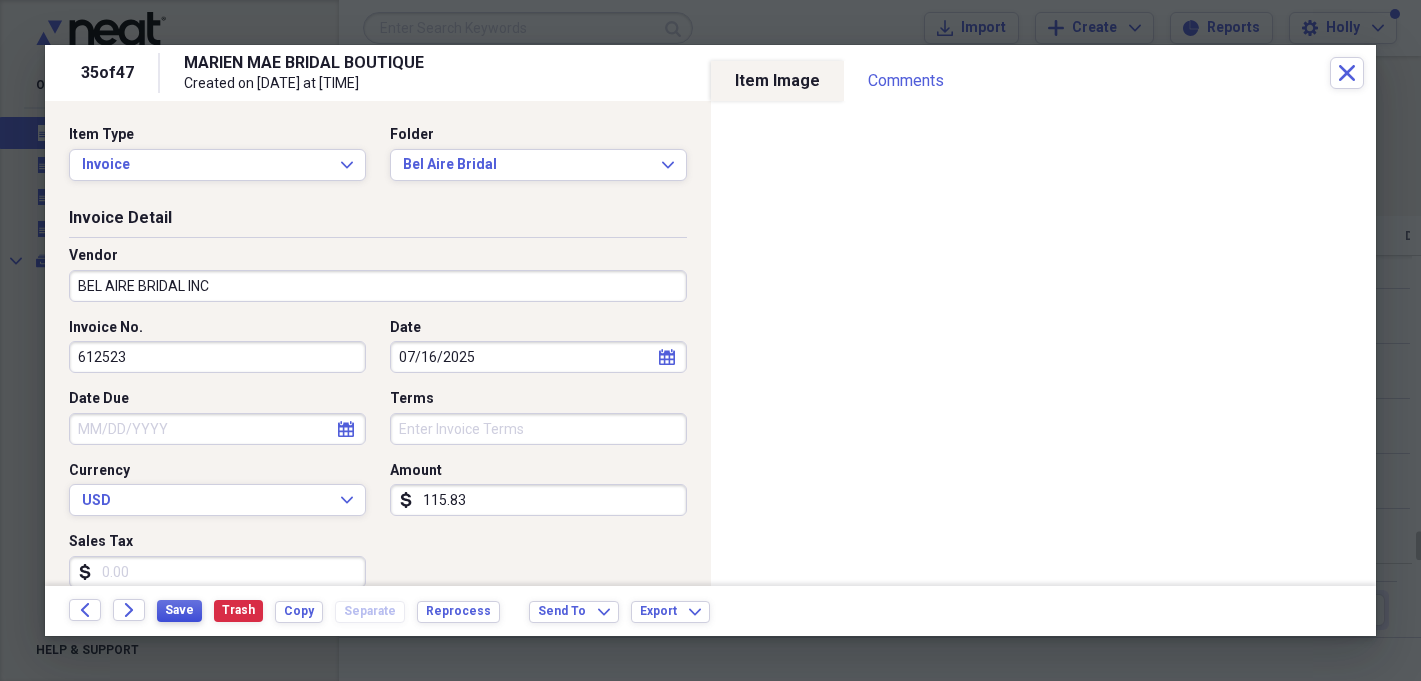 click on "Save" at bounding box center (179, 610) 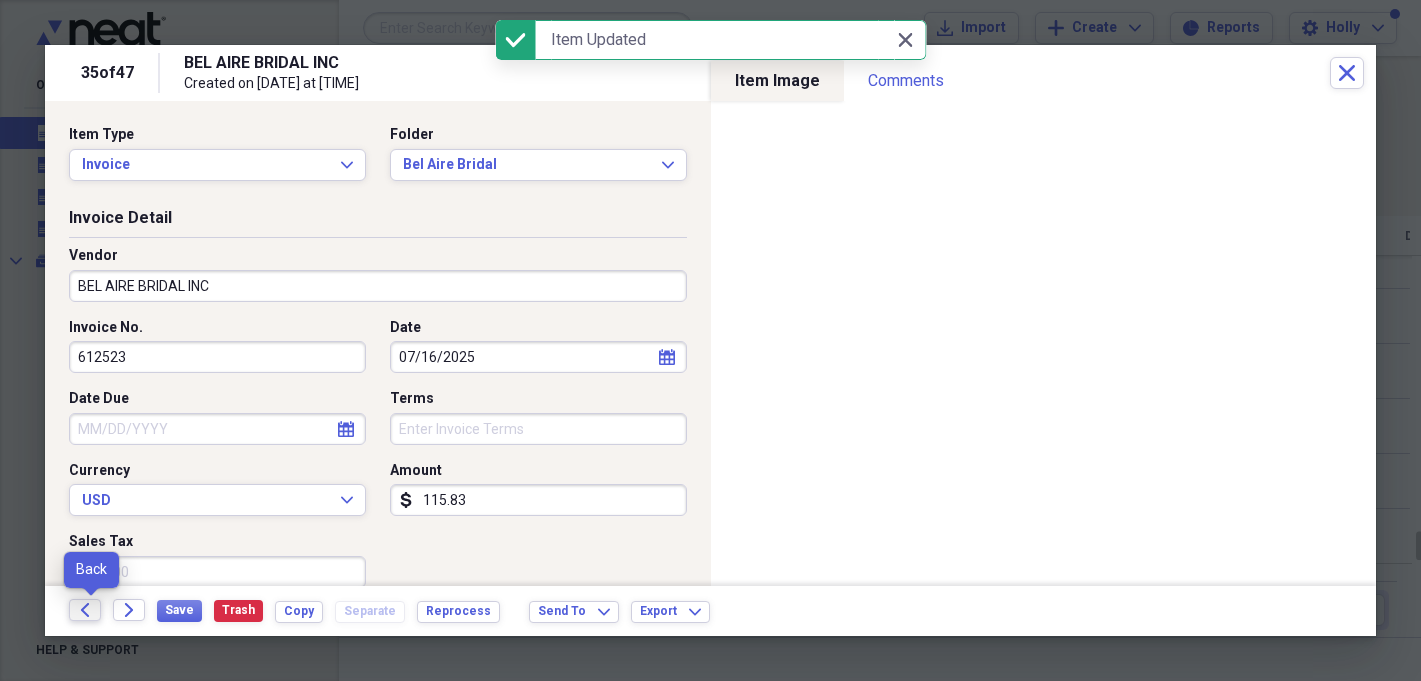 click on "Back" 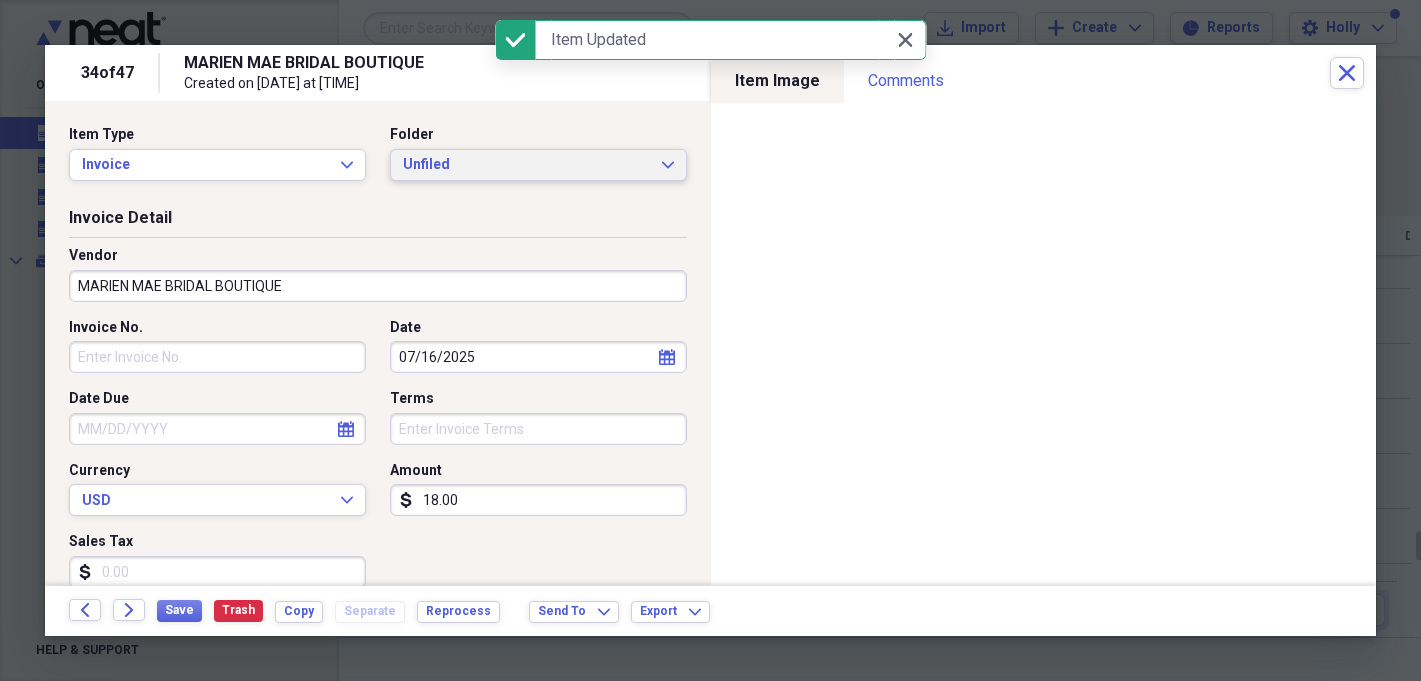 click on "Unfiled" at bounding box center [526, 165] 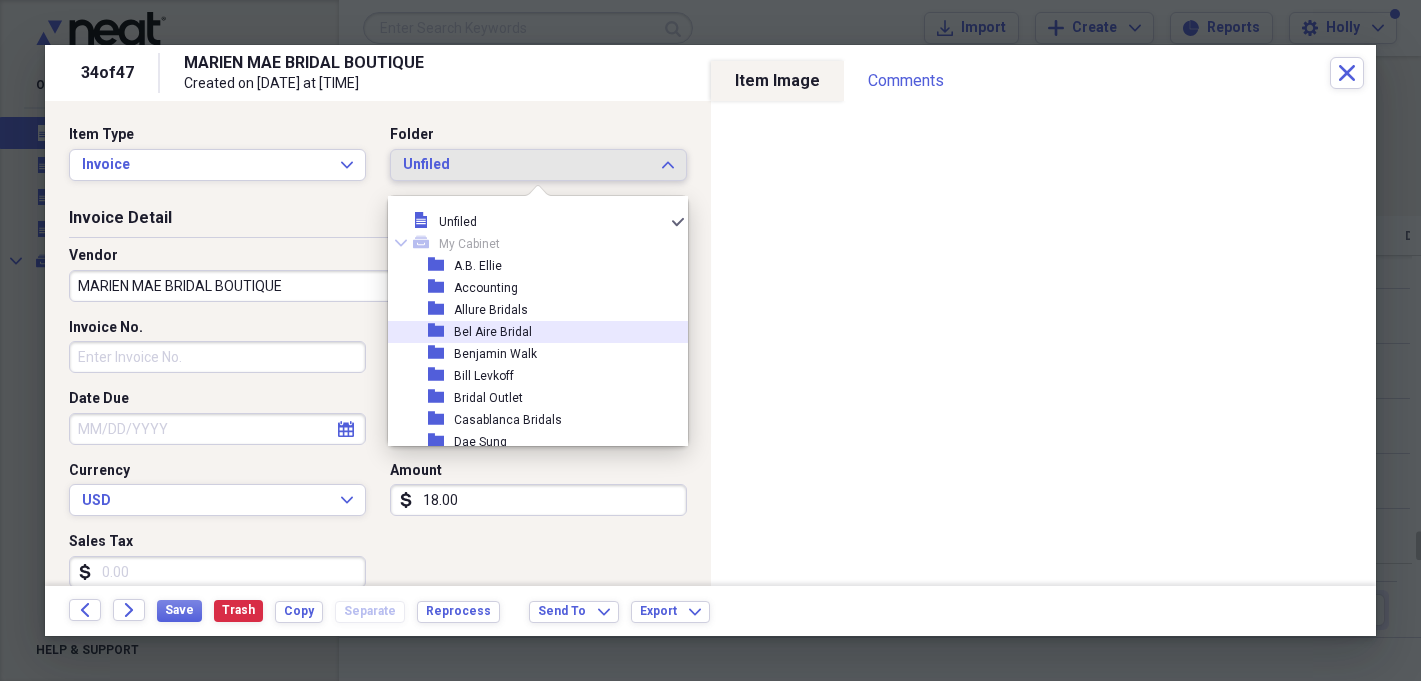 click on "Bel Aire Bridal" at bounding box center (493, 332) 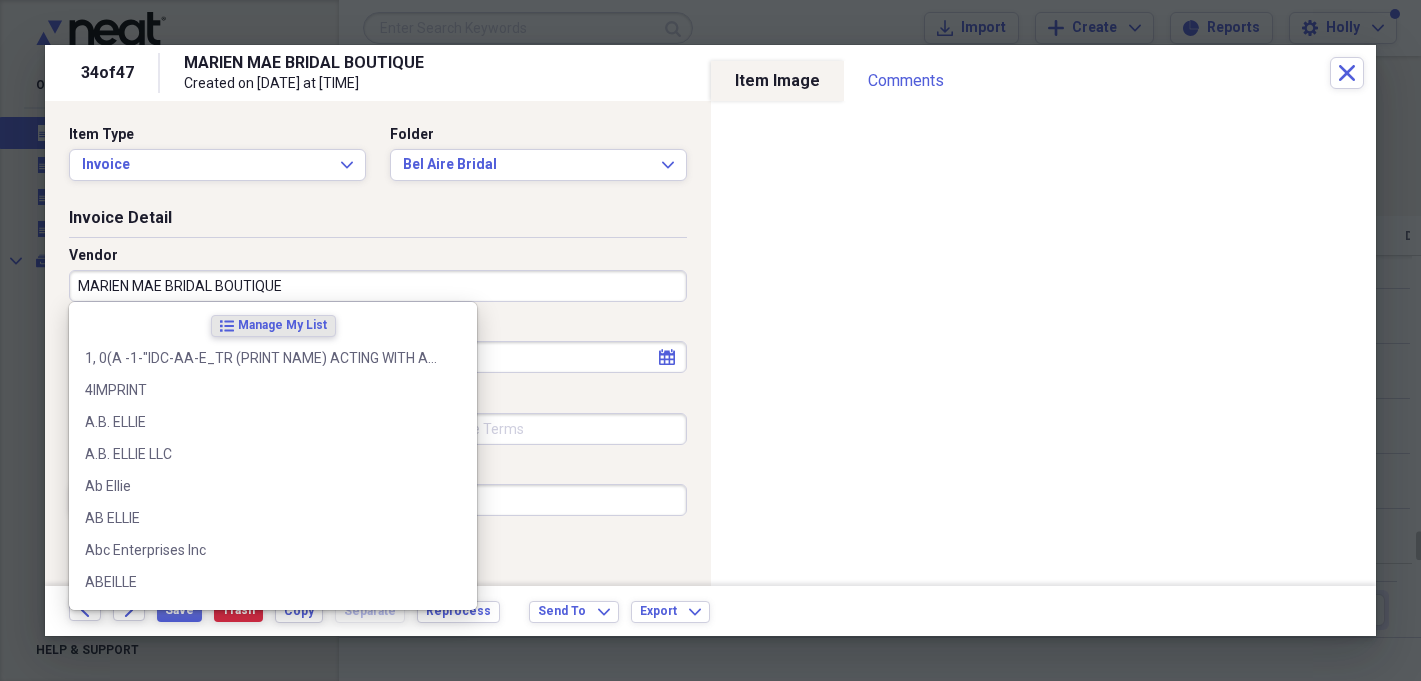 click on "MARIEN MAE BRIDAL BOUTIQUE" at bounding box center [378, 286] 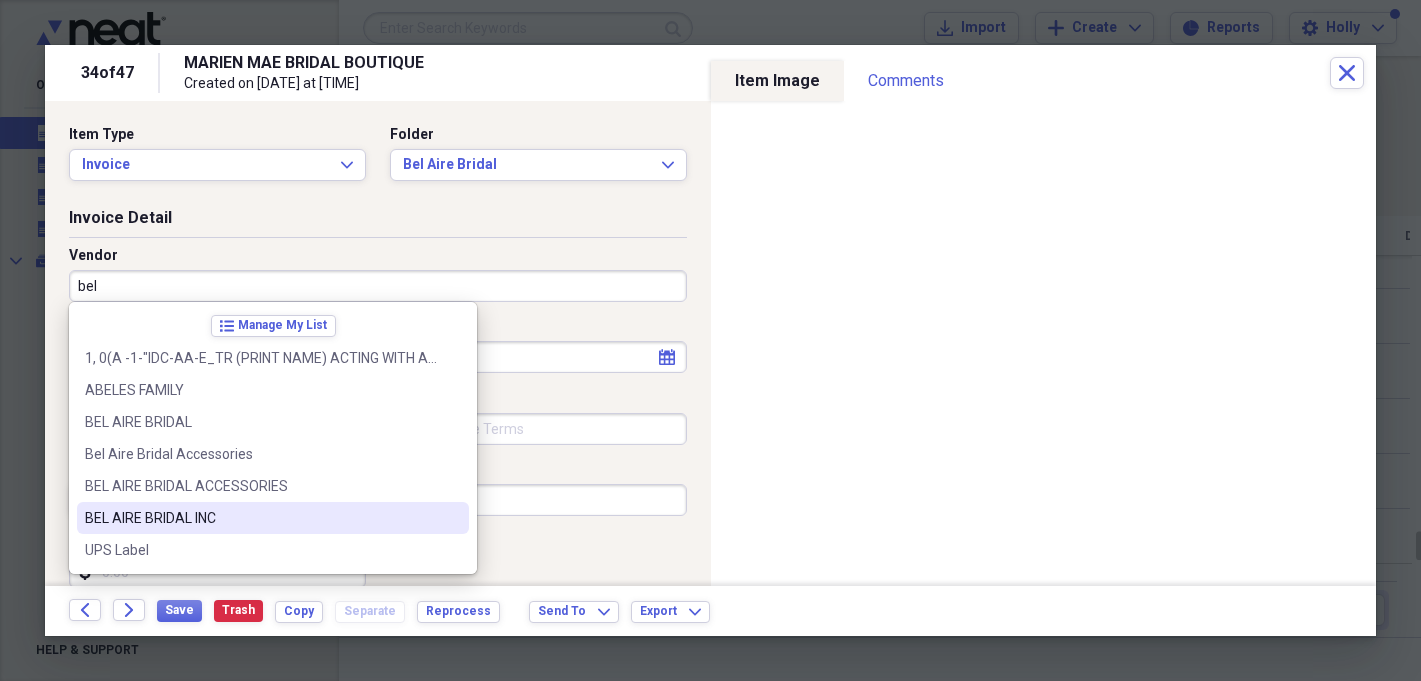 click on "BEL AIRE BRIDAL INC" at bounding box center (261, 518) 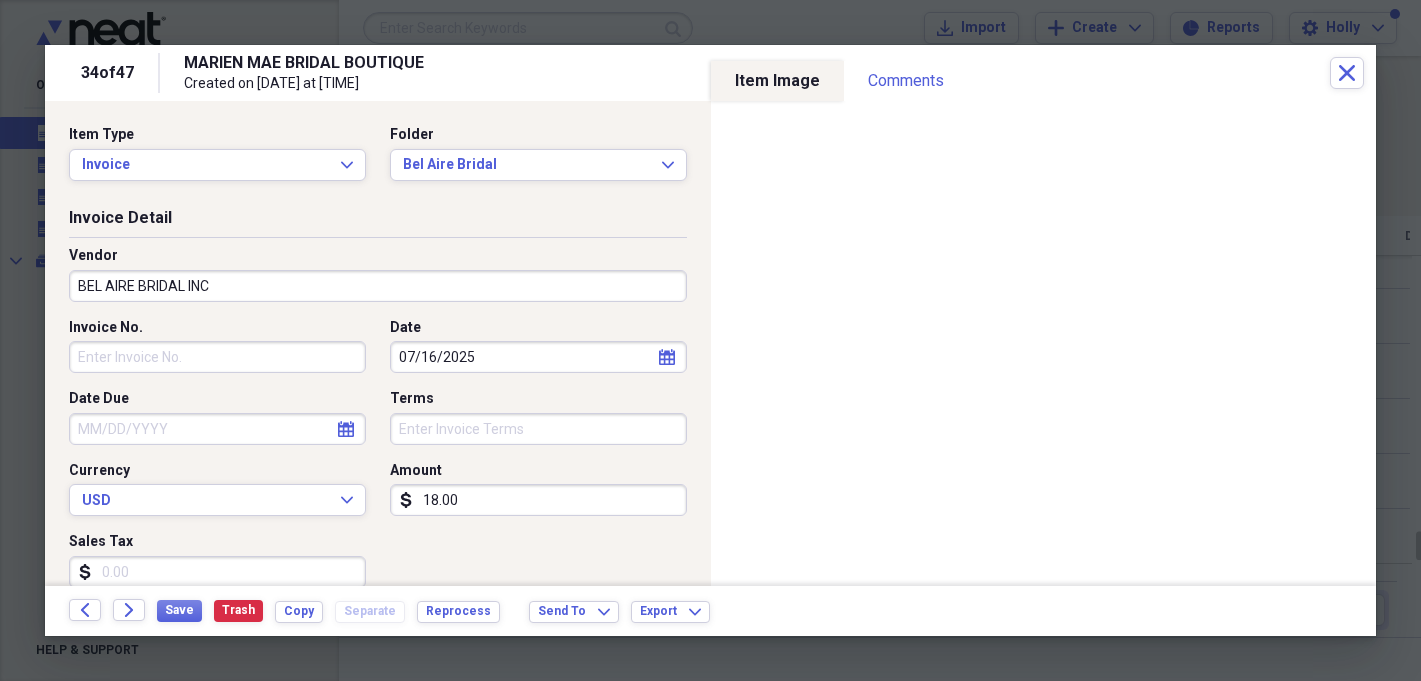 type on "Technology" 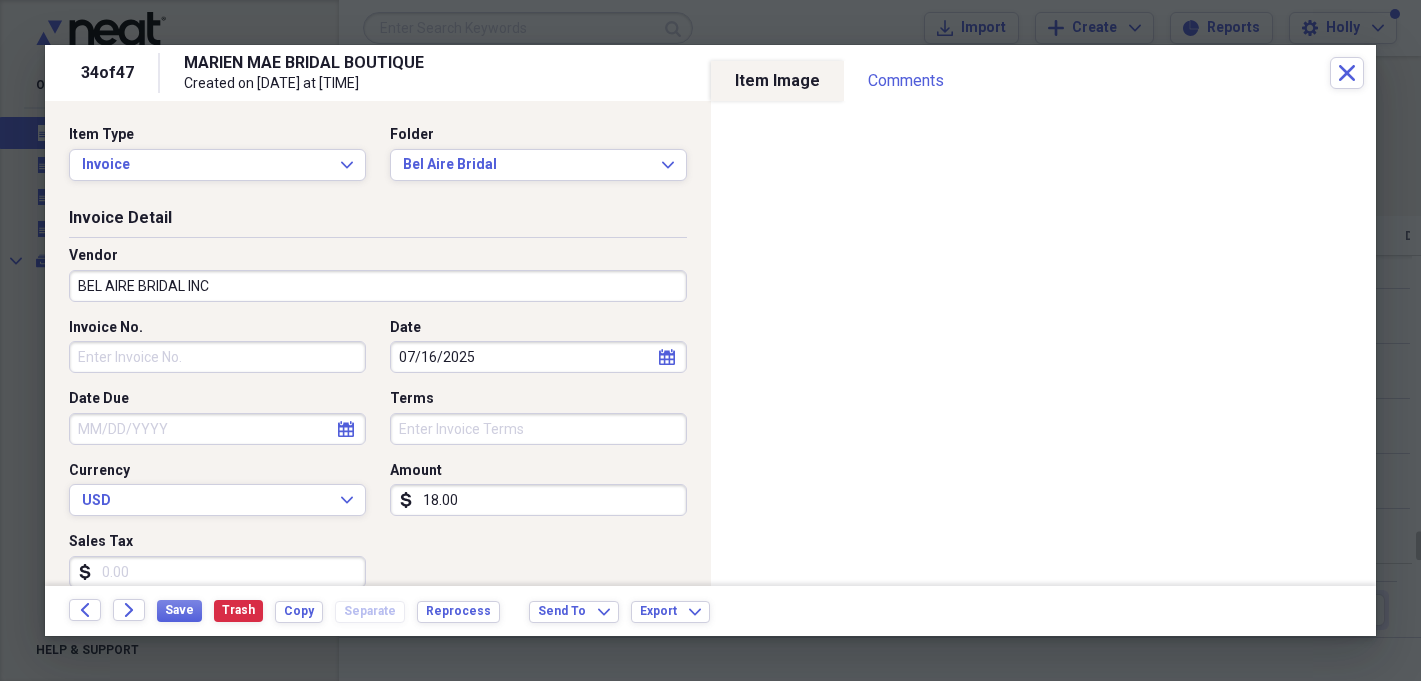 click on "18.00" at bounding box center (538, 500) 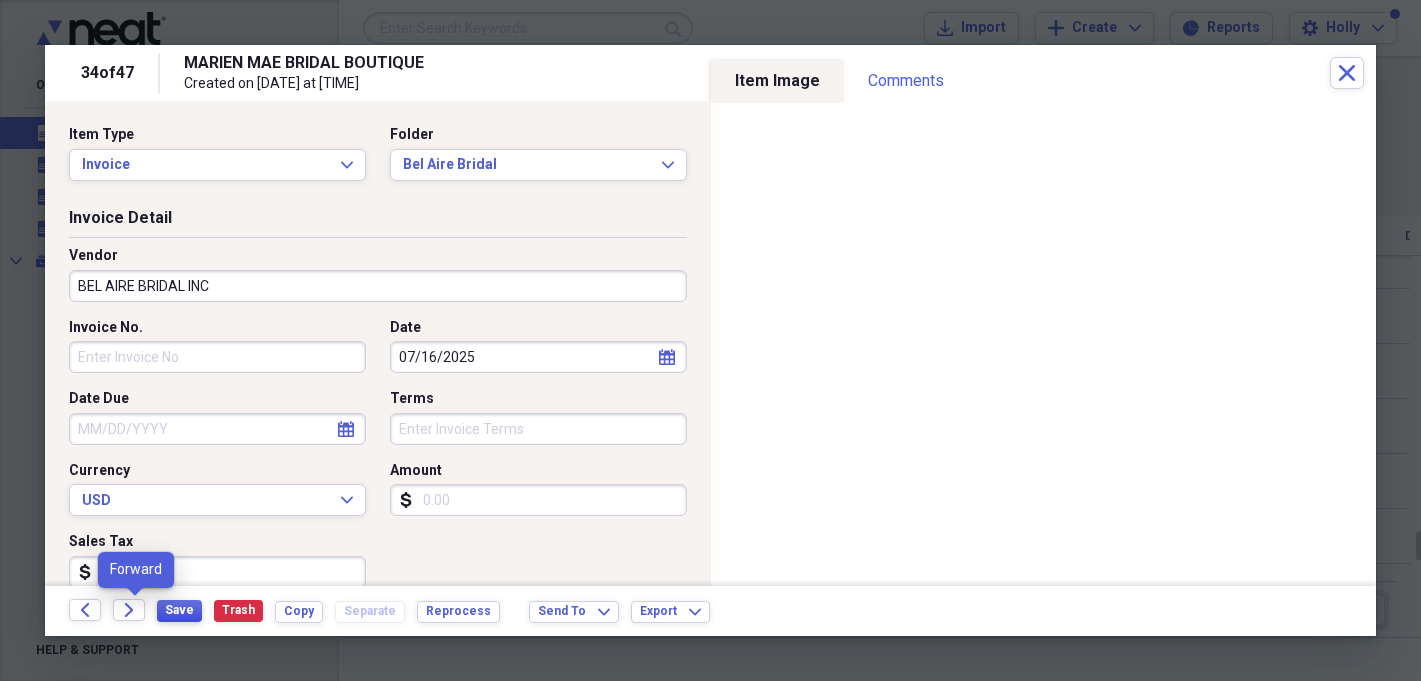 type 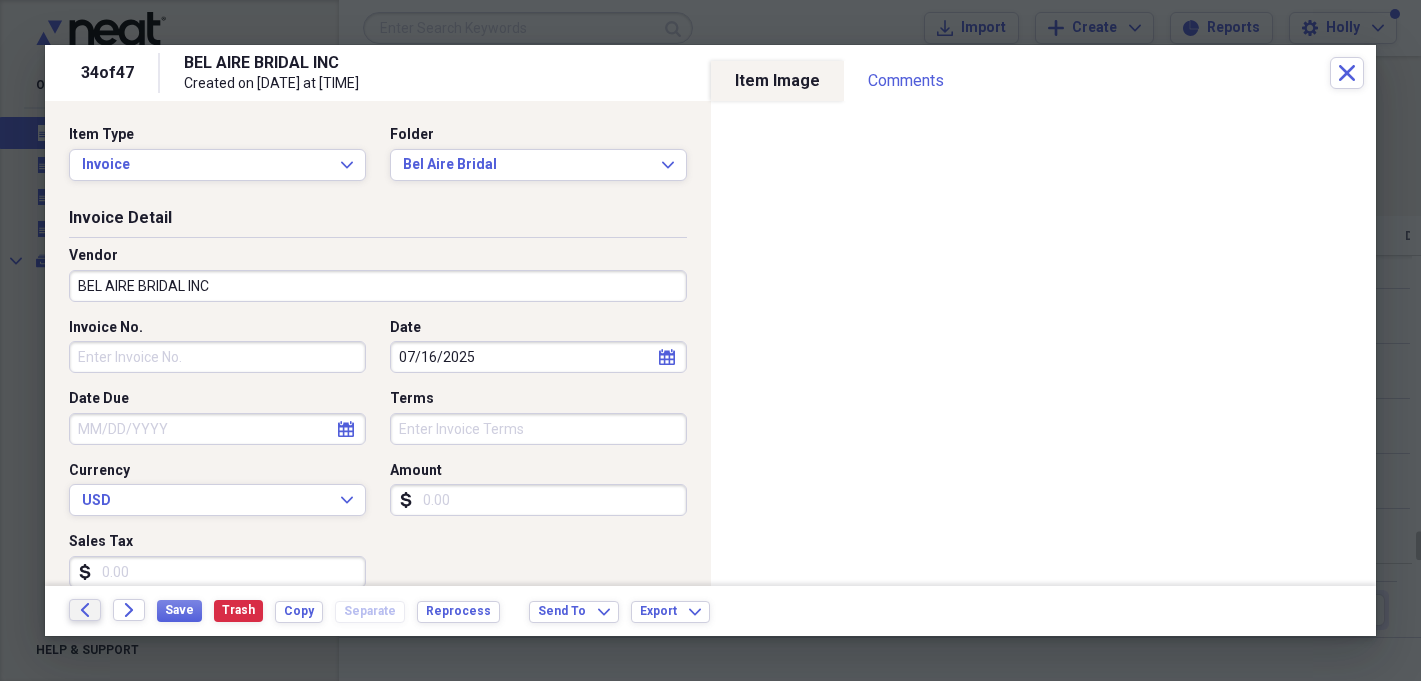 click on "Back" 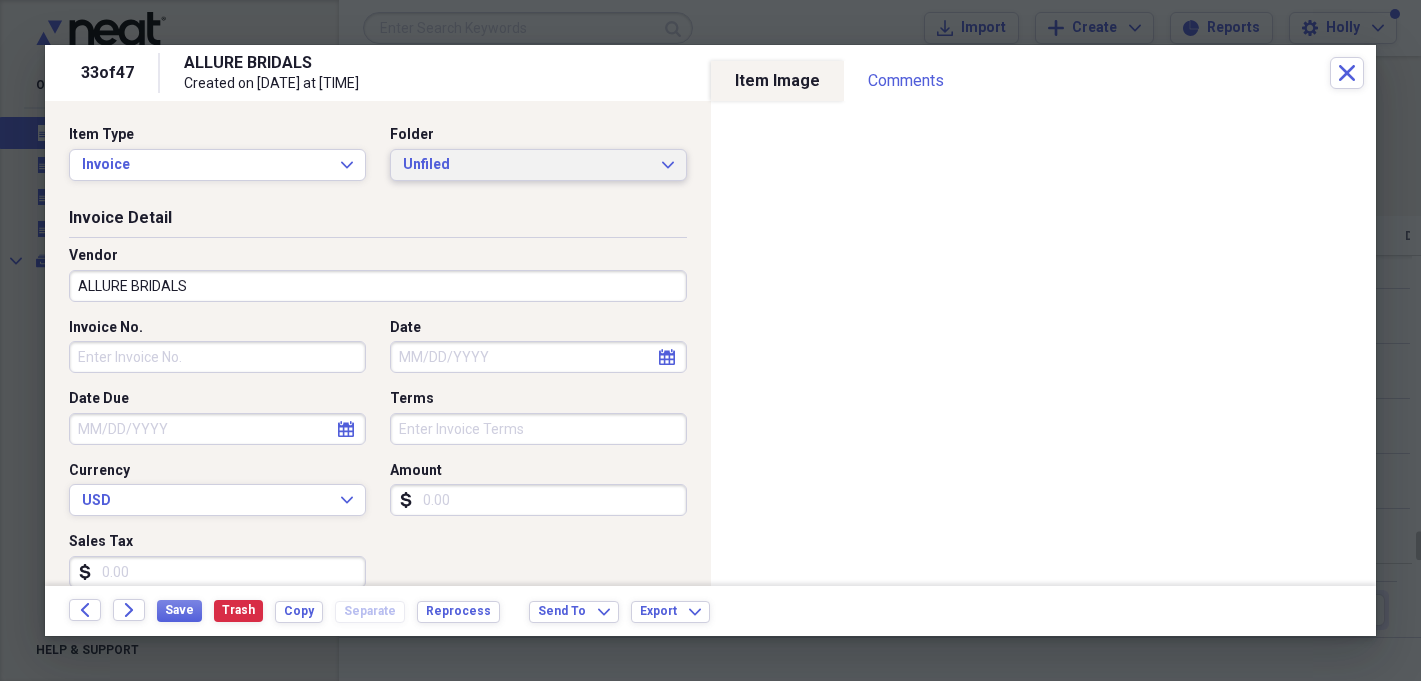 click on "Unfiled Expand" at bounding box center [538, 165] 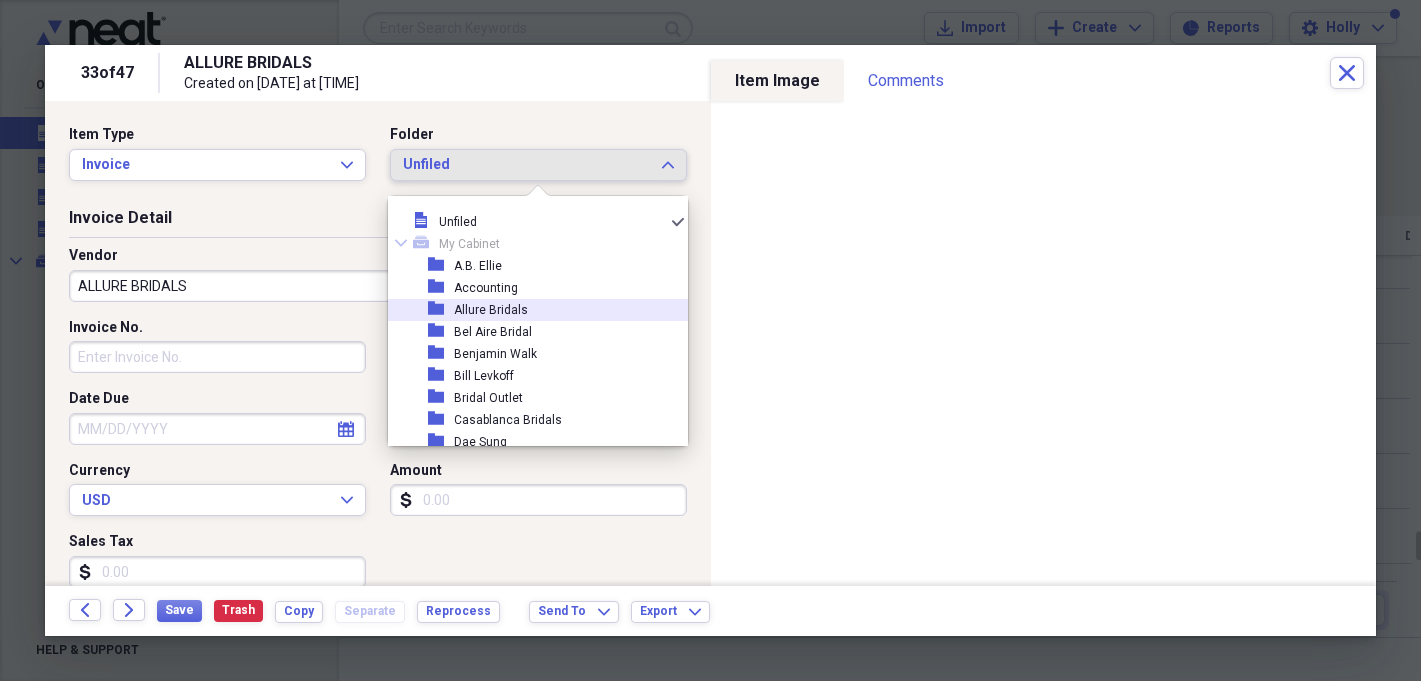 click on "folder Allure Bridals" at bounding box center (530, 310) 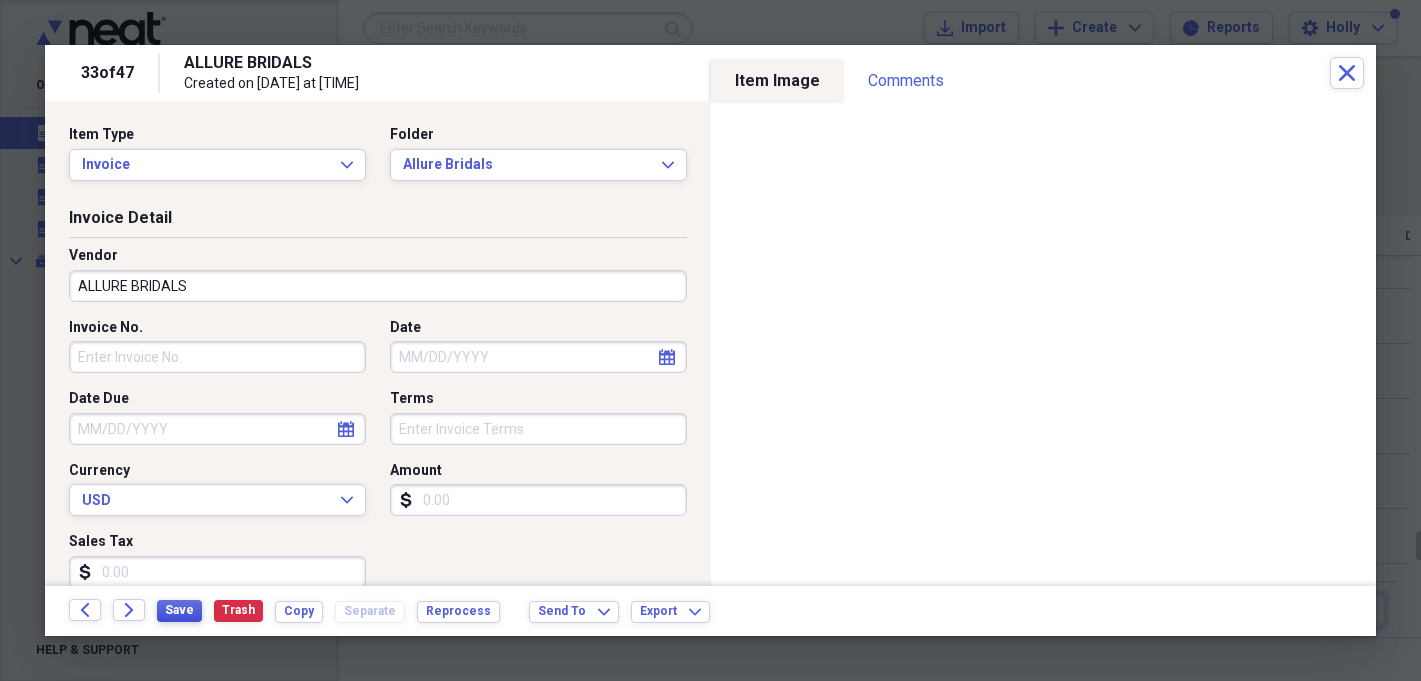 click on "Save" at bounding box center [179, 610] 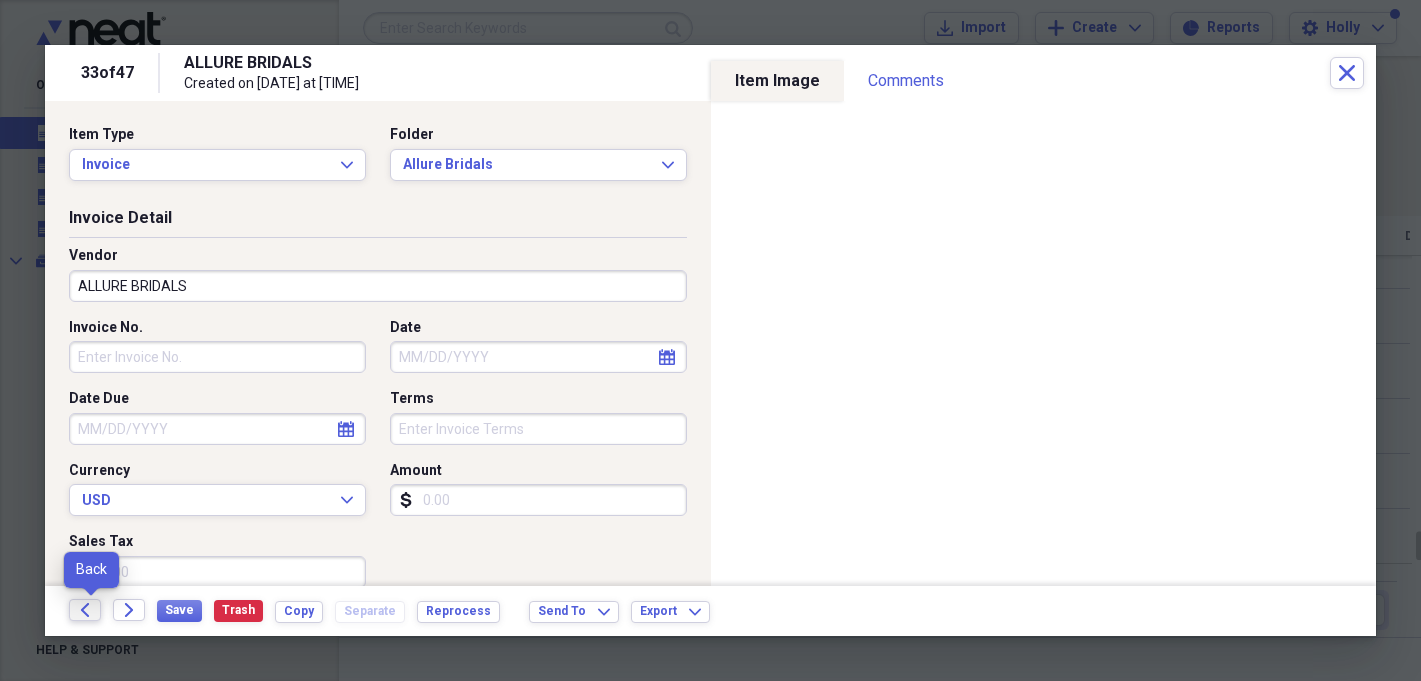 click on "Back" 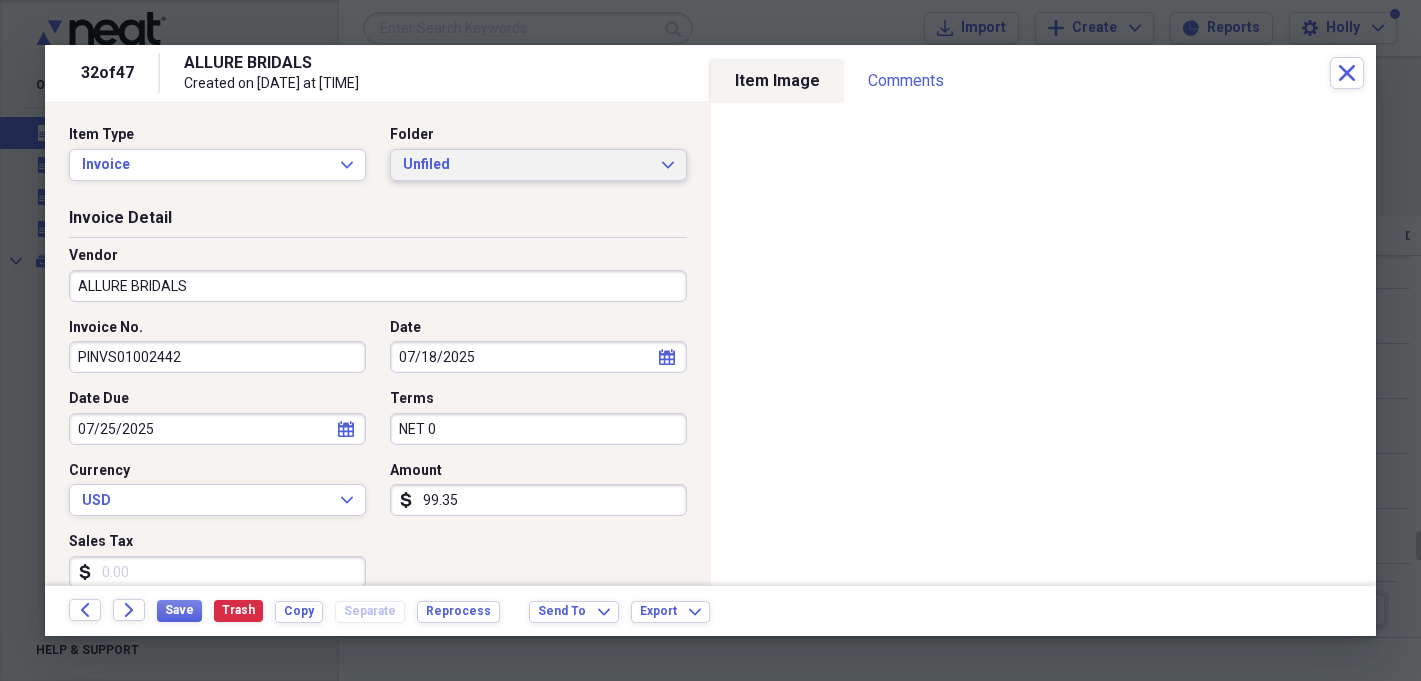 click on "Unfiled" at bounding box center (526, 165) 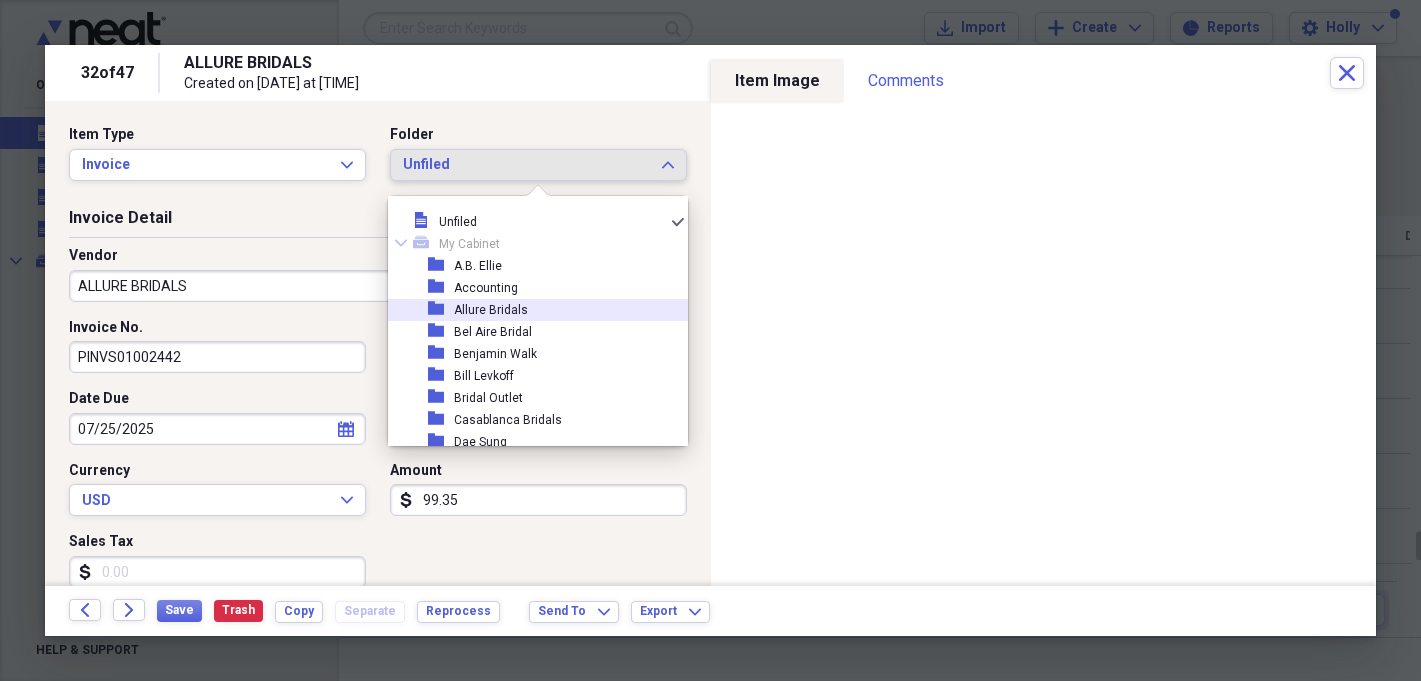 click on "Allure Bridals" at bounding box center (491, 310) 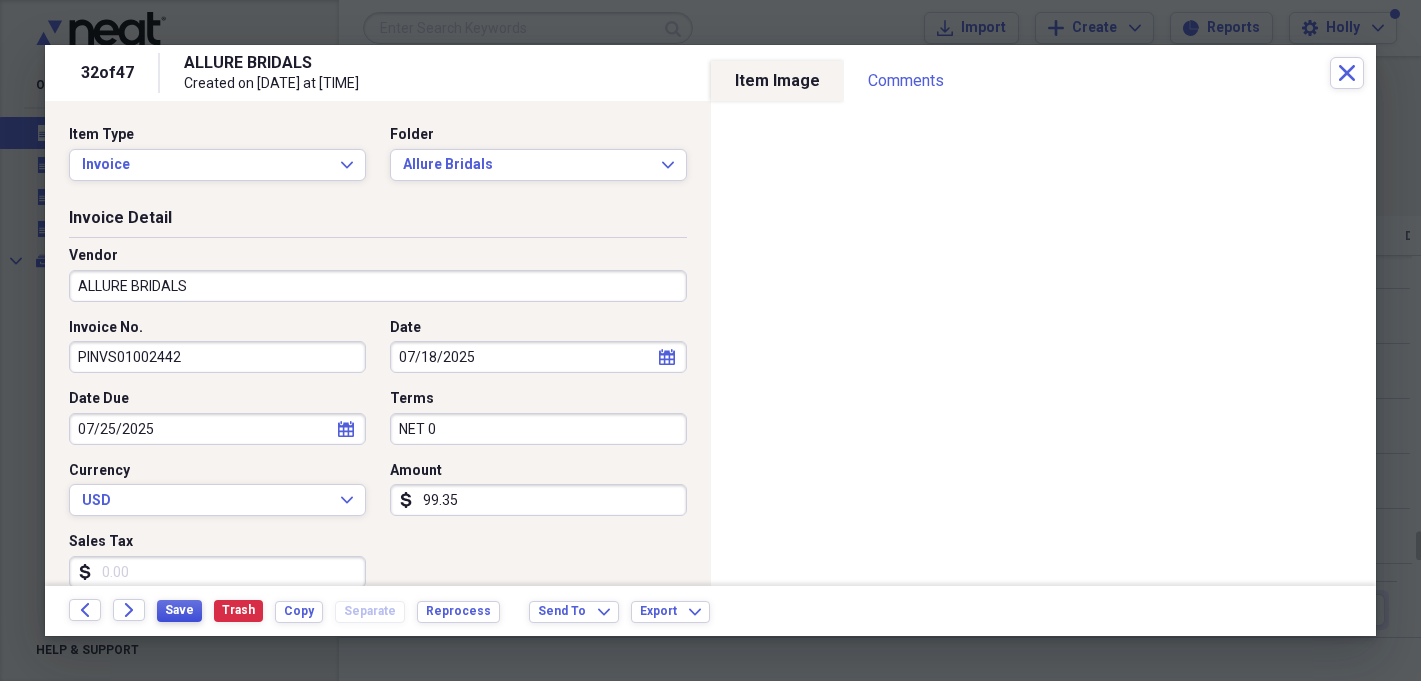 click on "Save" at bounding box center (179, 610) 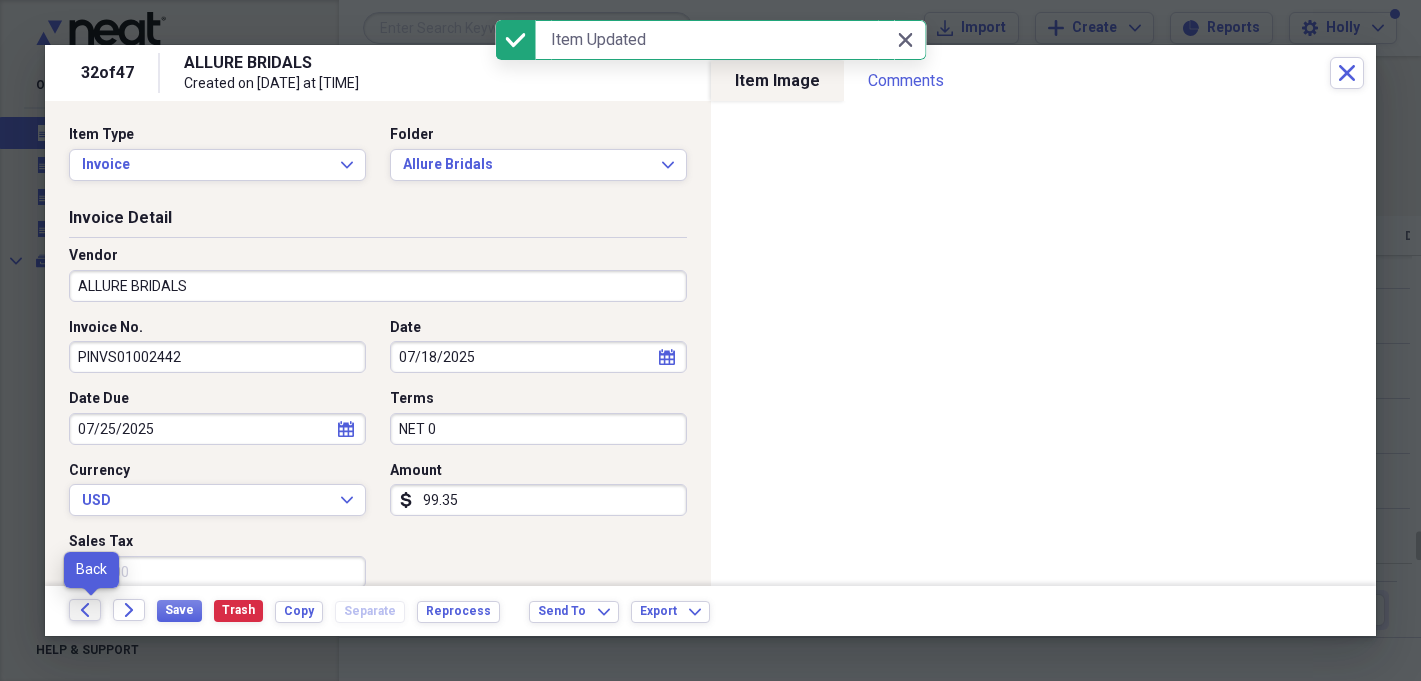 click on "Back" at bounding box center [85, 610] 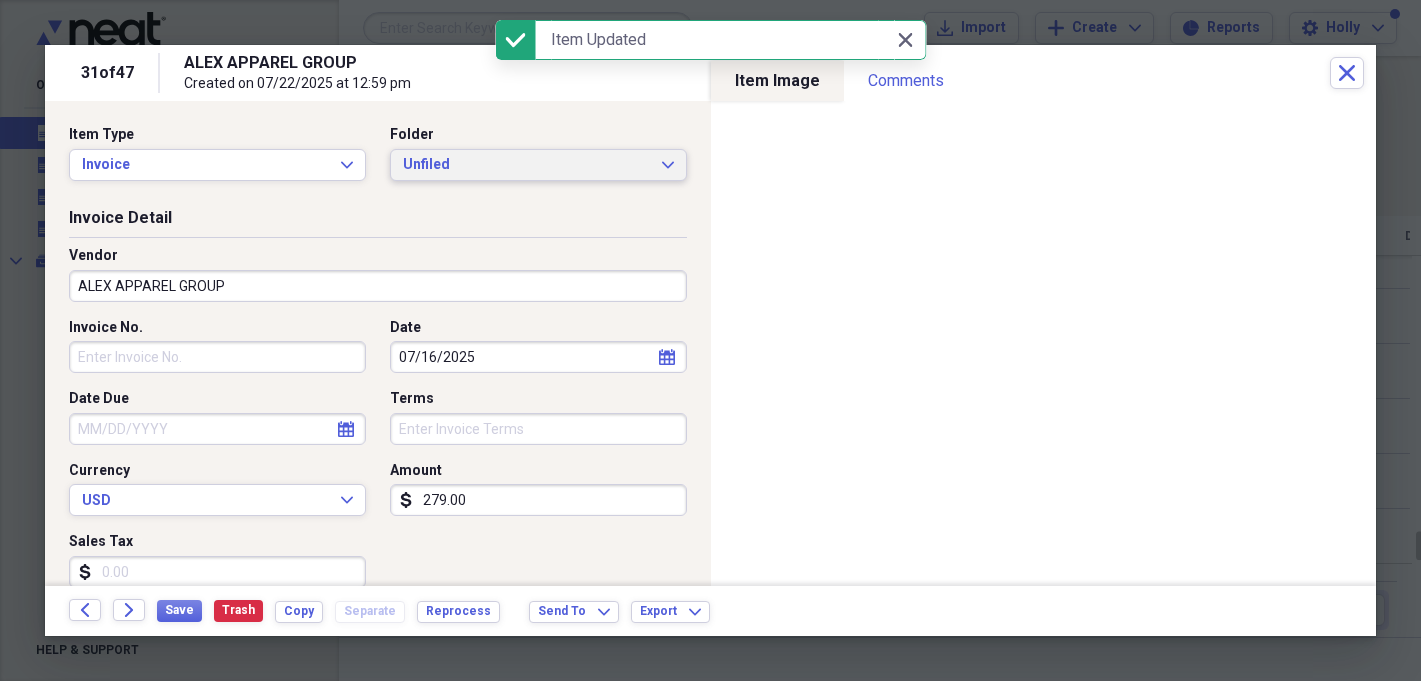 click on "Unfiled" at bounding box center [526, 165] 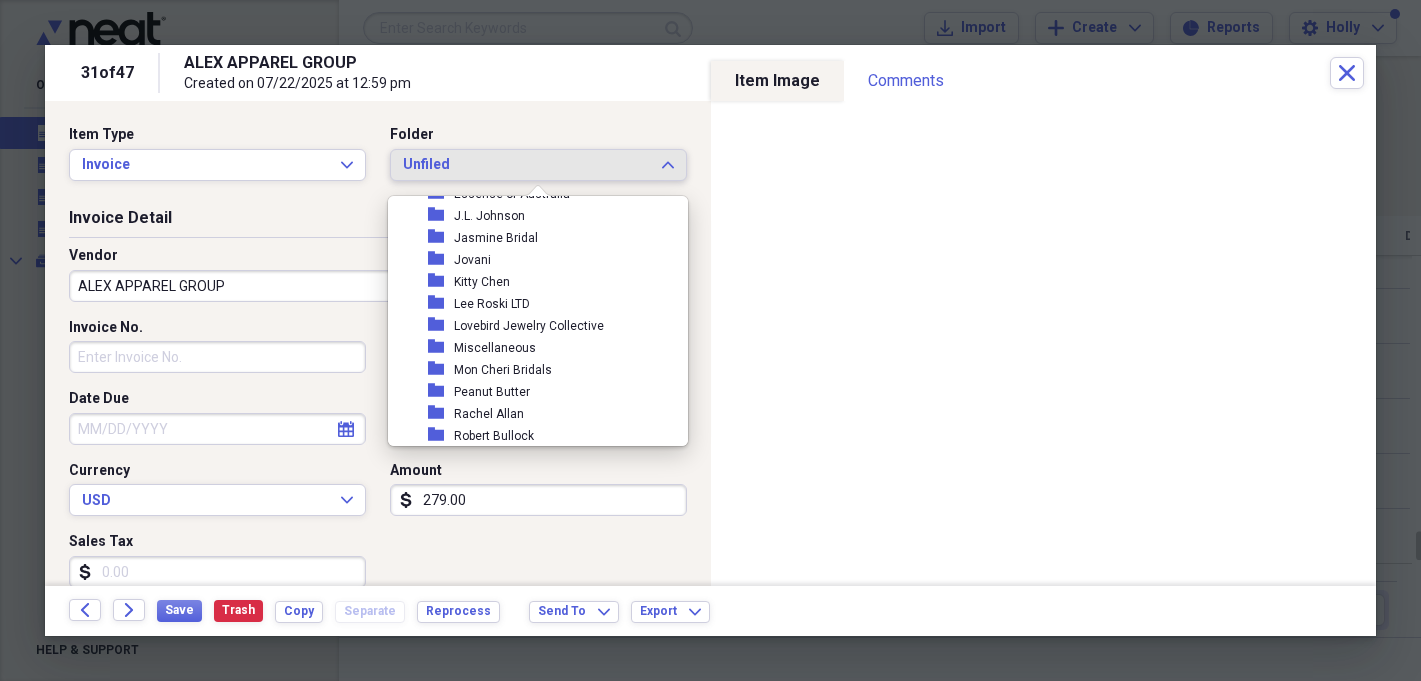 scroll, scrollTop: 337, scrollLeft: 0, axis: vertical 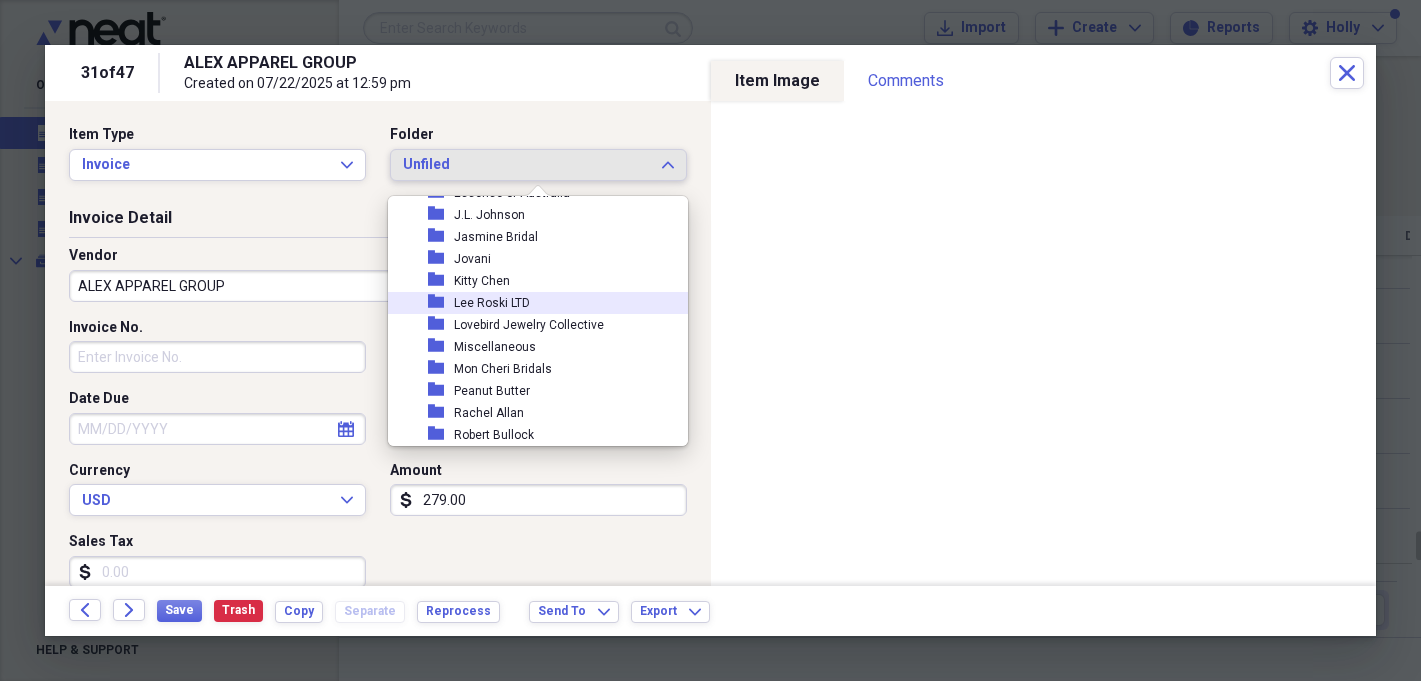 click on "folder Lee Roski LTD" at bounding box center (530, 303) 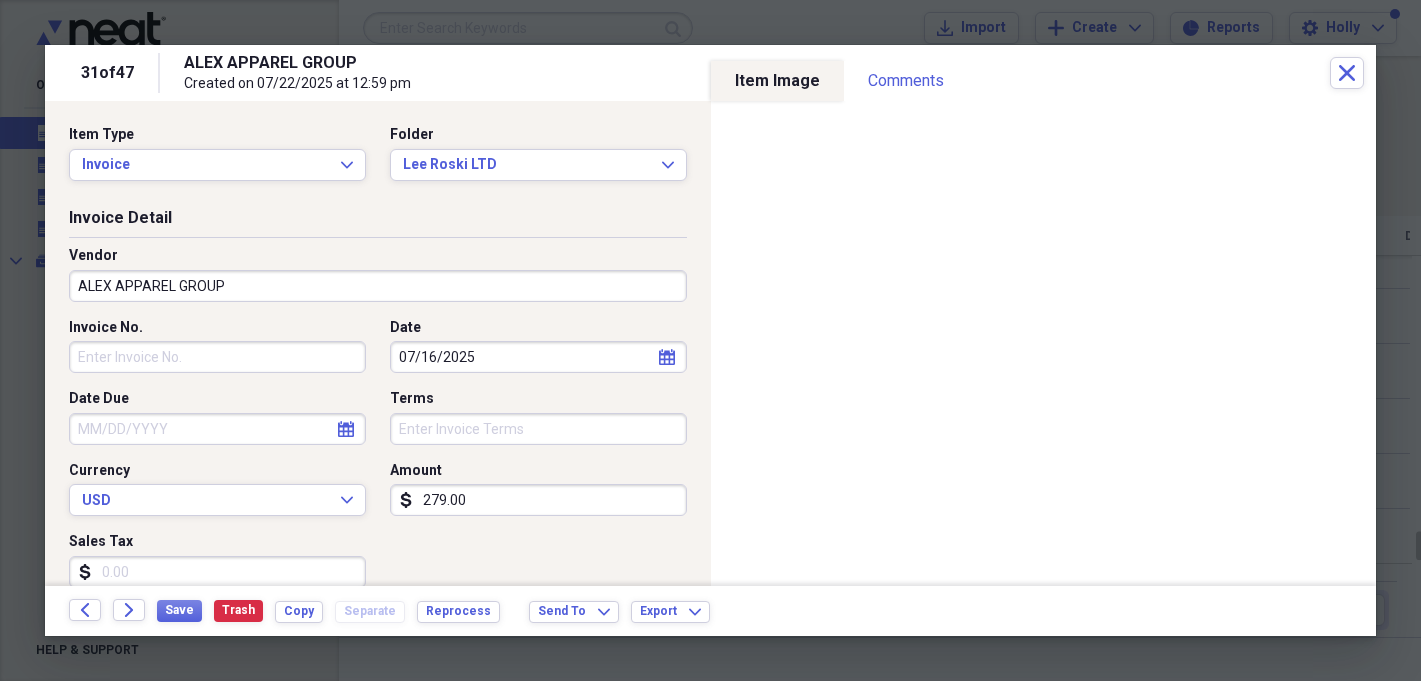 click on "279.00" at bounding box center [538, 500] 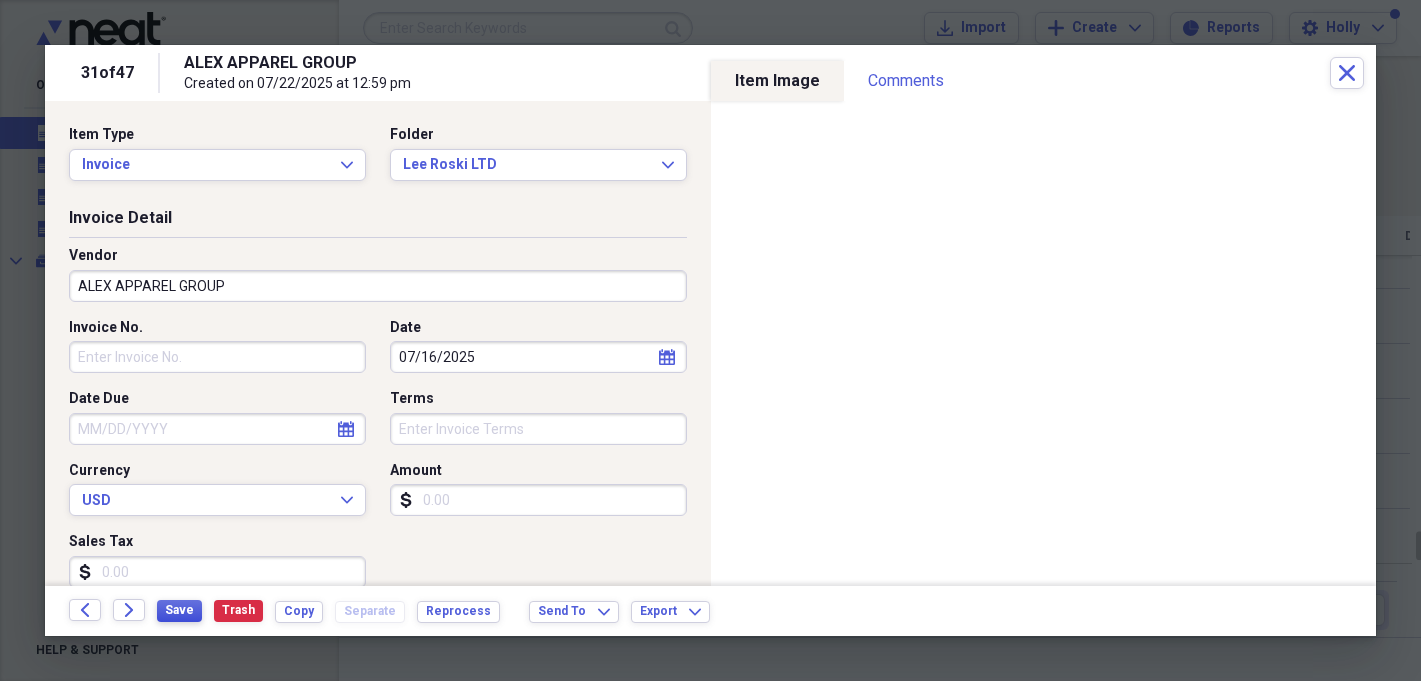 type 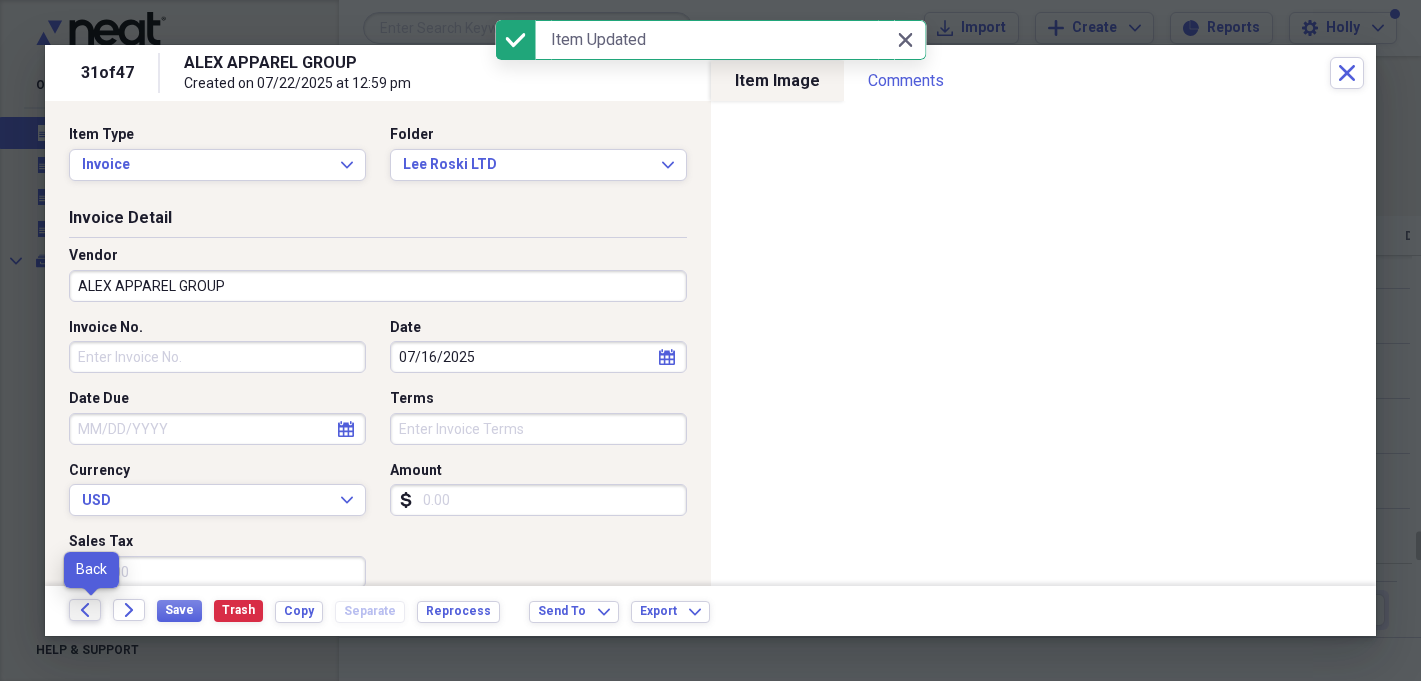 click on "Back" 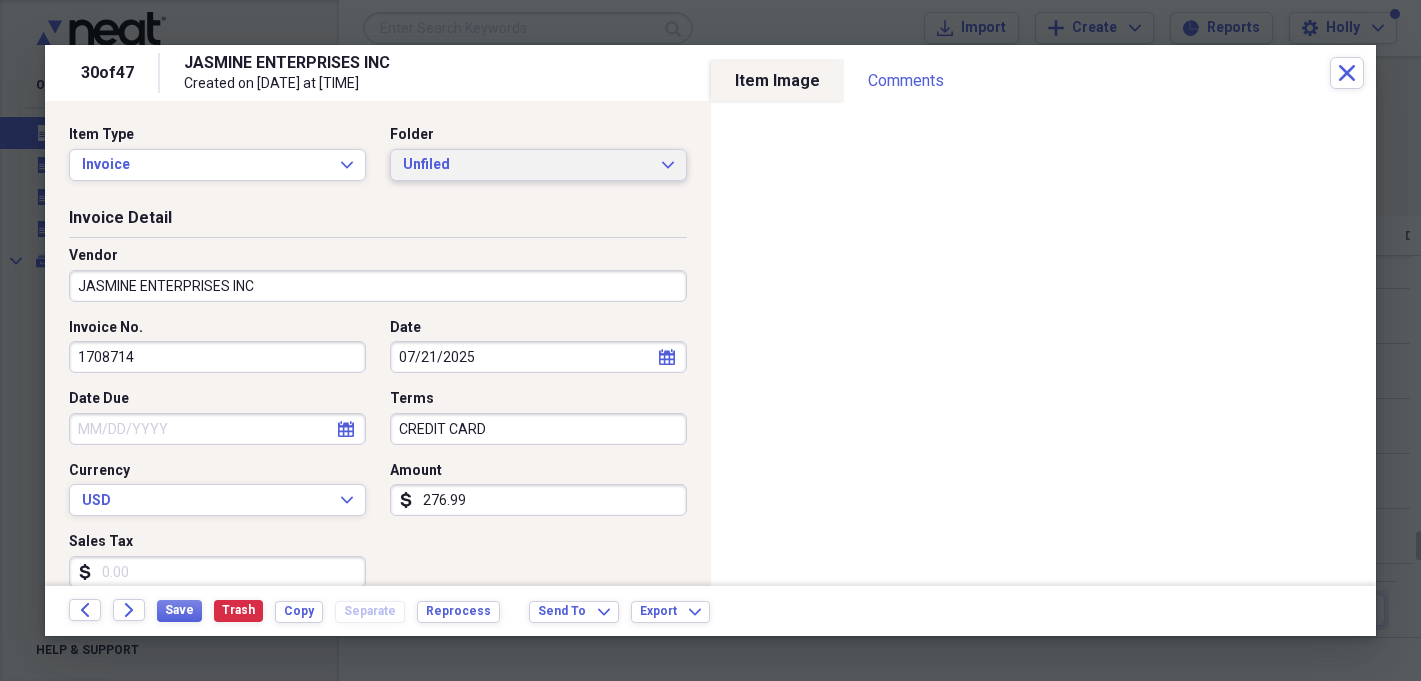 click on "Unfiled" at bounding box center (526, 165) 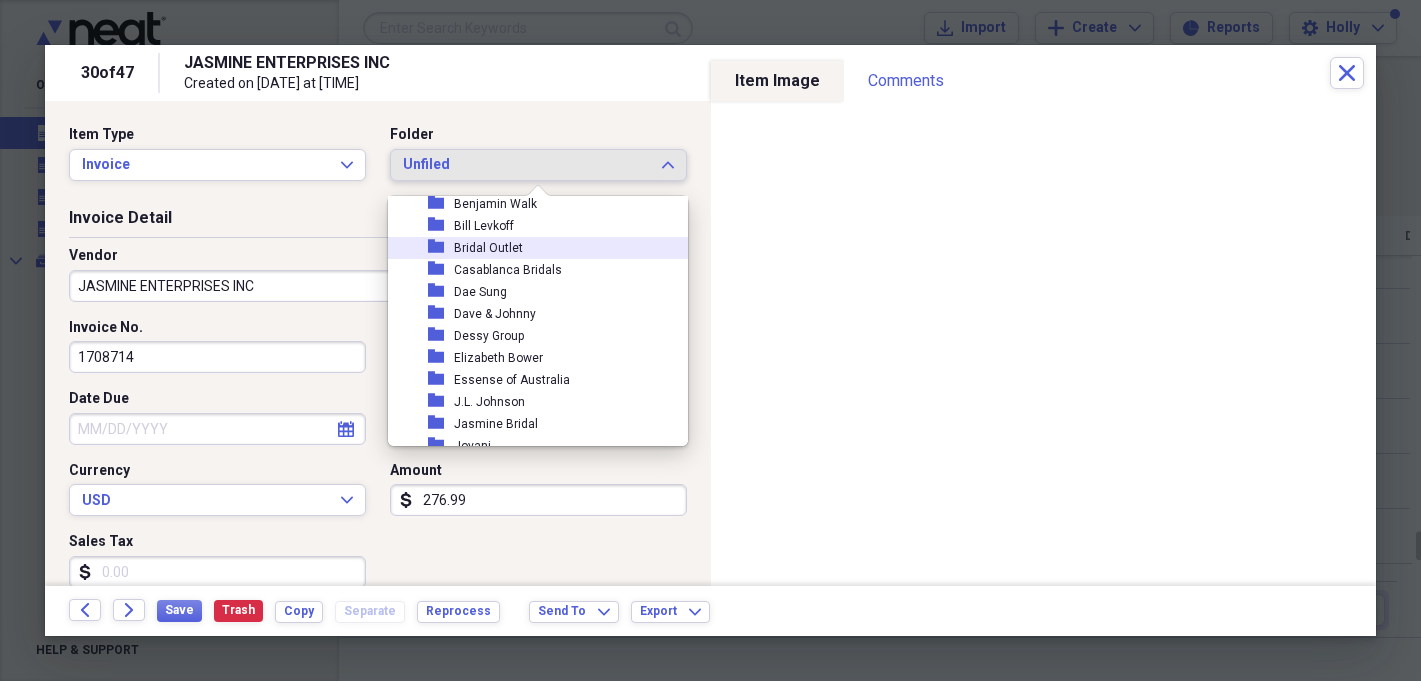 scroll, scrollTop: 154, scrollLeft: 0, axis: vertical 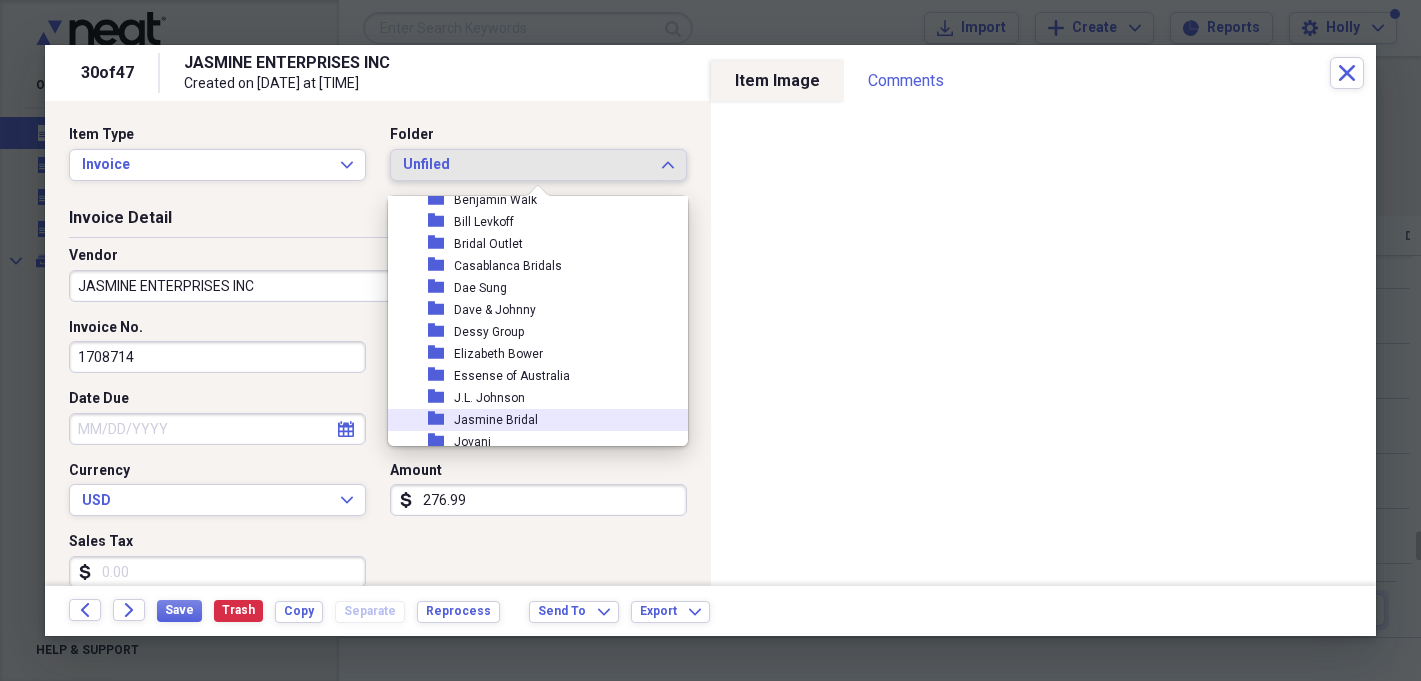 click on "folder Jasmine Bridal" at bounding box center [530, 420] 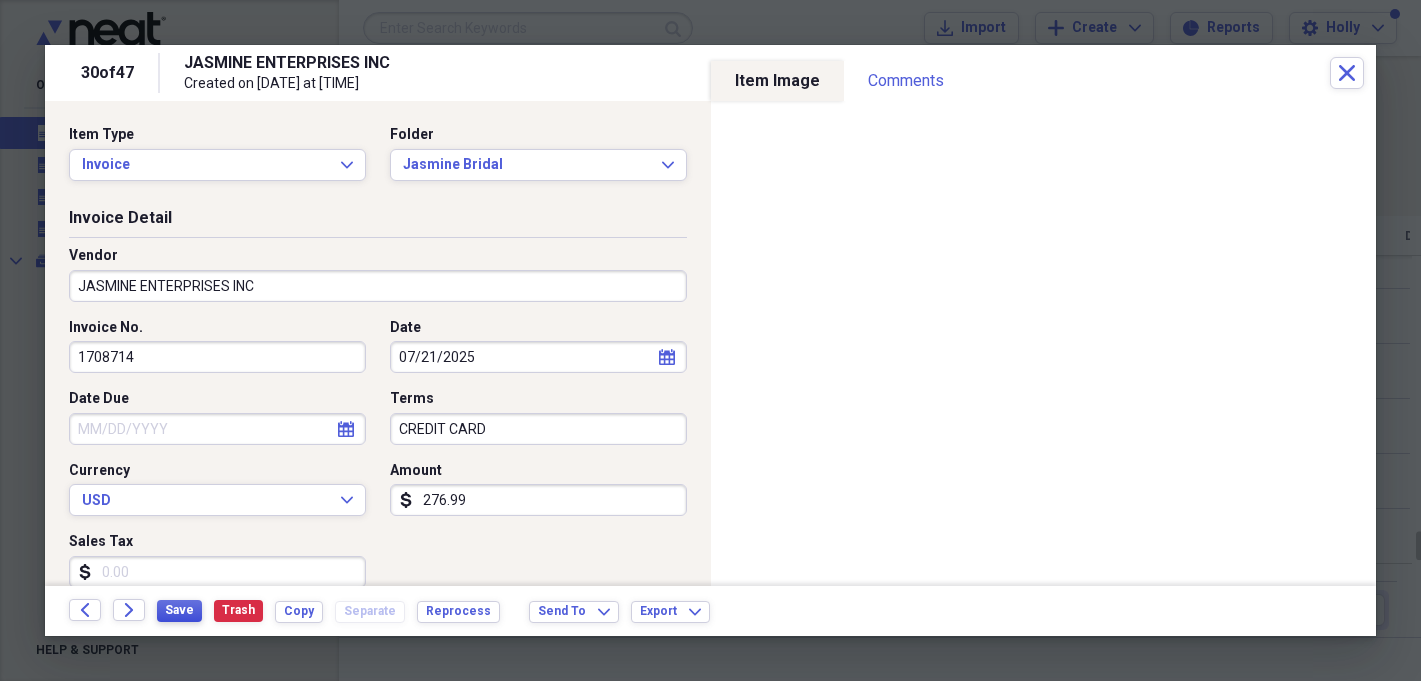 click on "Save" at bounding box center [179, 610] 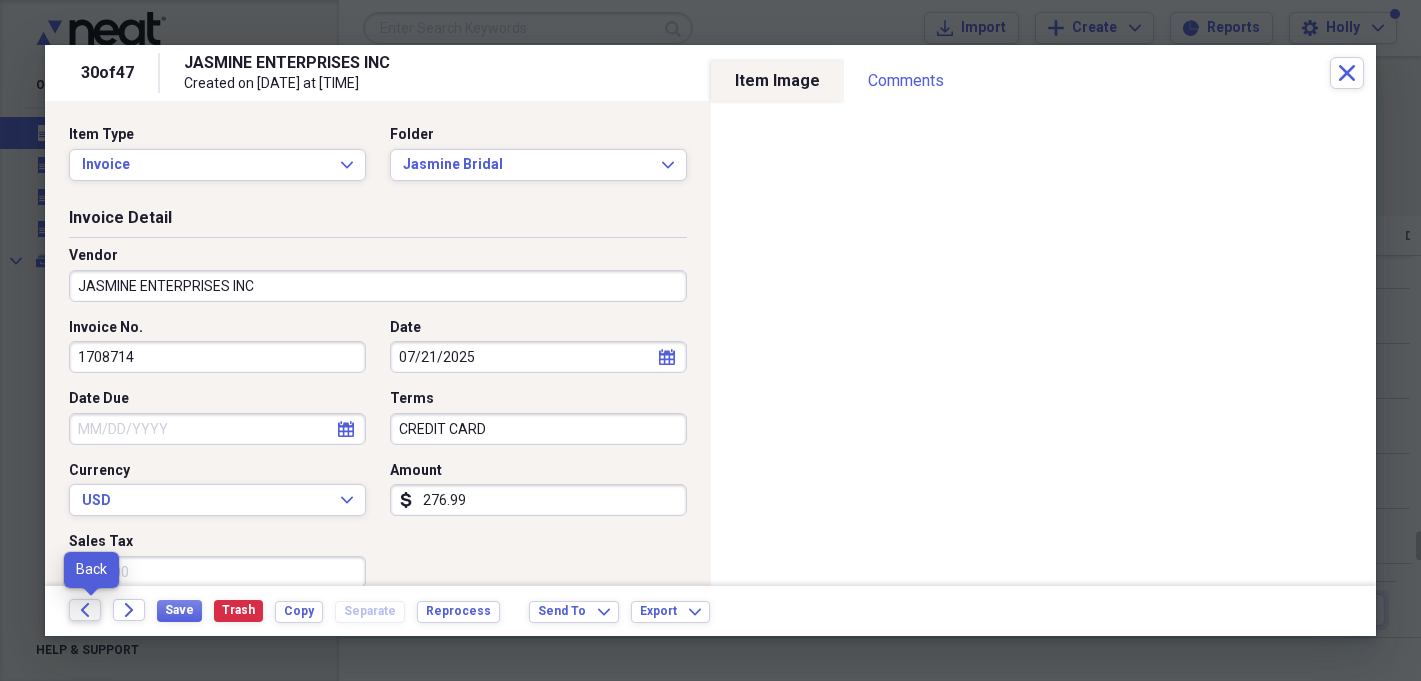 click on "Back" 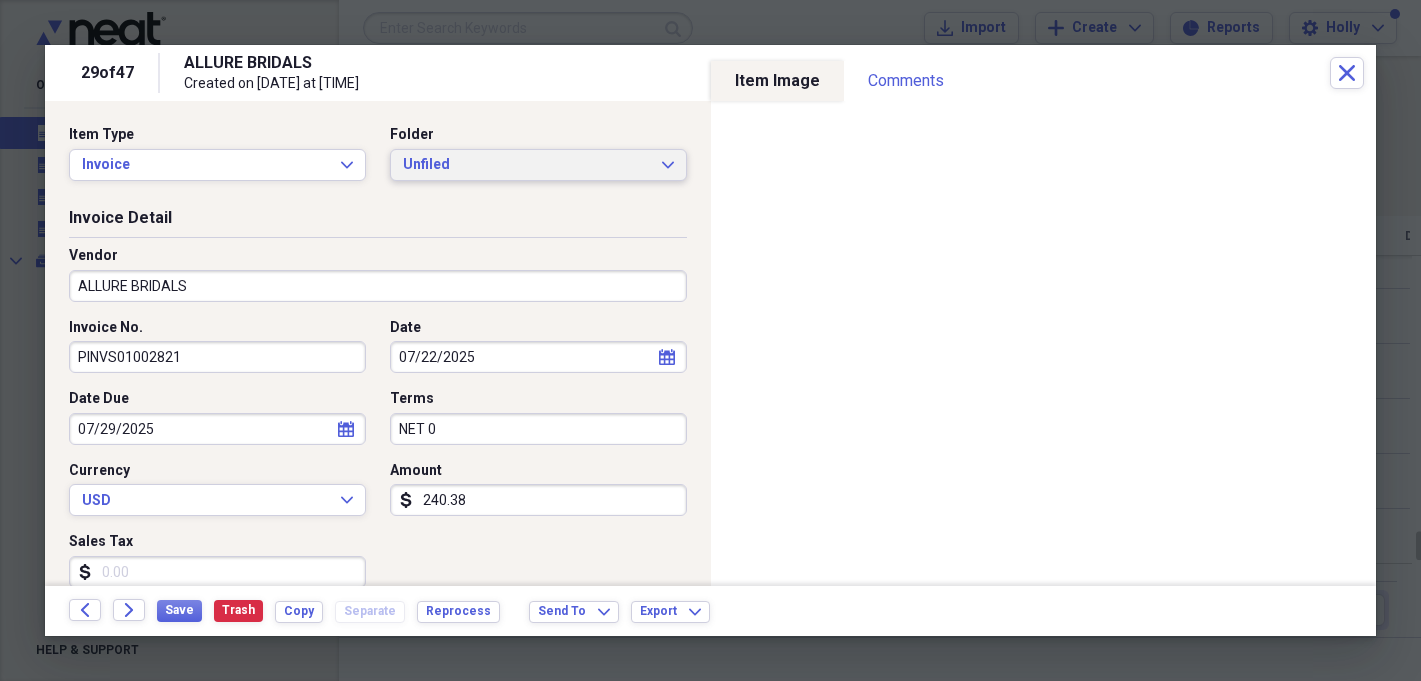 click on "Unfiled" at bounding box center [526, 165] 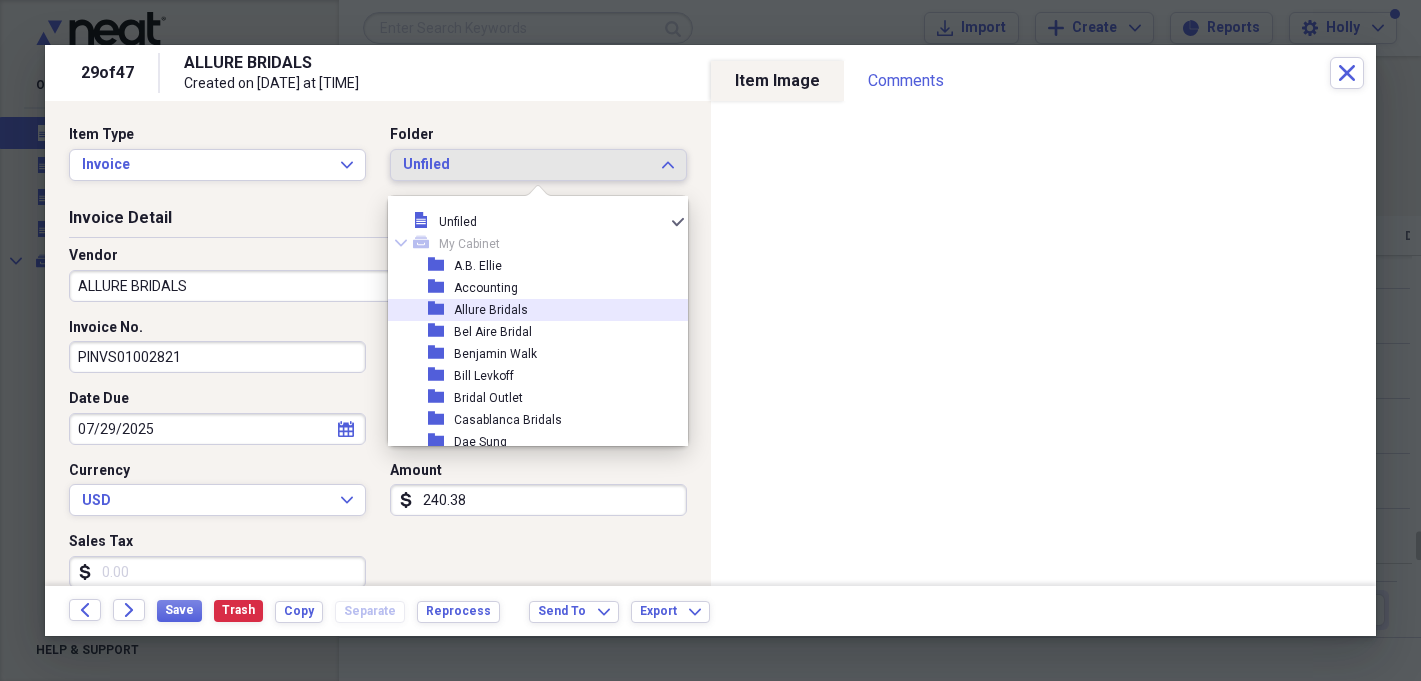 click on "Allure Bridals" at bounding box center (491, 310) 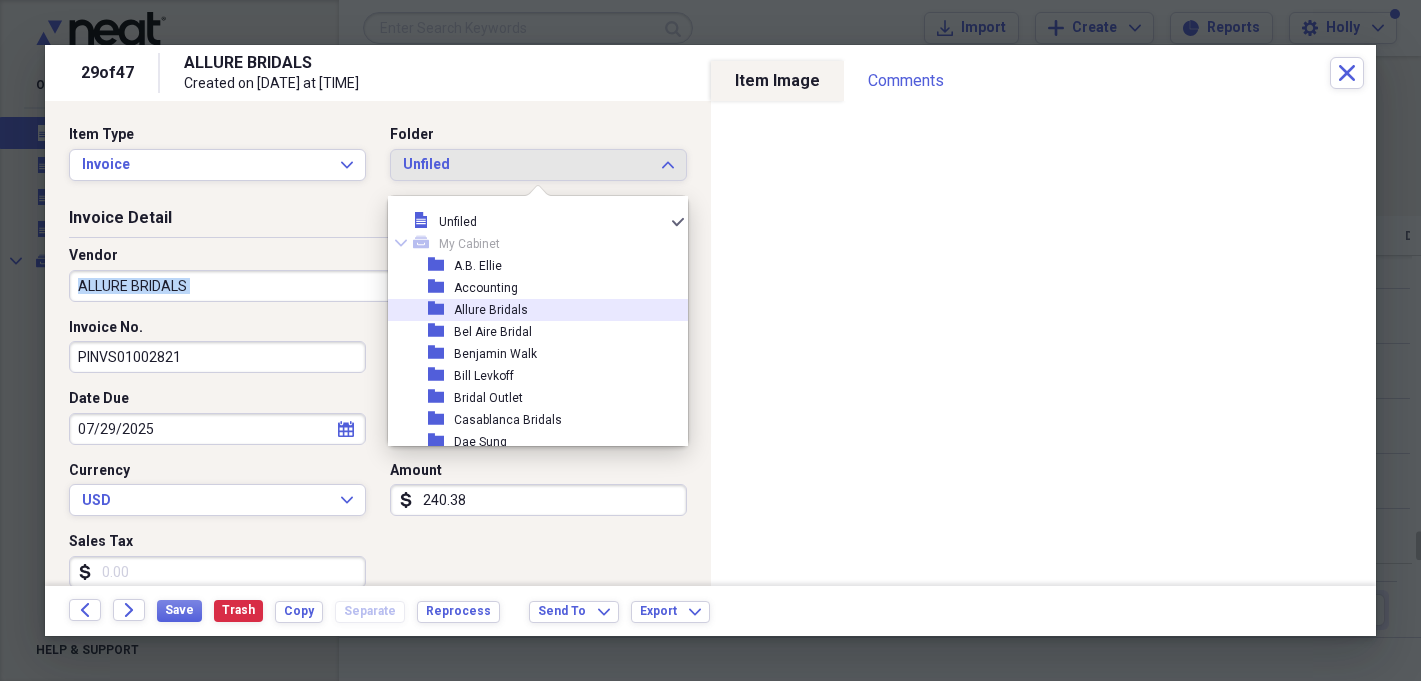 click on "Vendor ALLURE BRIDALS" at bounding box center (378, 282) 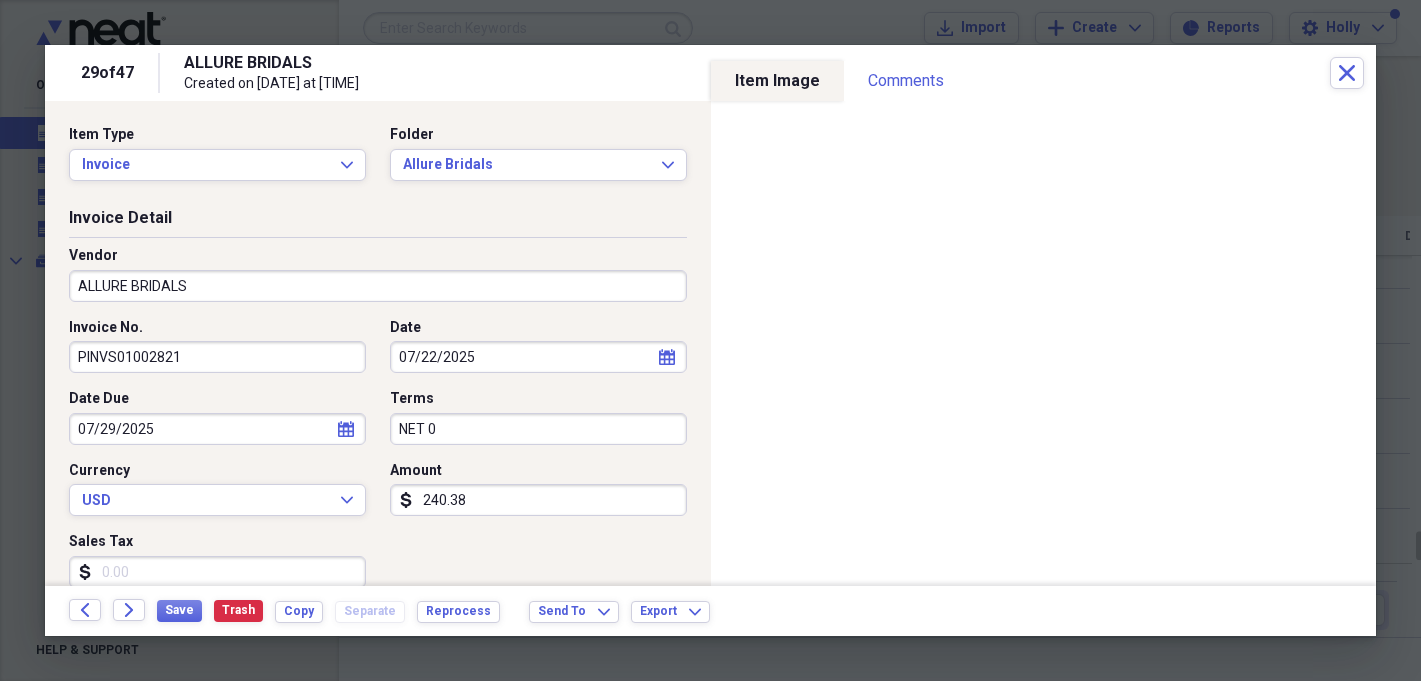 click on "Invoice Detail Vendor ALLURE BRIDALS Invoice No. PINVS01002821 Date [DATE] calendar Calendar Date Due [DATE] calendar Calendar Terms NET 0 Currency USD Expand Amount dollar-sign 240.38 Sales Tax dollar-sign" at bounding box center [378, 410] 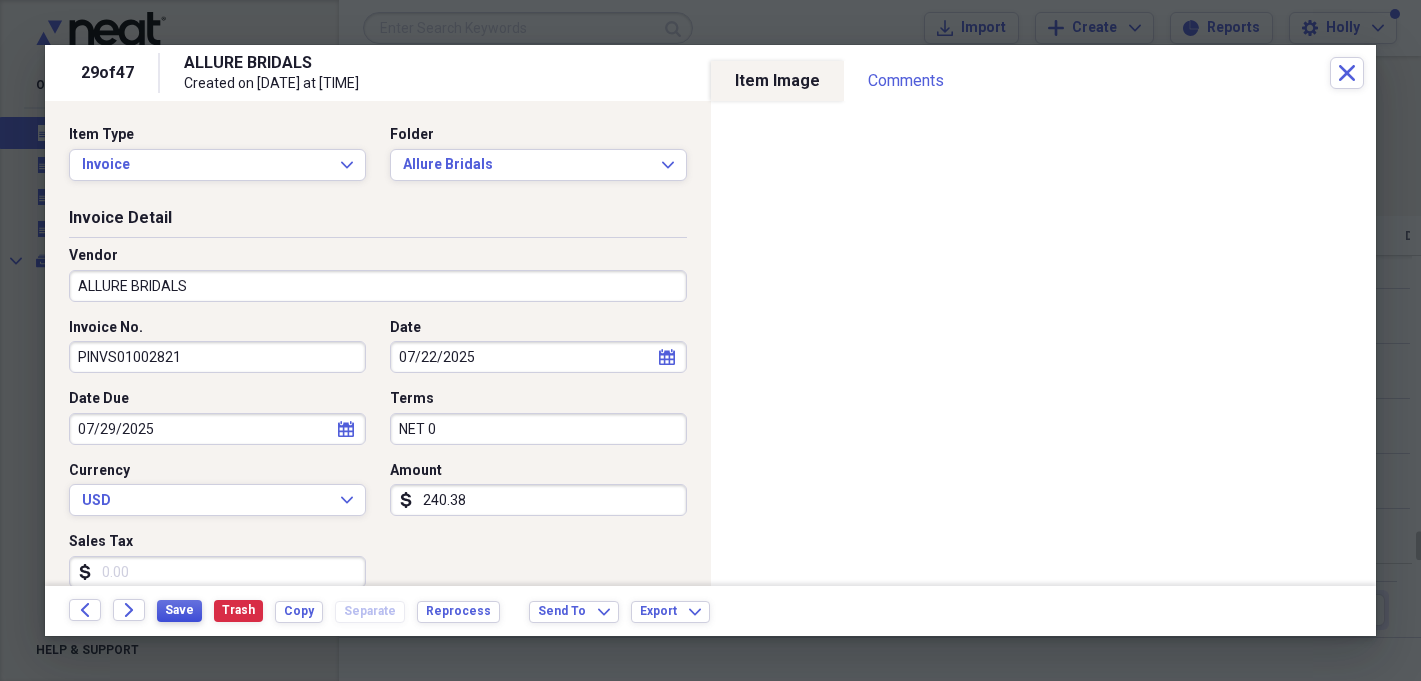 click on "Save" at bounding box center (179, 610) 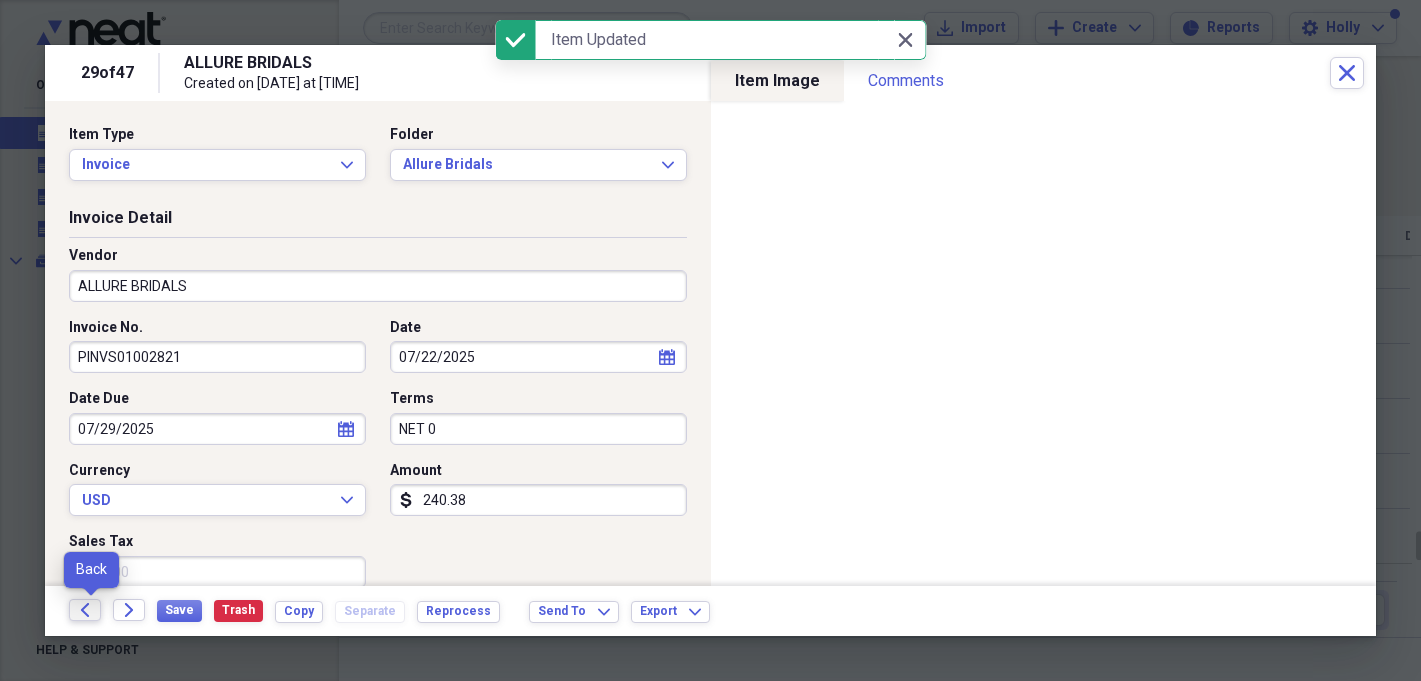 click on "Back" at bounding box center (85, 610) 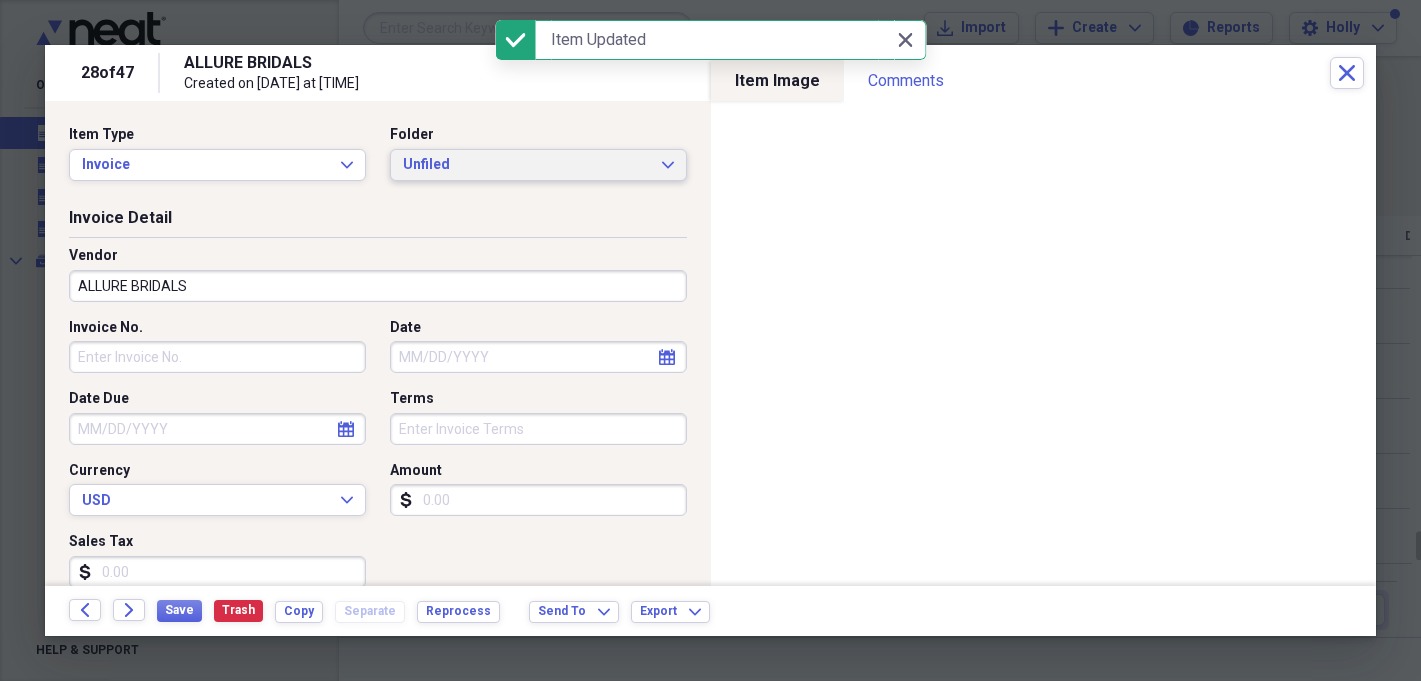 click on "Unfiled" at bounding box center [526, 165] 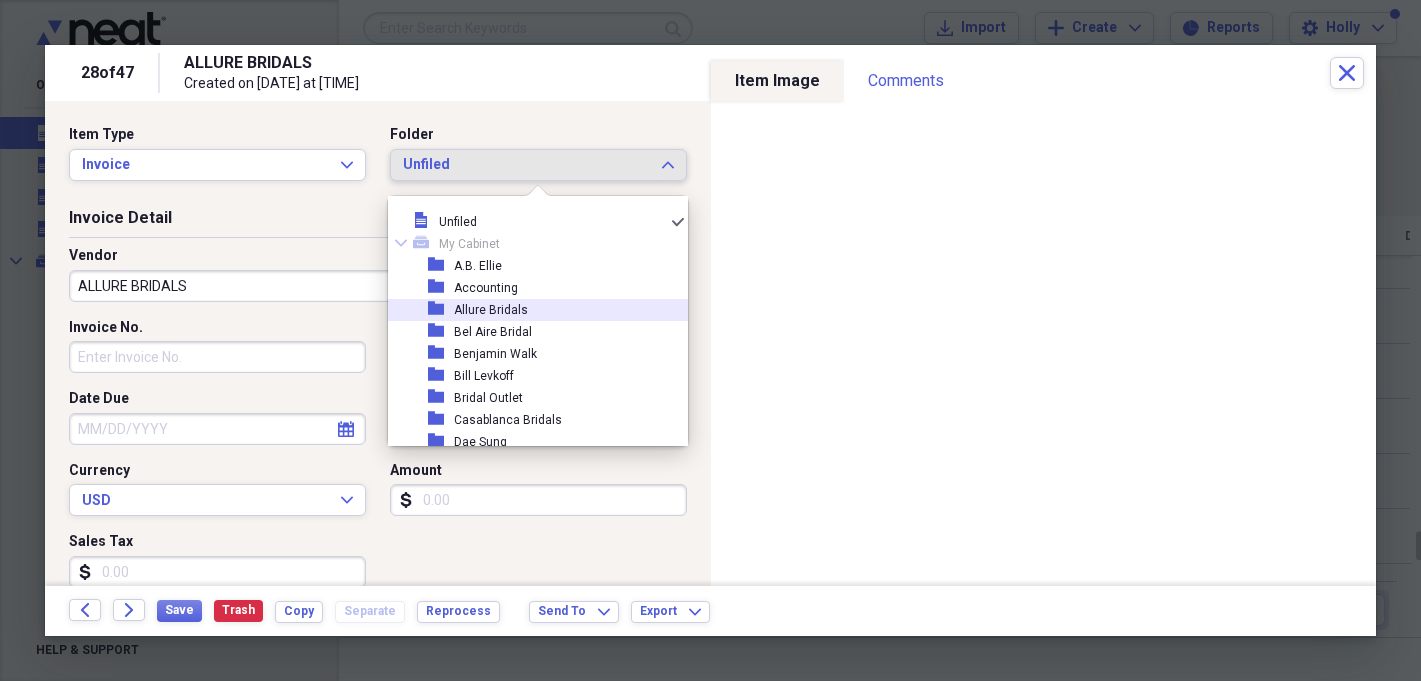 click on "folder Allure Bridals" at bounding box center (530, 310) 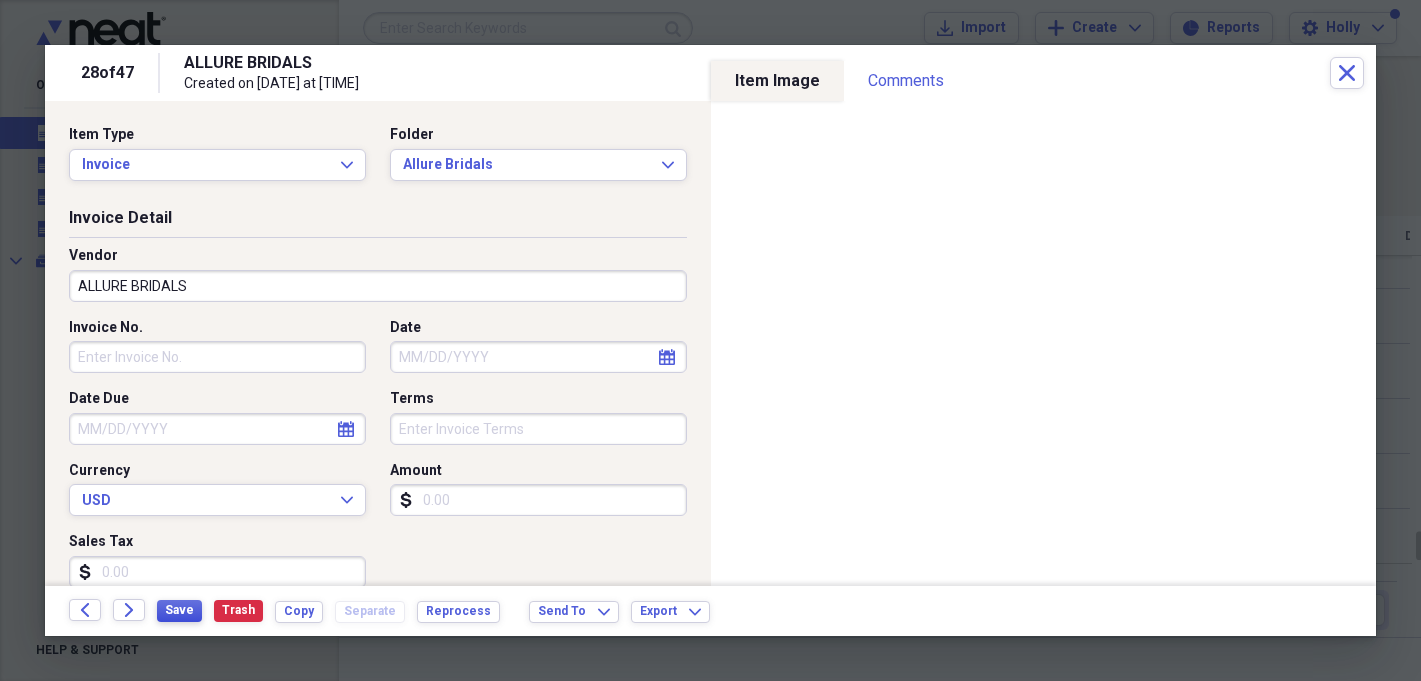 click on "Save" at bounding box center (179, 611) 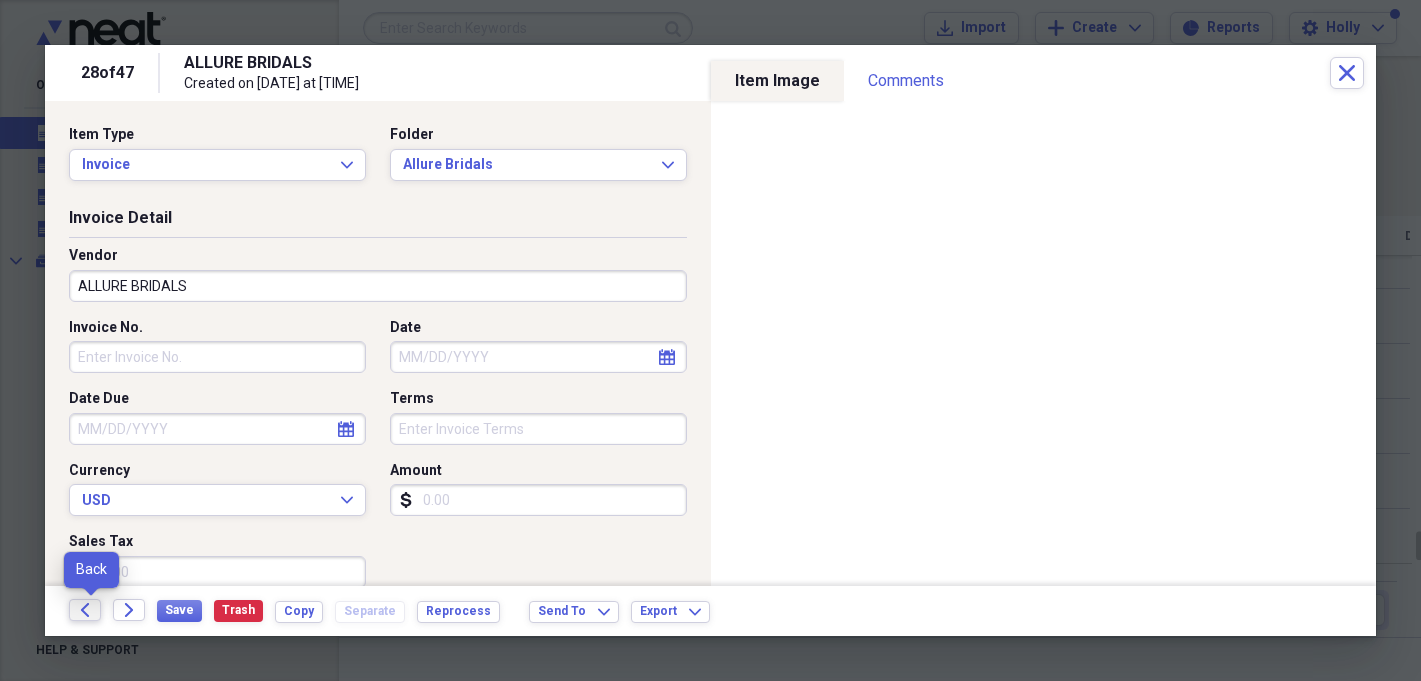 click on "Back" 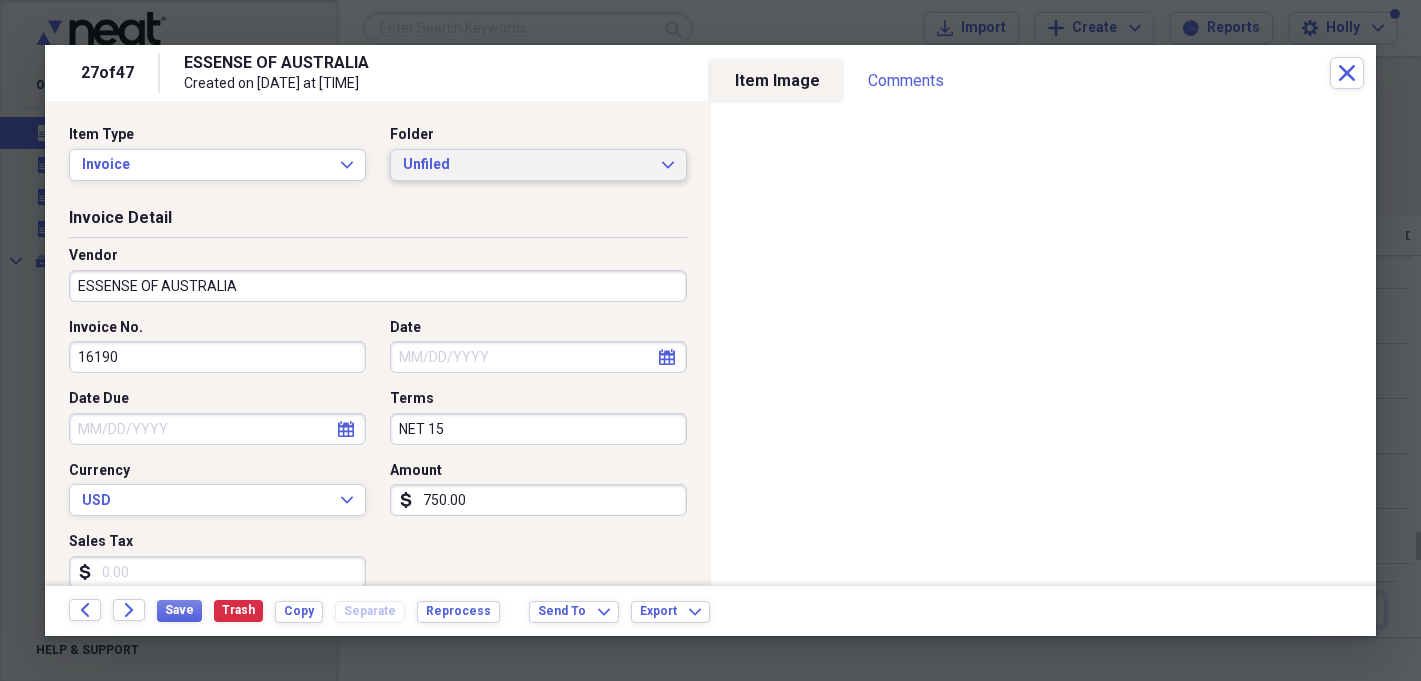 click on "Unfiled" at bounding box center (526, 165) 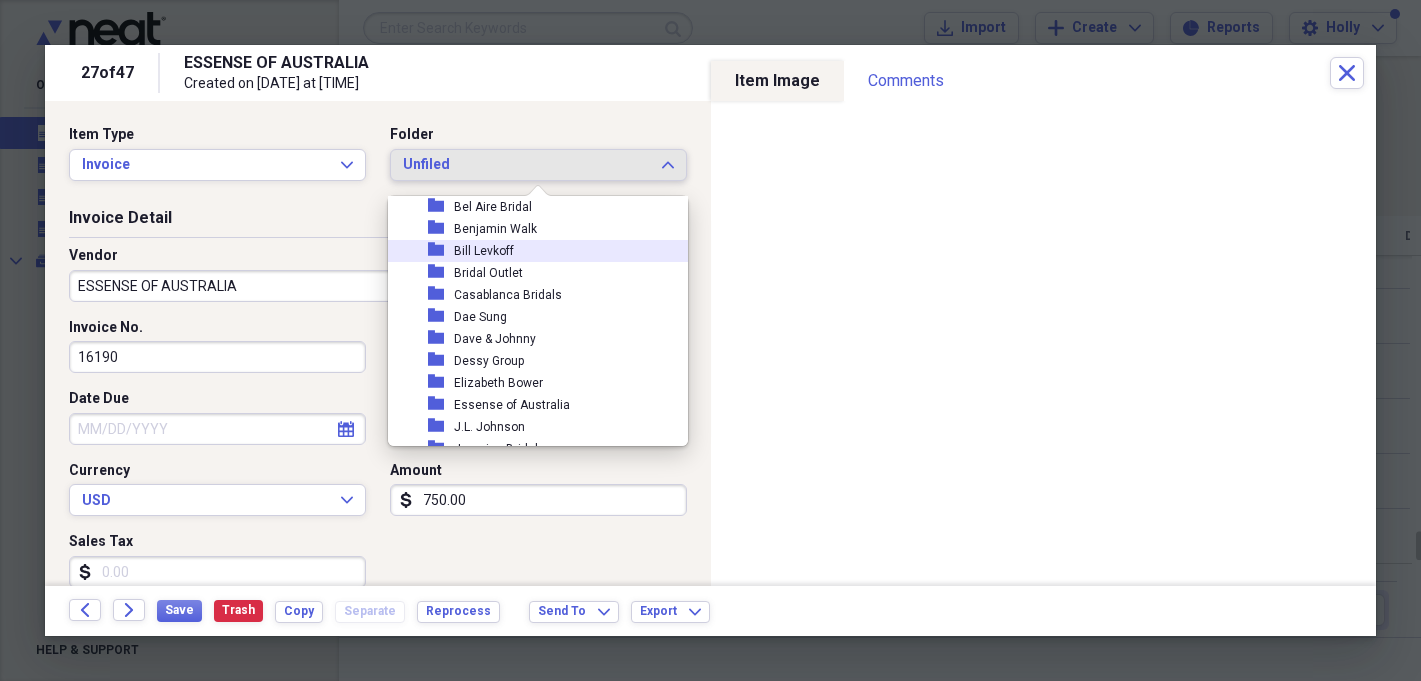 scroll, scrollTop: 165, scrollLeft: 0, axis: vertical 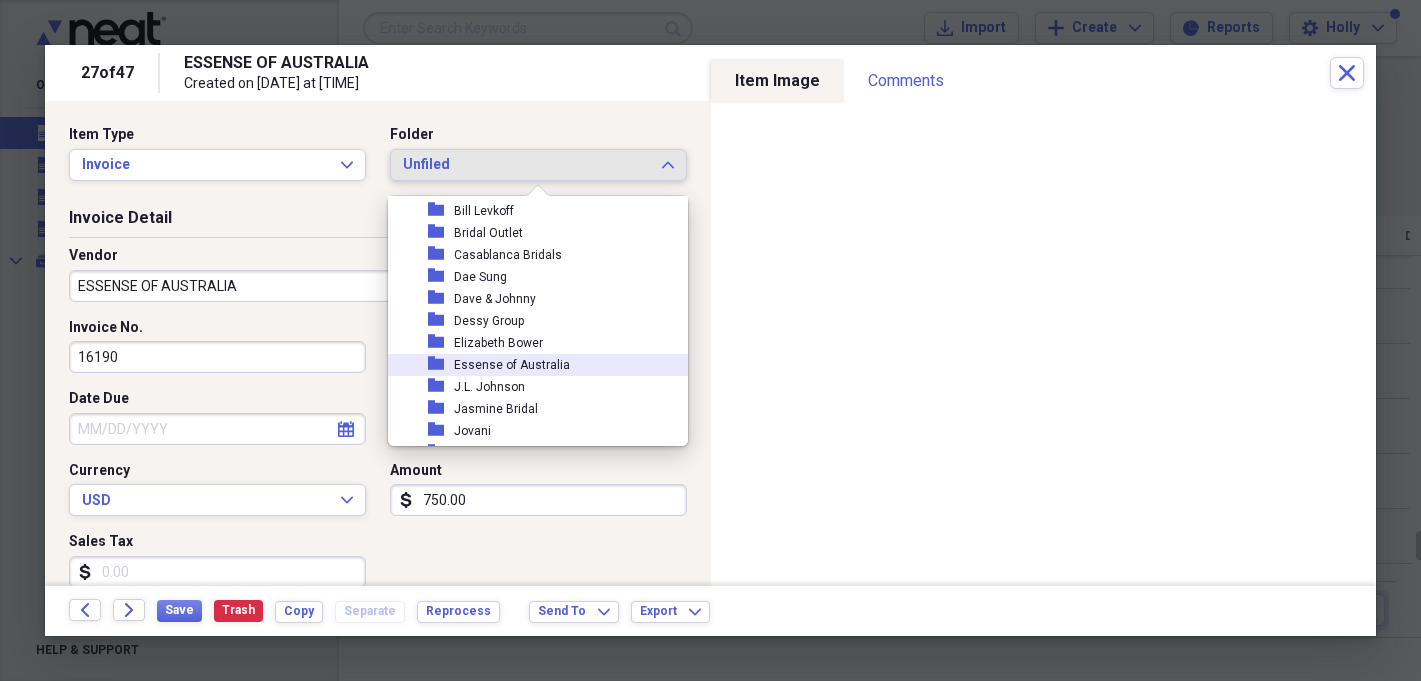 click on "Essense of Australia" at bounding box center [512, 365] 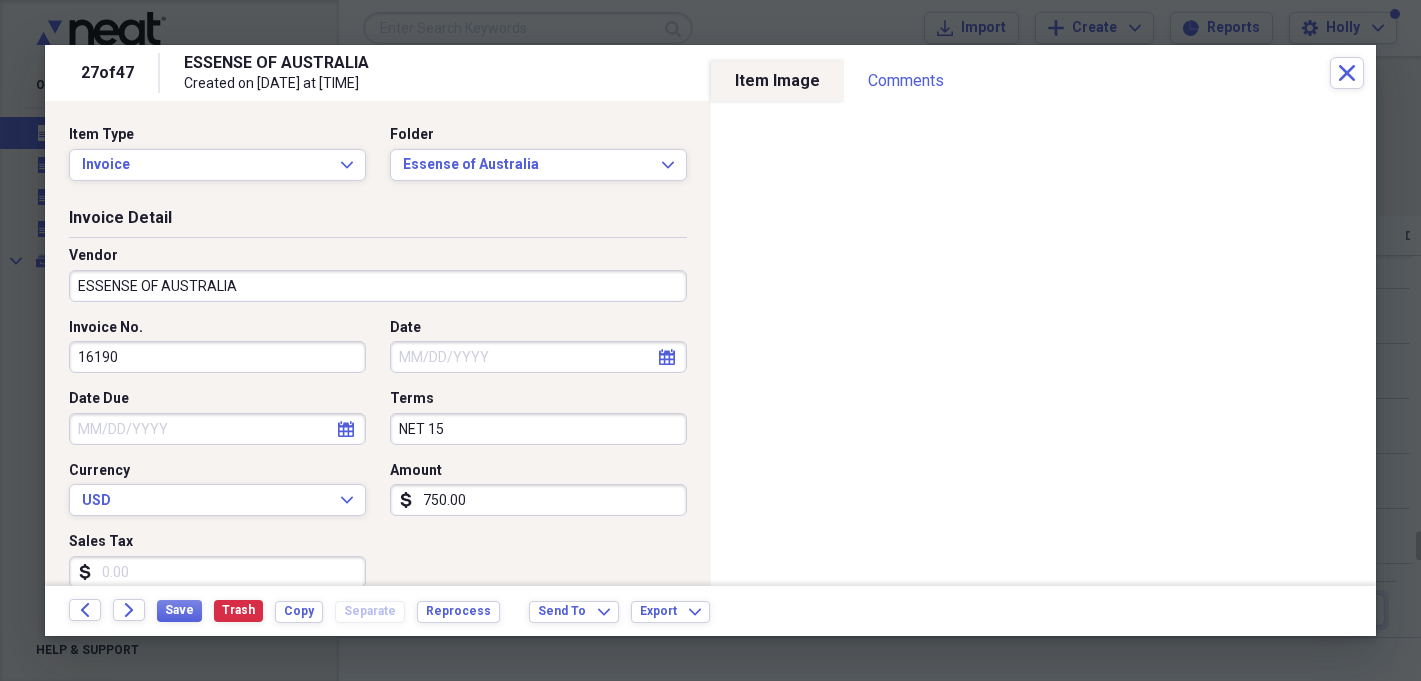 click on "750.00" at bounding box center (538, 500) 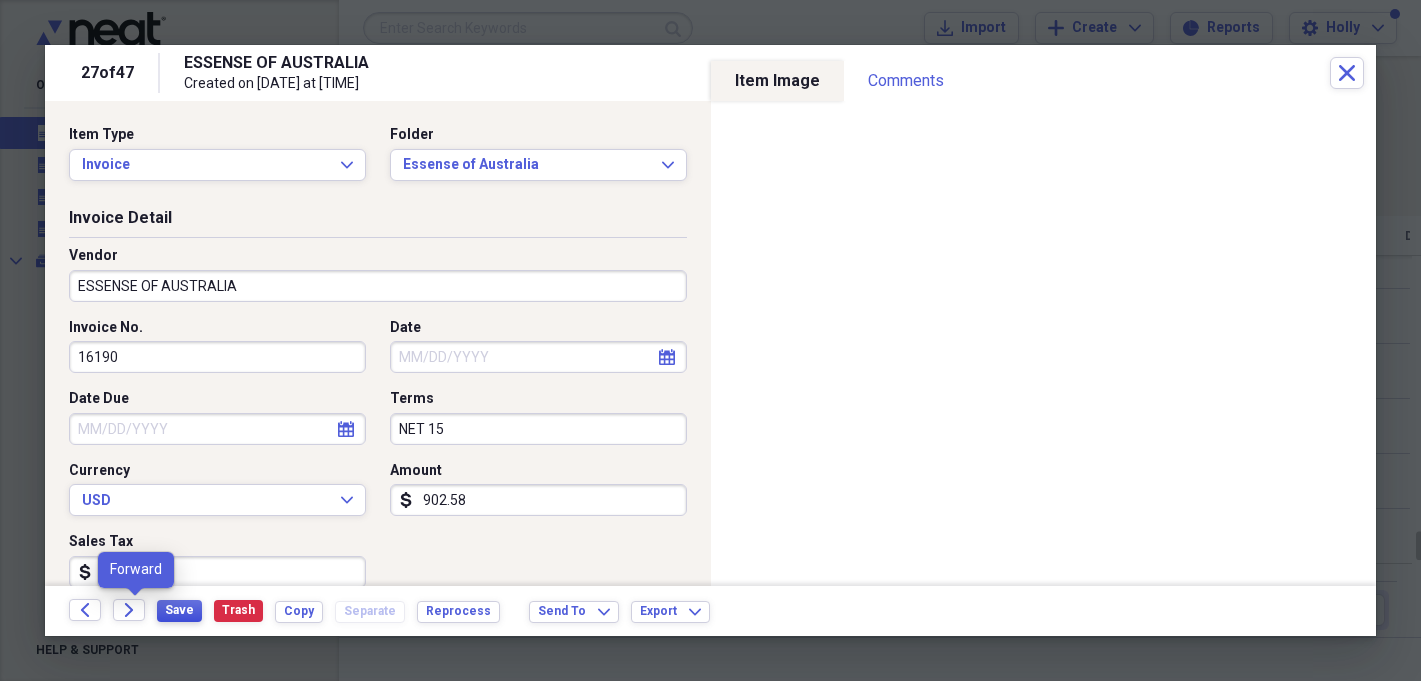 type on "902.58" 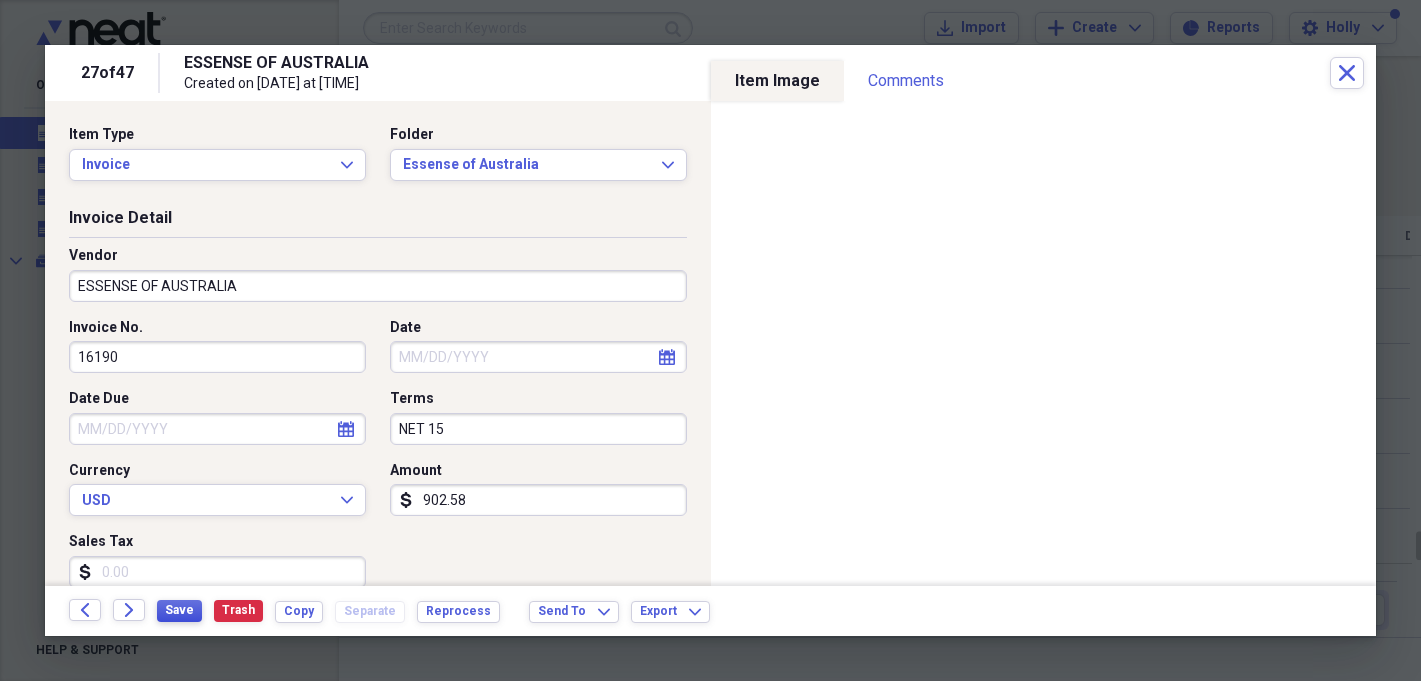 click on "Save" at bounding box center [179, 610] 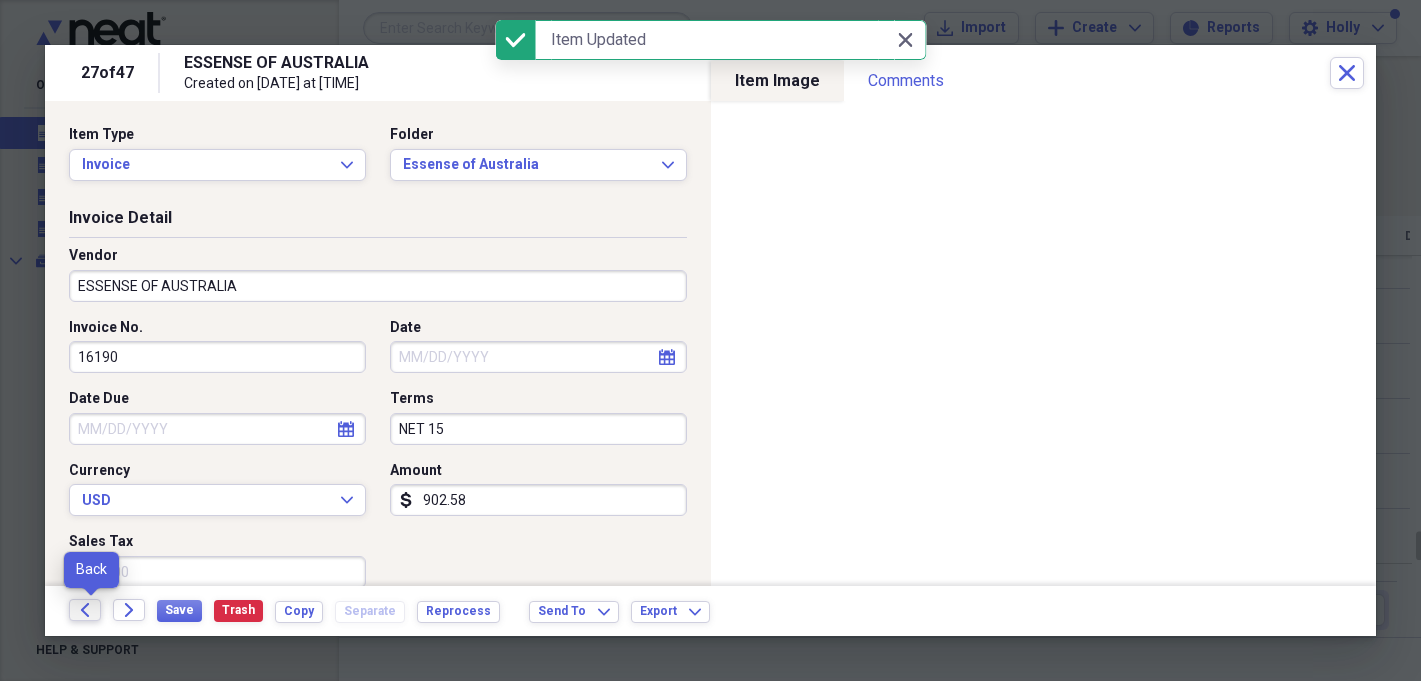 click on "Back" at bounding box center (85, 610) 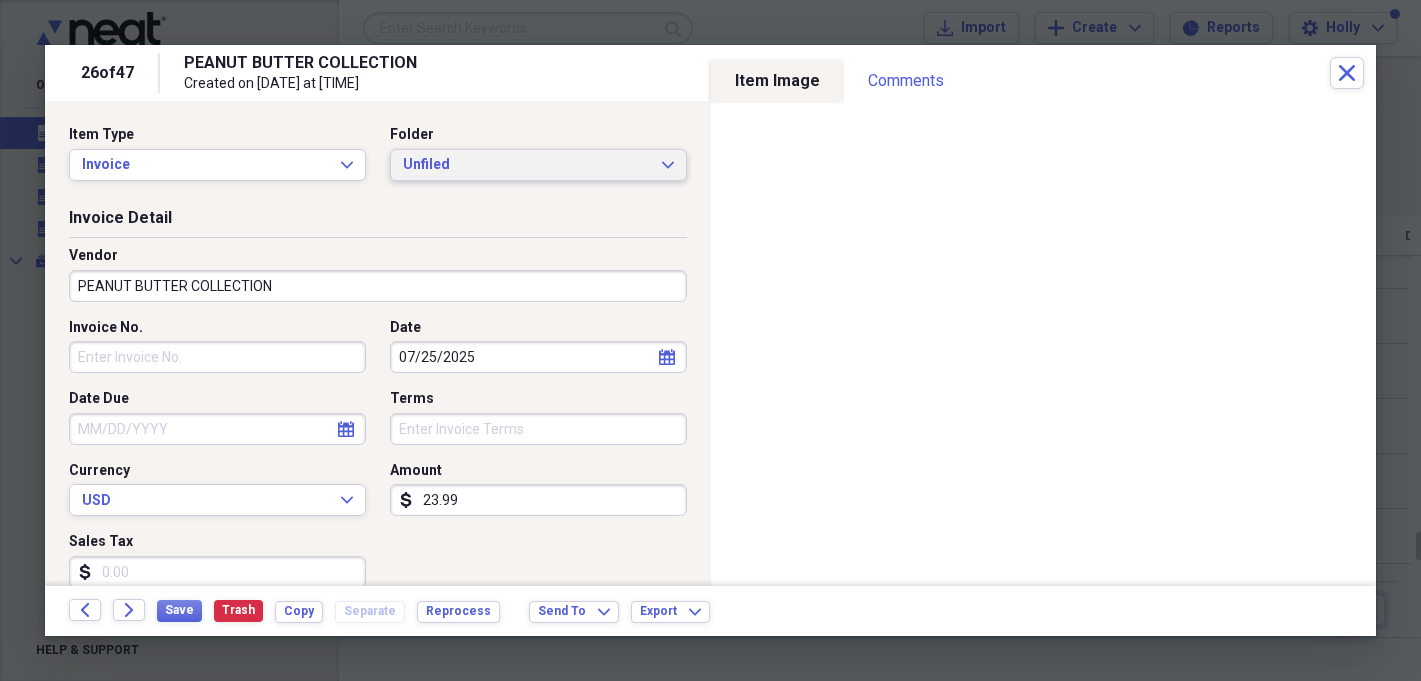 click on "Unfiled" at bounding box center (526, 165) 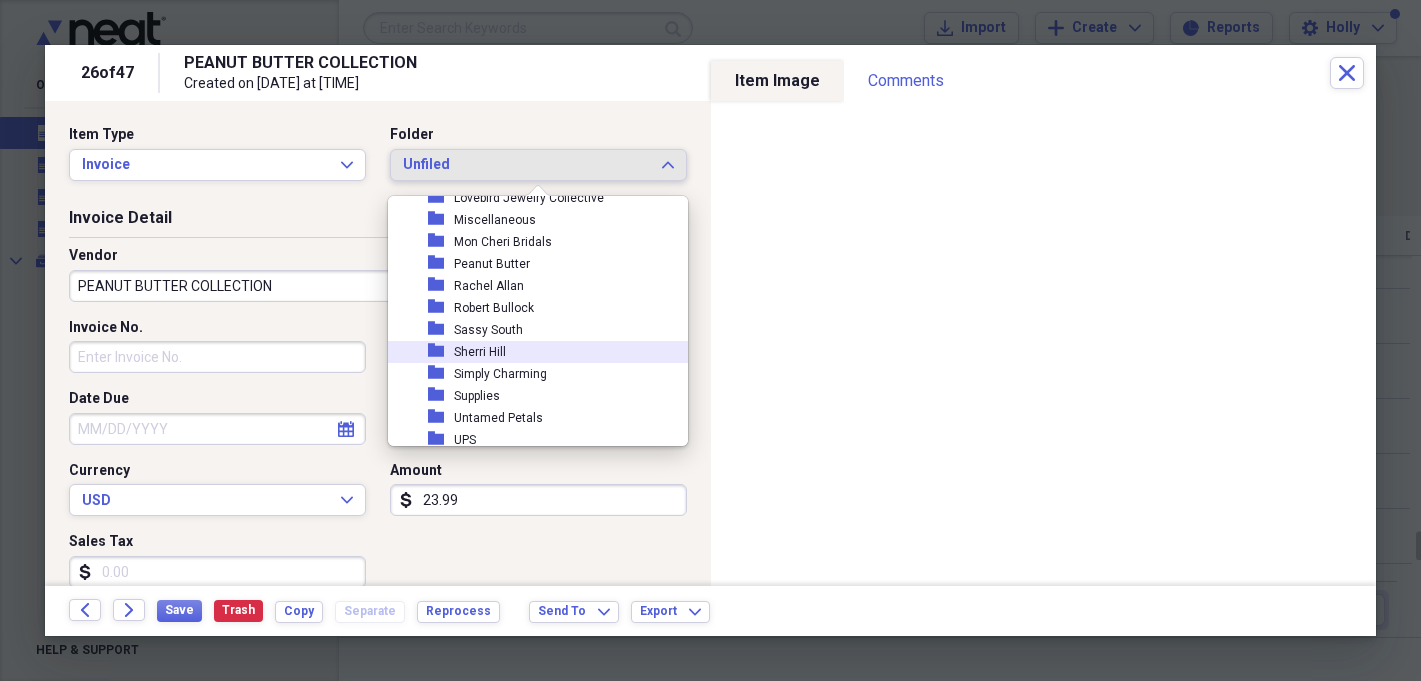 scroll, scrollTop: 449, scrollLeft: 0, axis: vertical 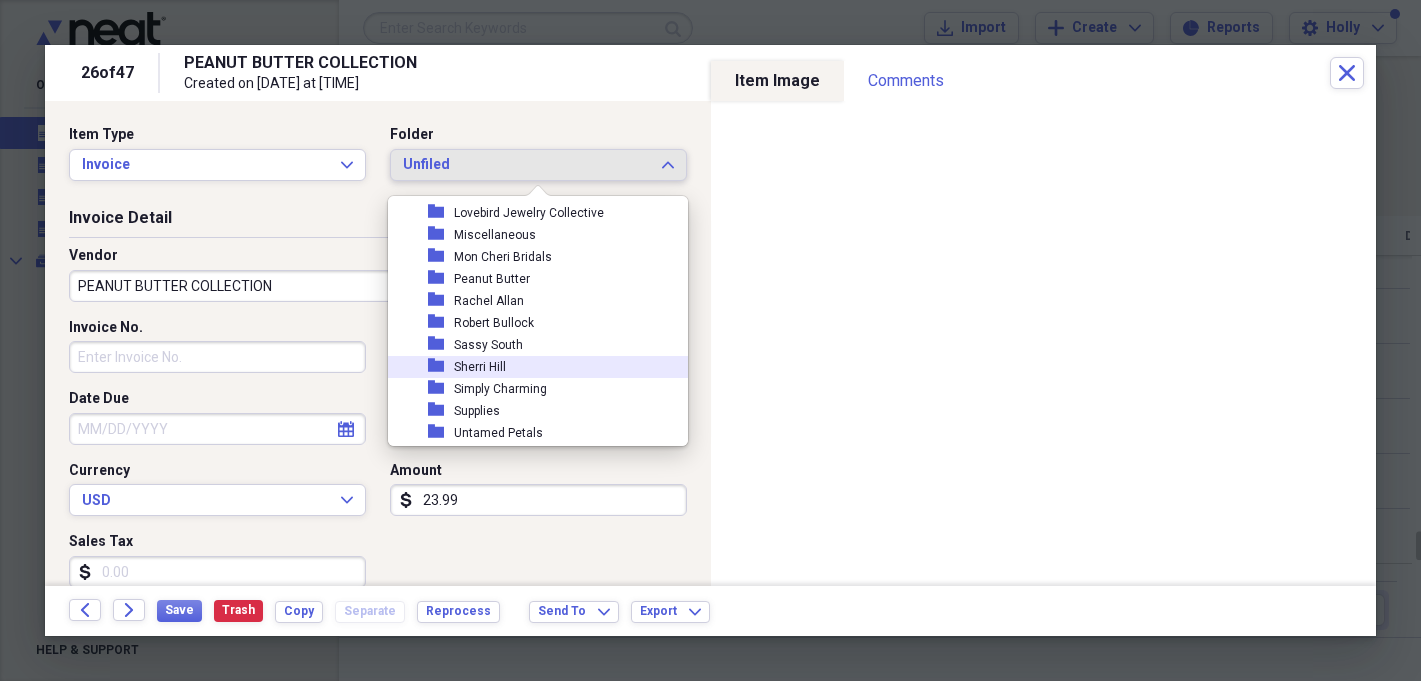 click on "Peanut Butter" at bounding box center (492, 279) 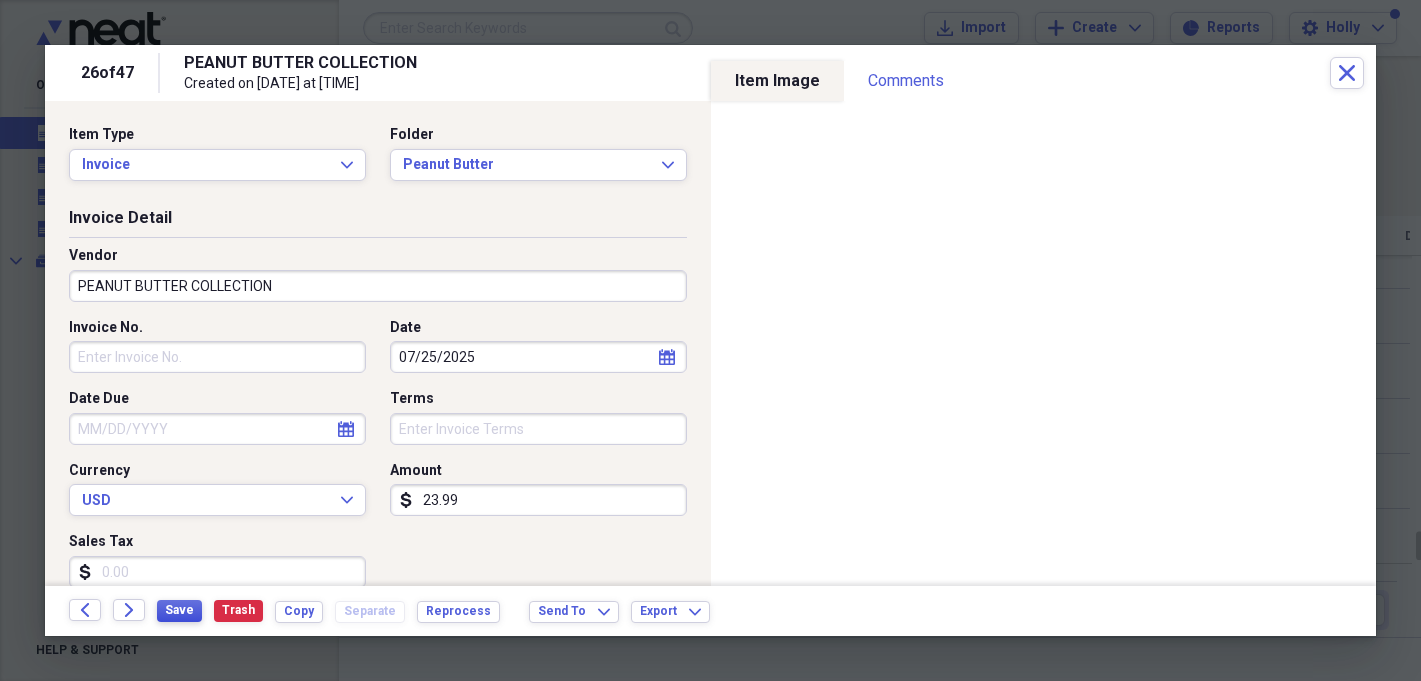 click on "Save" at bounding box center (179, 610) 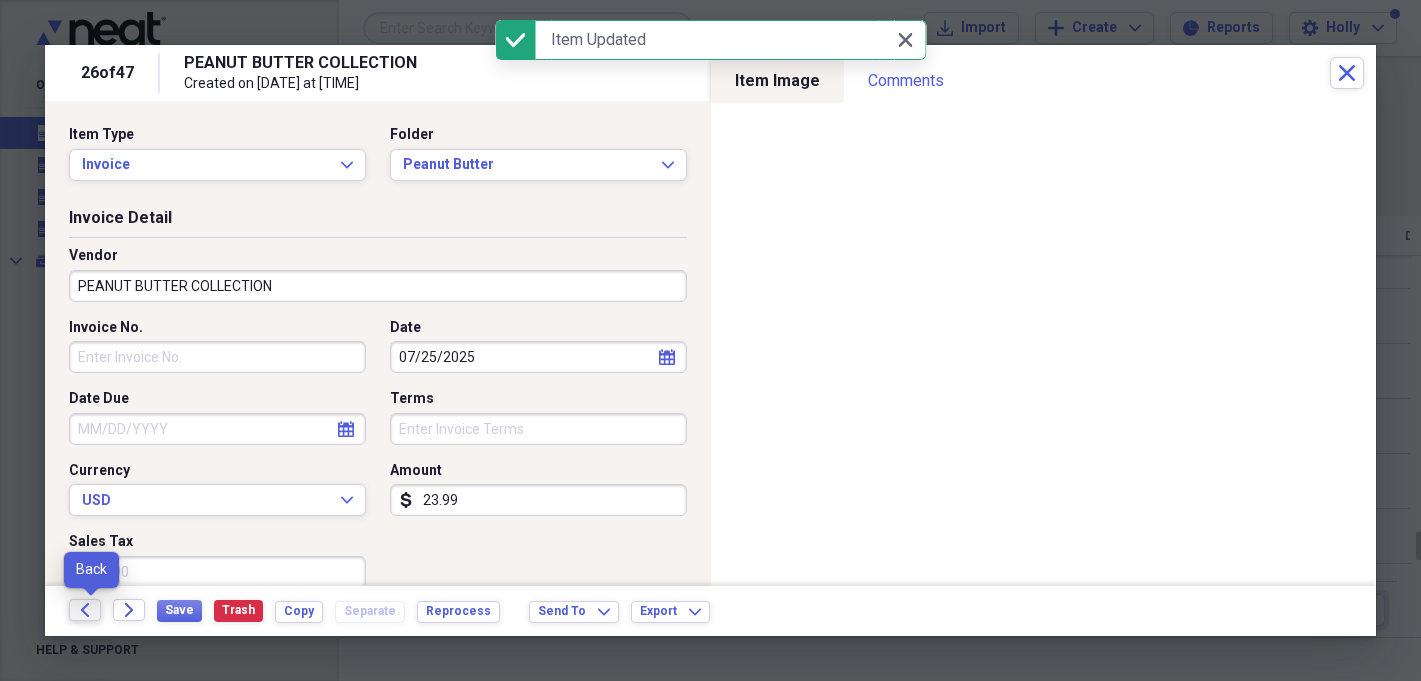 click 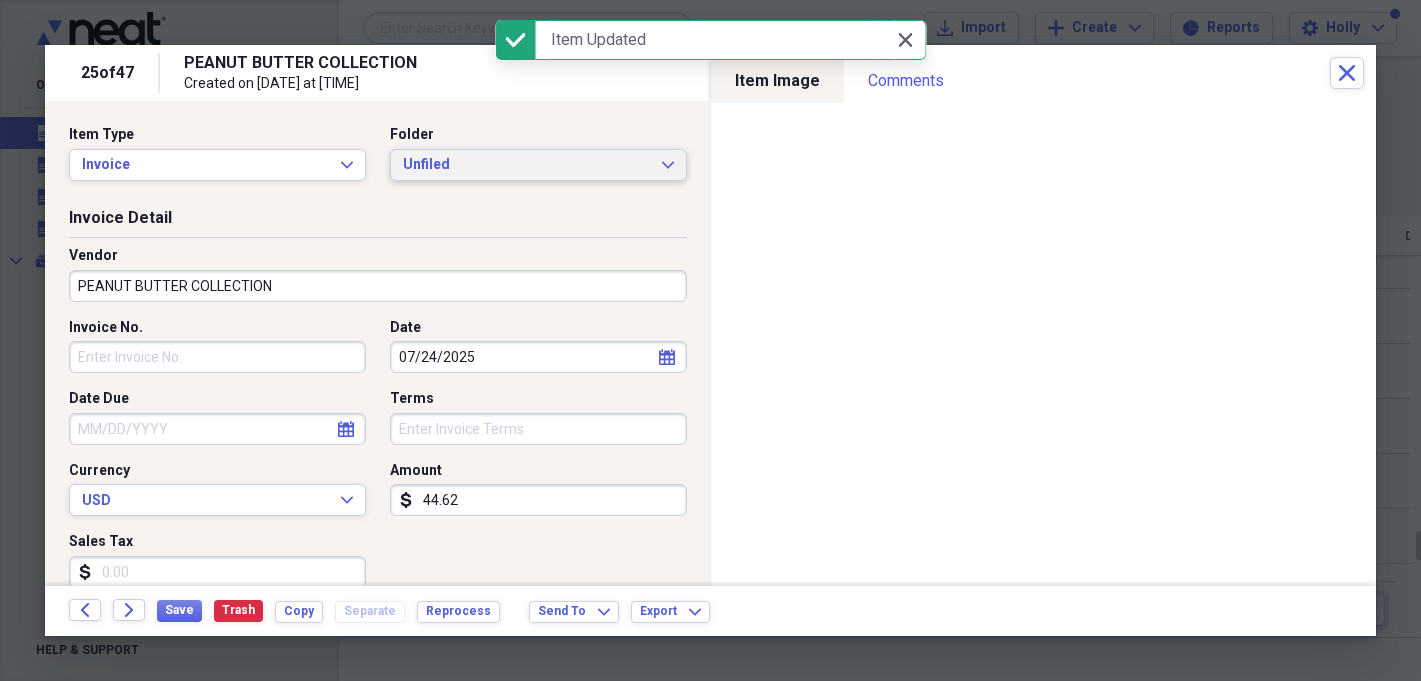 click on "Unfiled" at bounding box center [526, 165] 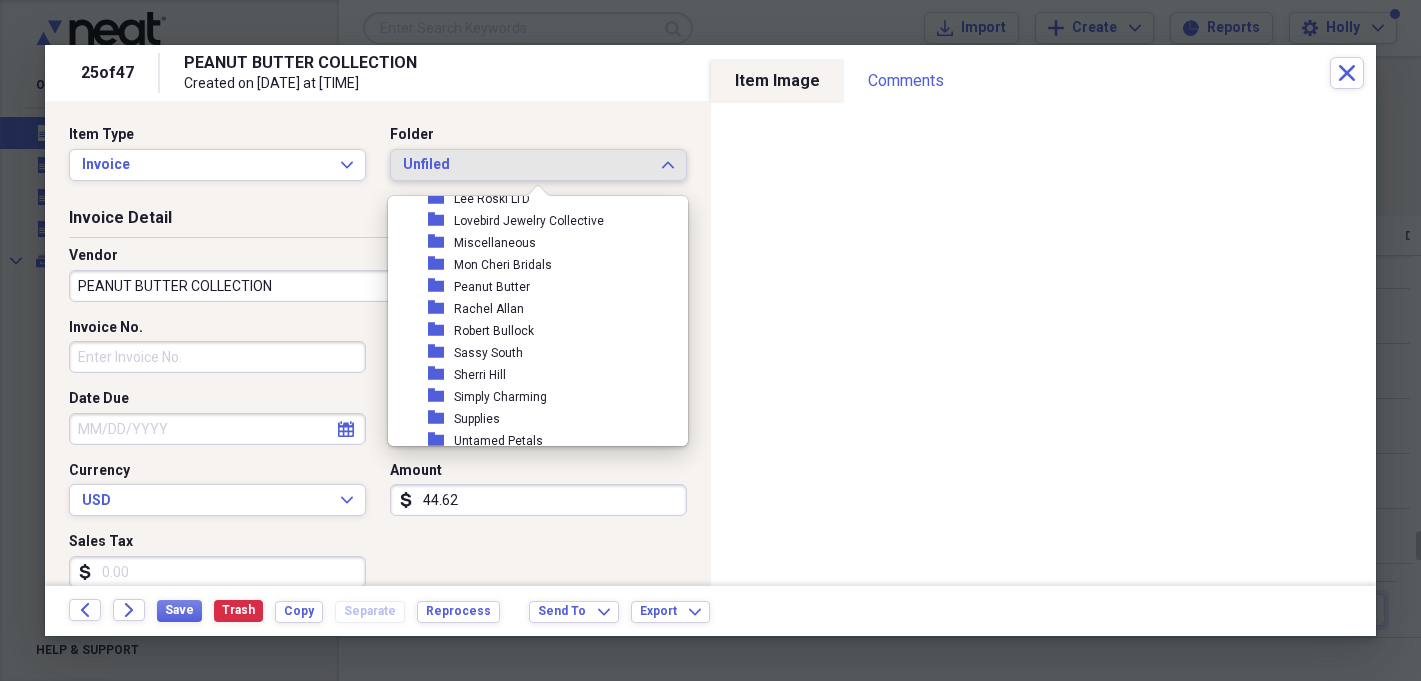 scroll, scrollTop: 439, scrollLeft: 0, axis: vertical 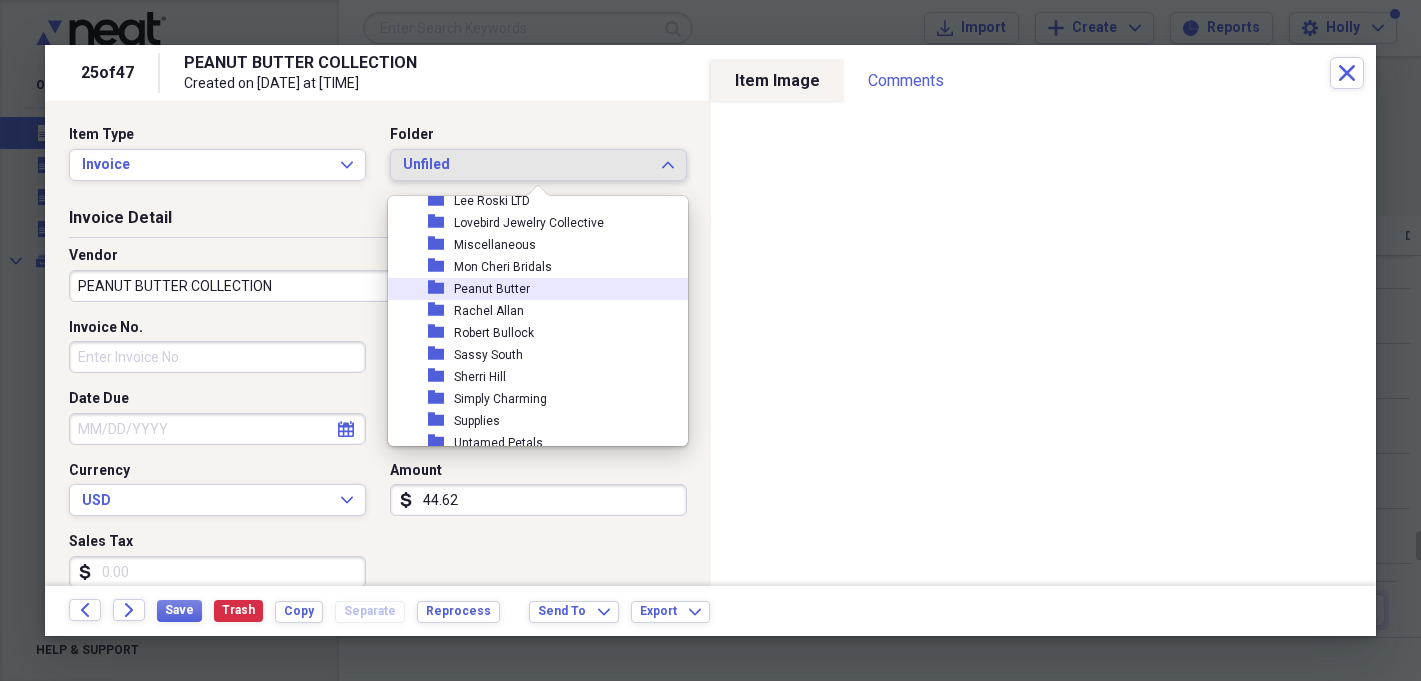click on "Peanut Butter" at bounding box center [492, 289] 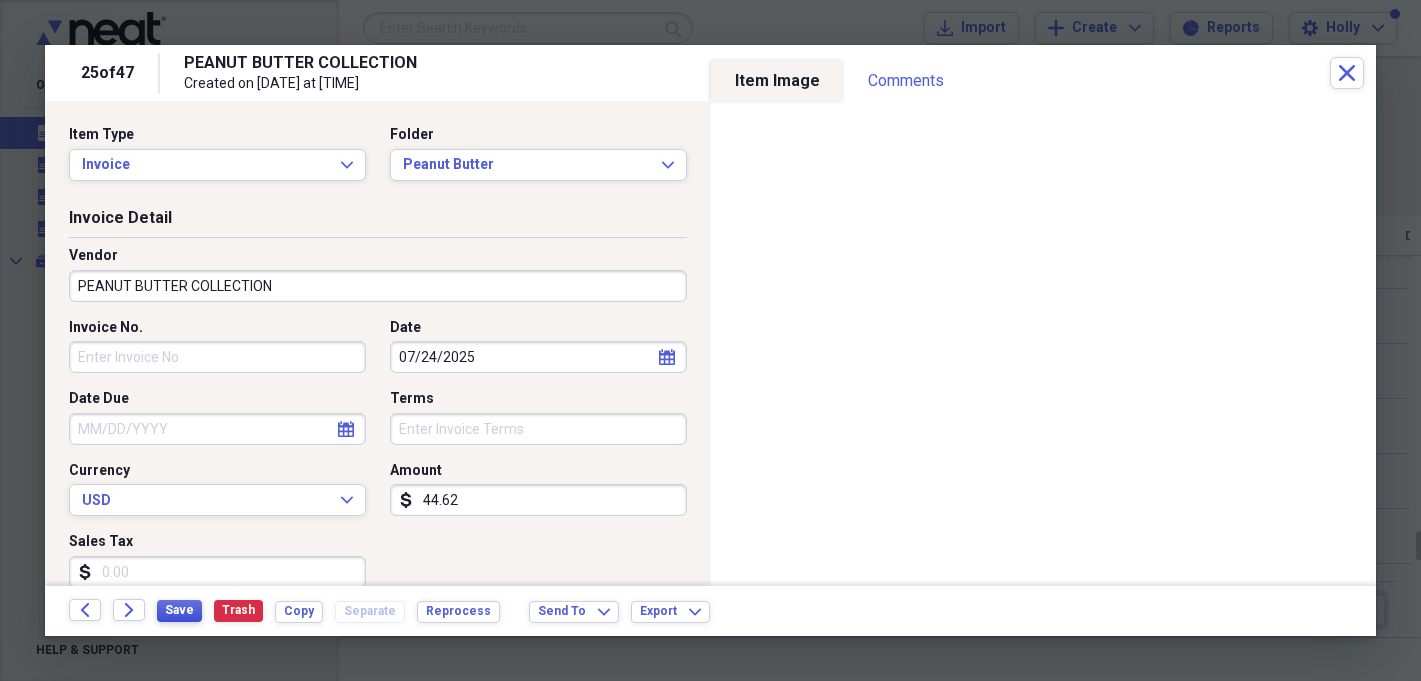 click on "Save" at bounding box center (179, 610) 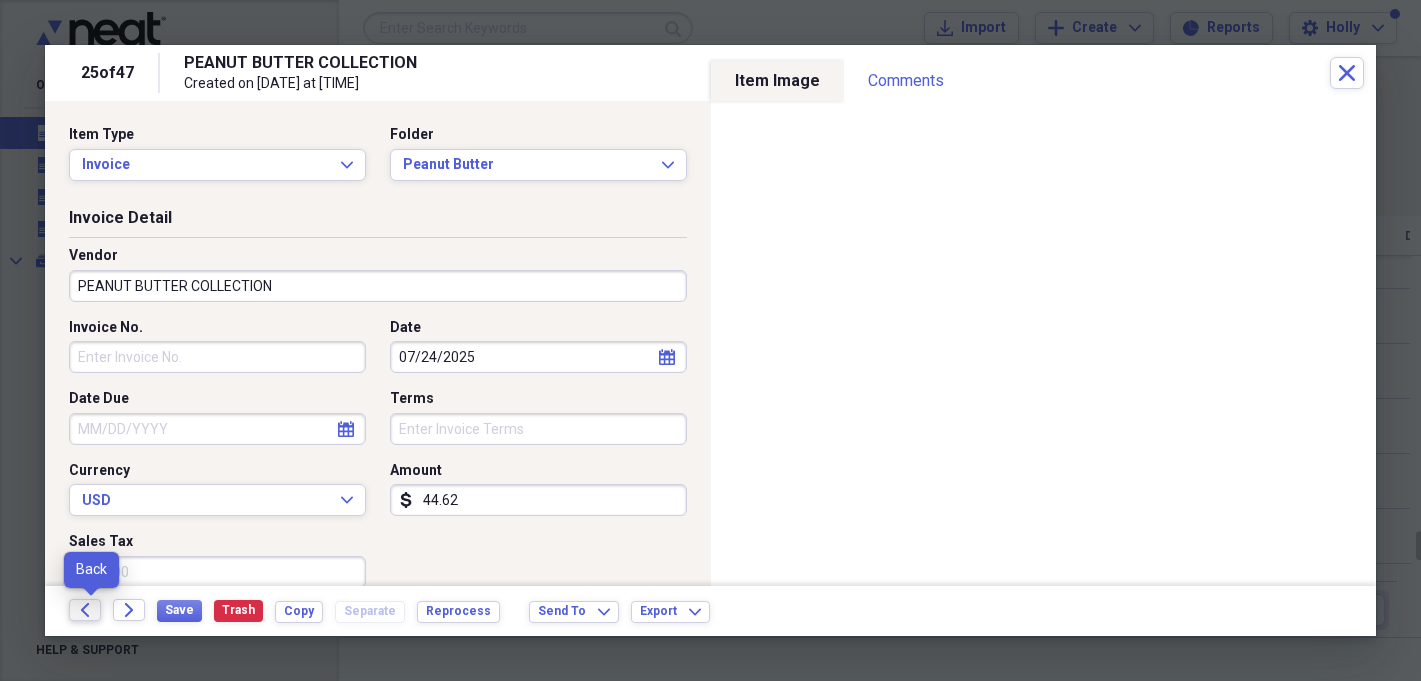 click 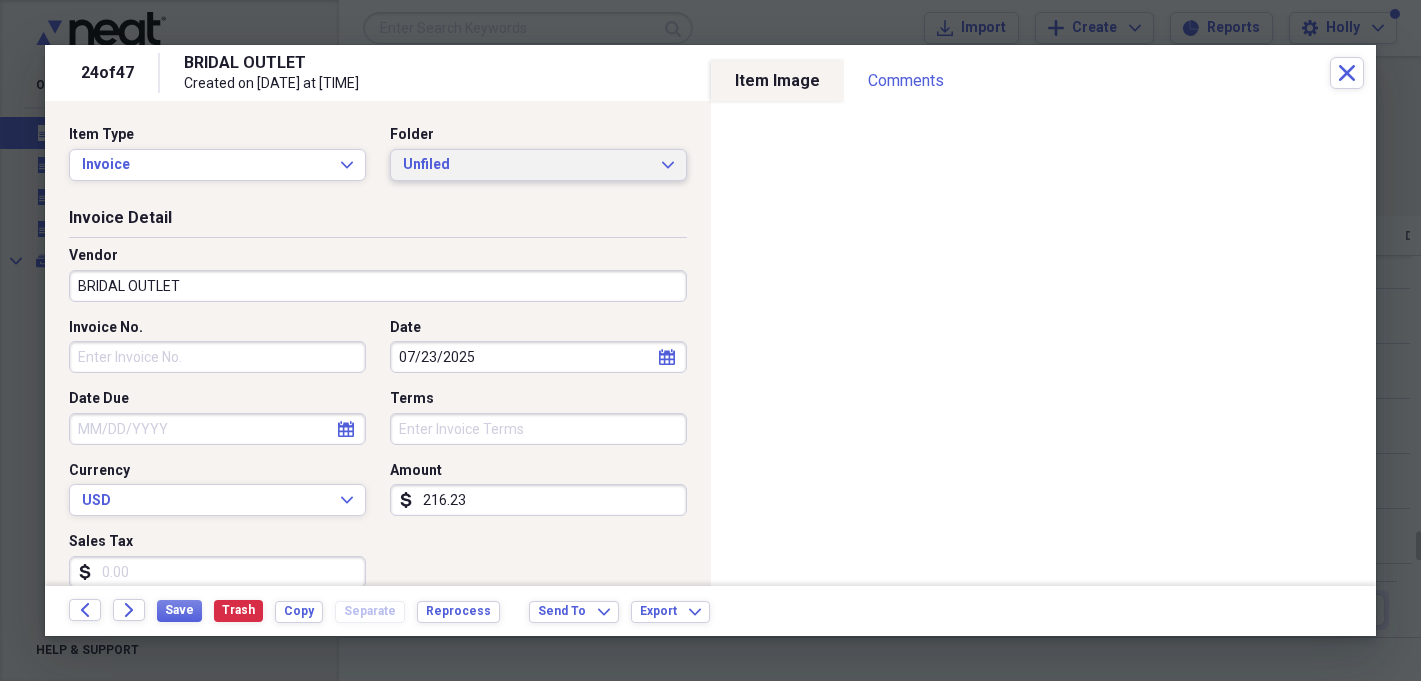 click on "Unfiled" at bounding box center (526, 165) 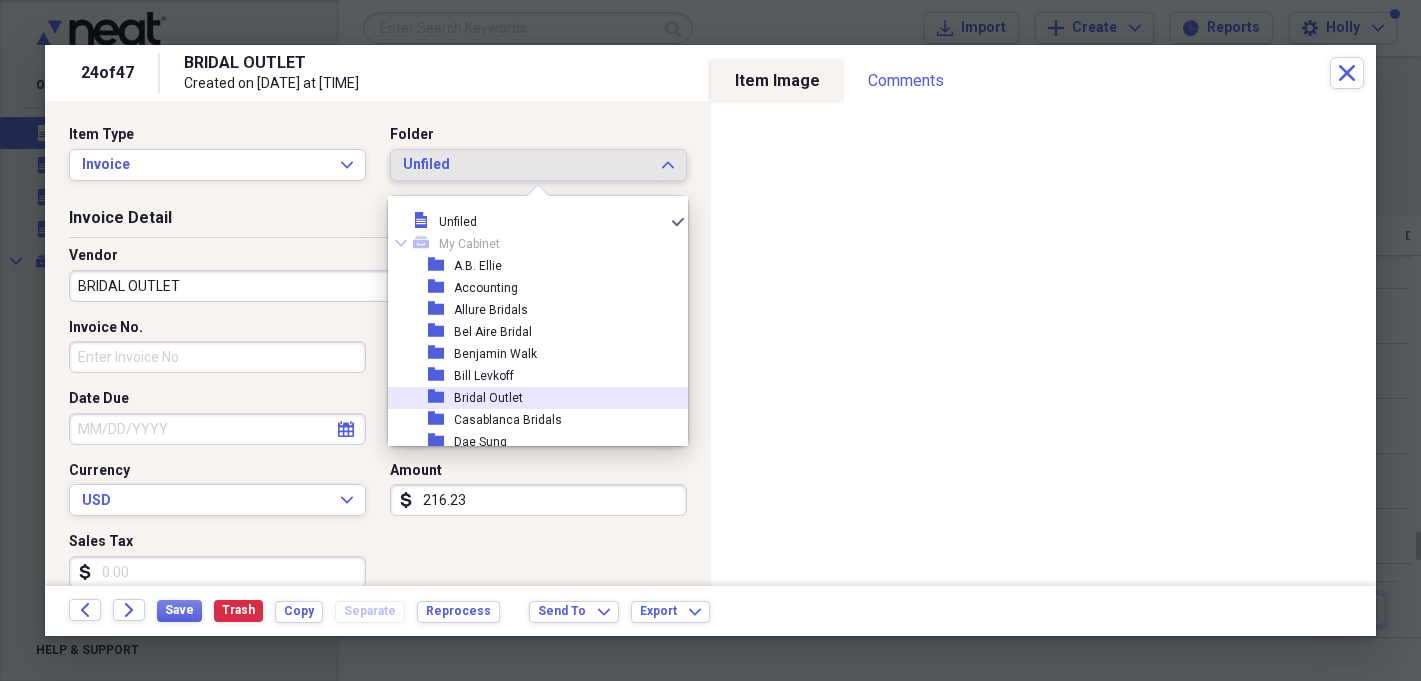 click on "Bridal Outlet" at bounding box center (488, 398) 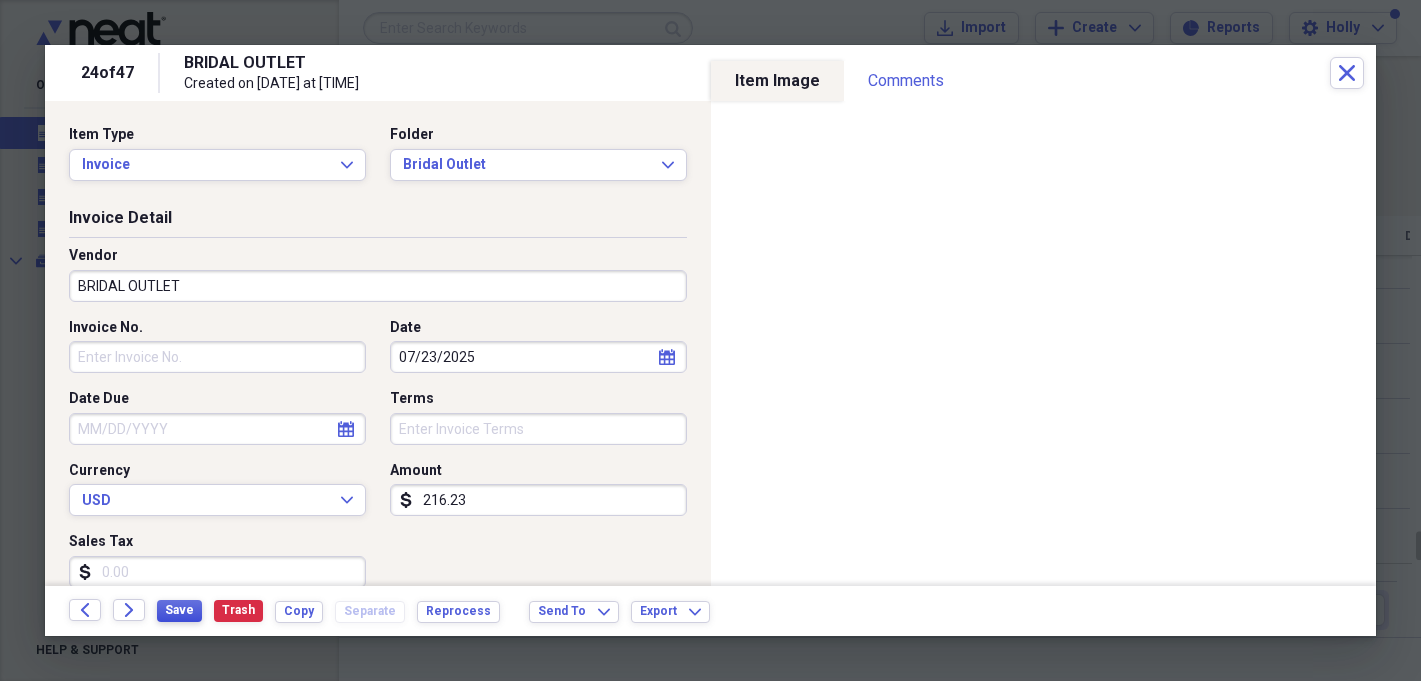 click on "Save" at bounding box center (179, 610) 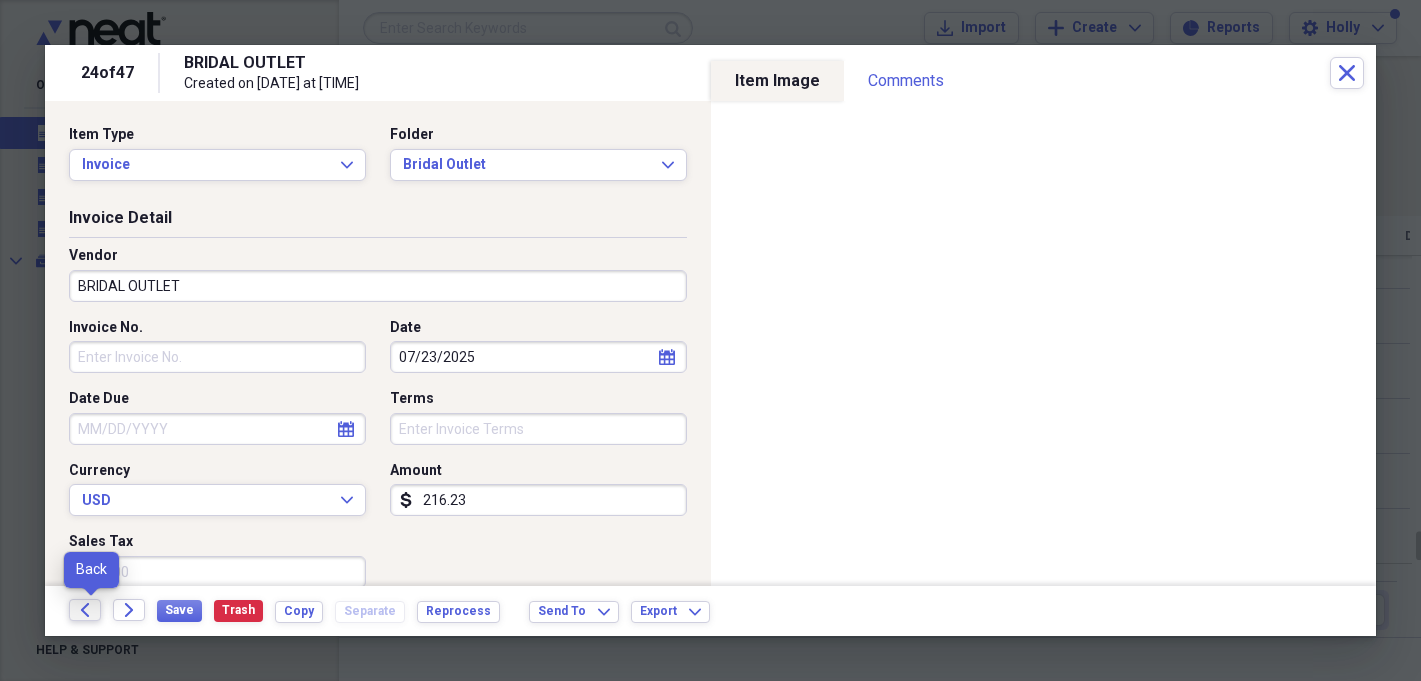 click on "Back" at bounding box center (85, 610) 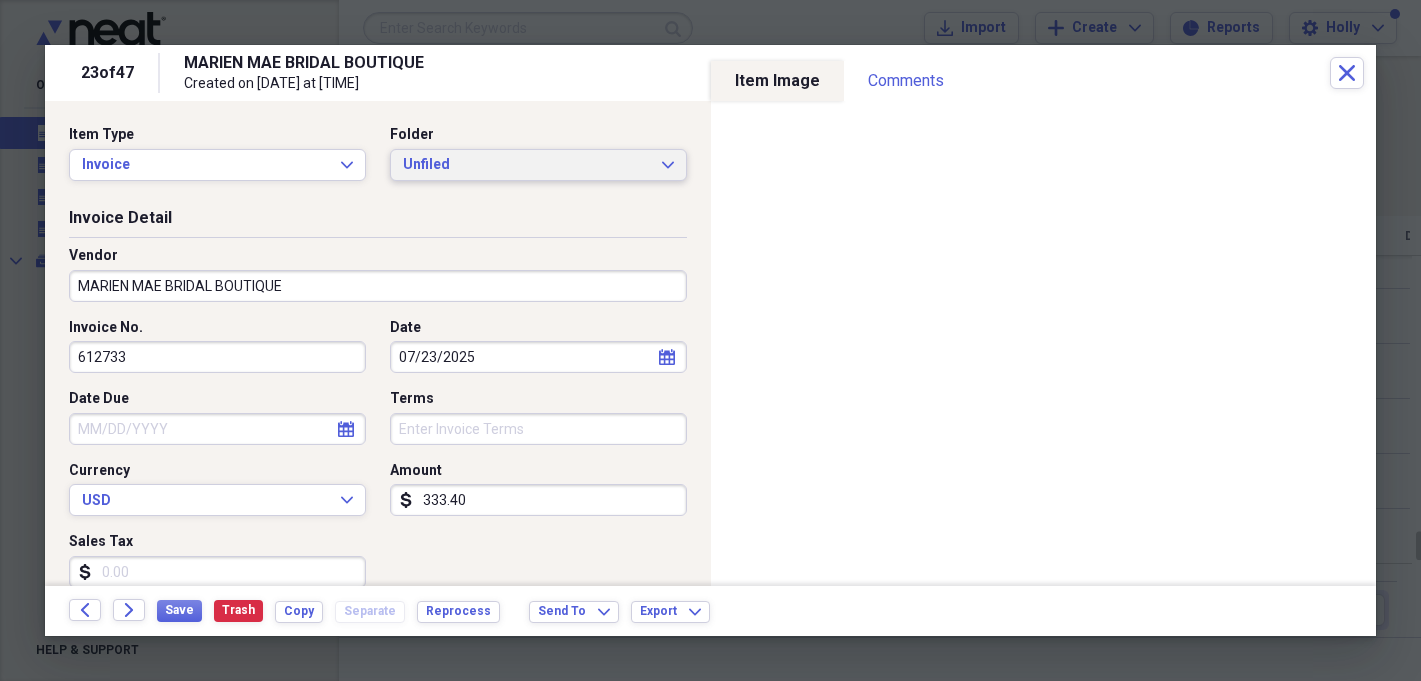 click on "Unfiled" at bounding box center [526, 165] 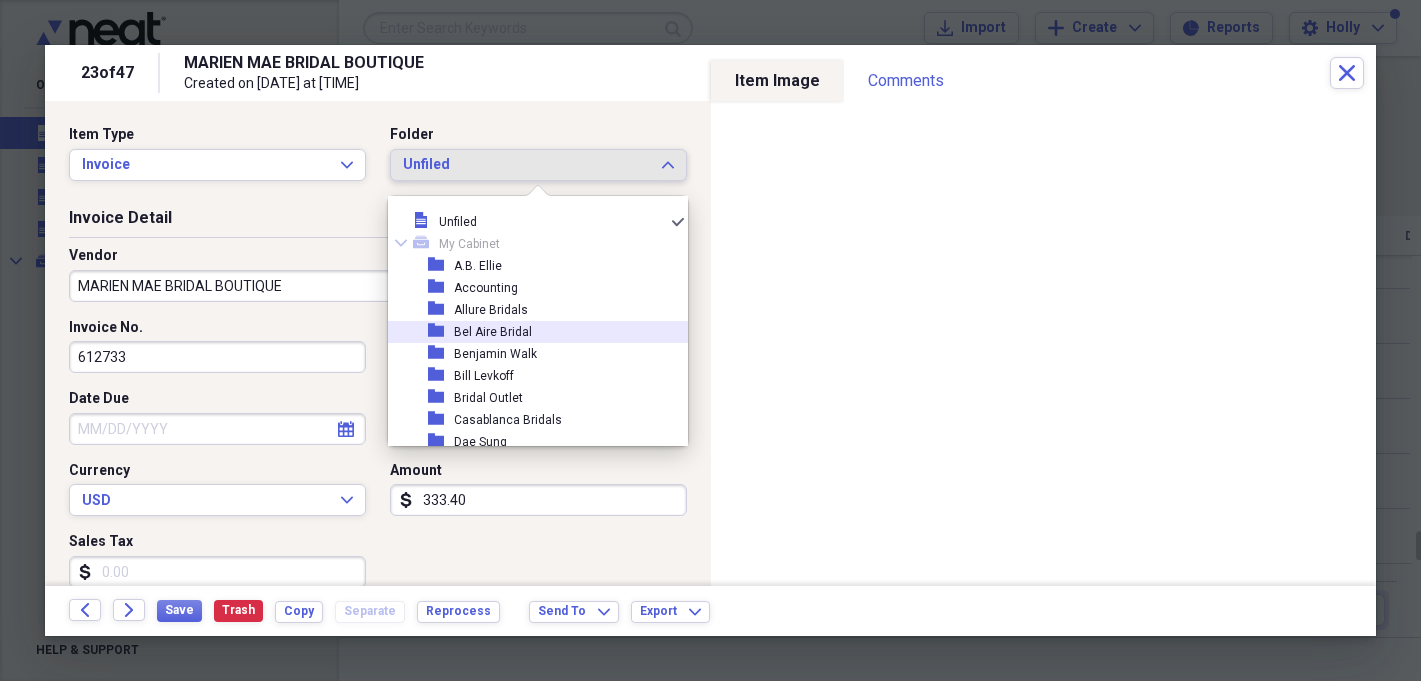 click on "folder Bel Aire Bridal" at bounding box center (530, 332) 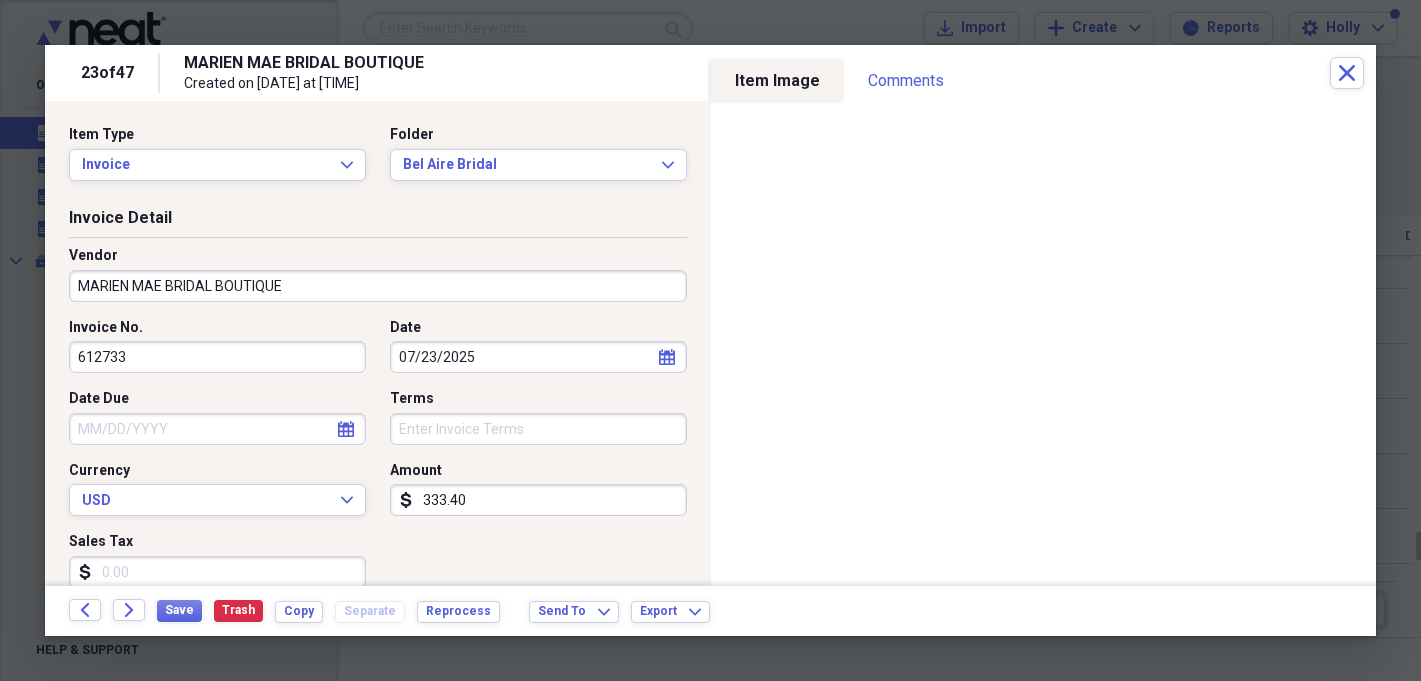 click on "MARIEN MAE BRIDAL BOUTIQUE" at bounding box center (378, 286) 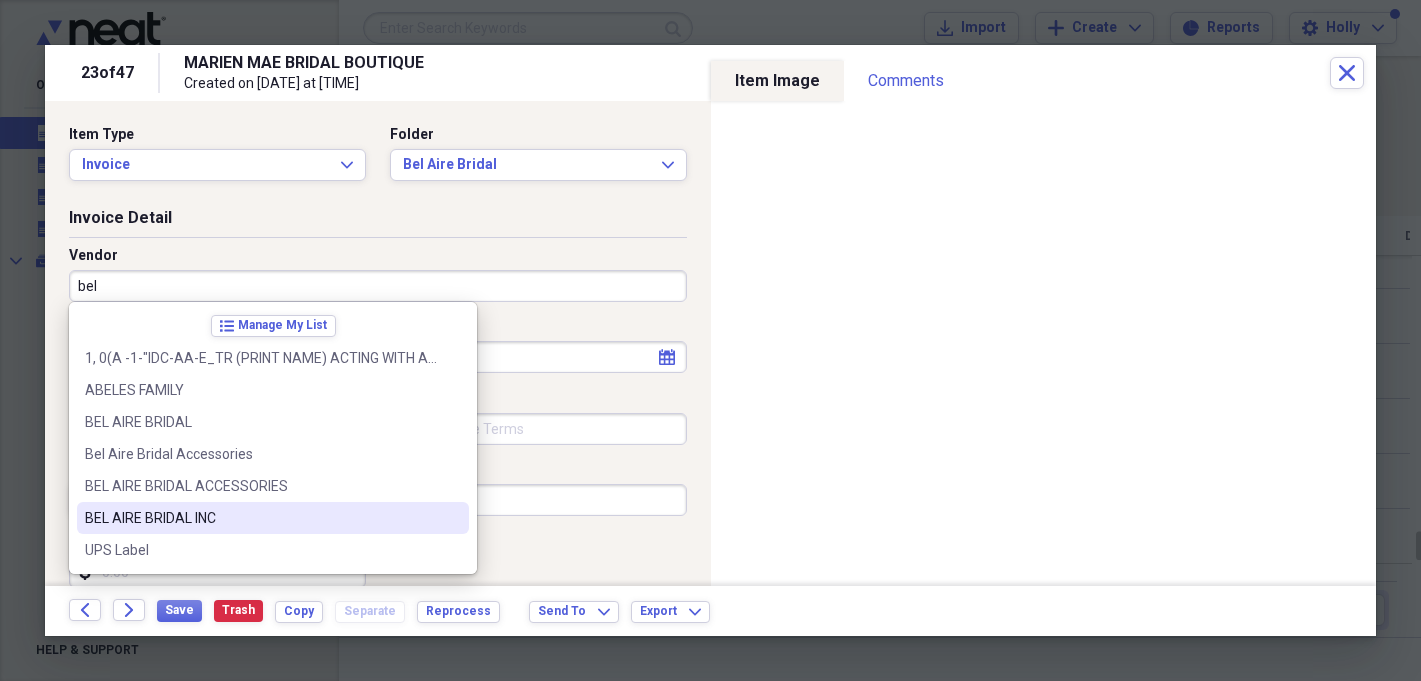 click on "BEL AIRE BRIDAL INC" at bounding box center [273, 518] 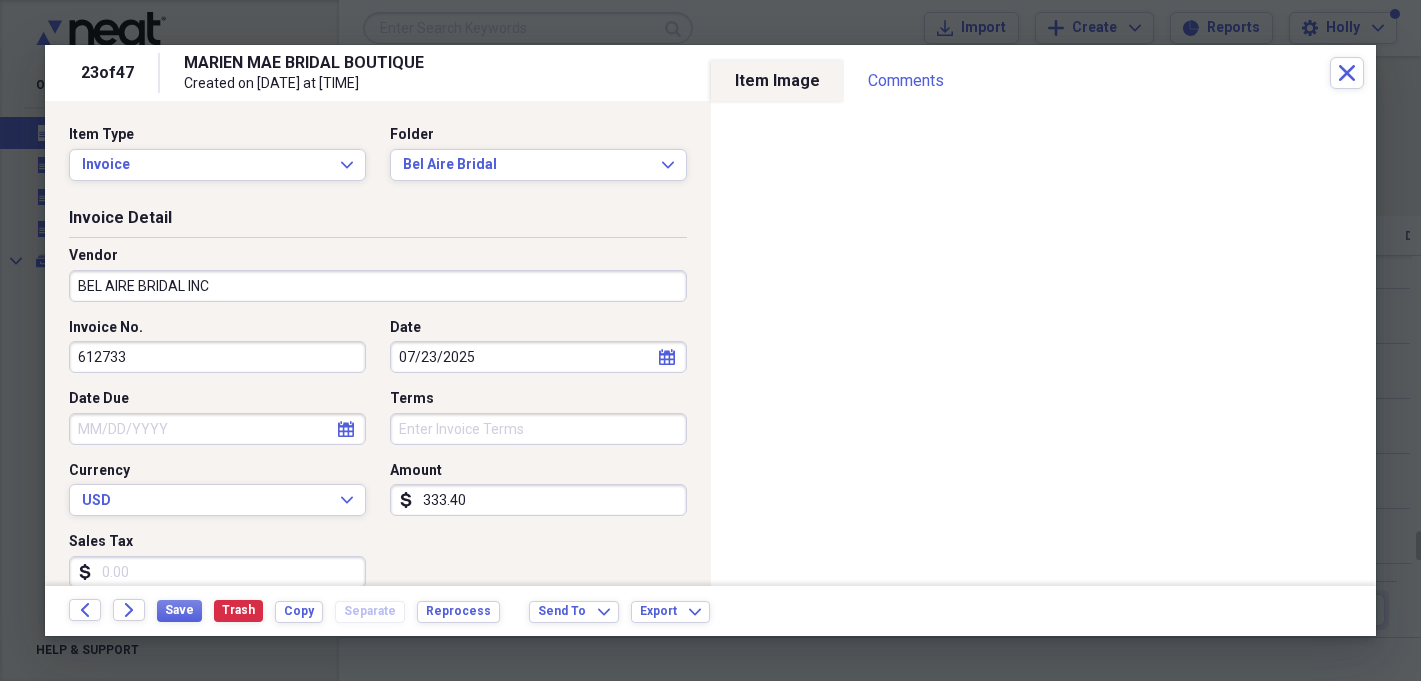 type on "Technology" 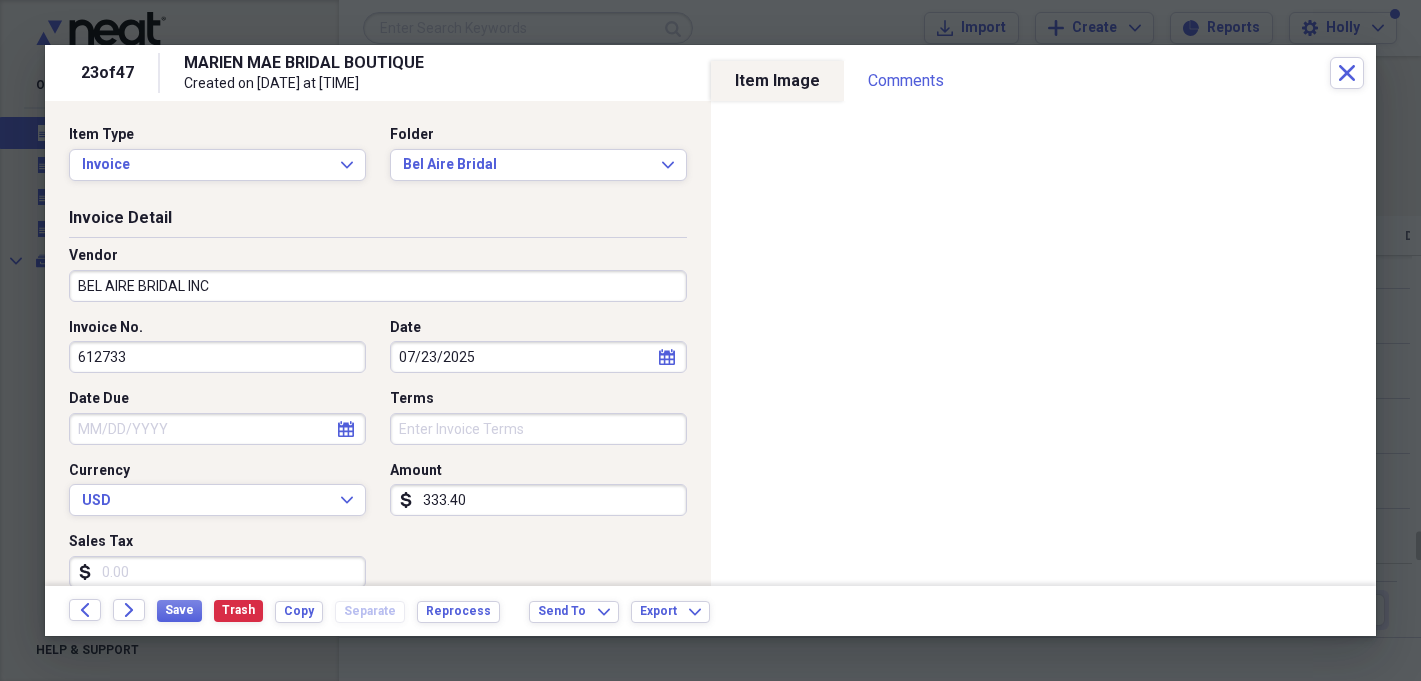 click on "Save Trash Copy Separate Reprocess" at bounding box center [334, 611] 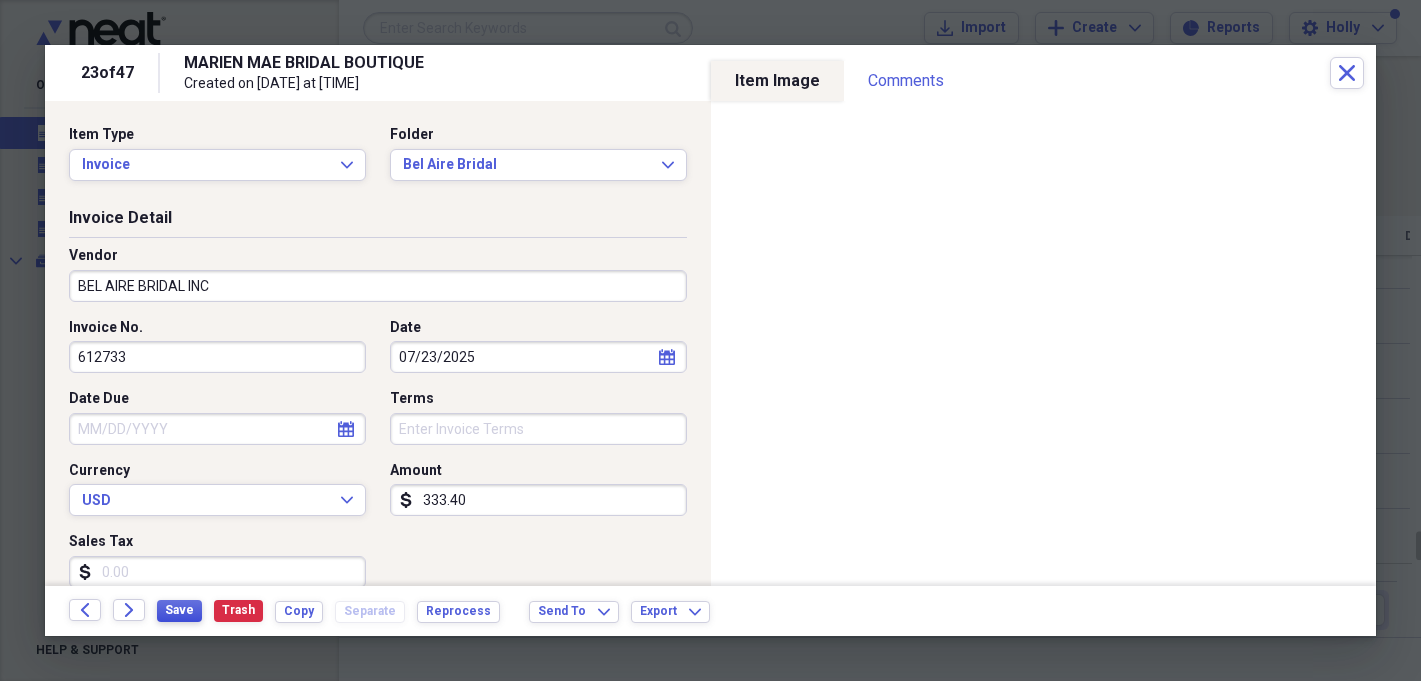 click on "Save" at bounding box center [179, 611] 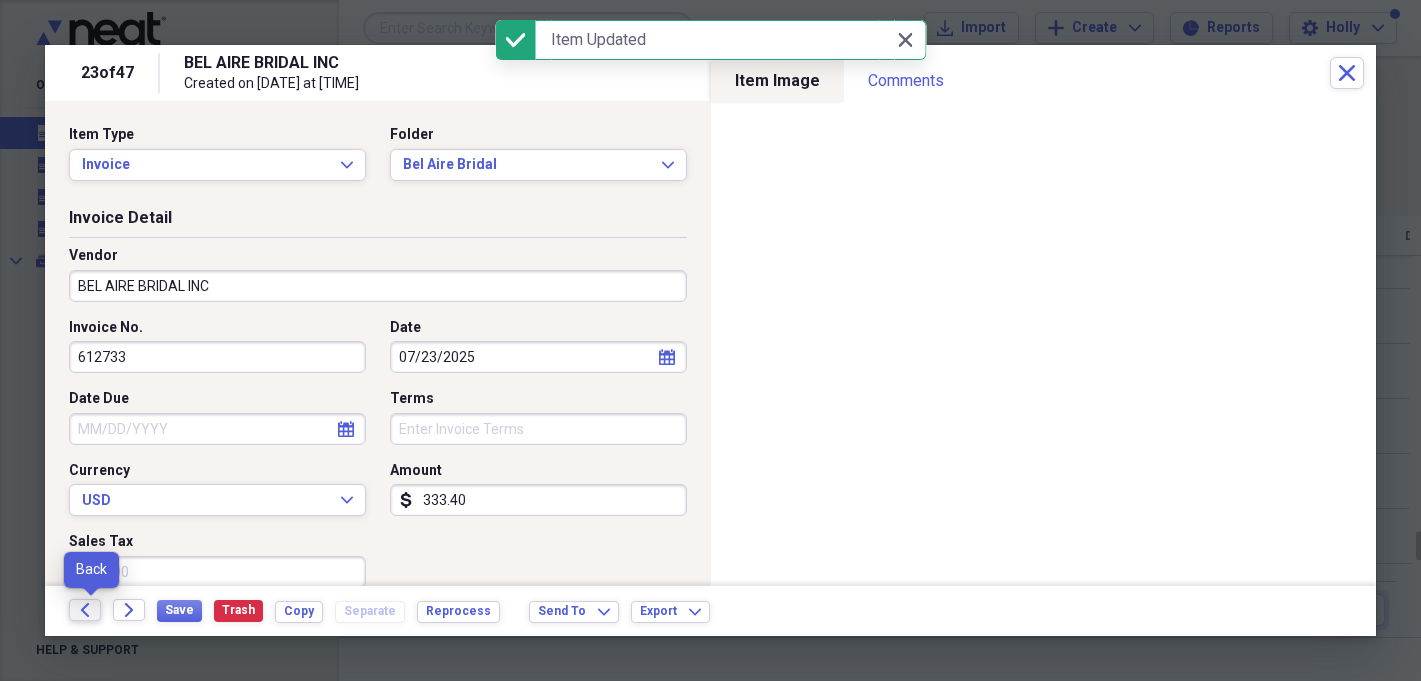 click on "Back" 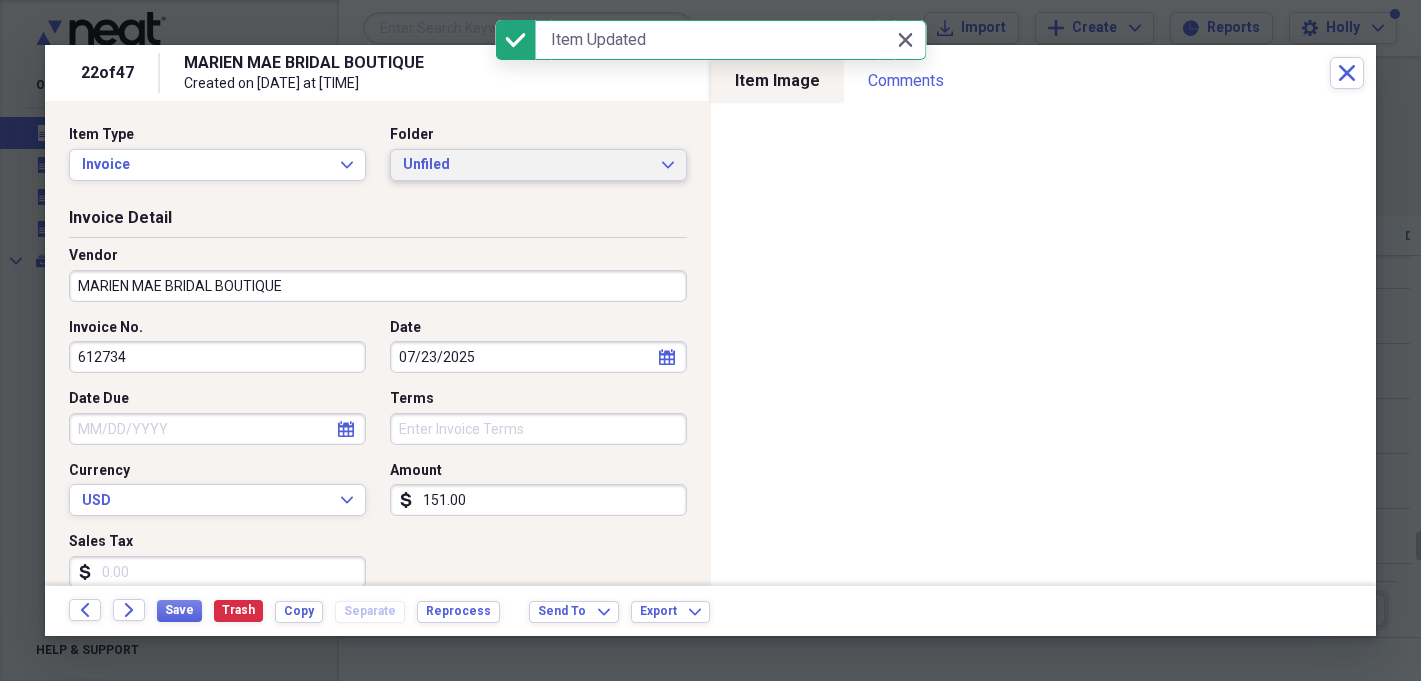 click on "Unfiled" at bounding box center [526, 165] 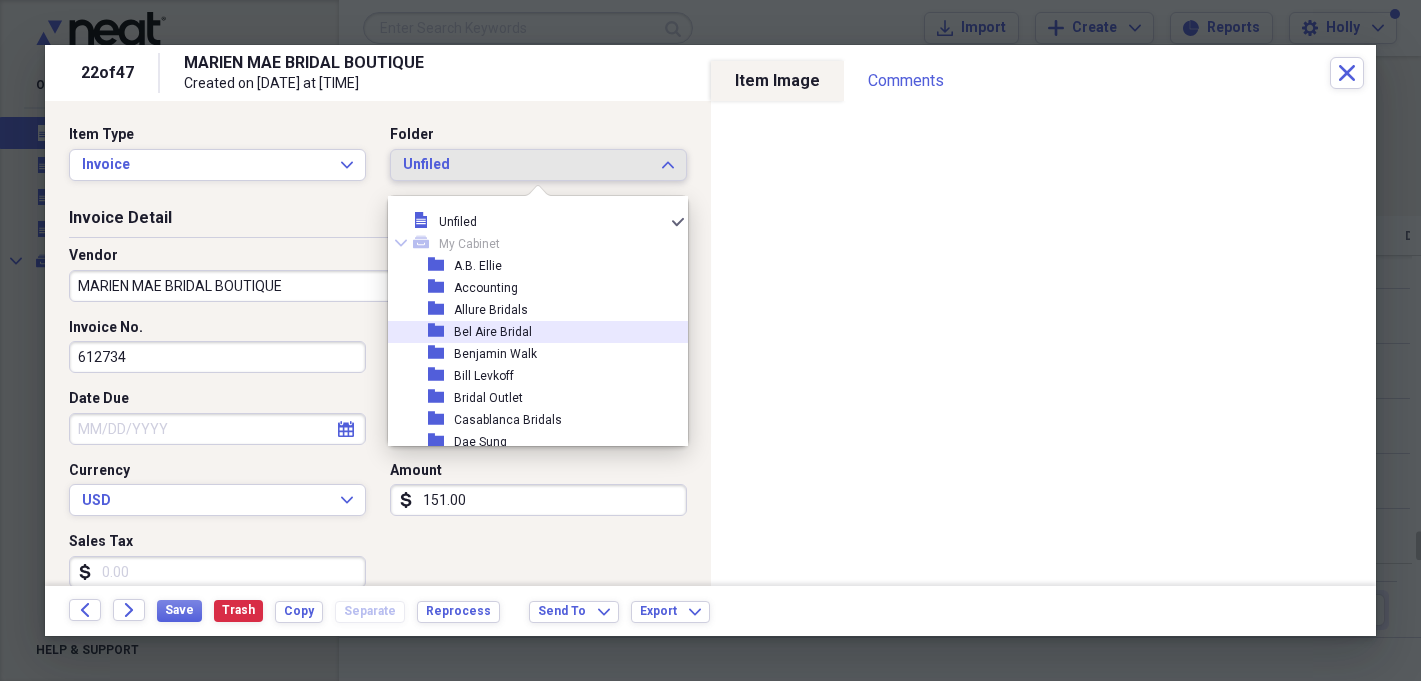 click on "Bel Aire Bridal" at bounding box center (493, 332) 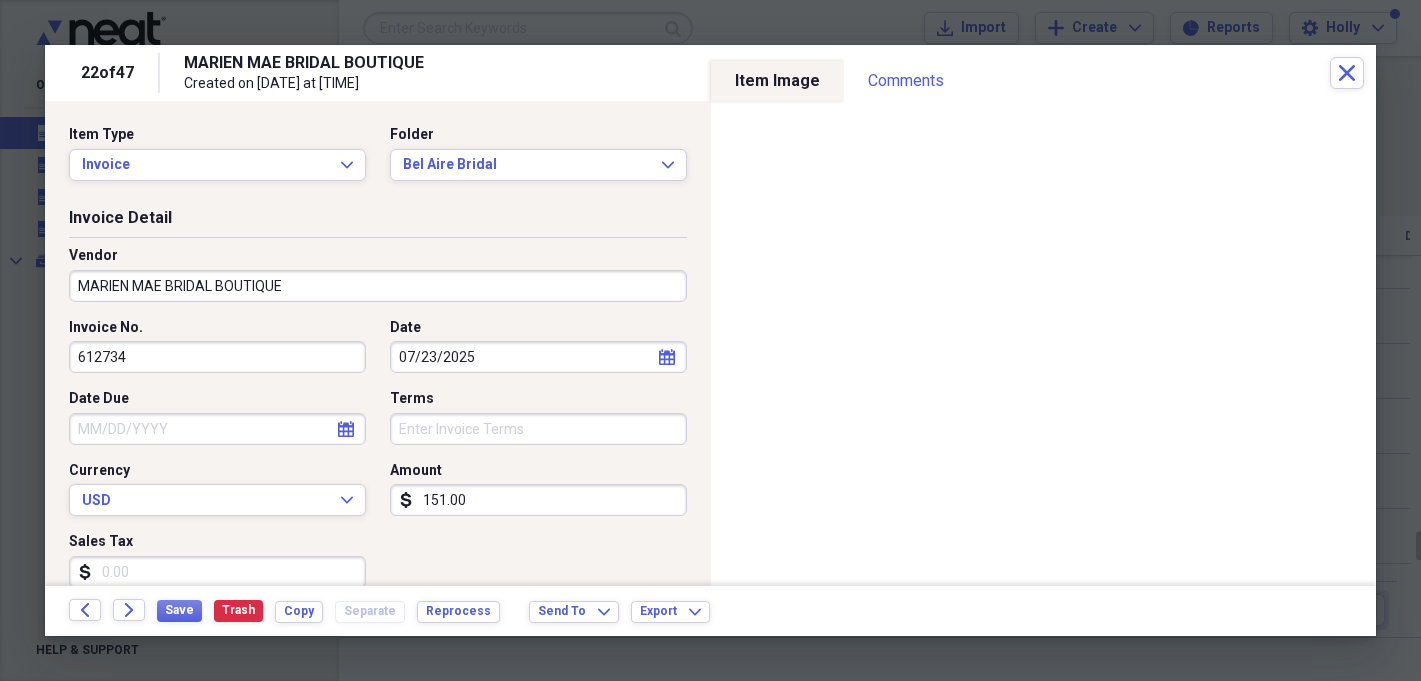 click on "MARIEN MAE BRIDAL BOUTIQUE" at bounding box center (378, 286) 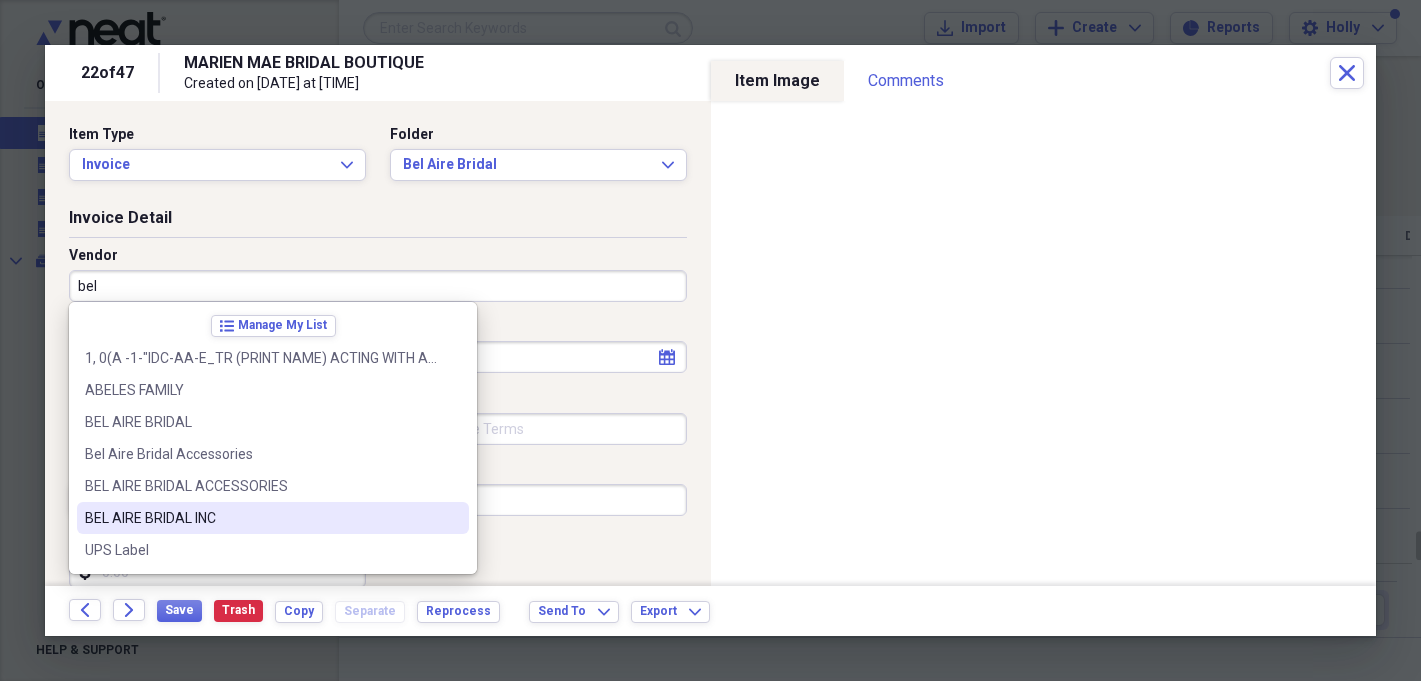 click on "BEL AIRE BRIDAL INC" at bounding box center [273, 518] 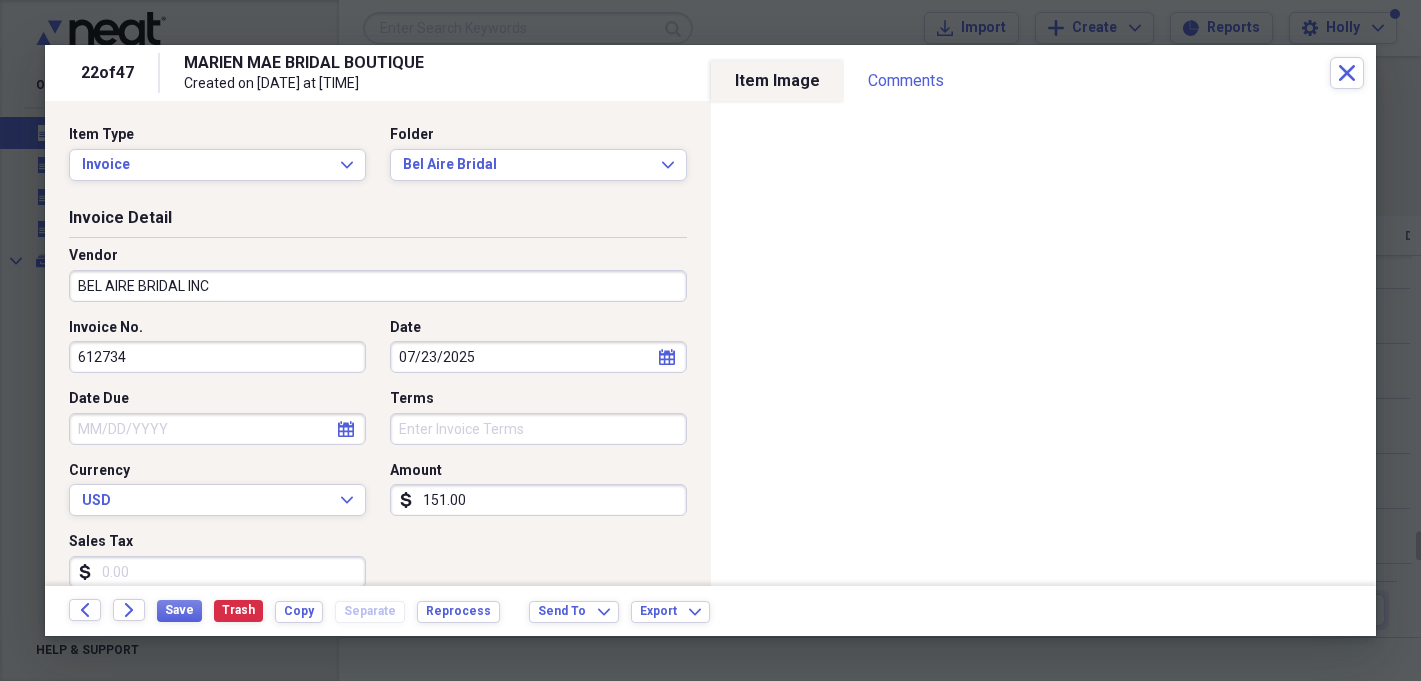 type on "Technology" 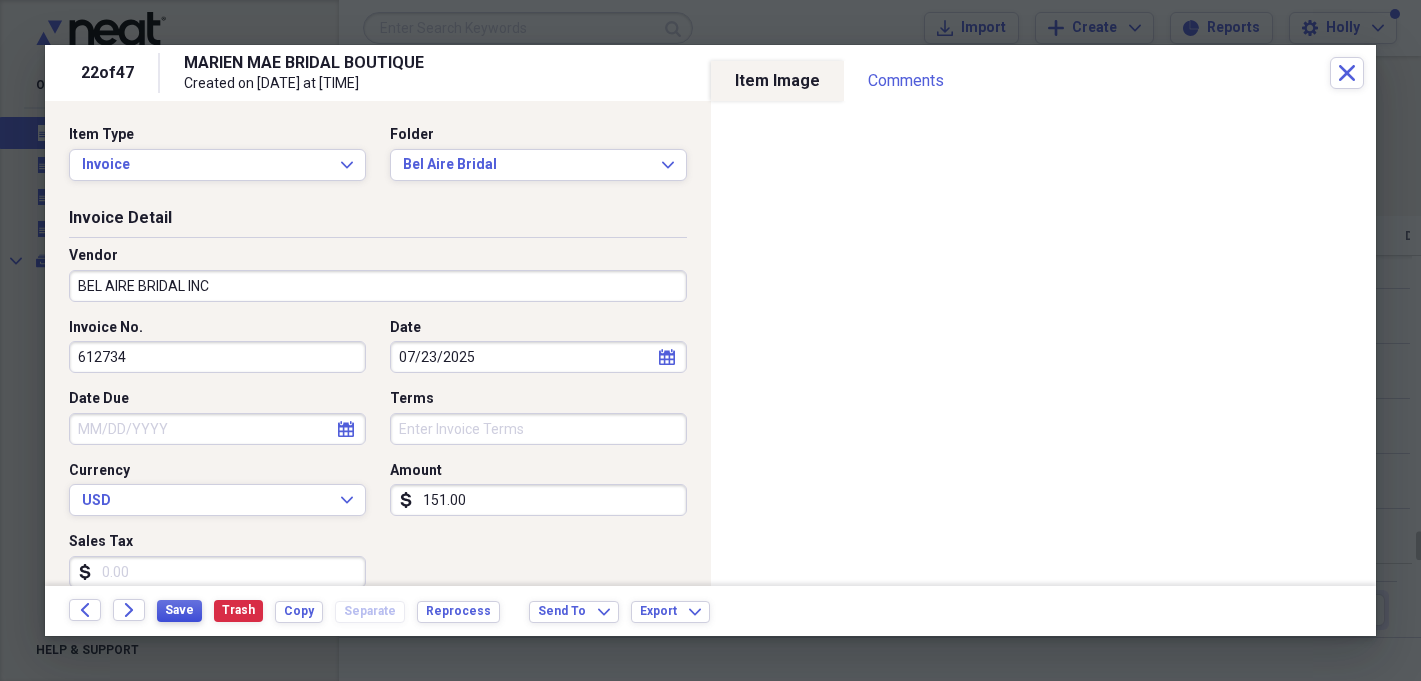click on "Save" at bounding box center [179, 610] 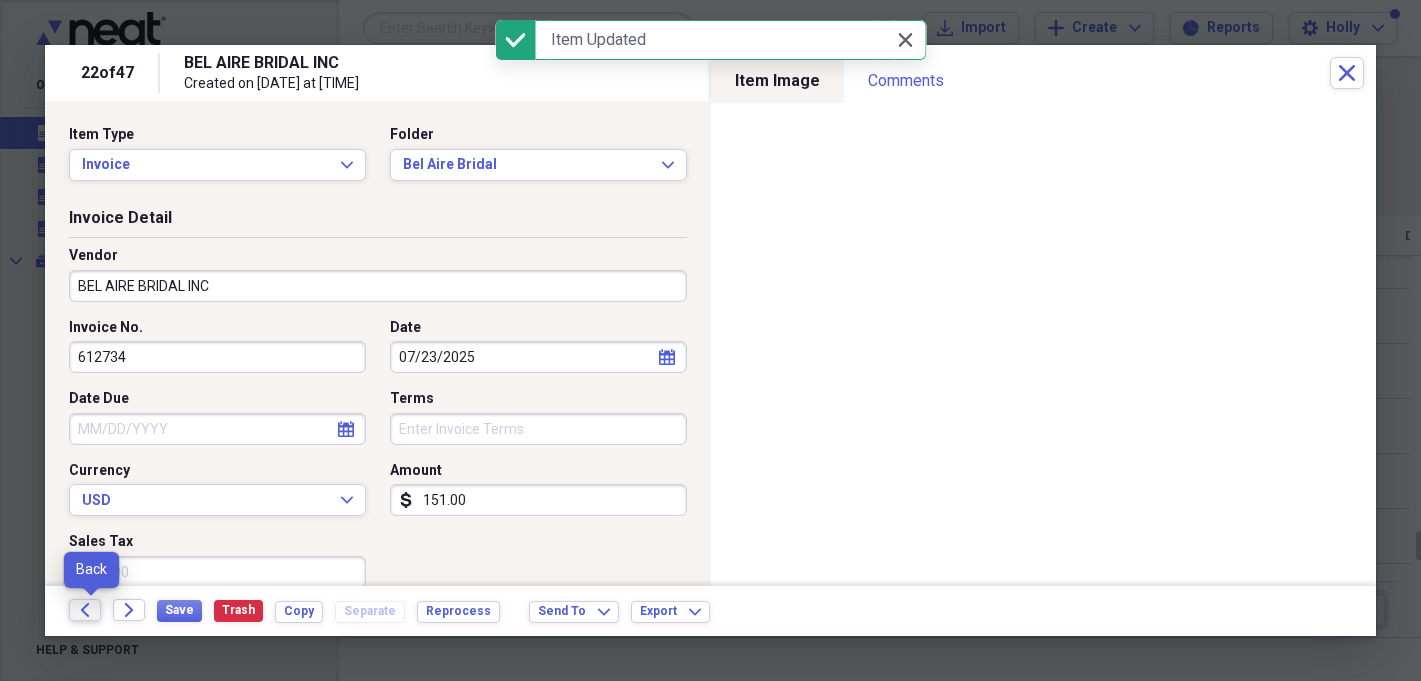 click on "Back" at bounding box center [85, 610] 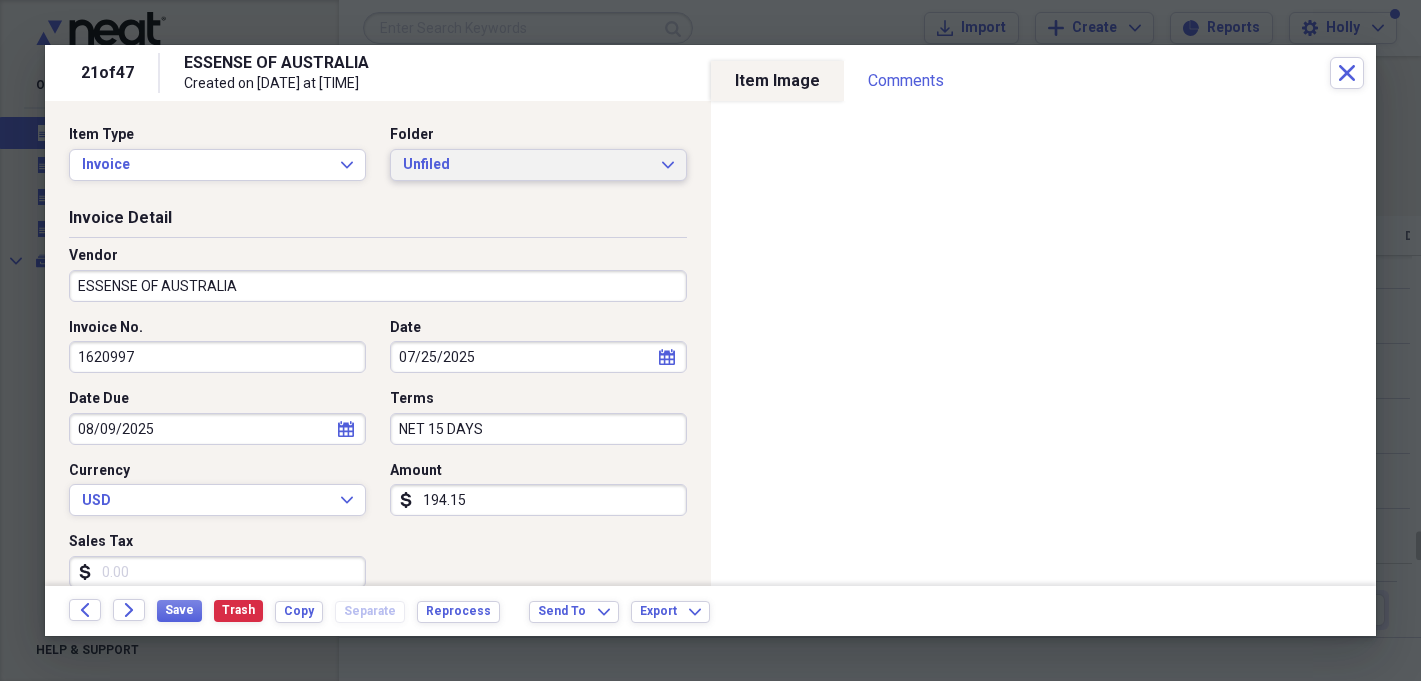 click on "Unfiled" at bounding box center (526, 165) 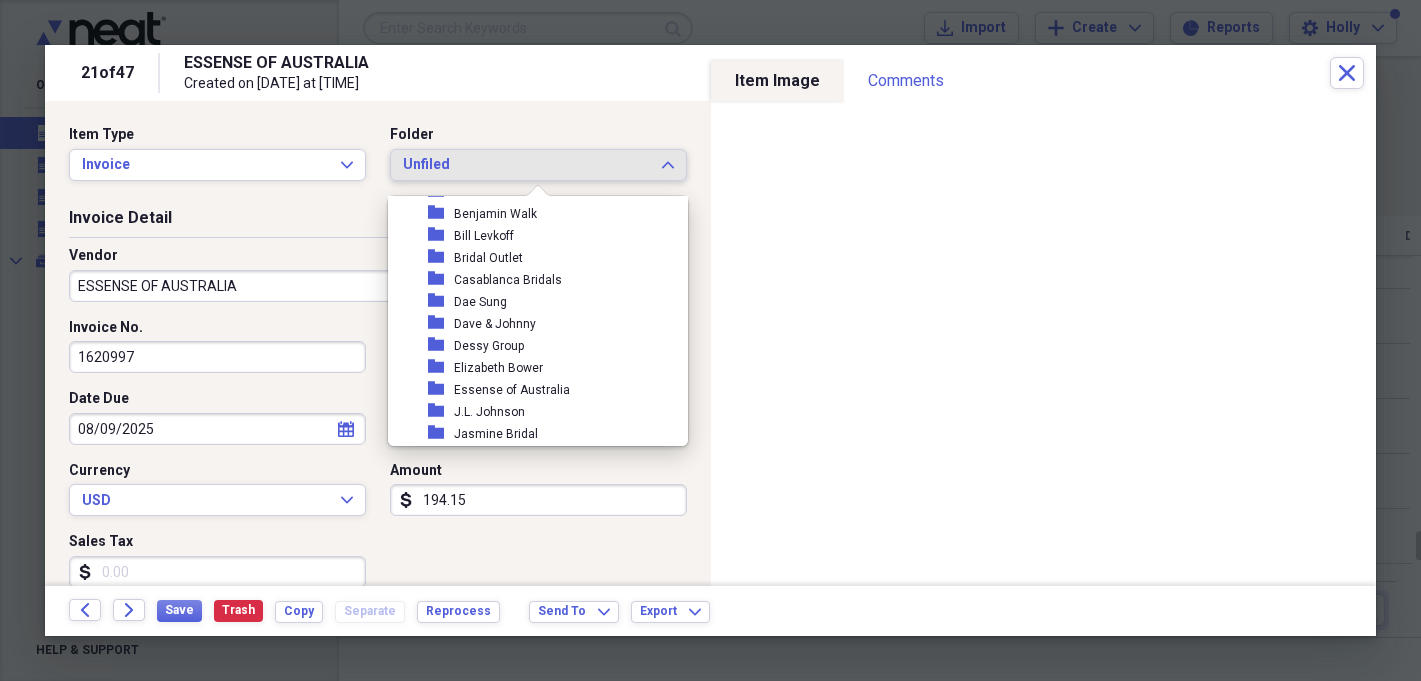 scroll, scrollTop: 141, scrollLeft: 0, axis: vertical 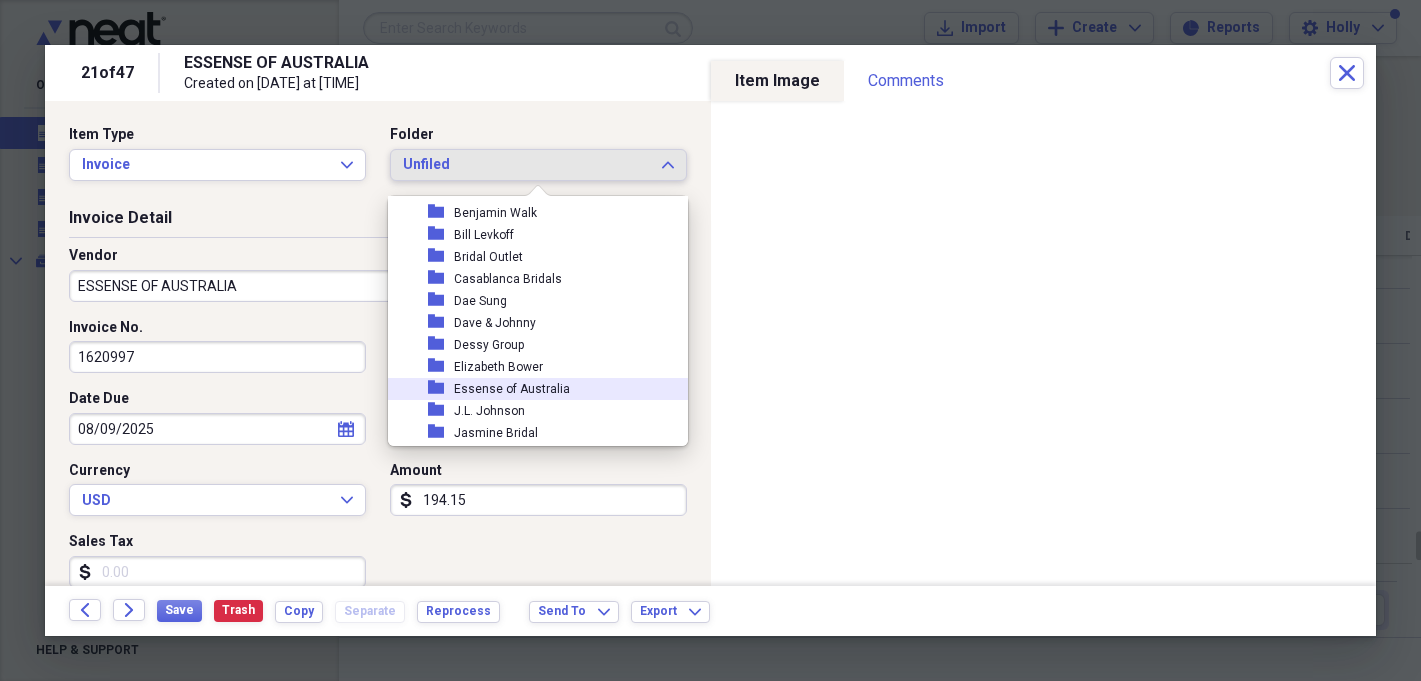 click on "Essense of Australia" at bounding box center [512, 389] 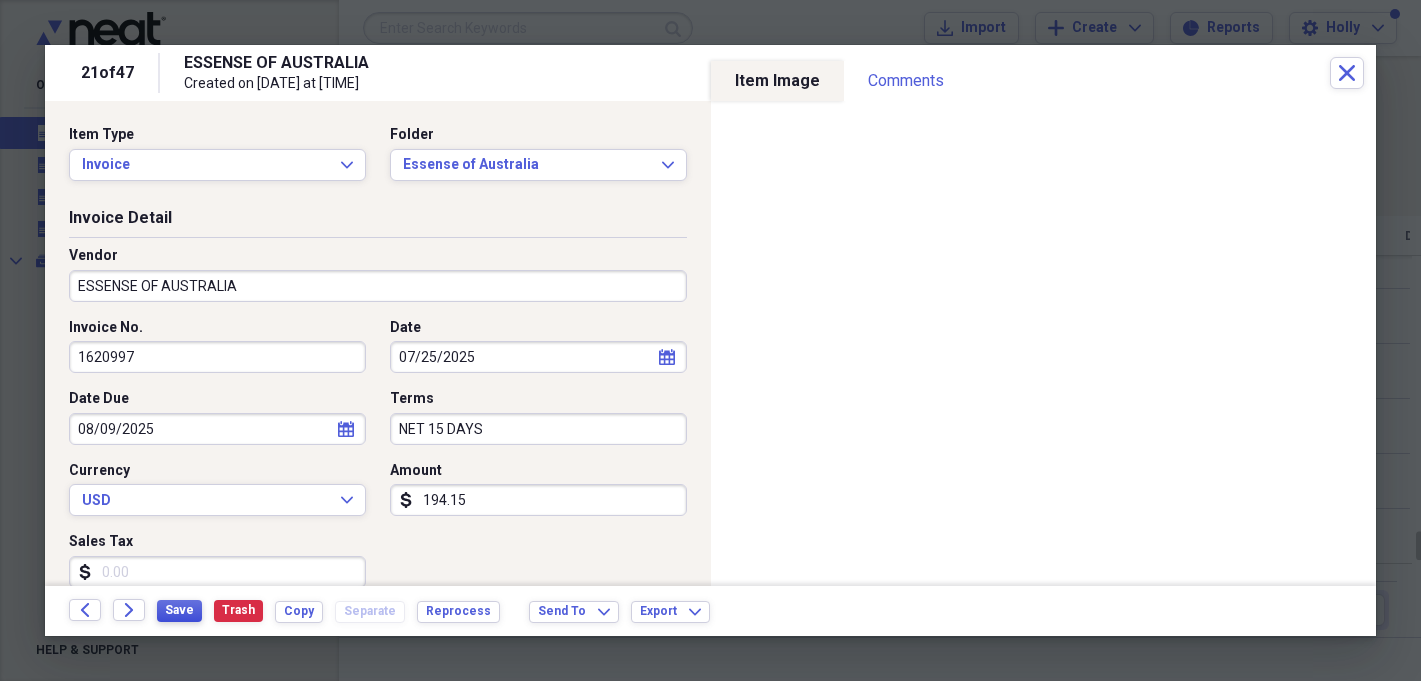 click on "Save" at bounding box center (179, 610) 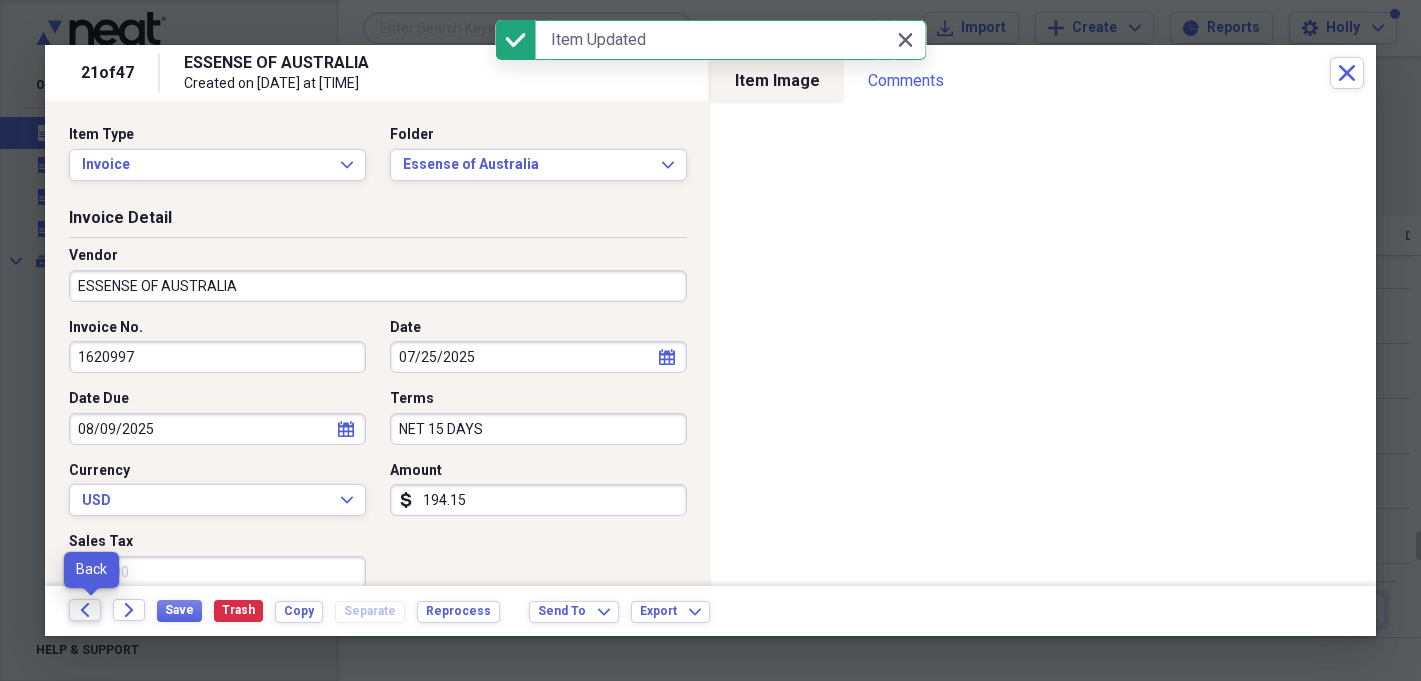 click on "Back" at bounding box center [85, 610] 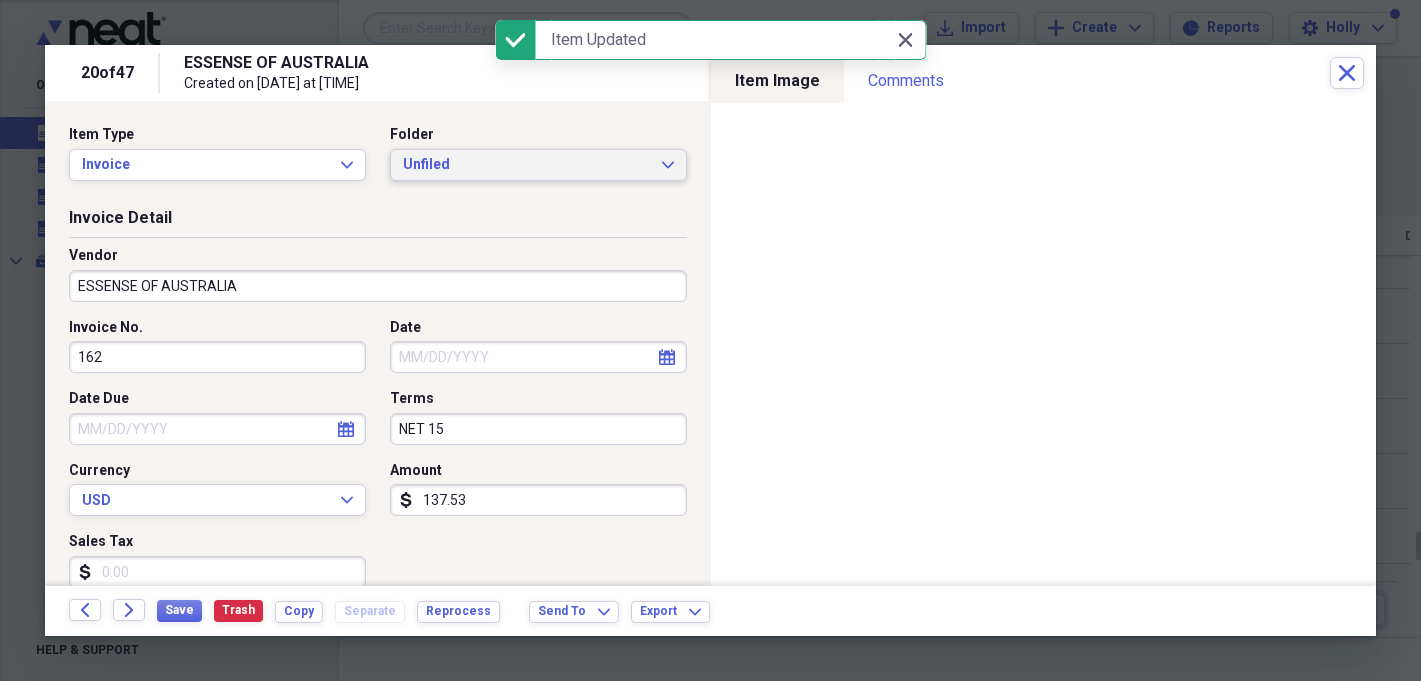 click on "Unfiled Expand" at bounding box center (538, 165) 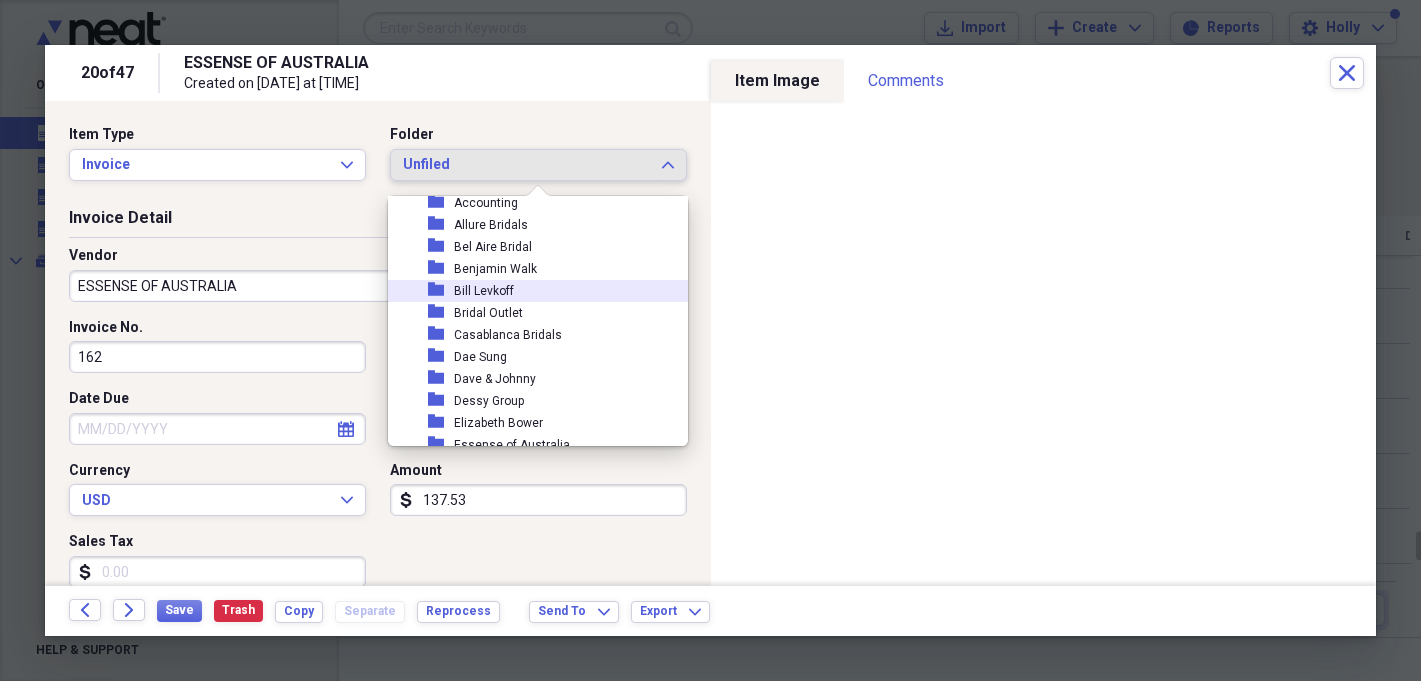 scroll, scrollTop: 89, scrollLeft: 0, axis: vertical 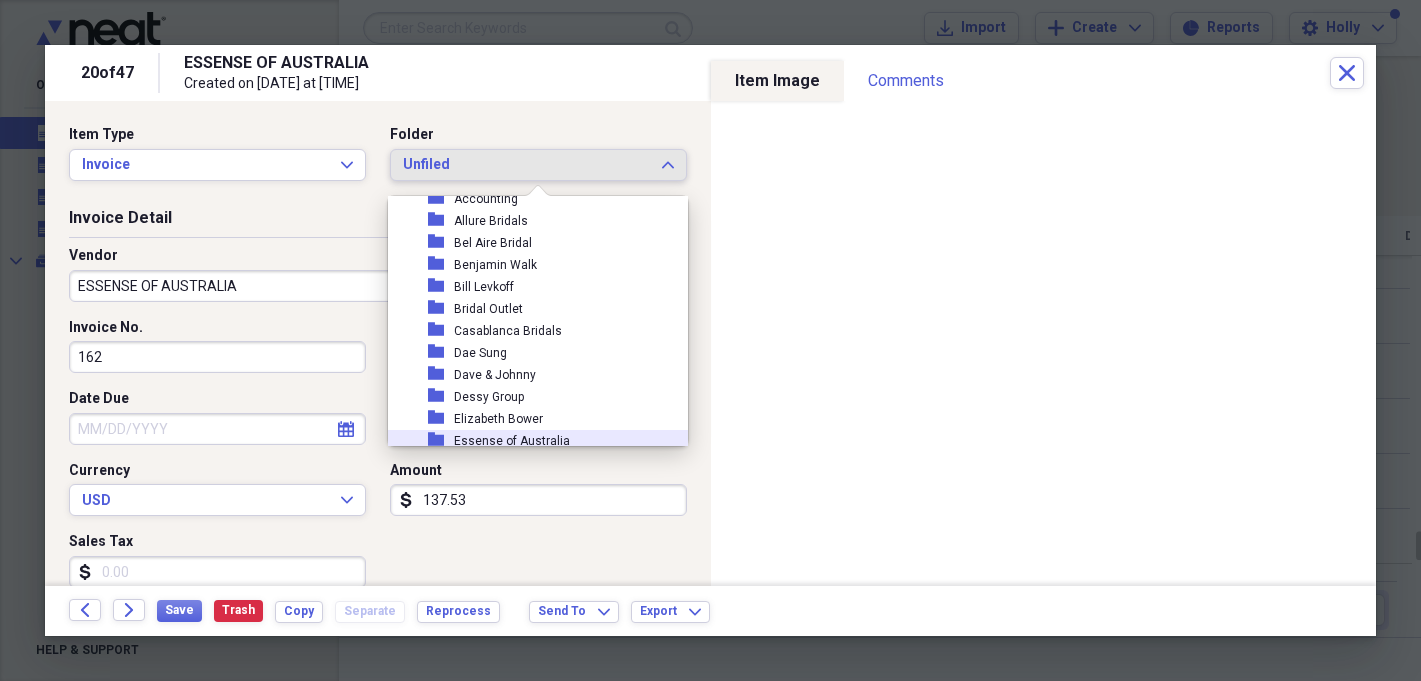 click on "Essense of Australia" at bounding box center [512, 441] 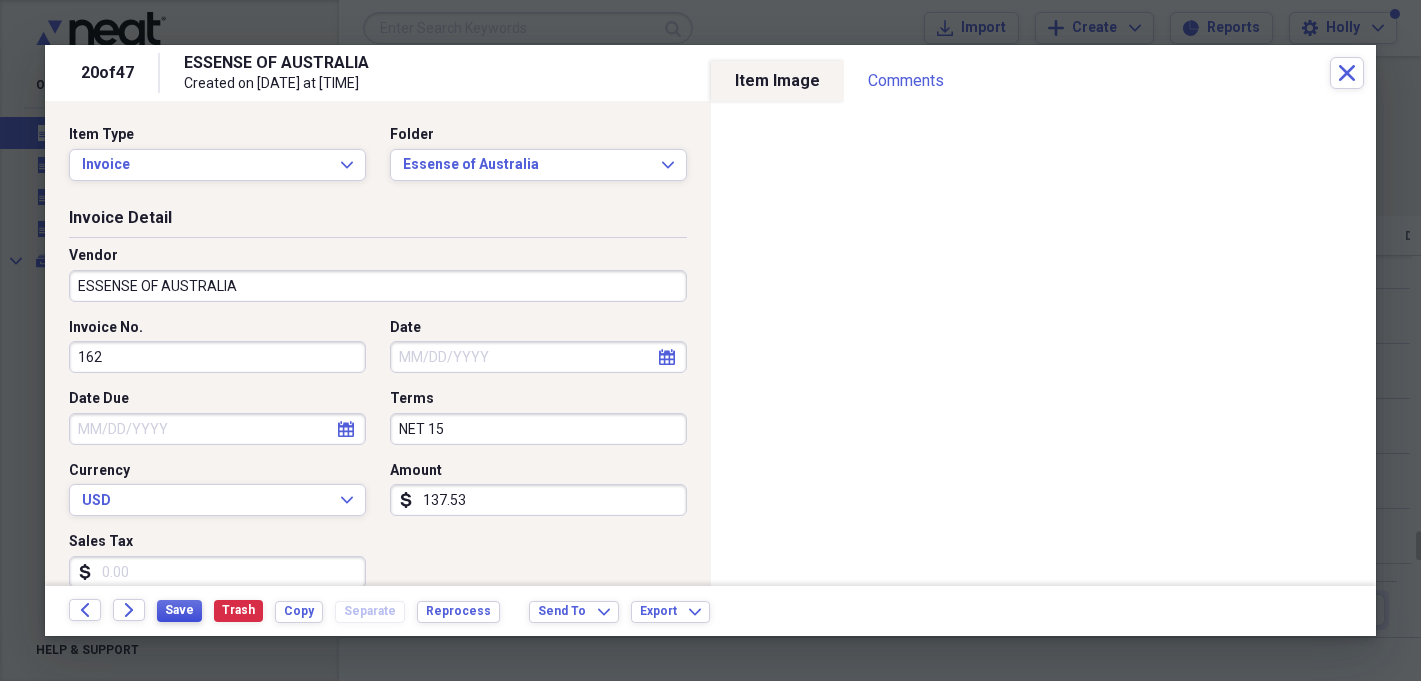 click on "Save" at bounding box center [179, 610] 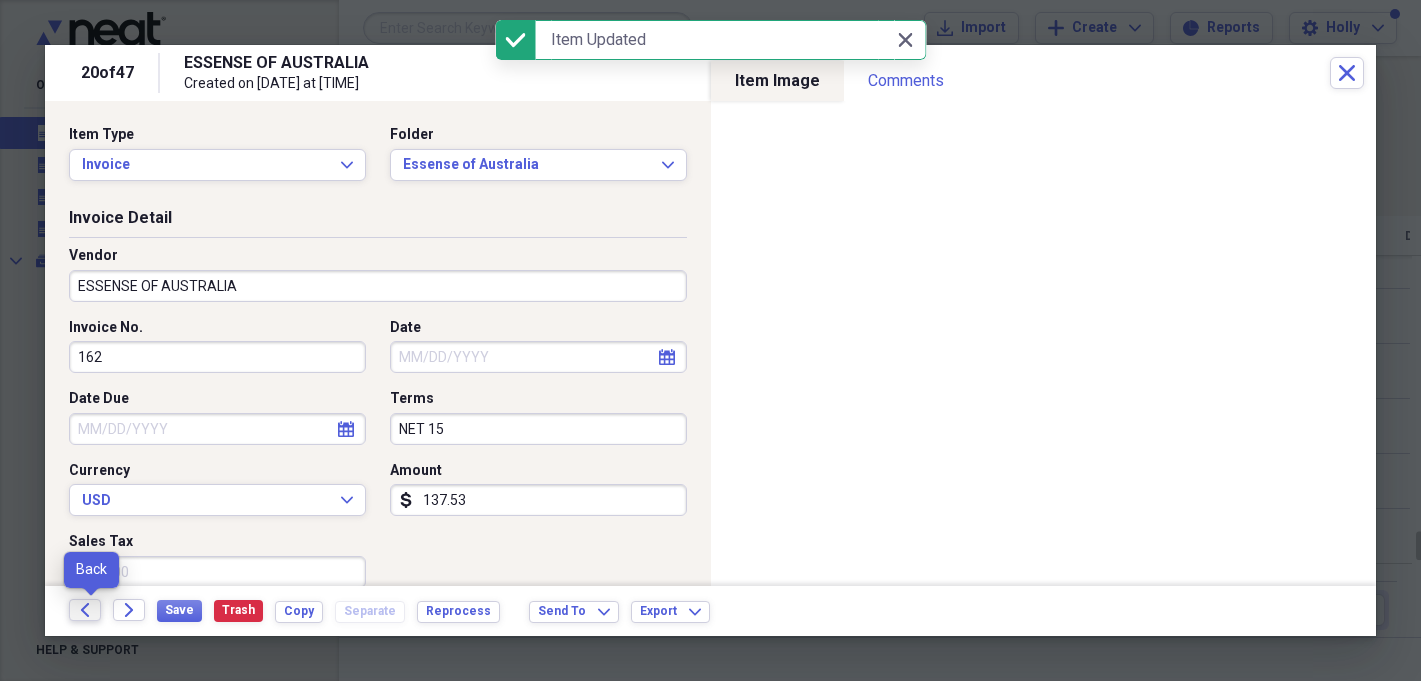 click on "Back" at bounding box center (85, 610) 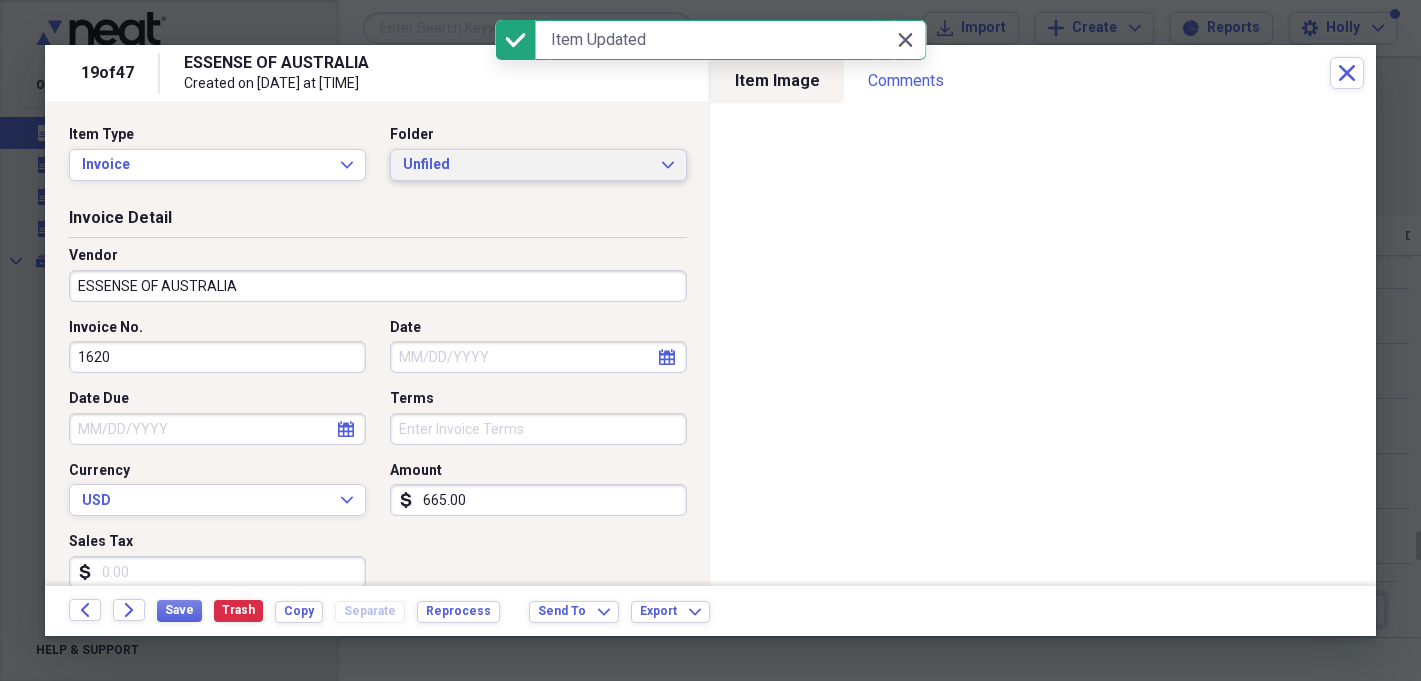 click on "Unfiled" at bounding box center (526, 165) 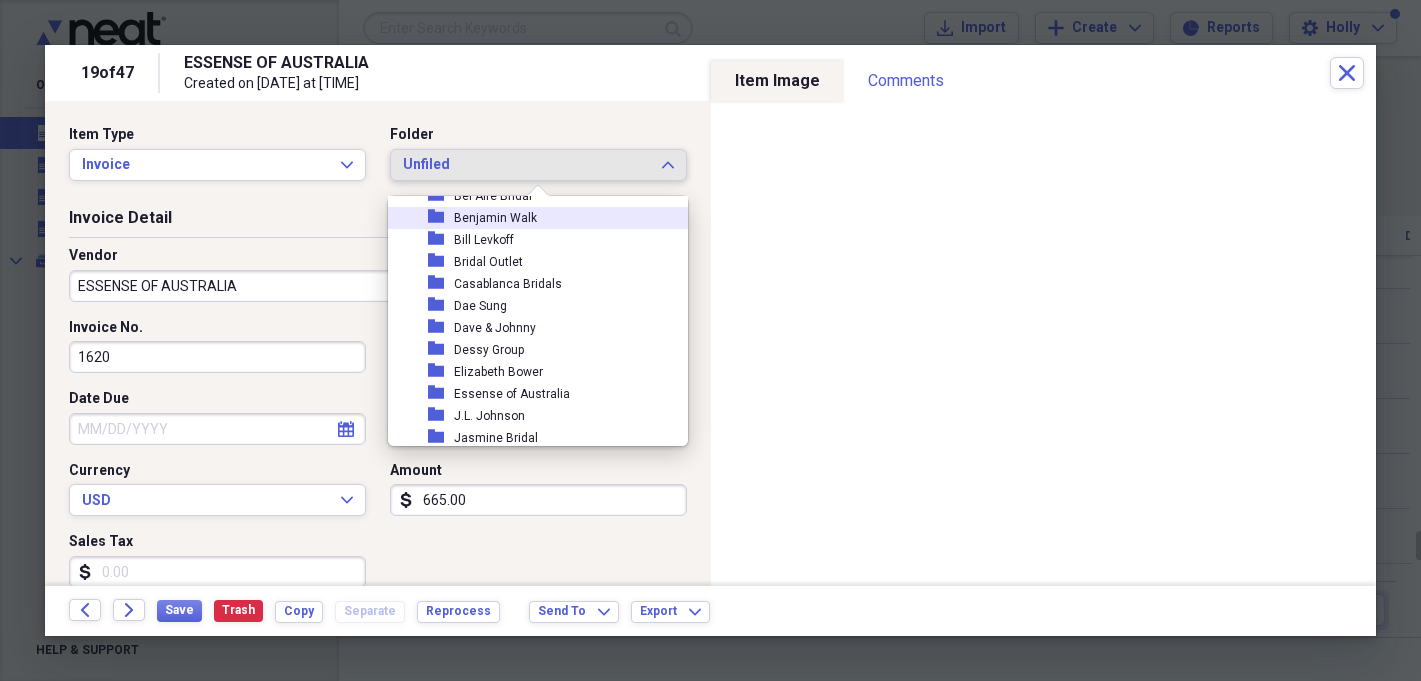 scroll, scrollTop: 138, scrollLeft: 0, axis: vertical 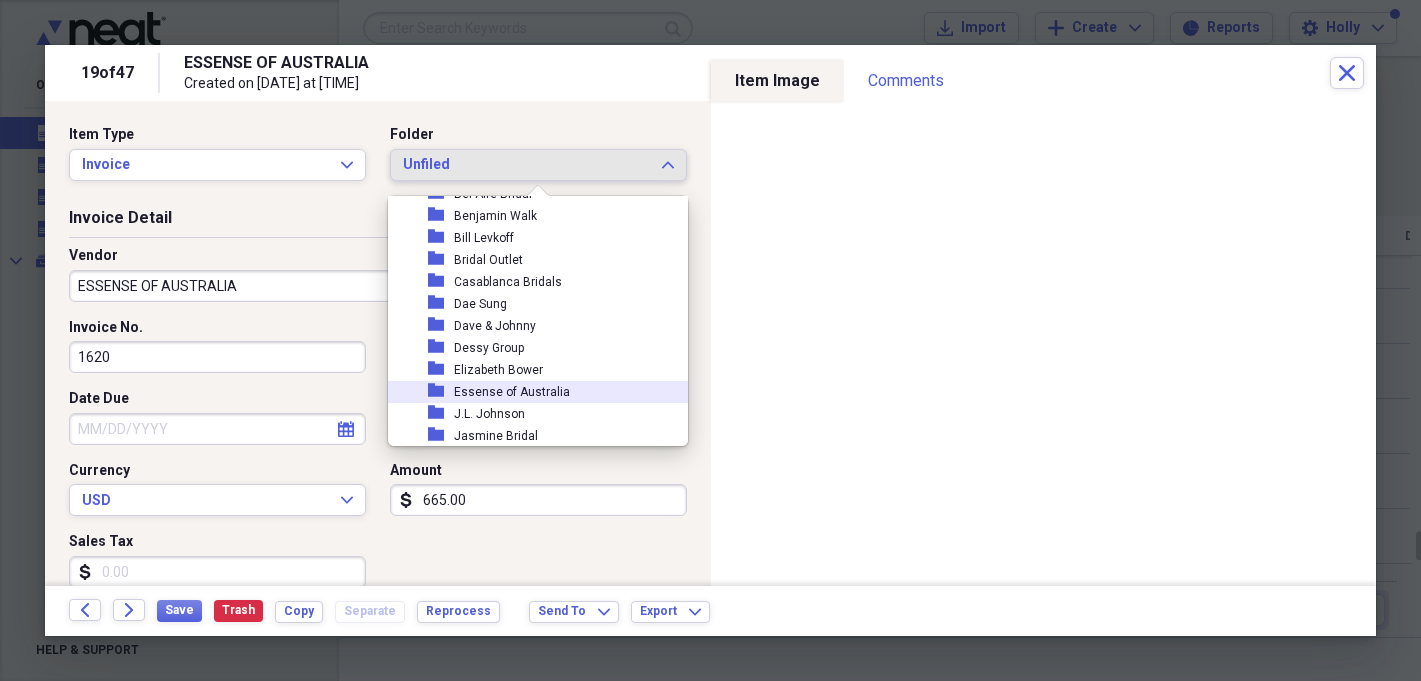 click on "Essense of Australia" at bounding box center (512, 392) 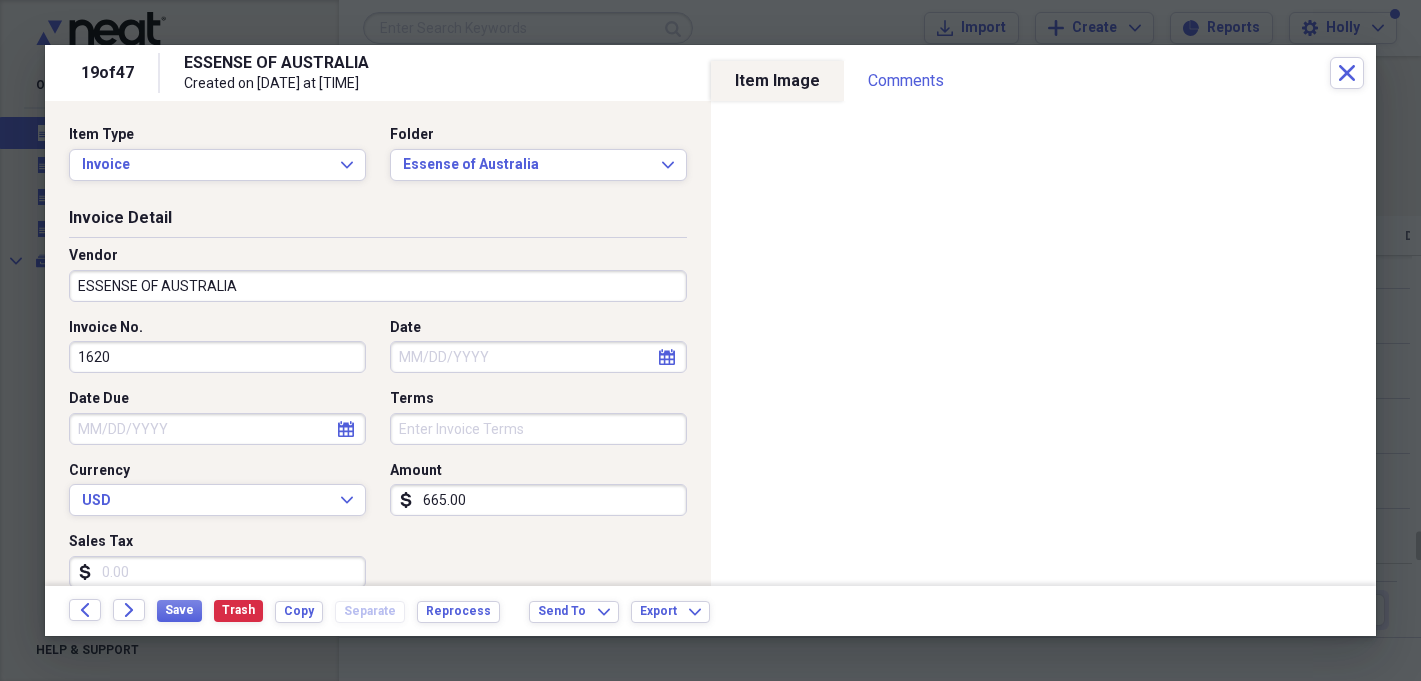 click on "665.00" at bounding box center [538, 500] 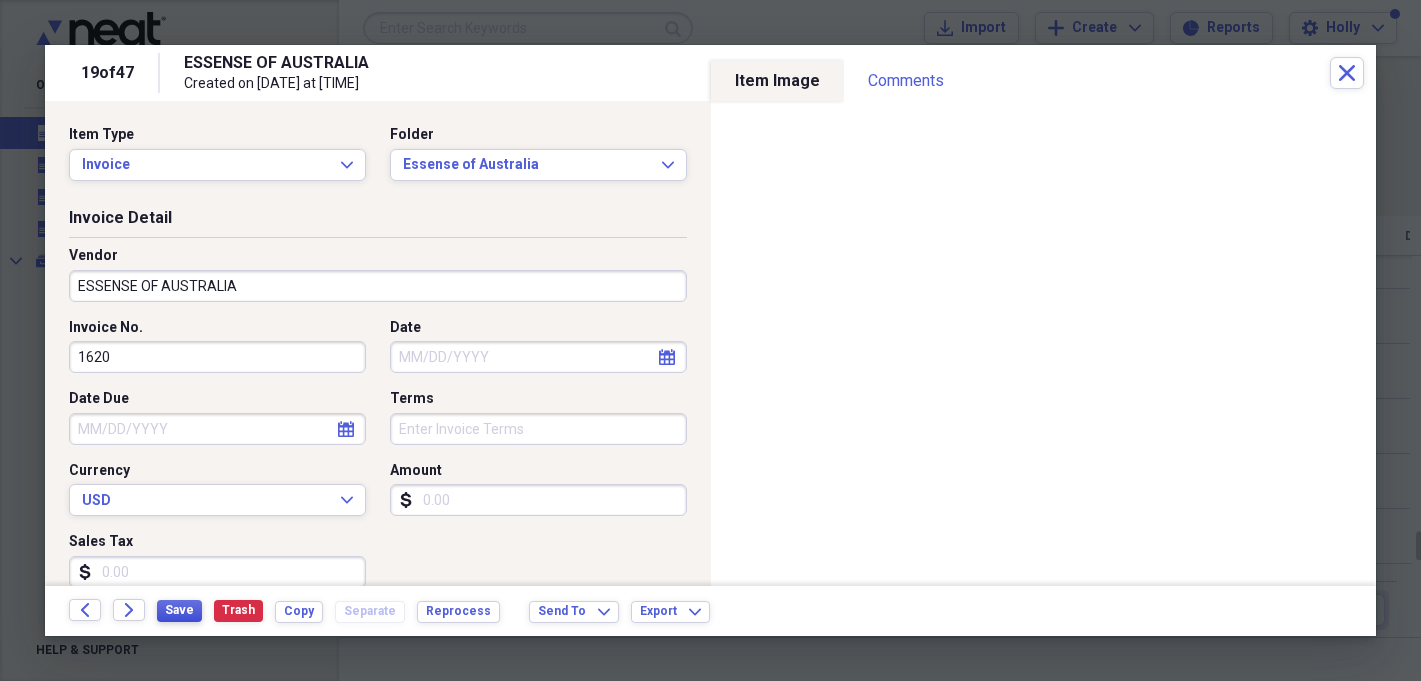 type 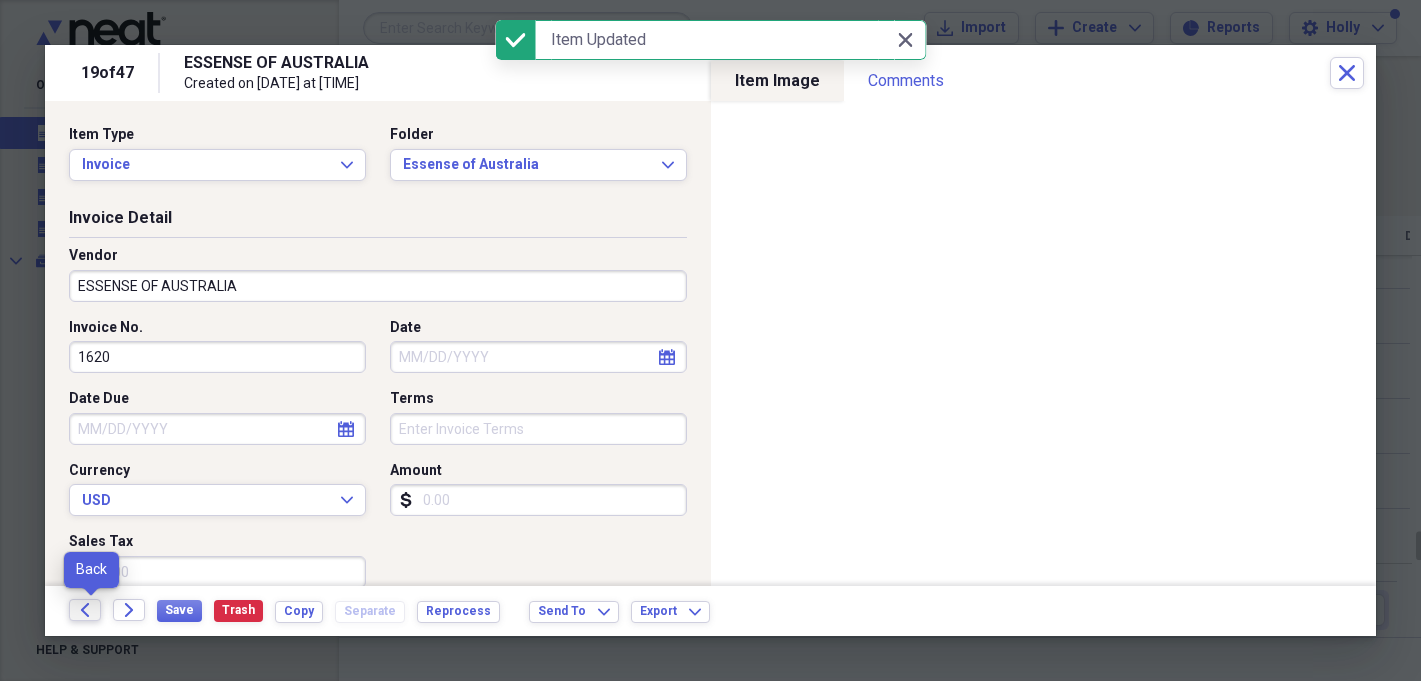click on "Back" 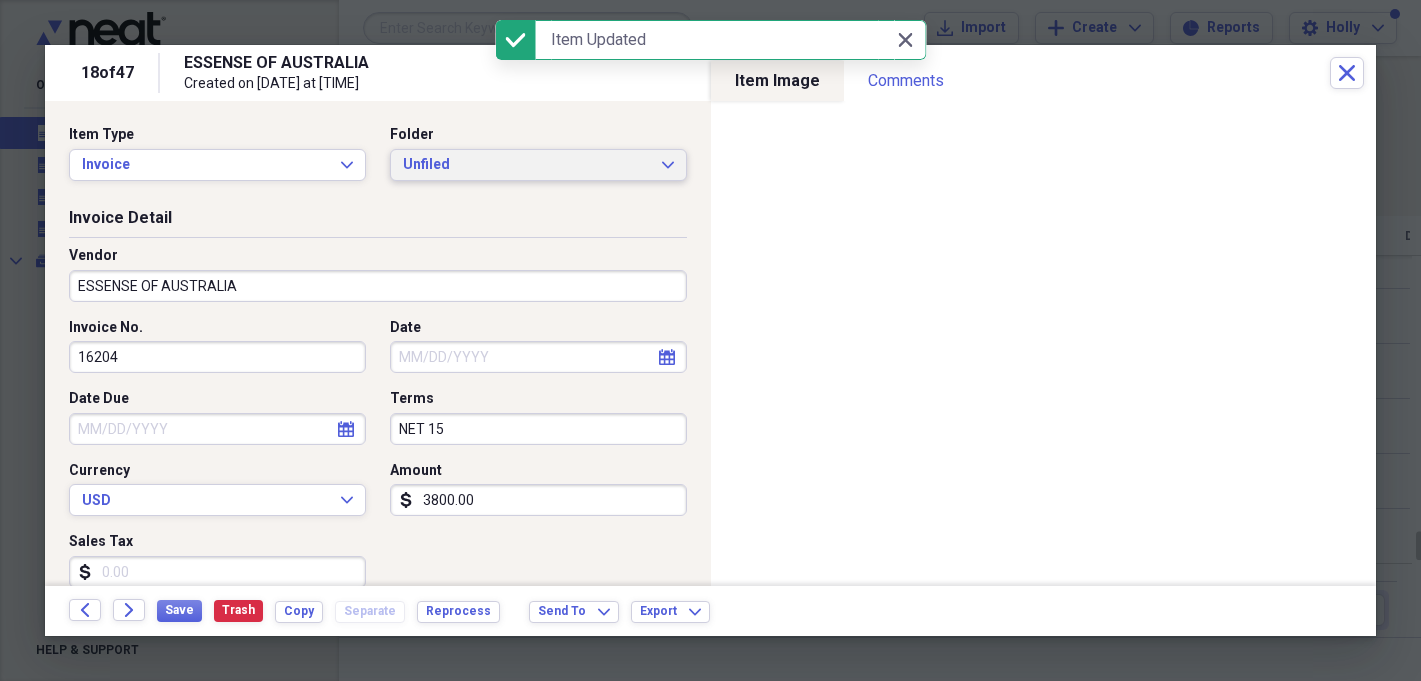 click on "Unfiled" at bounding box center (526, 165) 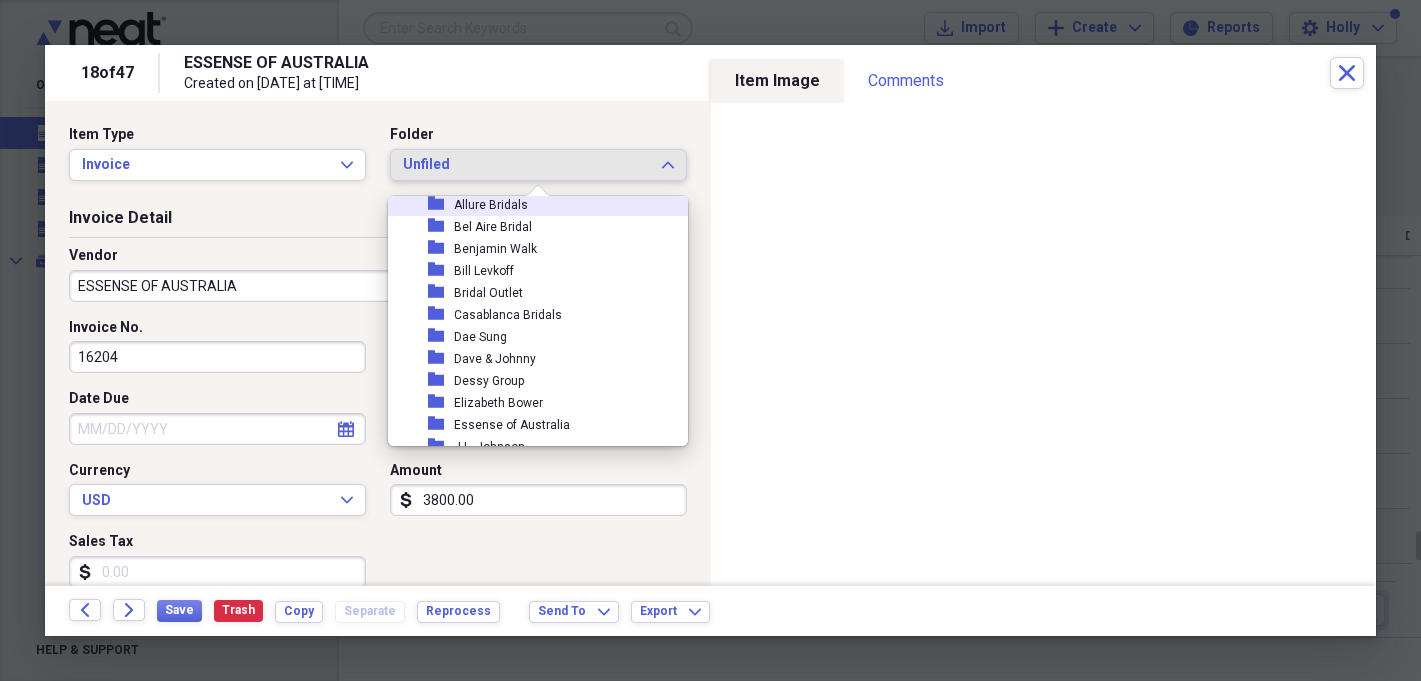 scroll, scrollTop: 108, scrollLeft: 0, axis: vertical 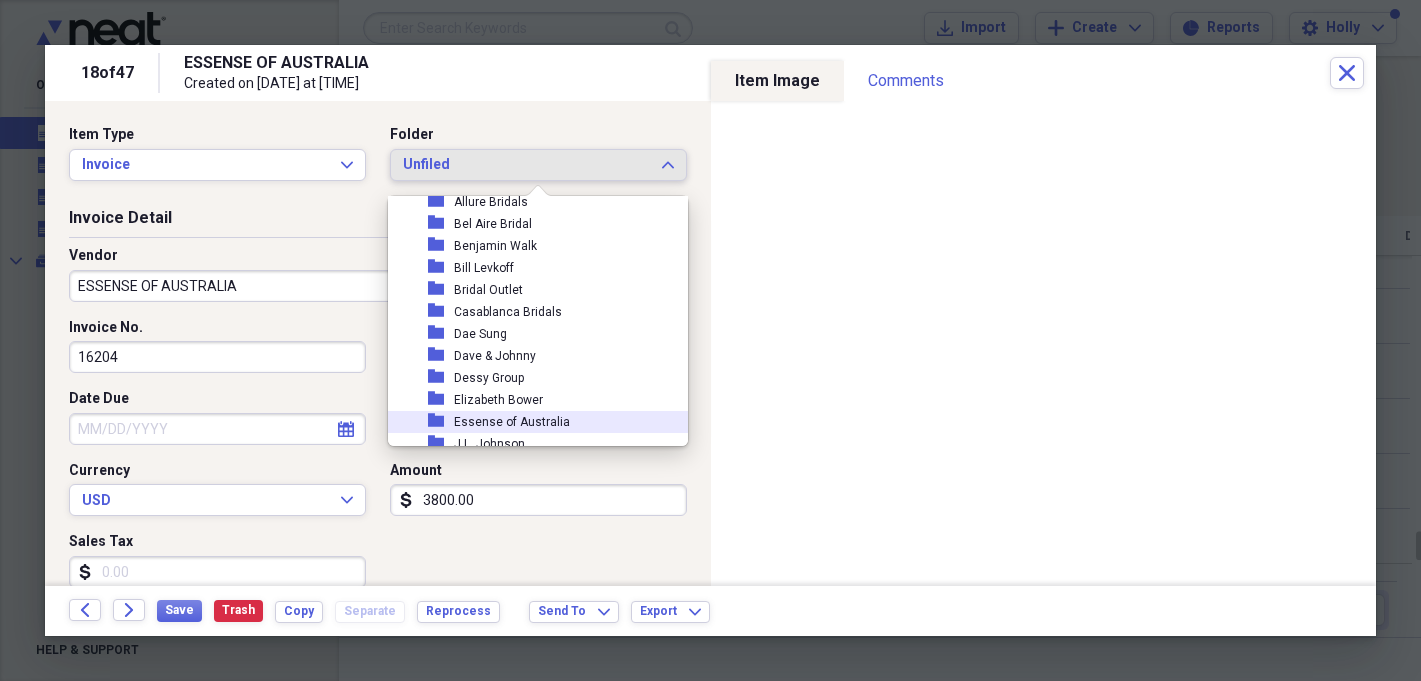 click on "Essense of Australia" at bounding box center [512, 422] 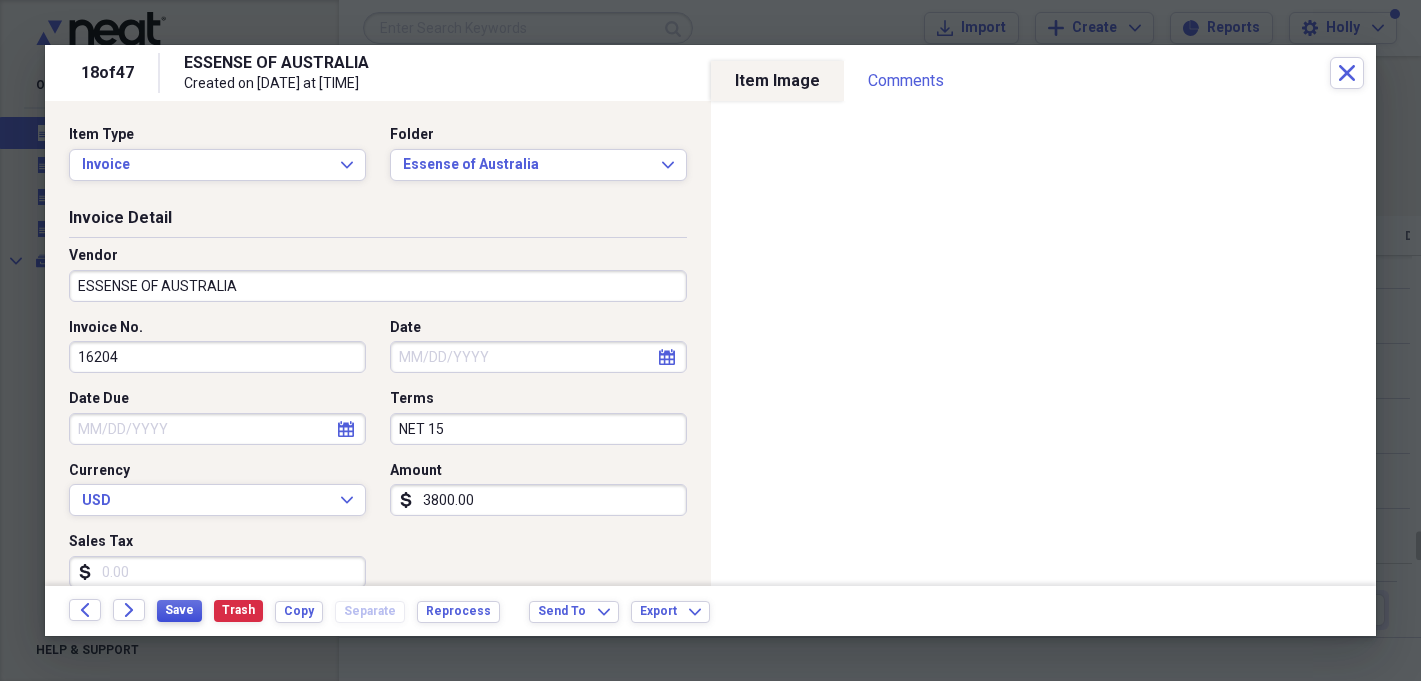 click on "Save" at bounding box center [179, 610] 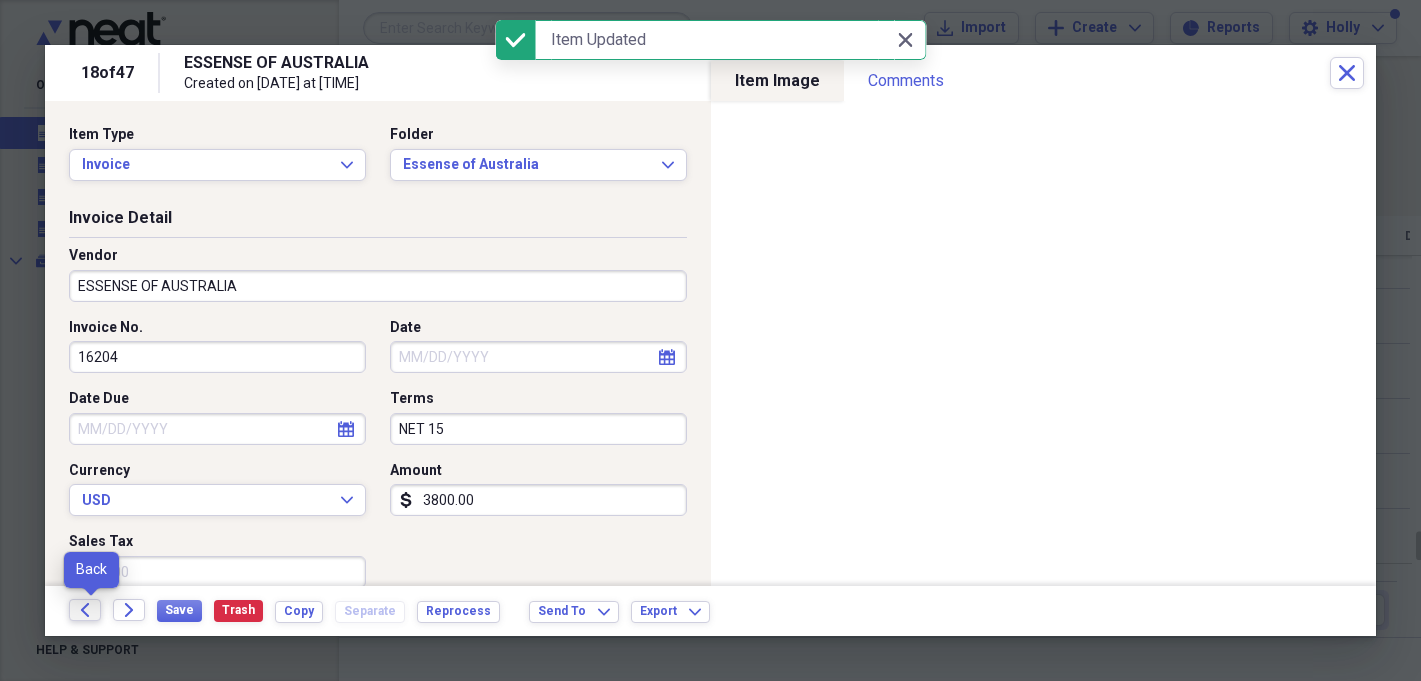 click on "Back" 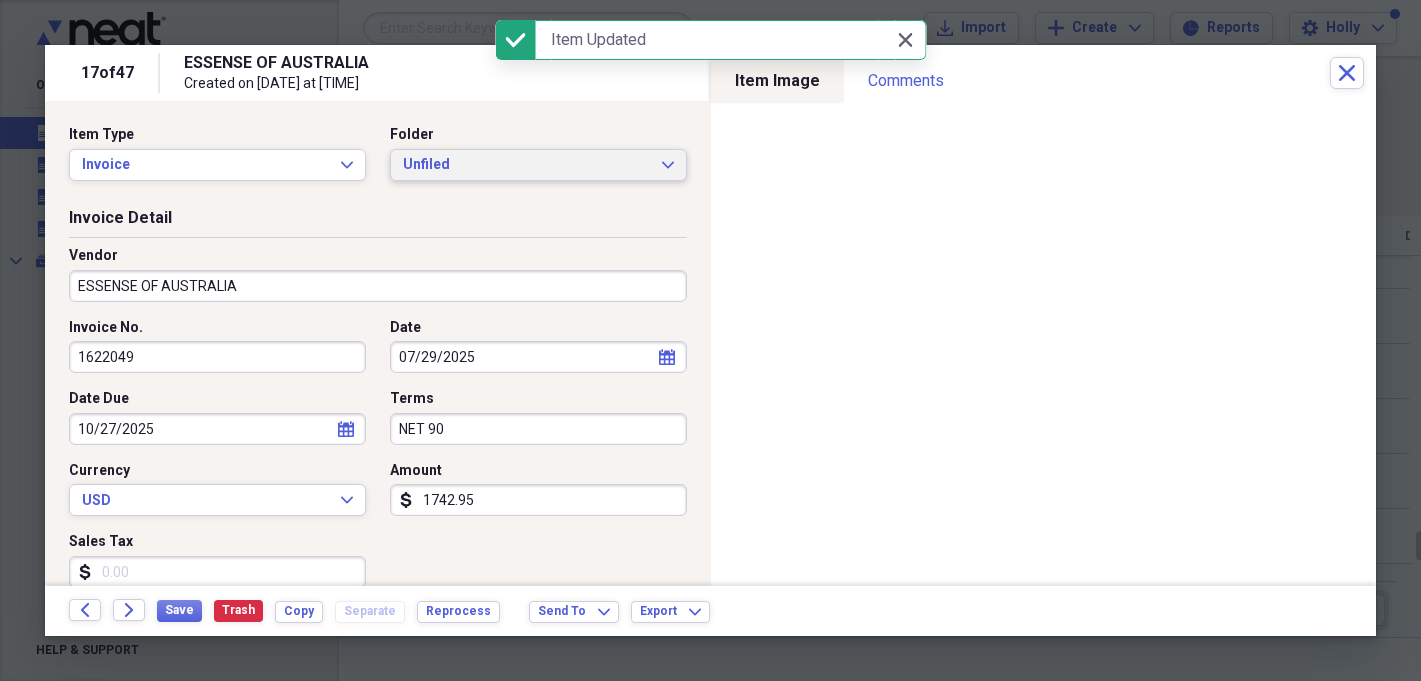 click on "Unfiled Expand" at bounding box center (538, 165) 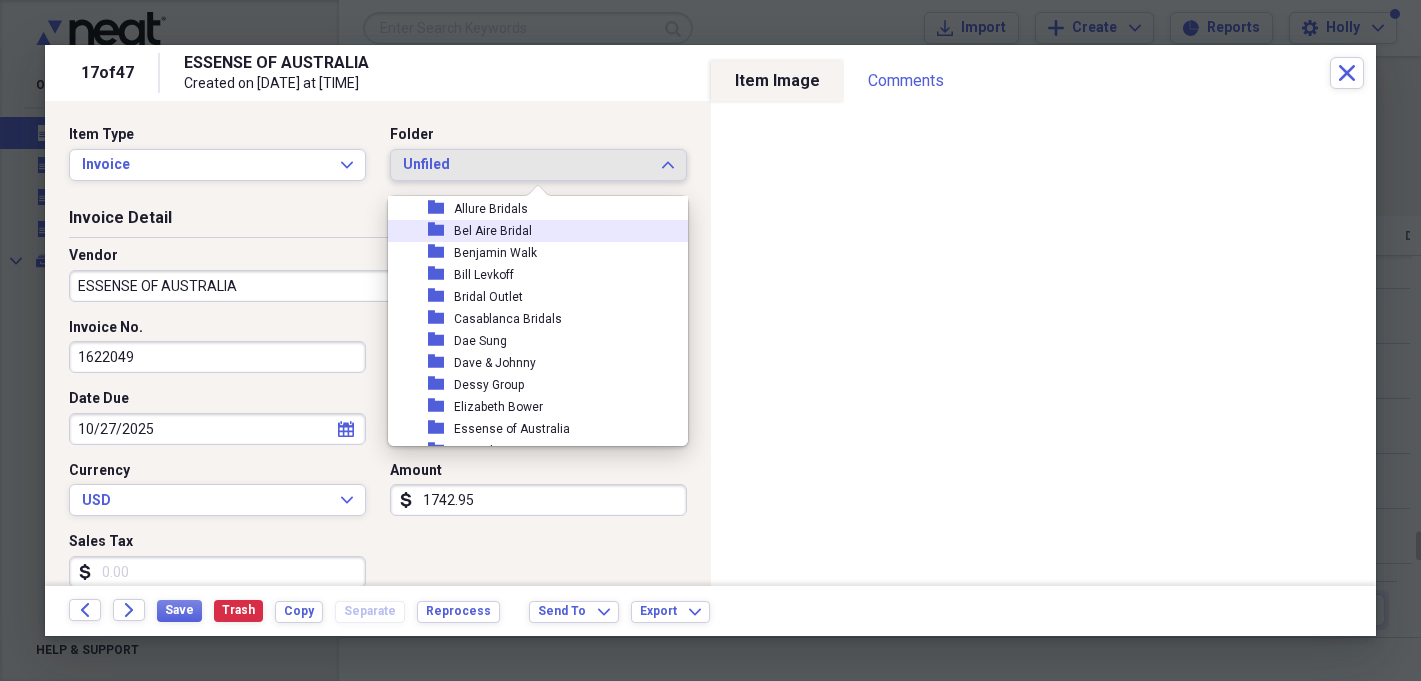 scroll, scrollTop: 103, scrollLeft: 0, axis: vertical 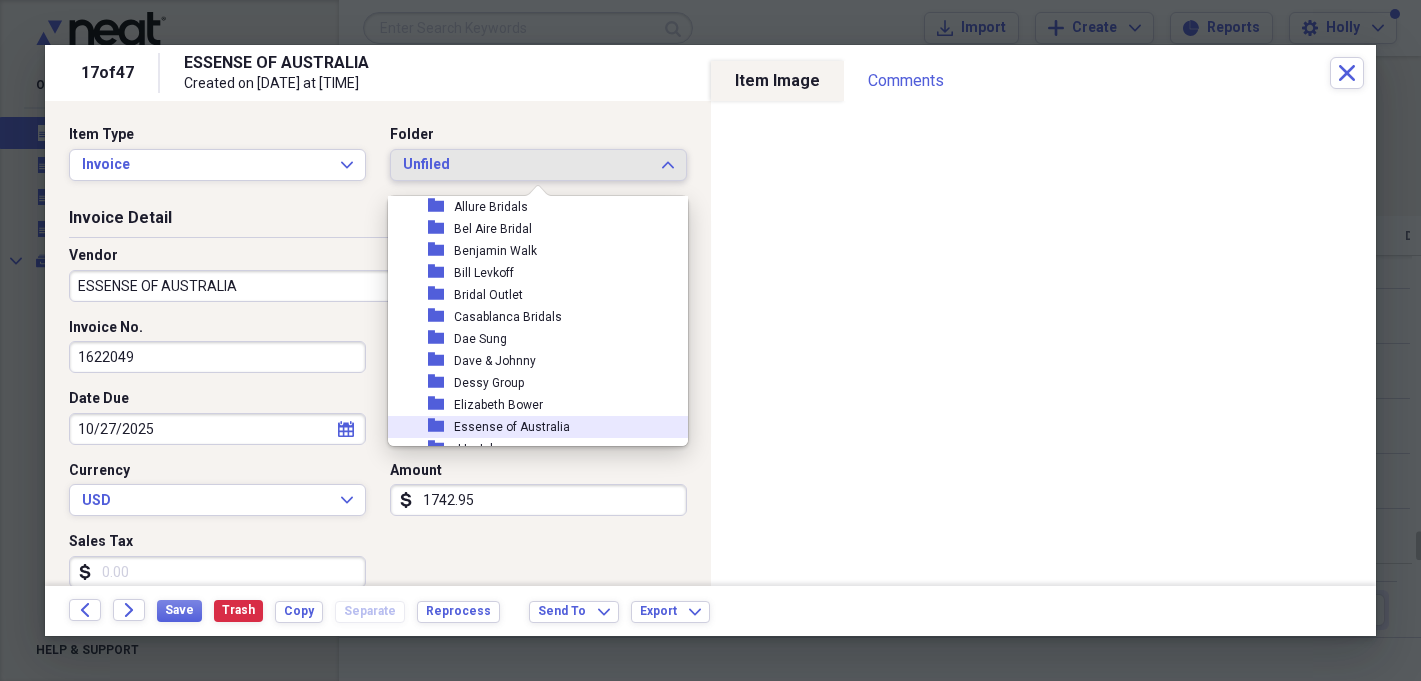 click on "Essense of Australia" at bounding box center (512, 427) 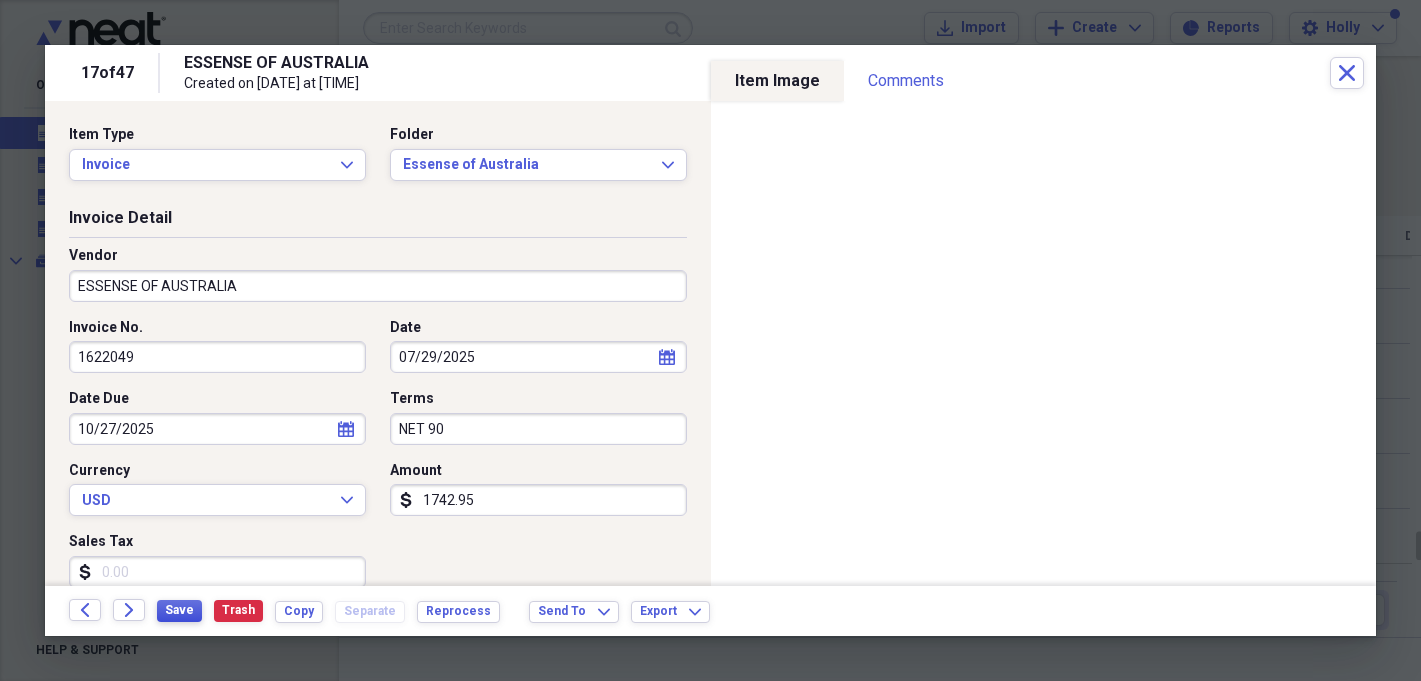 click on "Save" at bounding box center [179, 610] 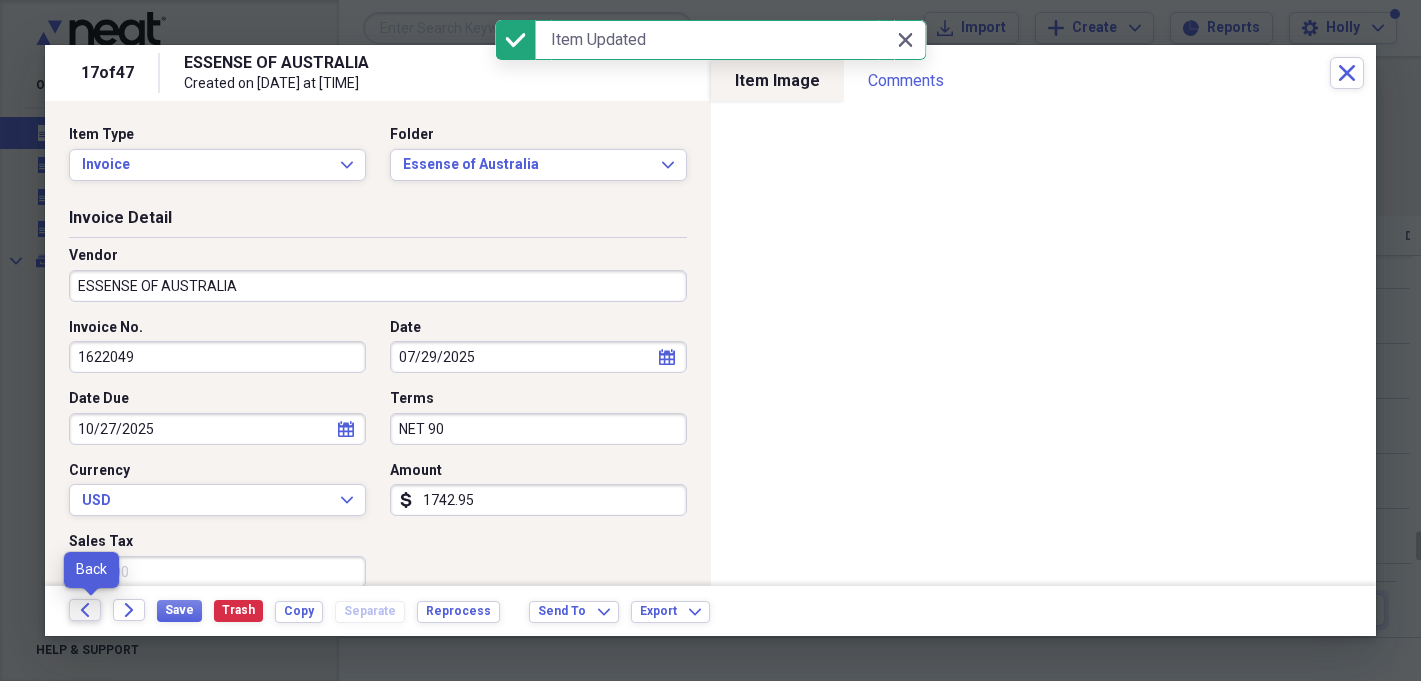 click on "Back" at bounding box center [85, 610] 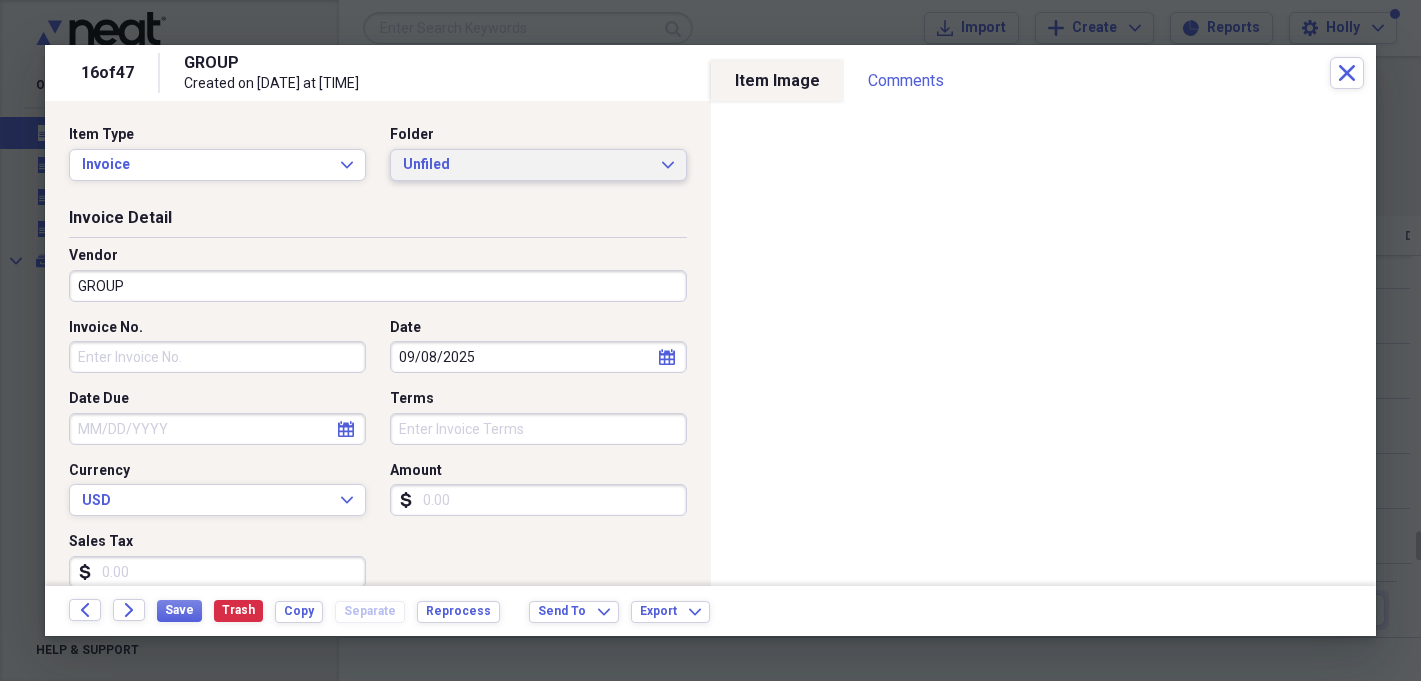 click on "Unfiled Expand" at bounding box center [538, 165] 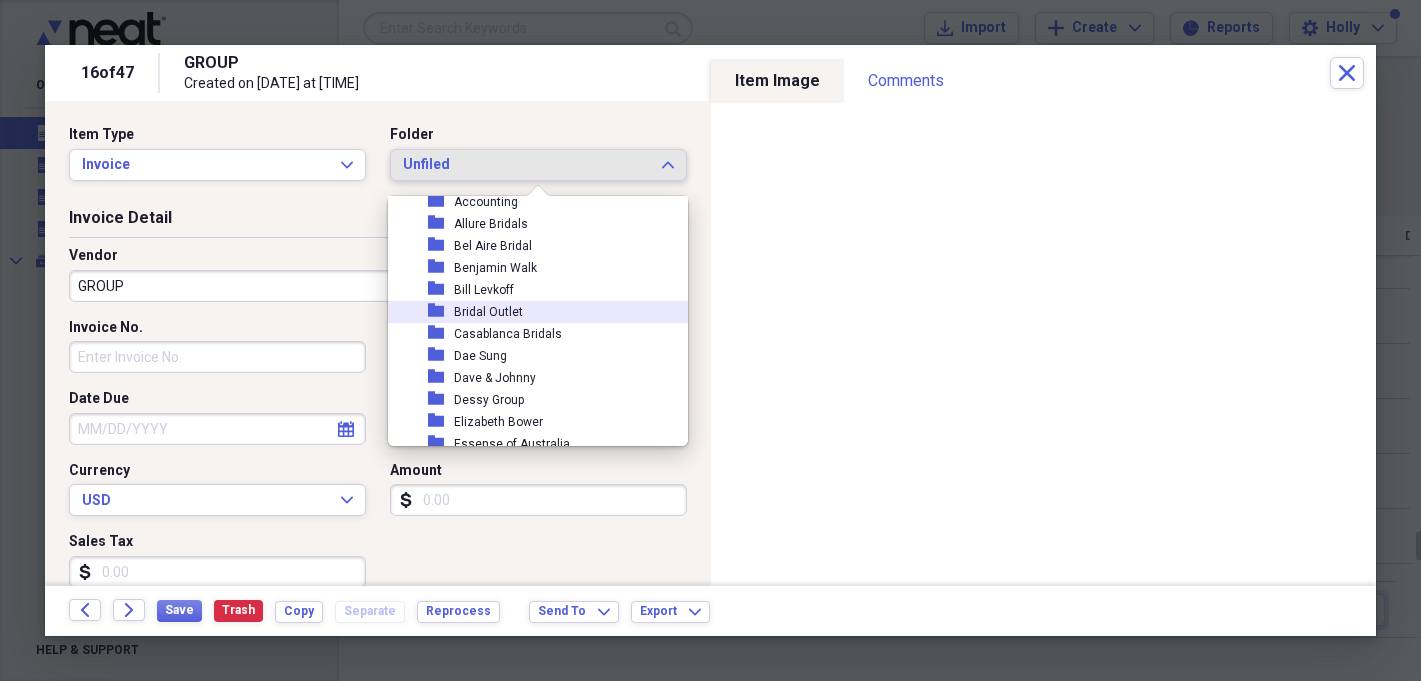 scroll, scrollTop: 90, scrollLeft: 0, axis: vertical 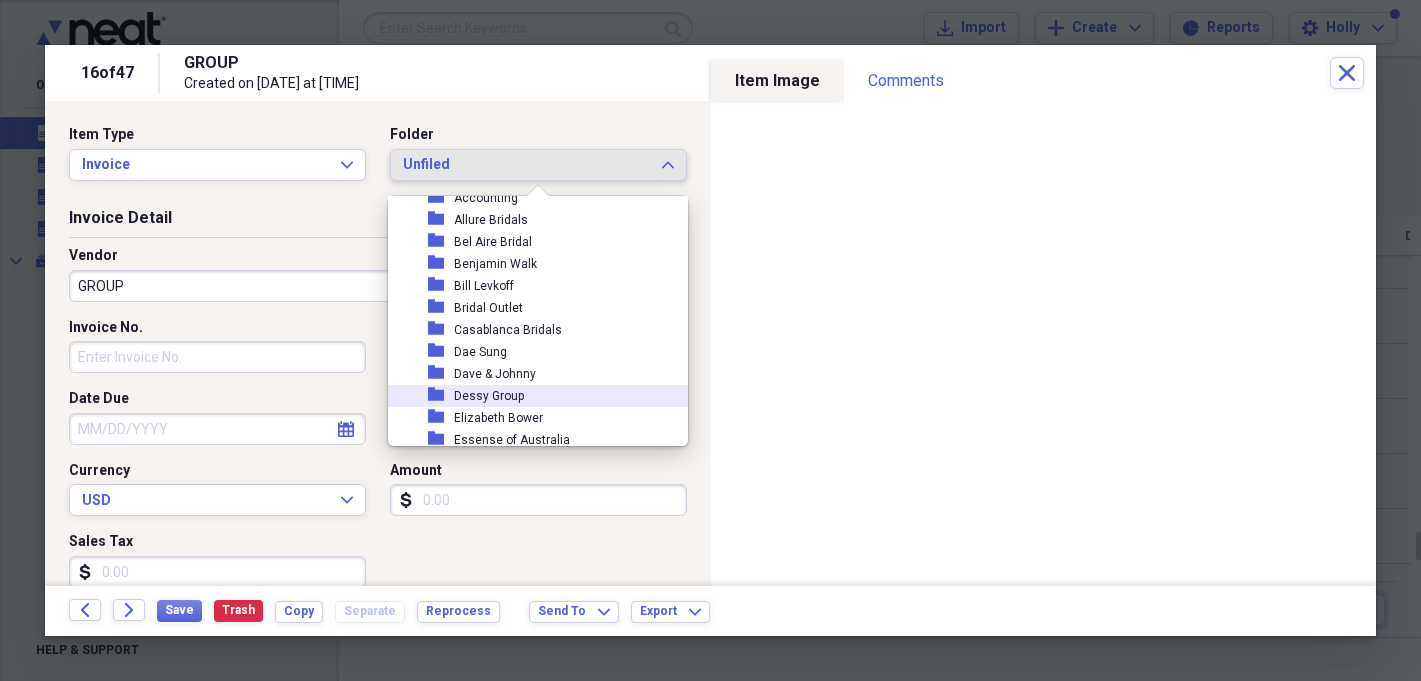click on "Dessy Group" at bounding box center [489, 396] 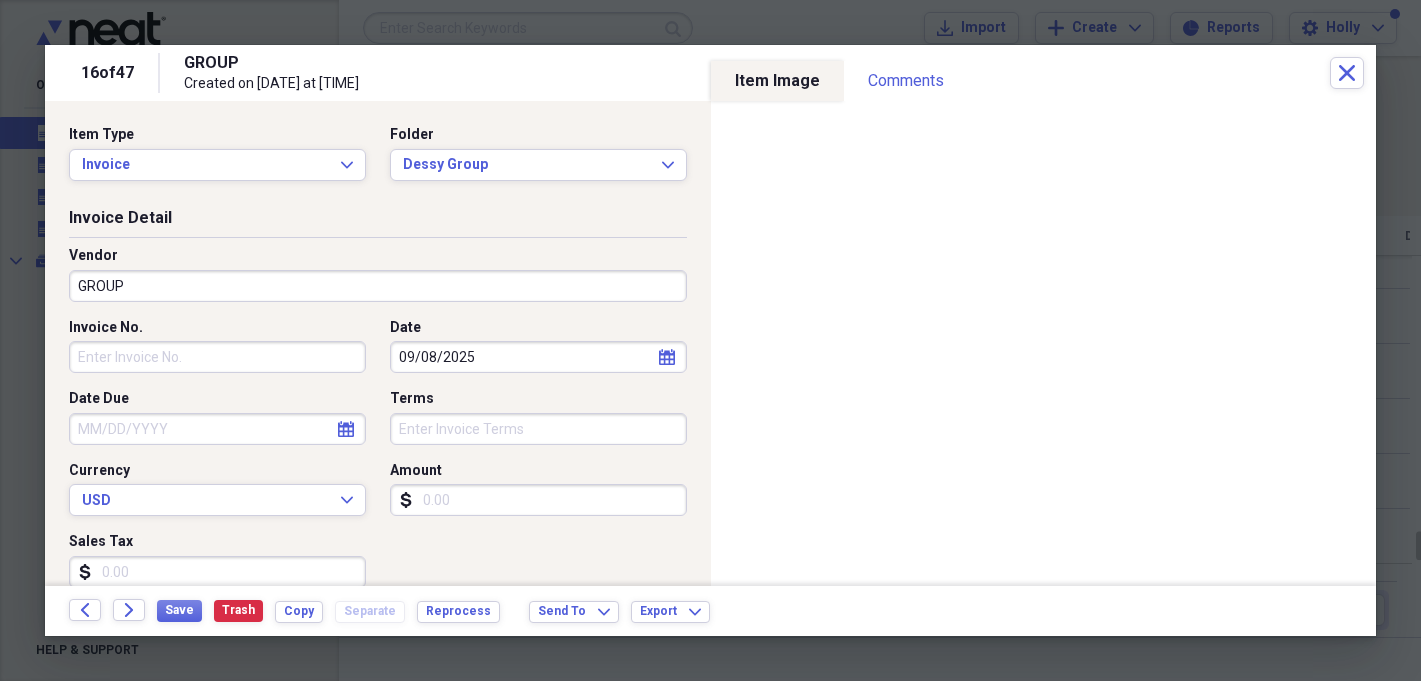 click on "GROUP" at bounding box center [378, 286] 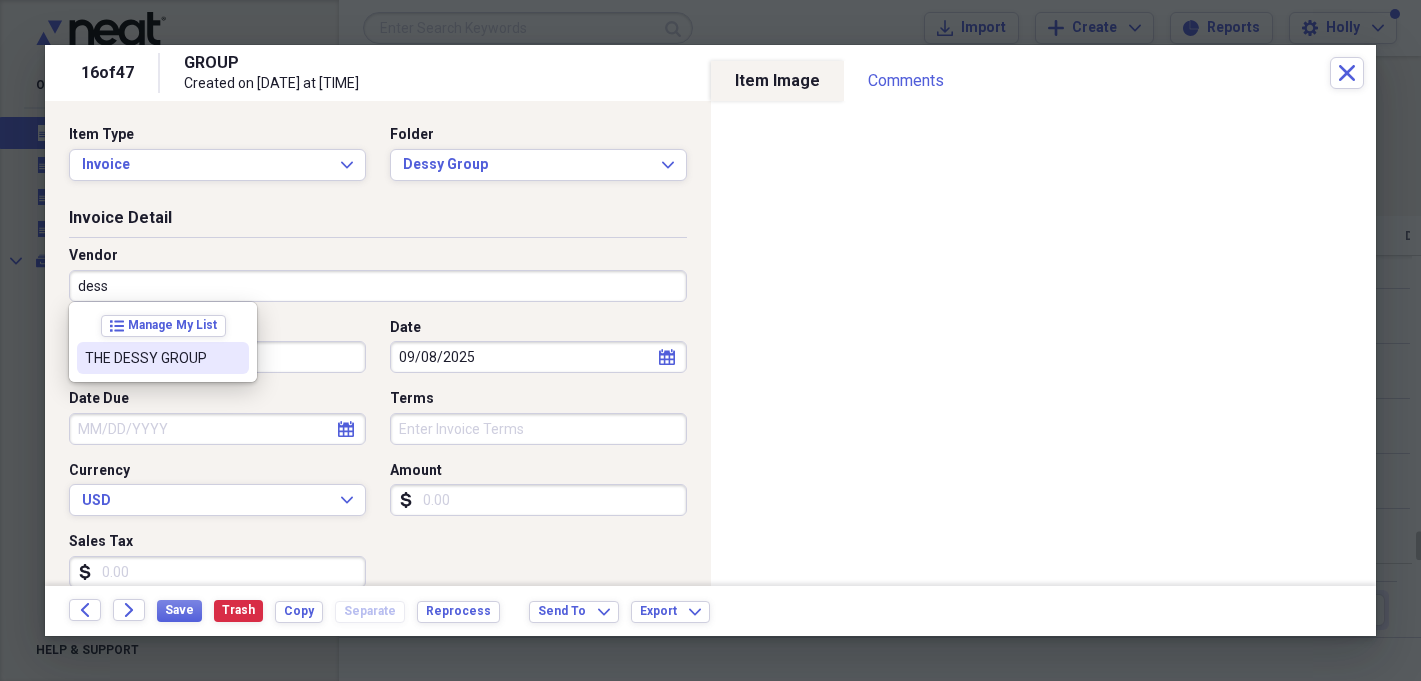 click on "THE DESSY GROUP" at bounding box center (151, 358) 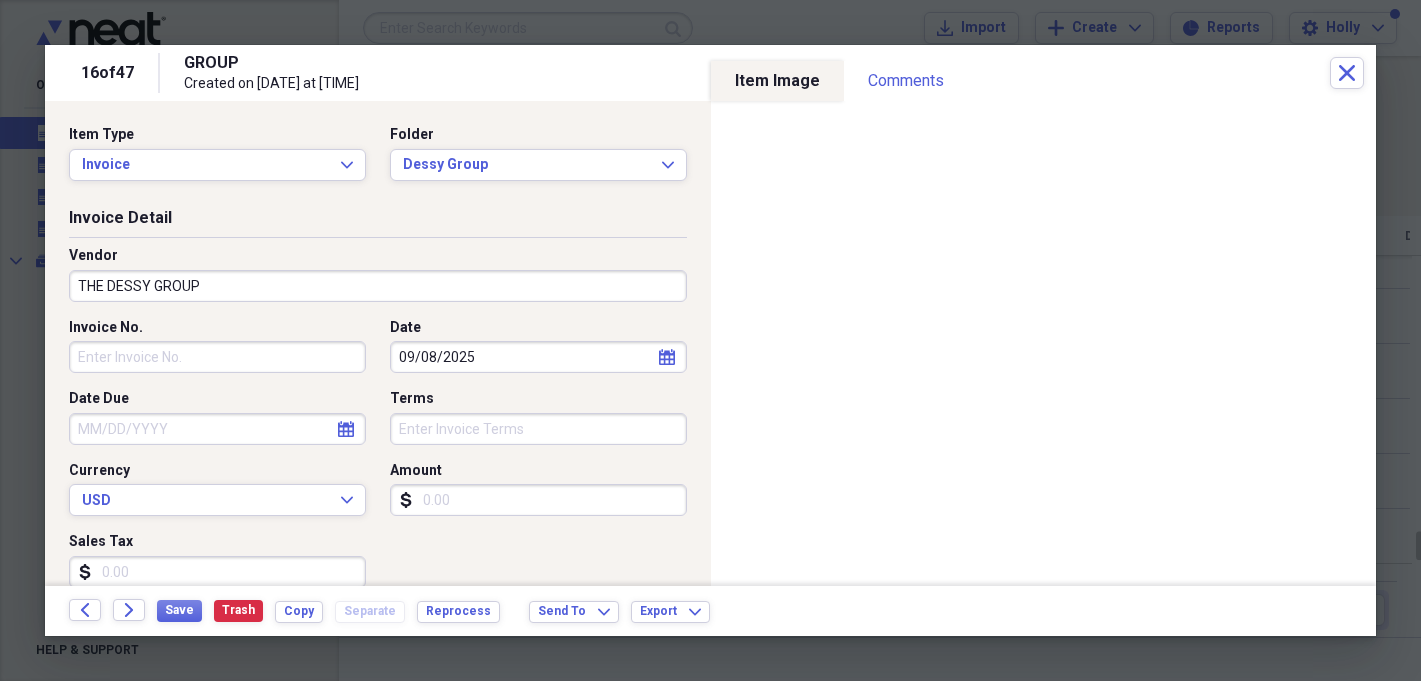 type on "General Retail" 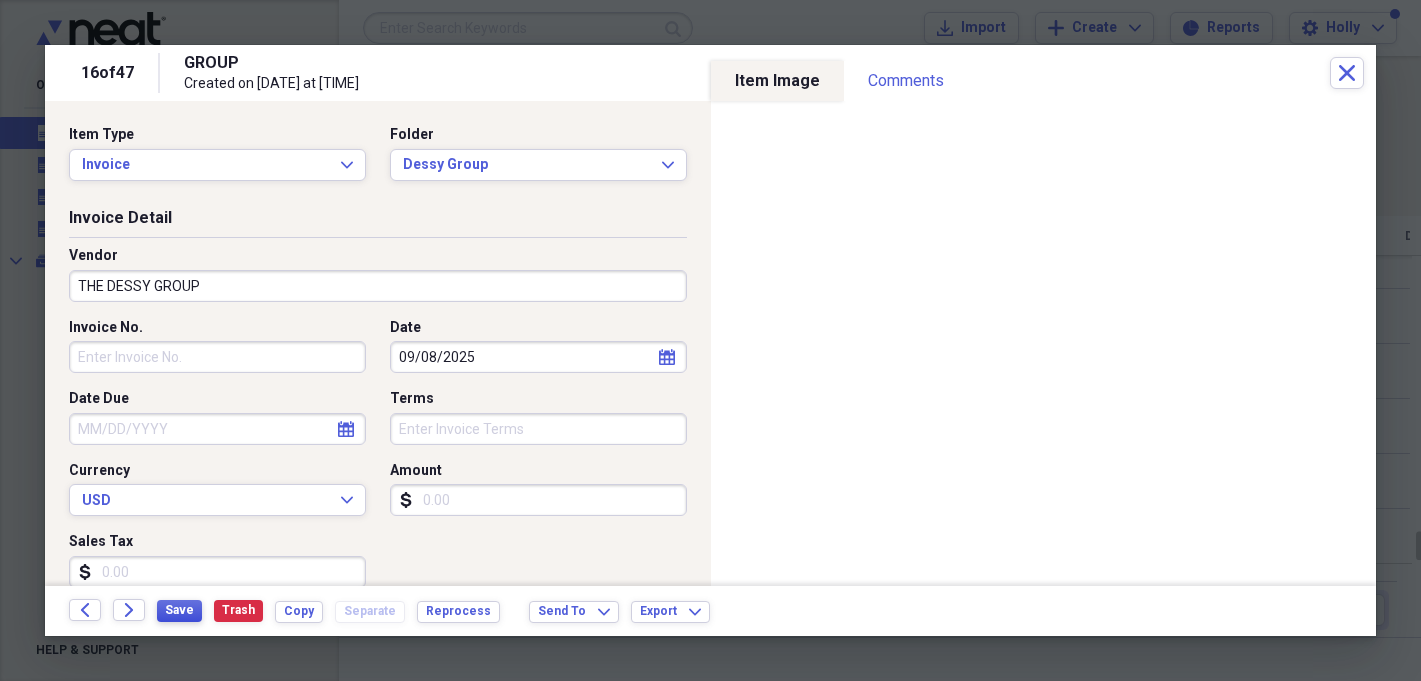 click on "Save" at bounding box center (179, 610) 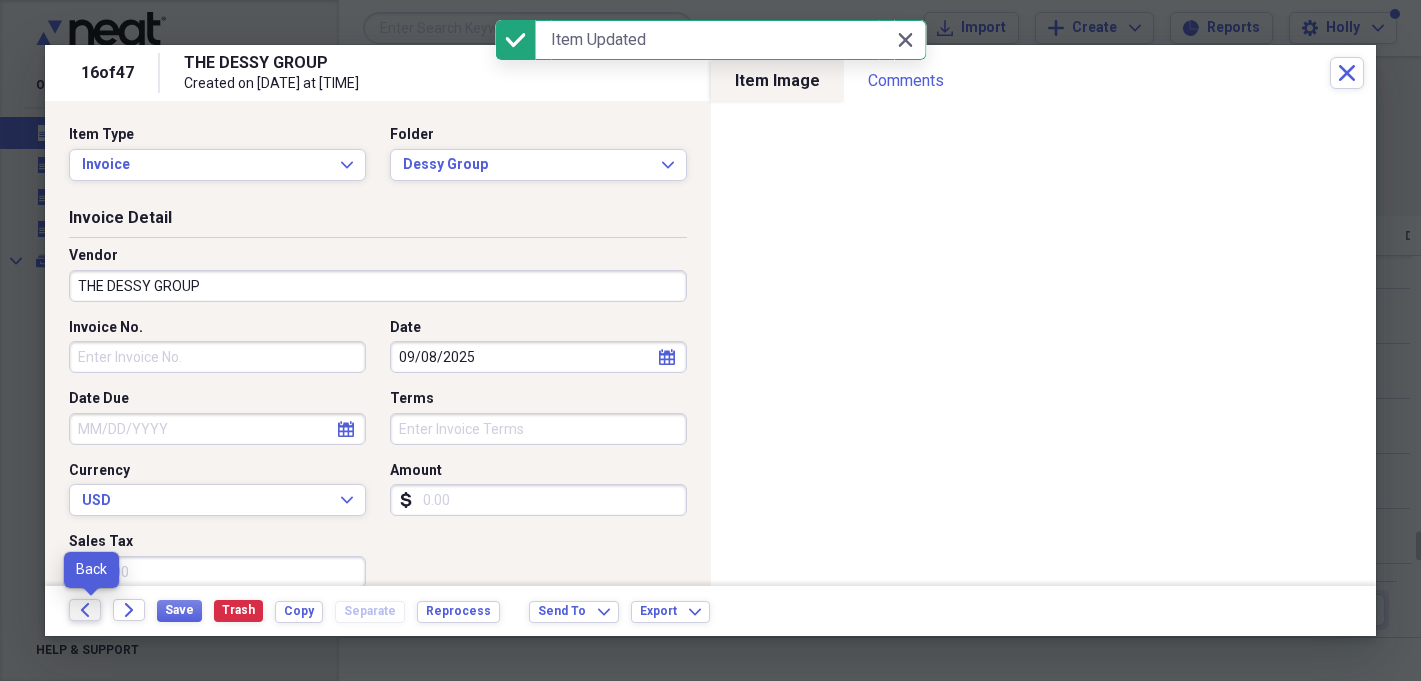 click on "Back" 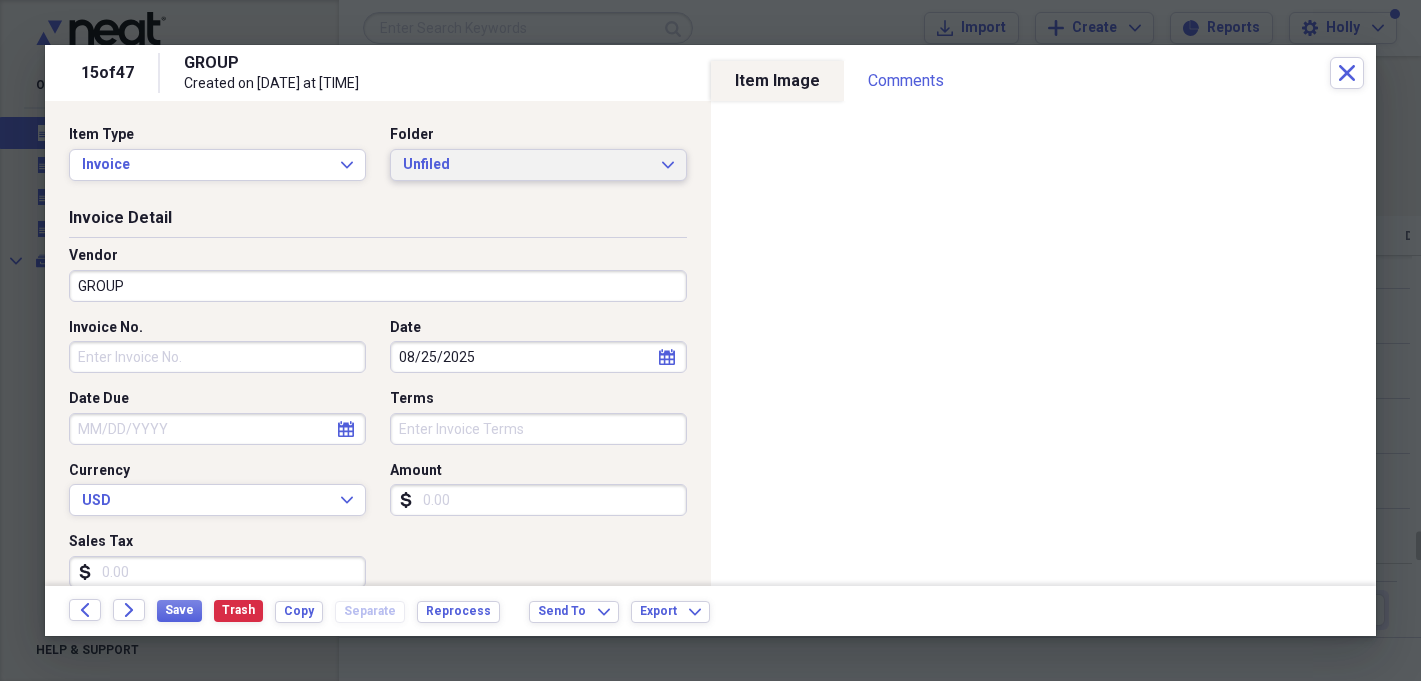 click on "Unfiled" at bounding box center (526, 165) 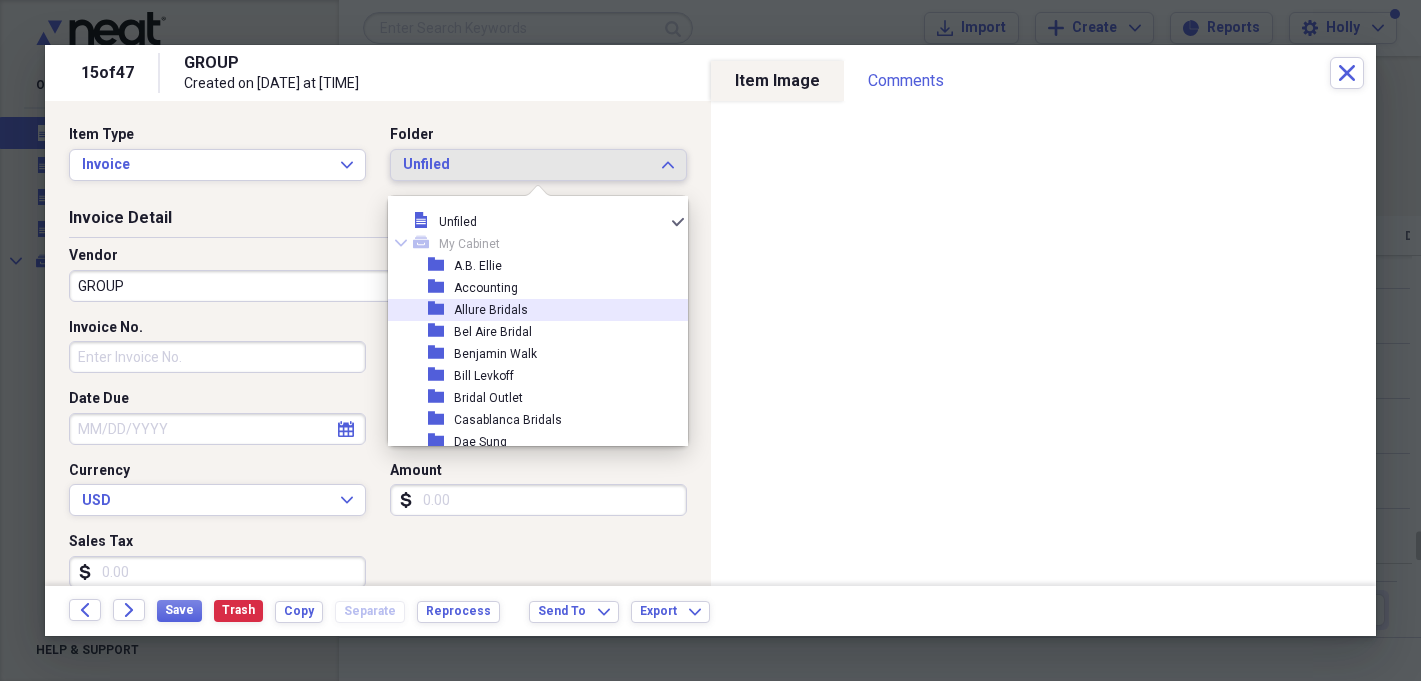 scroll, scrollTop: 104, scrollLeft: 0, axis: vertical 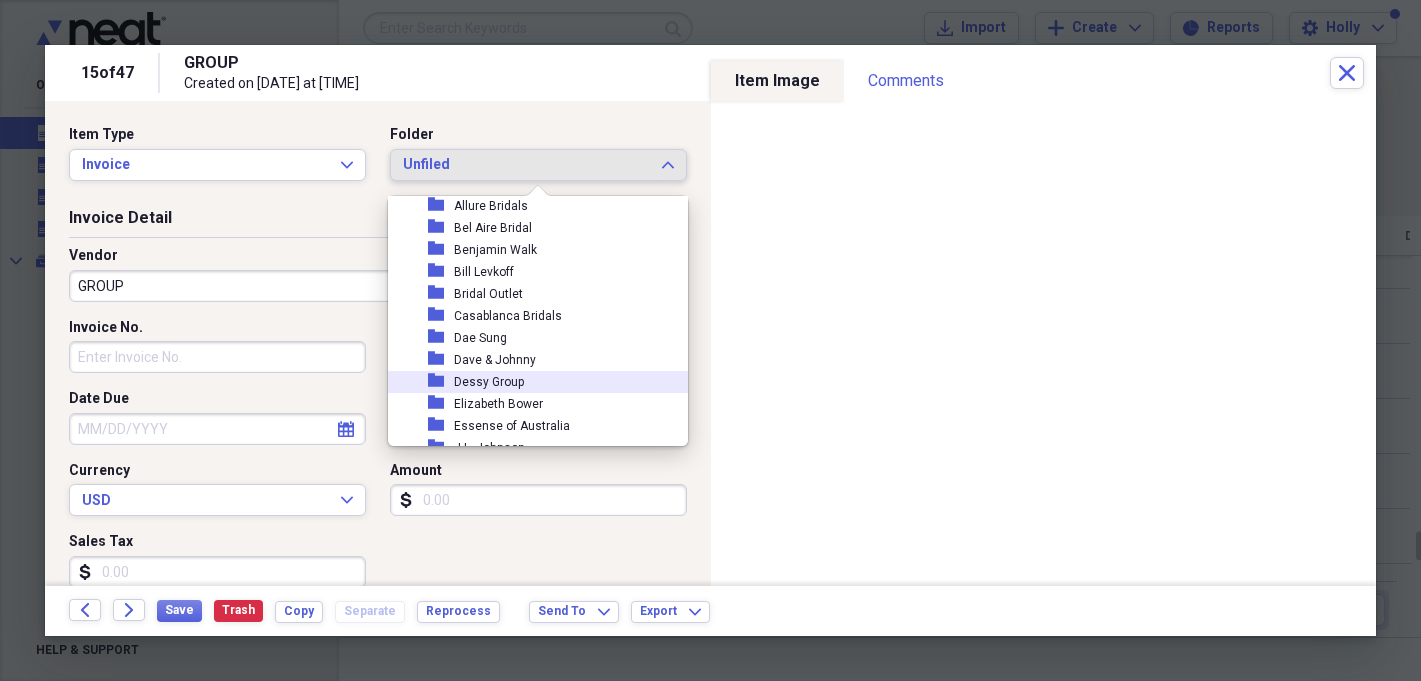 click on "folder Dessy Group" at bounding box center (530, 382) 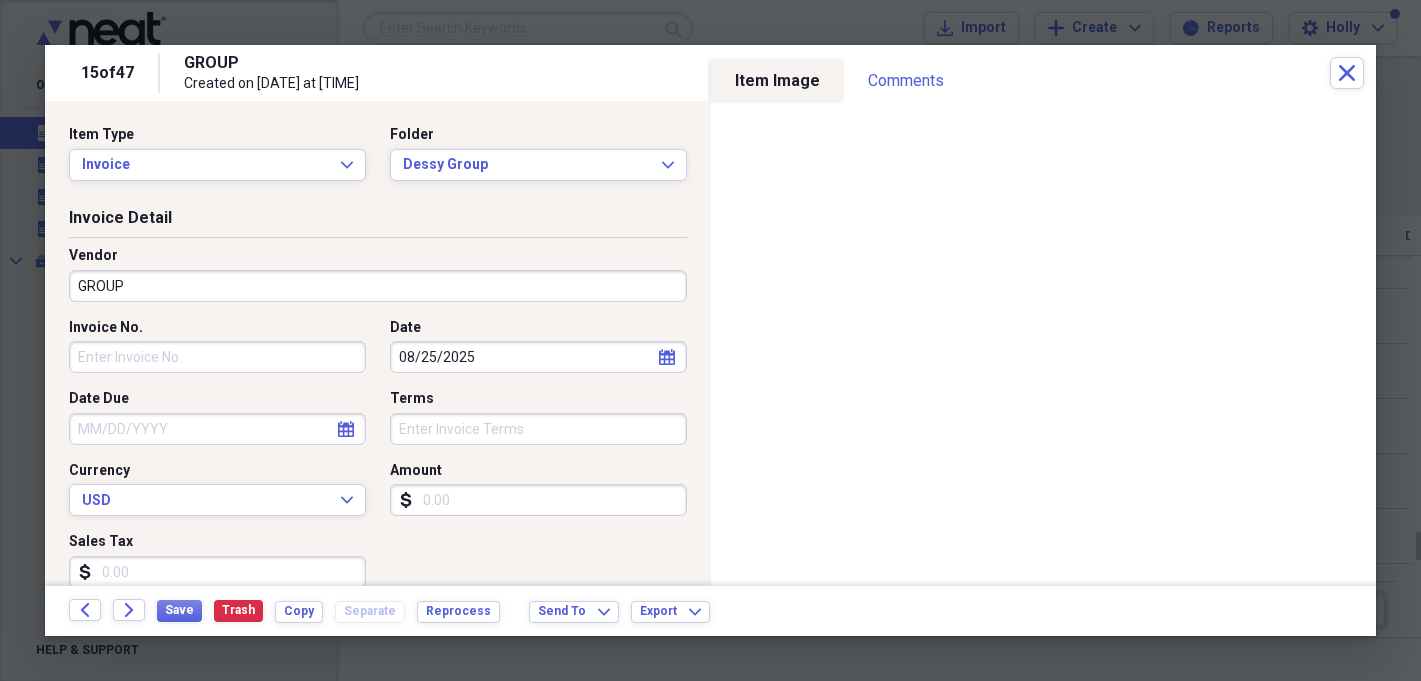 click on "GROUP" at bounding box center [378, 286] 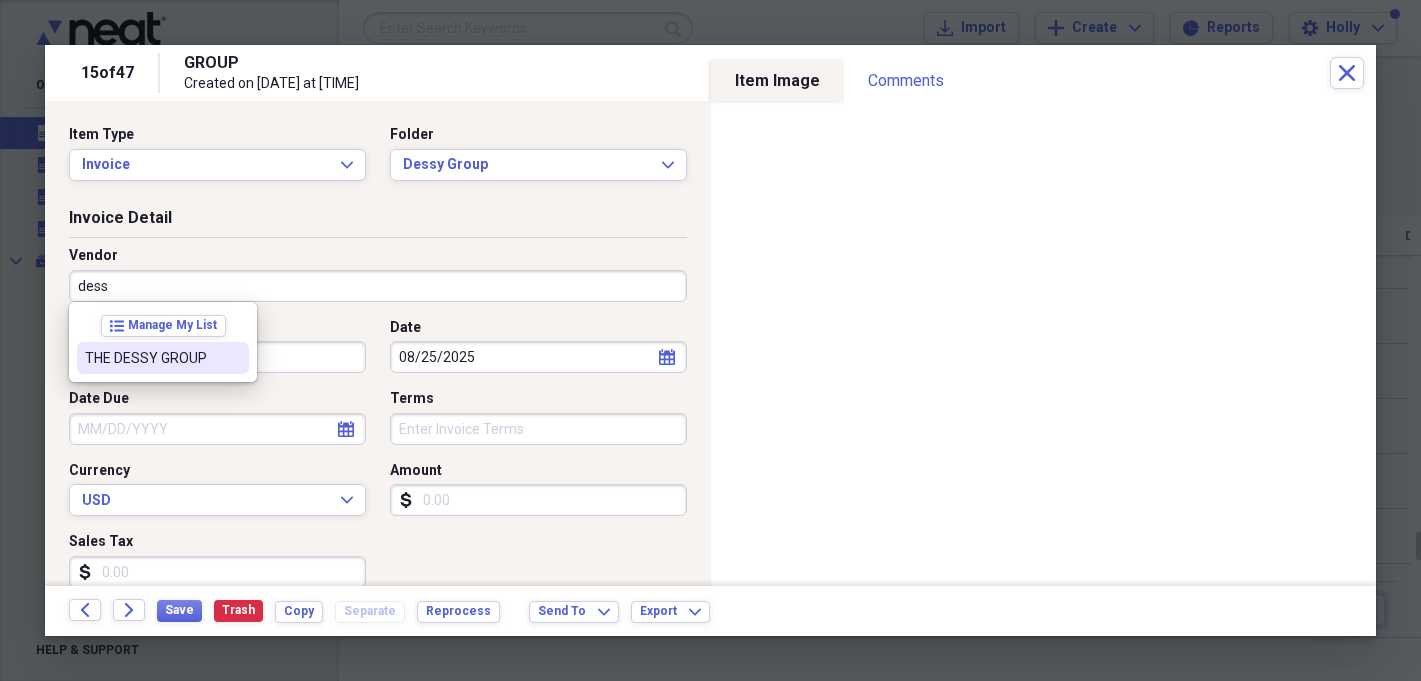click on "THE DESSY GROUP" at bounding box center [151, 358] 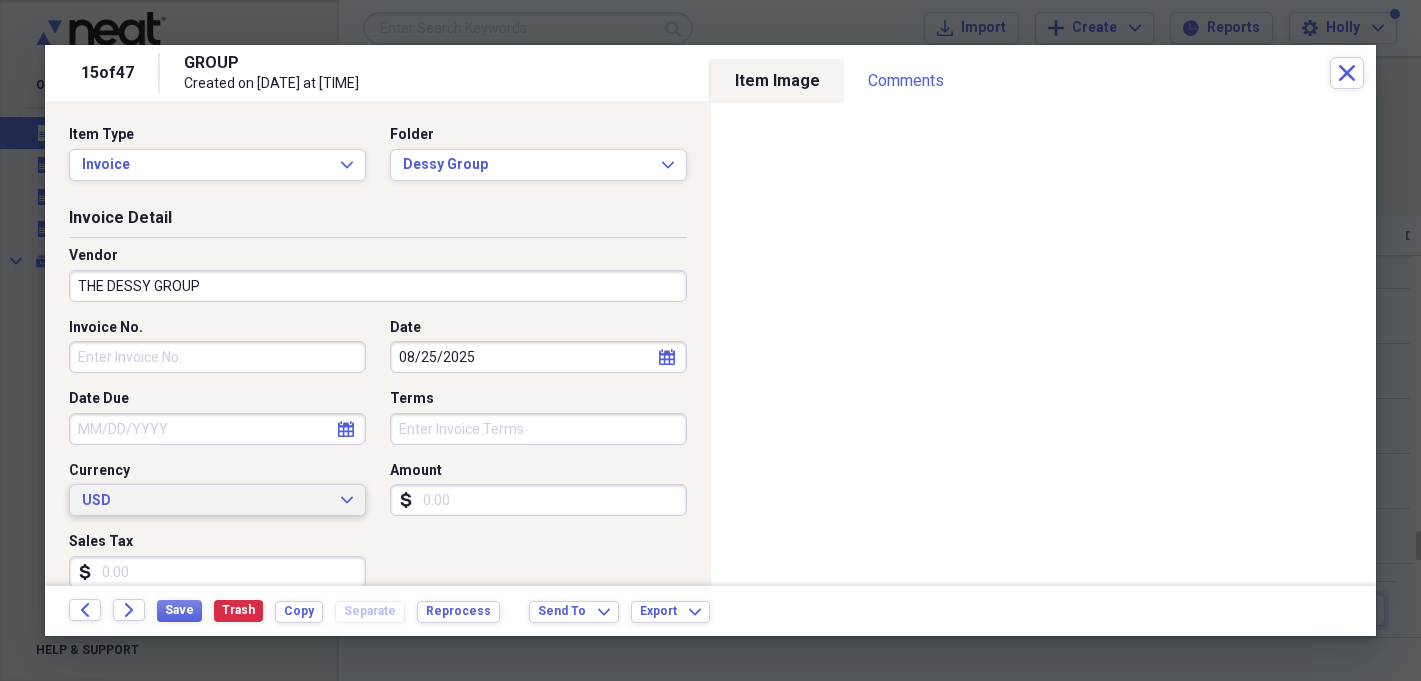 type on "General Retail" 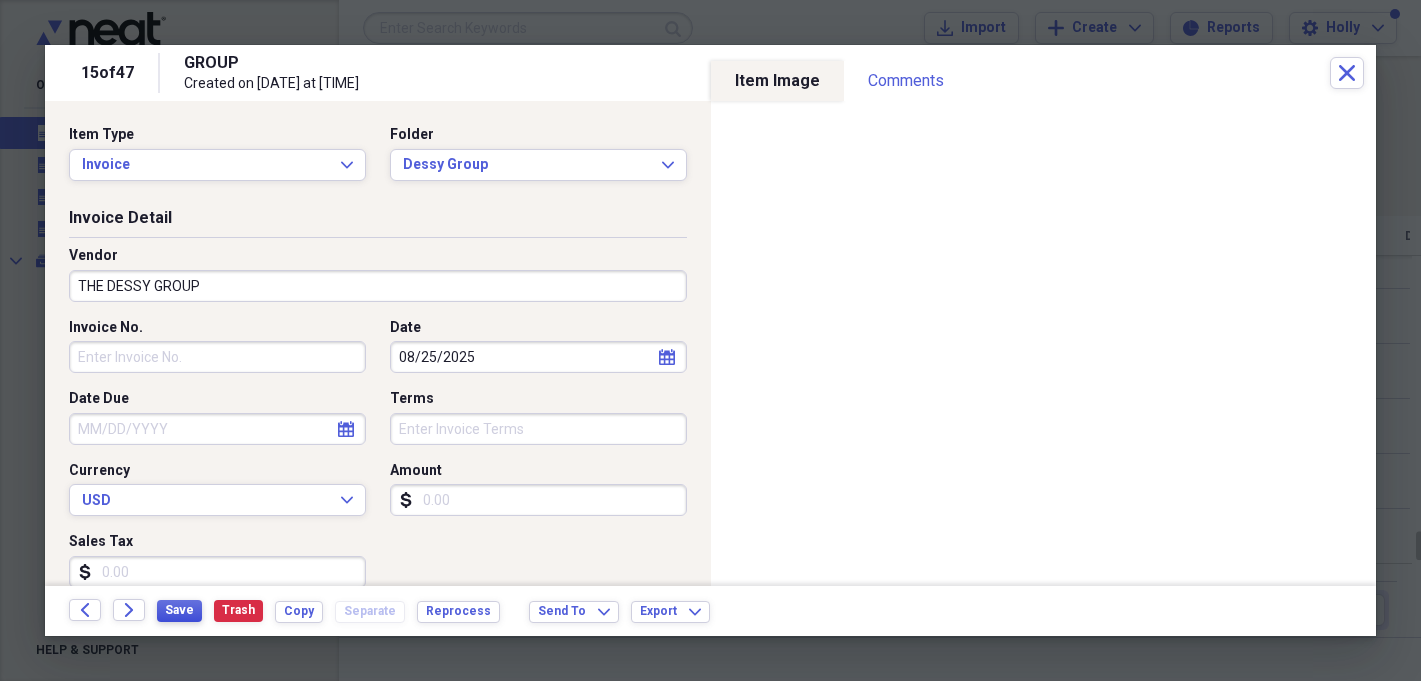 click on "Save" at bounding box center (179, 611) 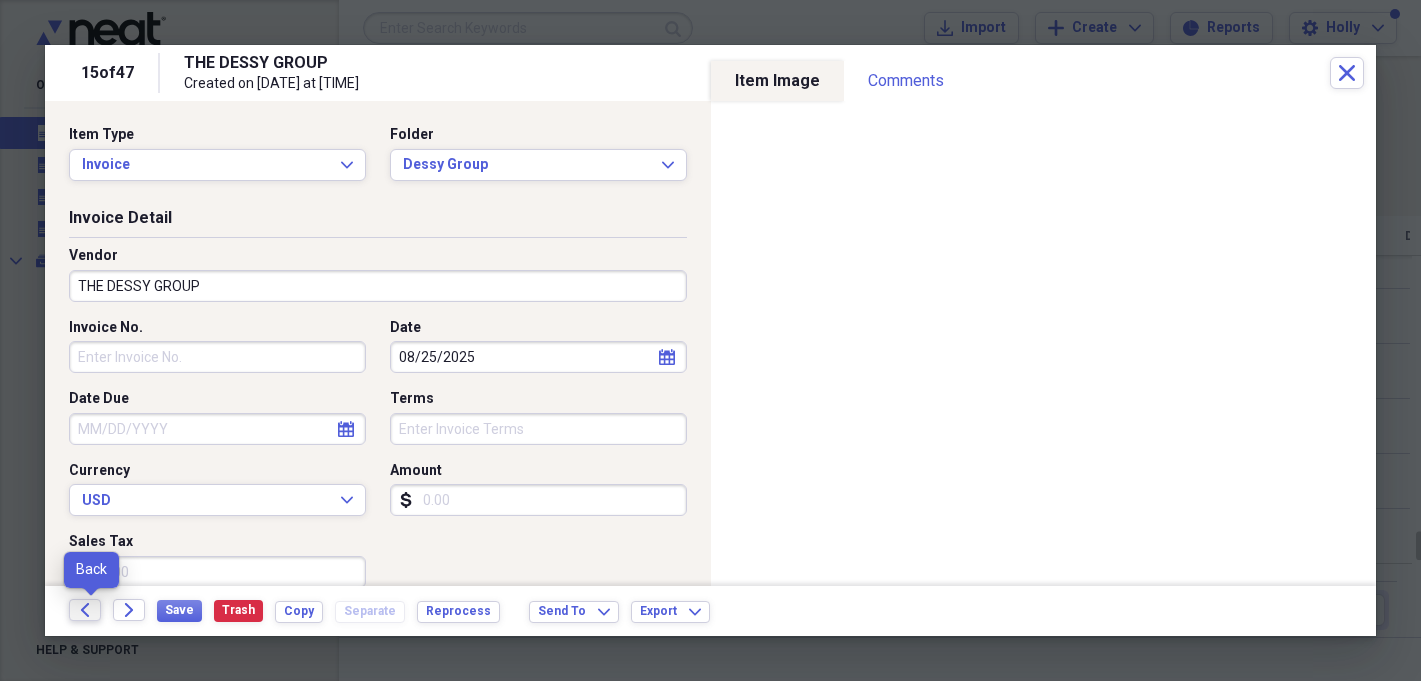 click on "Back" 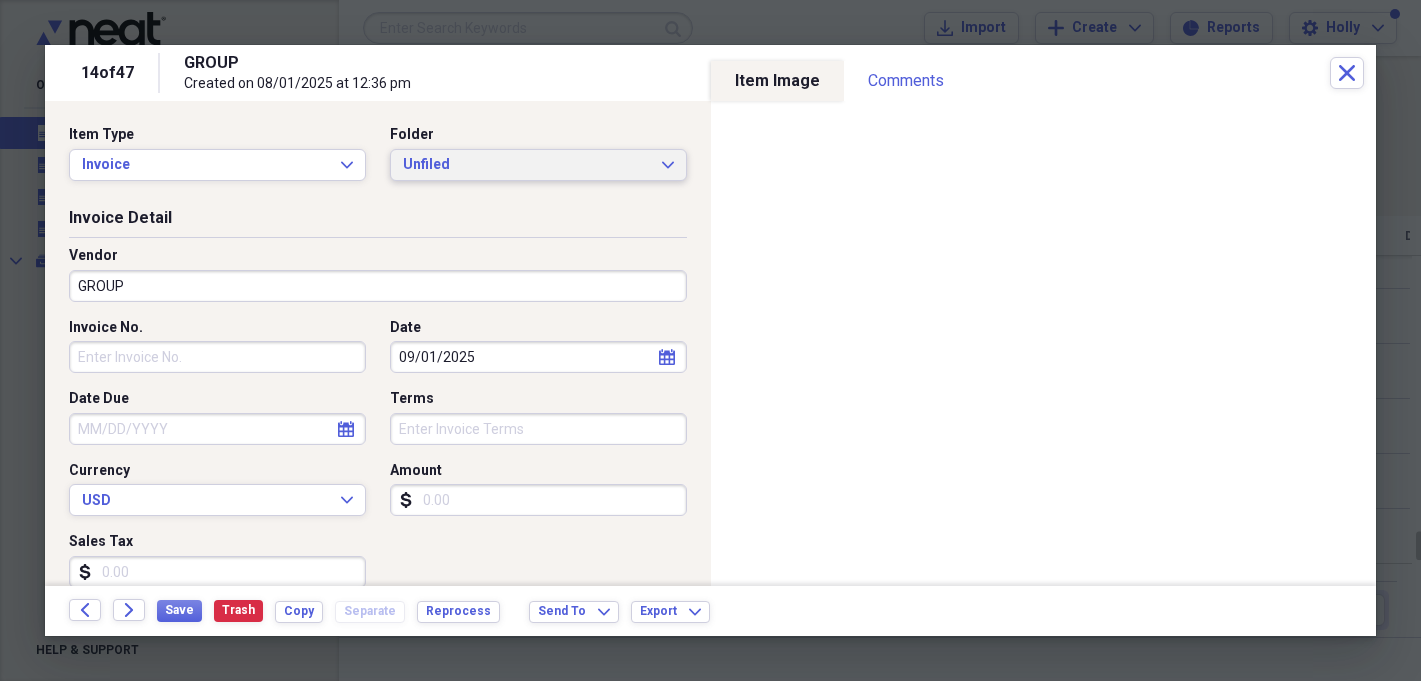 click on "Unfiled" at bounding box center [526, 165] 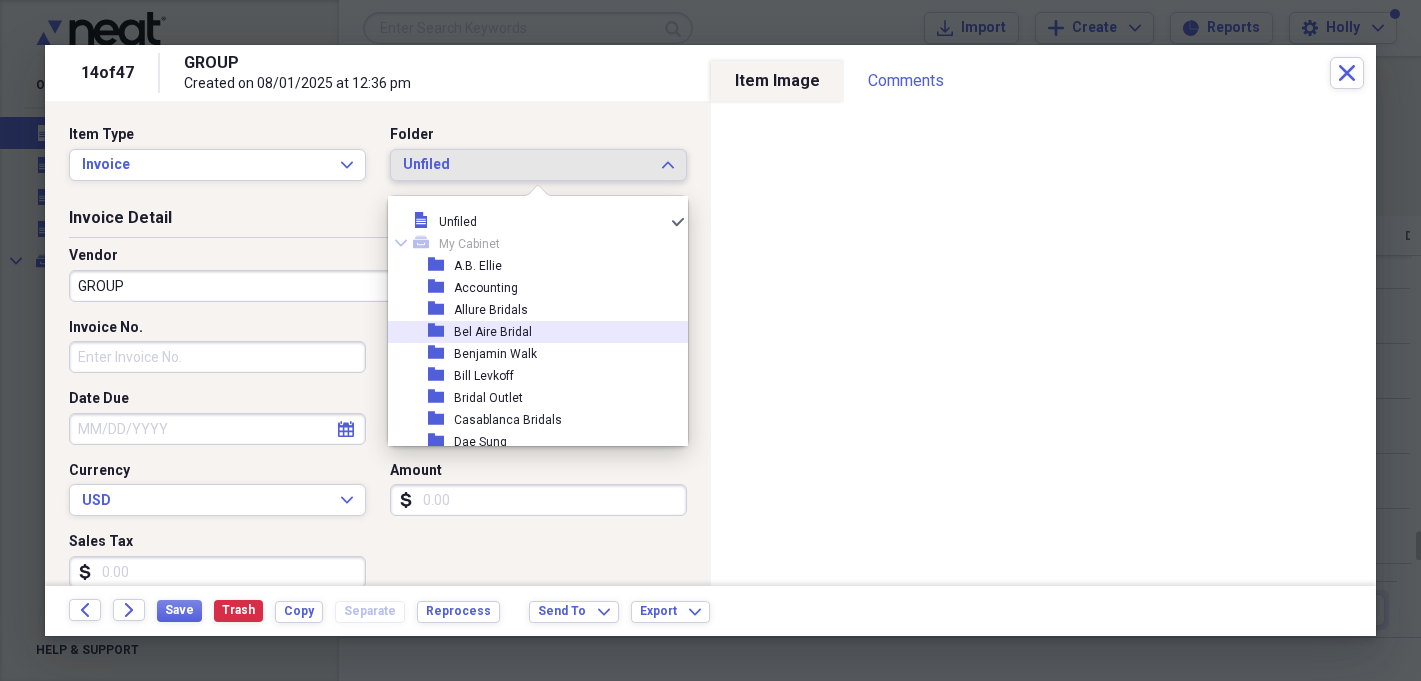 scroll, scrollTop: 108, scrollLeft: 0, axis: vertical 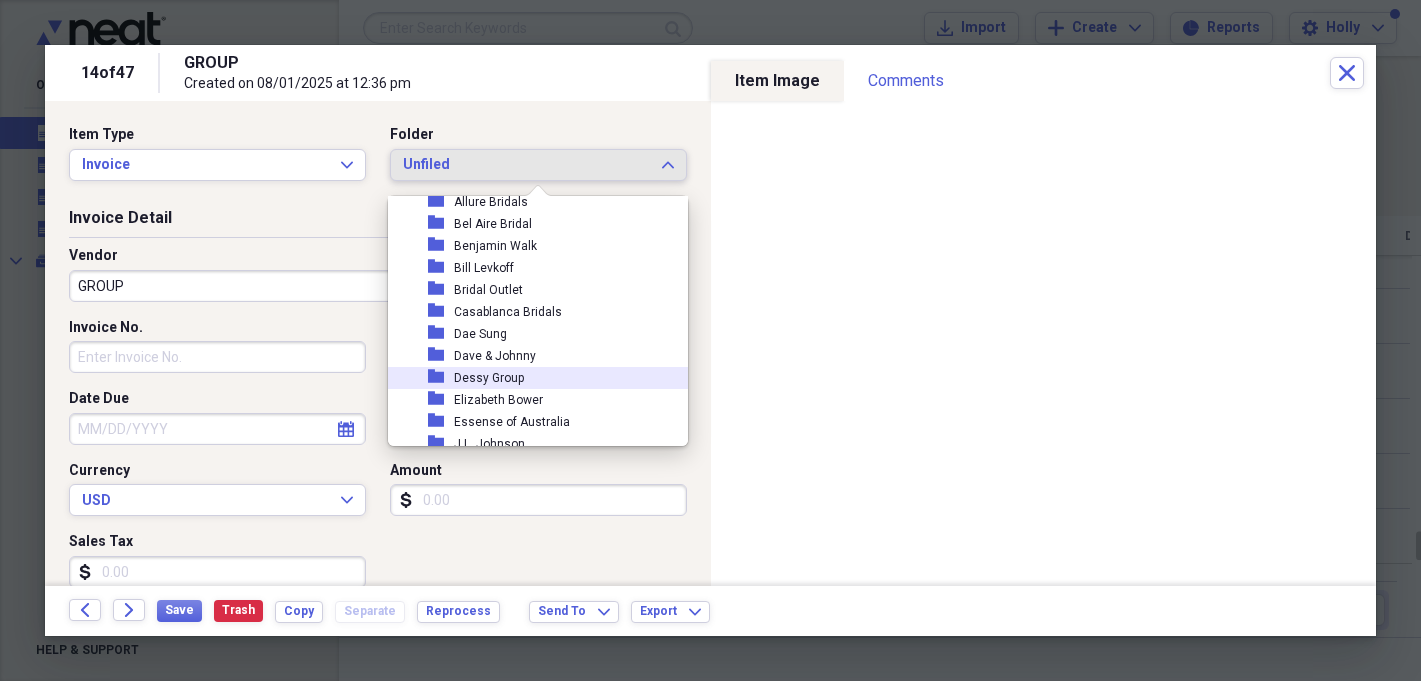 click on "folder Dessy Group" at bounding box center (530, 378) 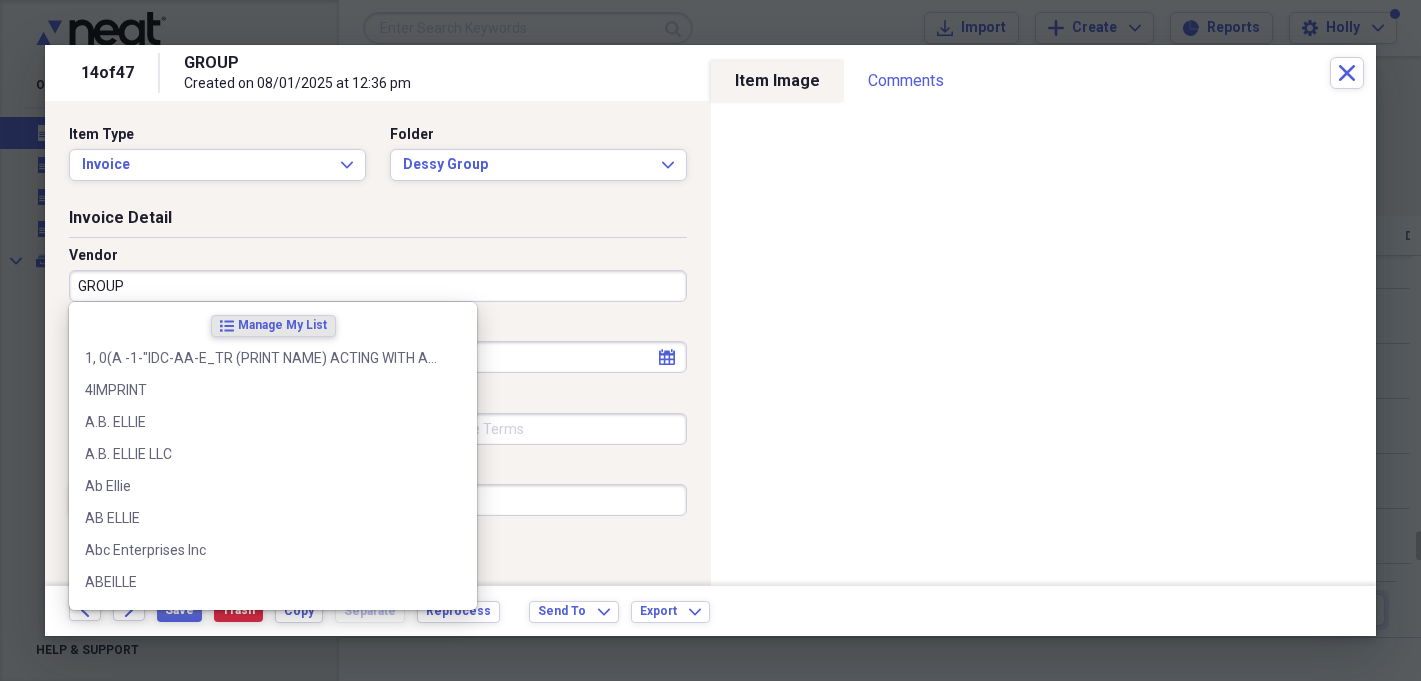 click on "GROUP" at bounding box center [378, 286] 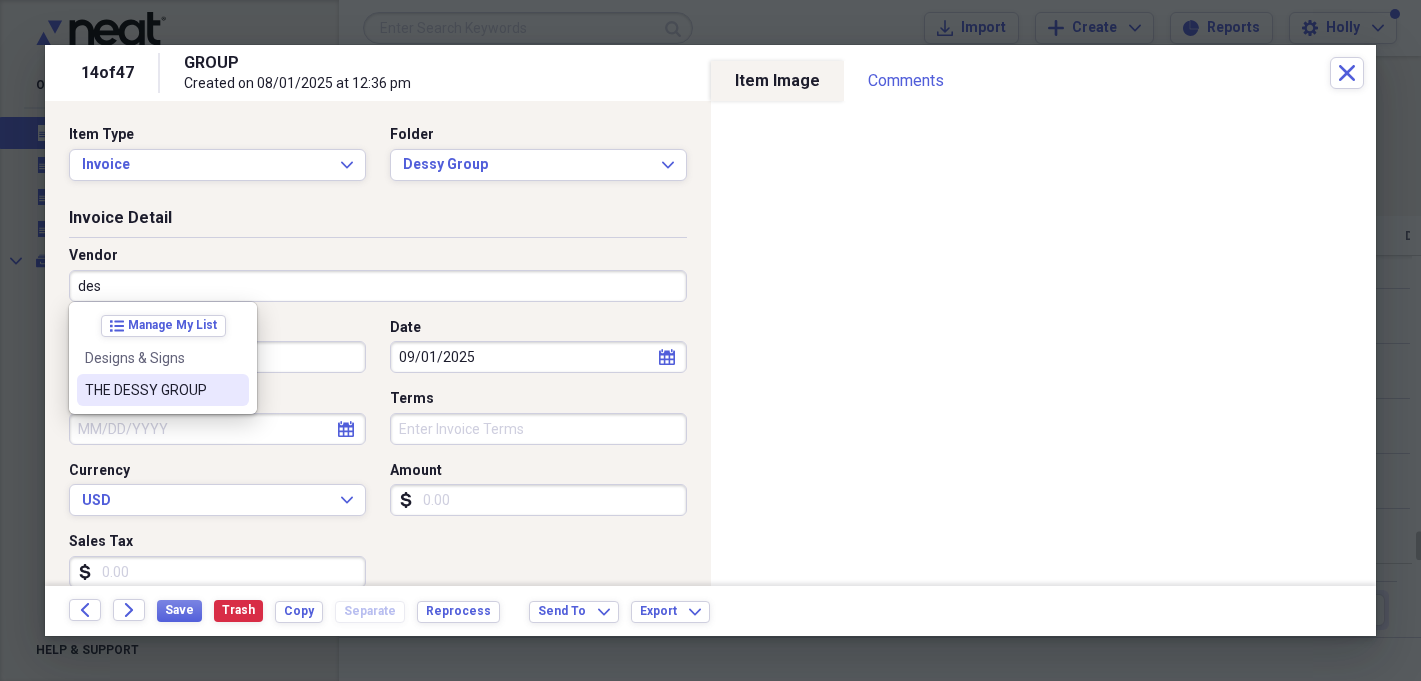 click on "THE DESSY GROUP" at bounding box center (151, 390) 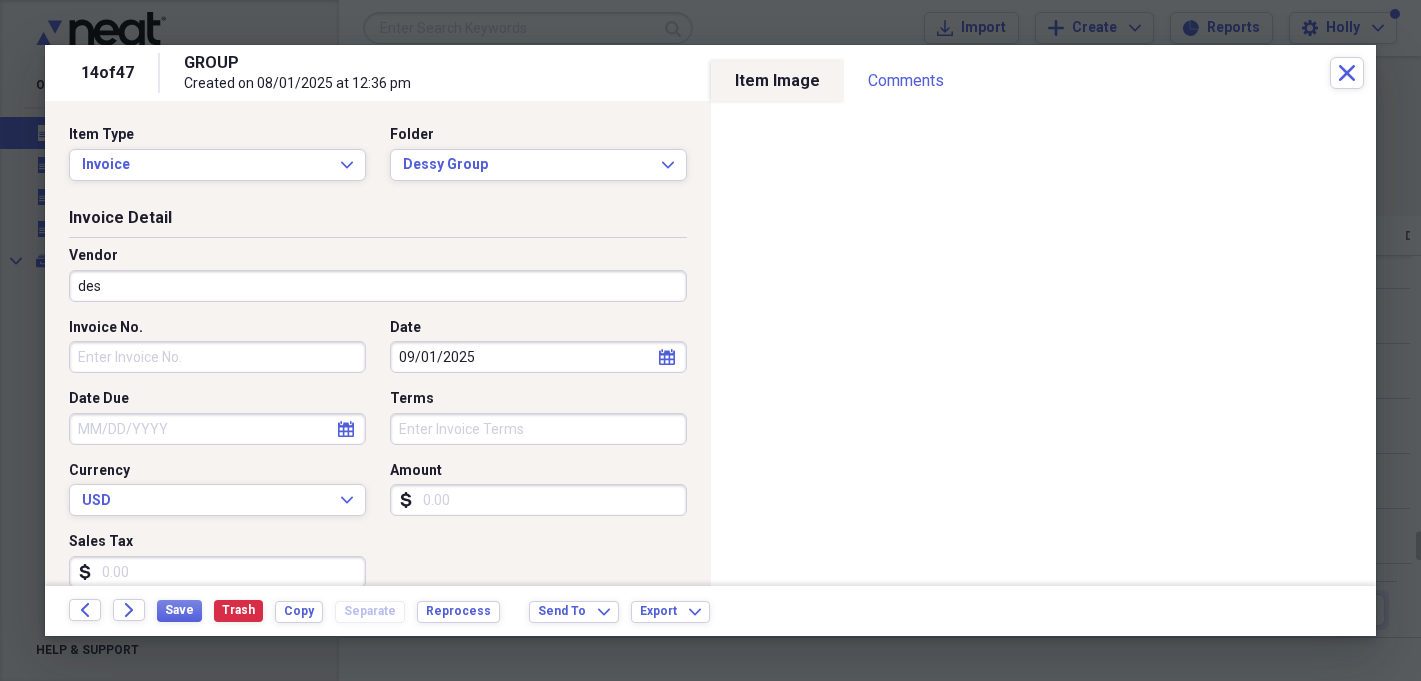 type on "THE DESSY GROUP" 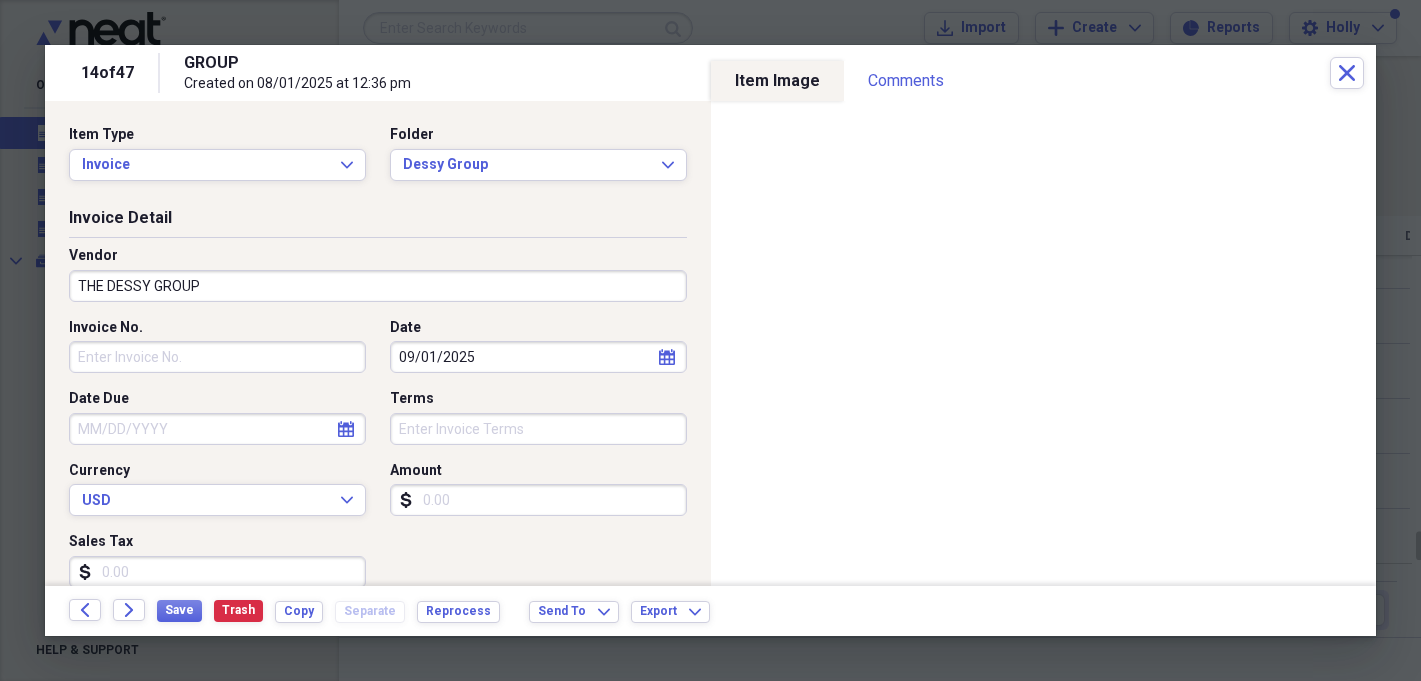 type on "General Retail" 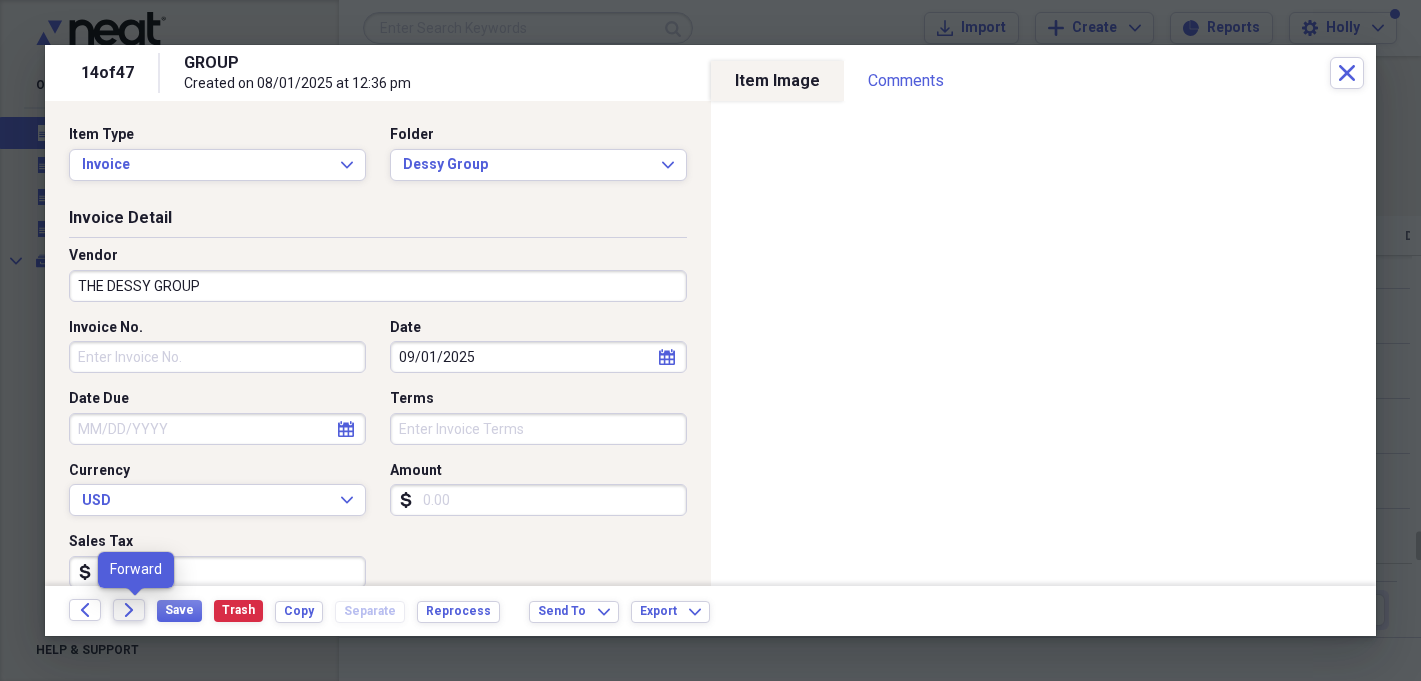 click on "Forward" at bounding box center [129, 610] 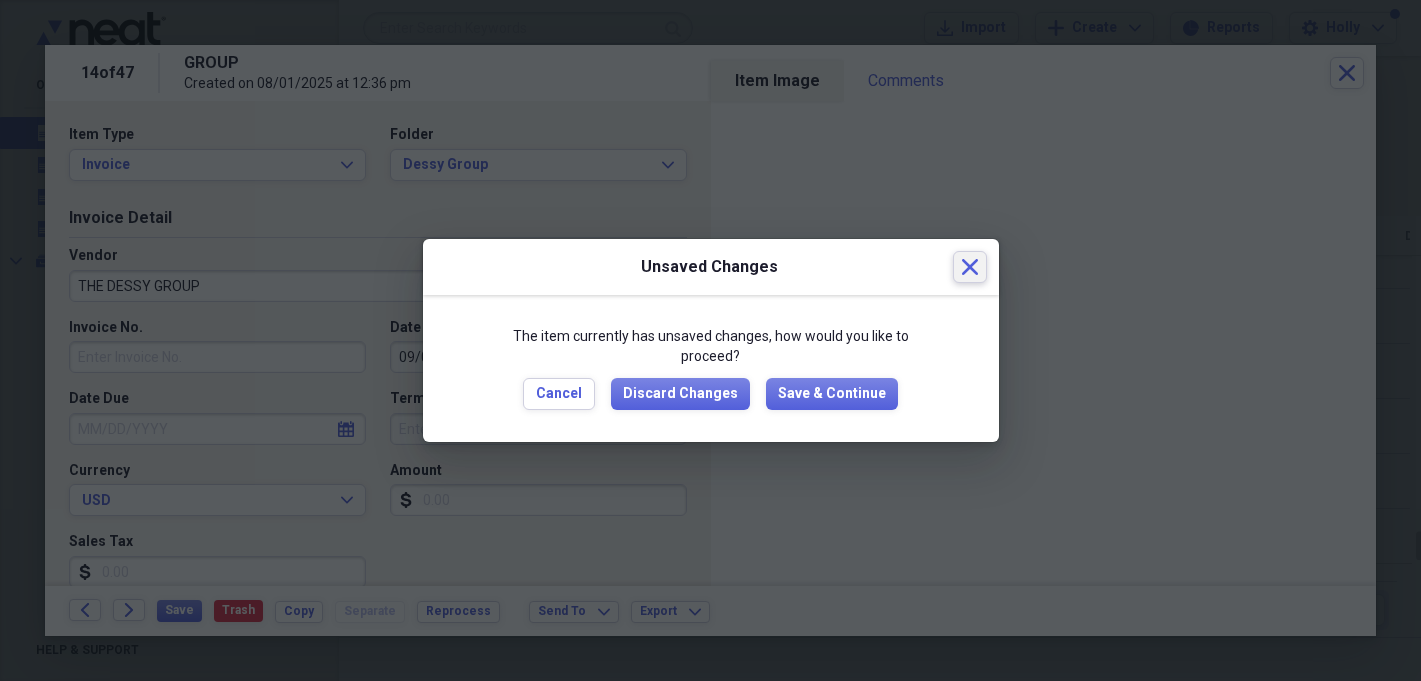 click on "Close" 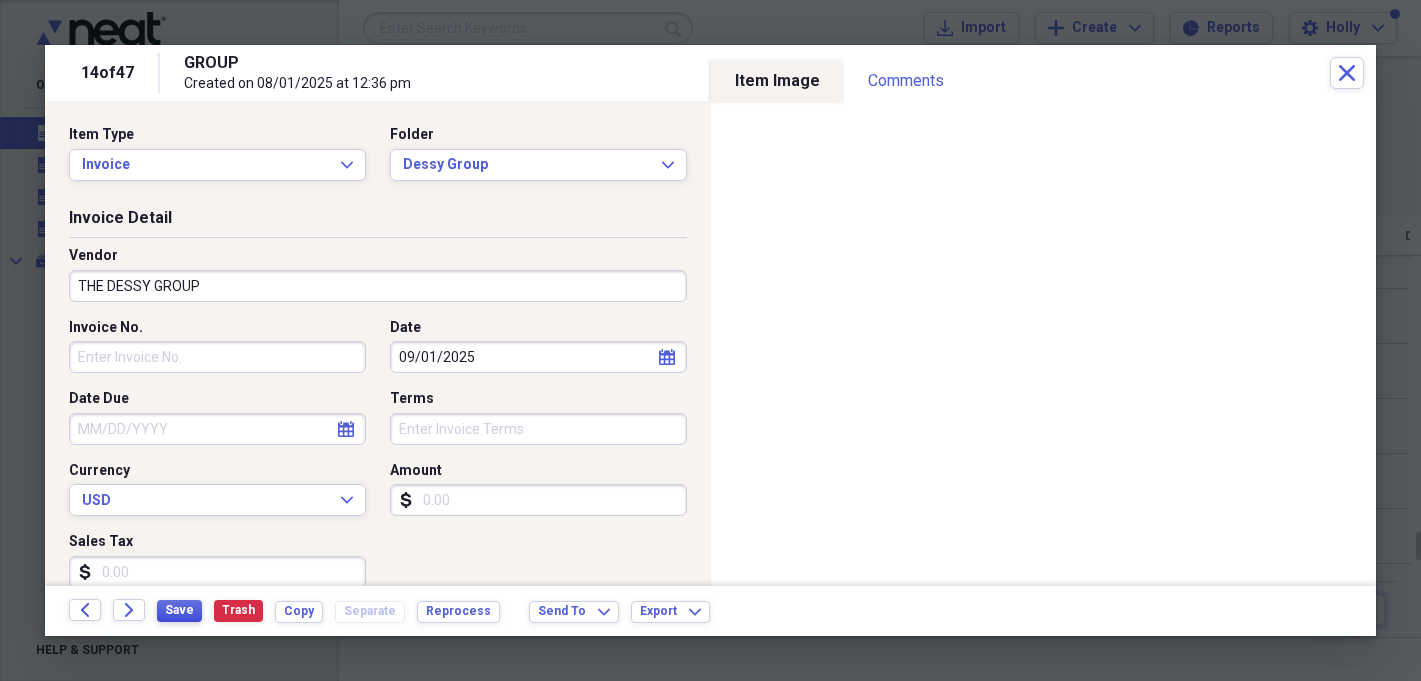 click on "Save" at bounding box center (179, 610) 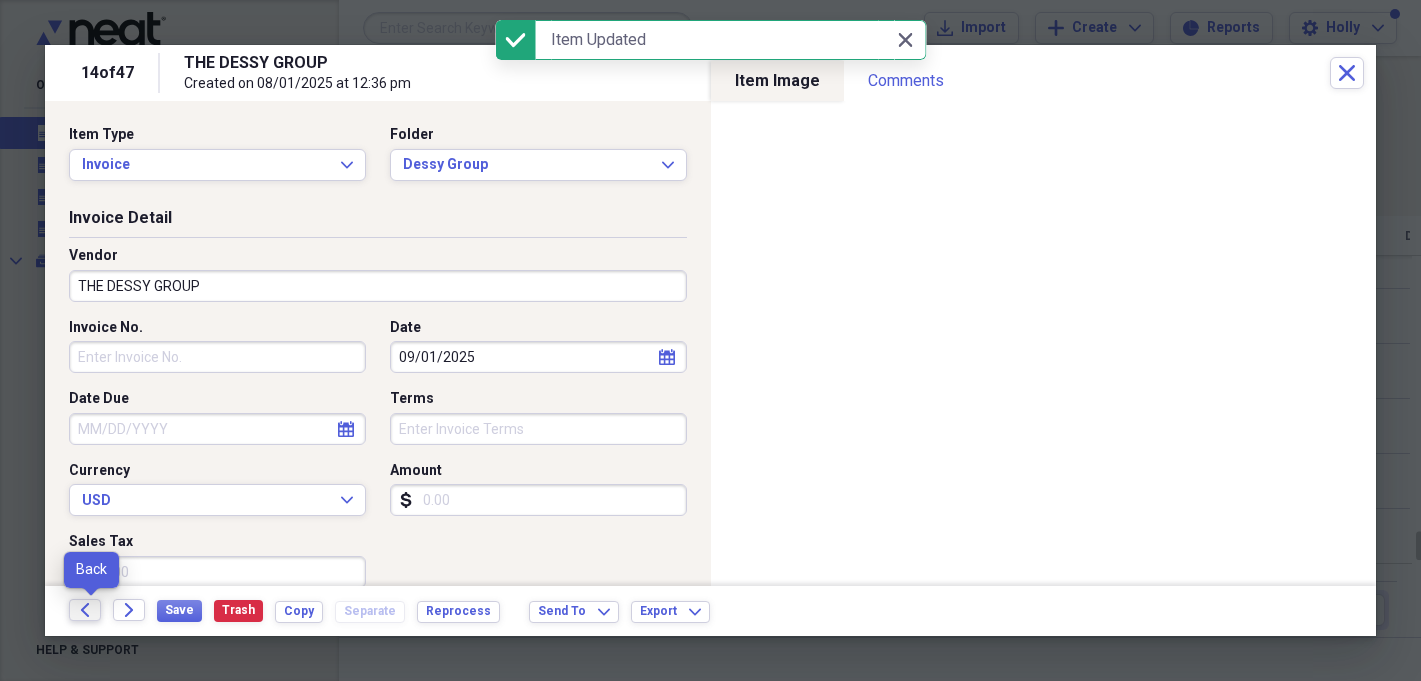 click on "Back" 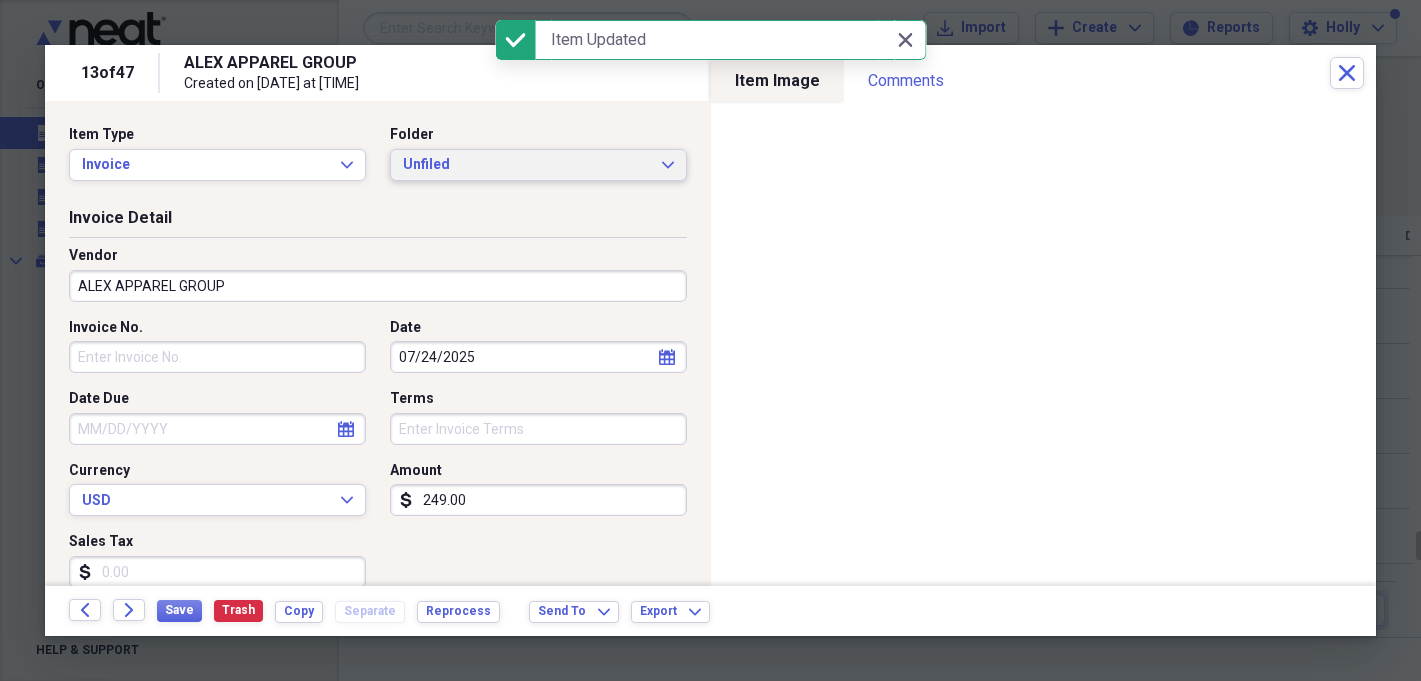 click on "Unfiled" at bounding box center (526, 165) 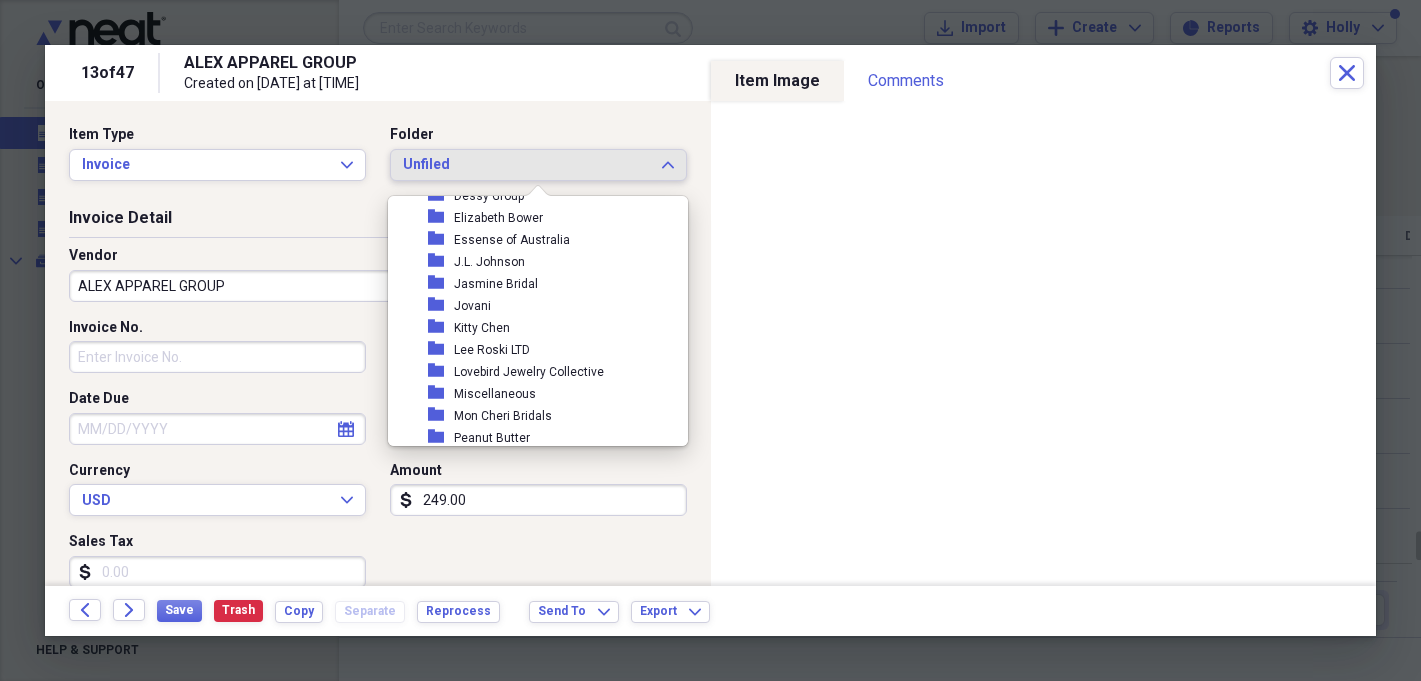 scroll, scrollTop: 300, scrollLeft: 0, axis: vertical 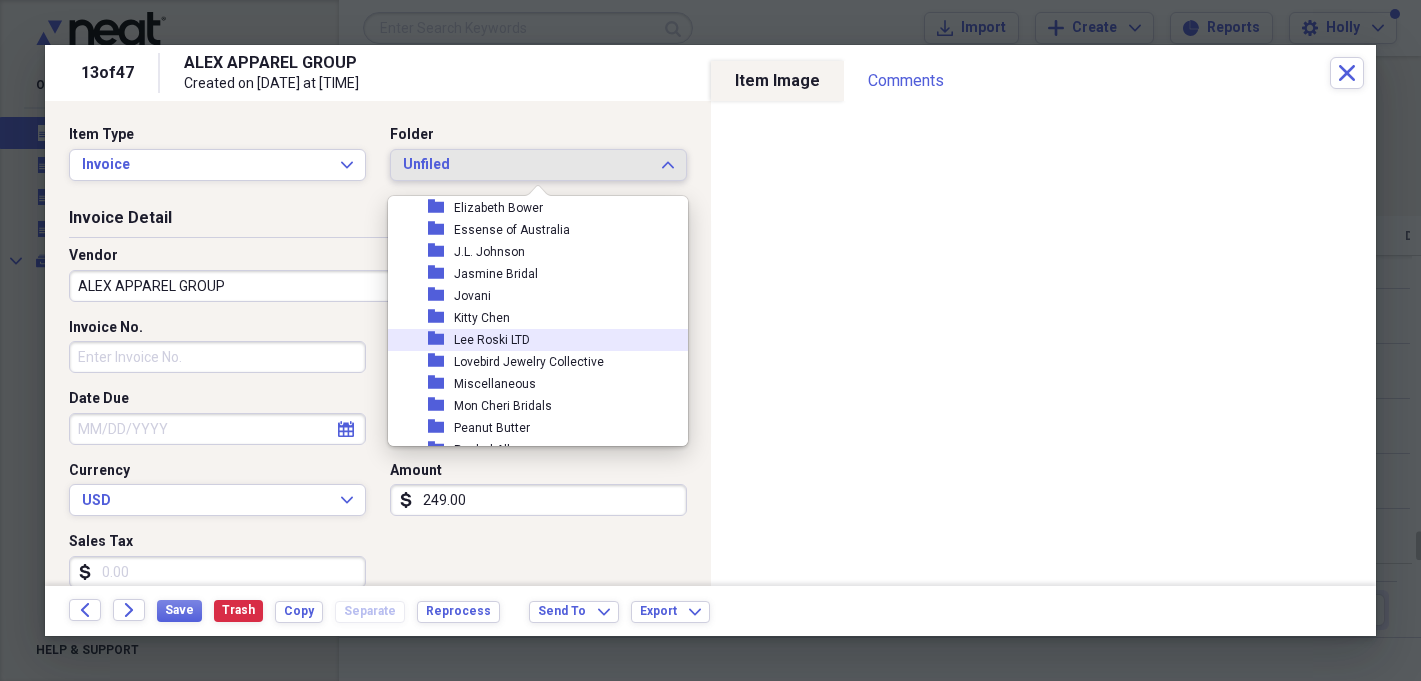 click on "Lee Roski LTD" at bounding box center [492, 340] 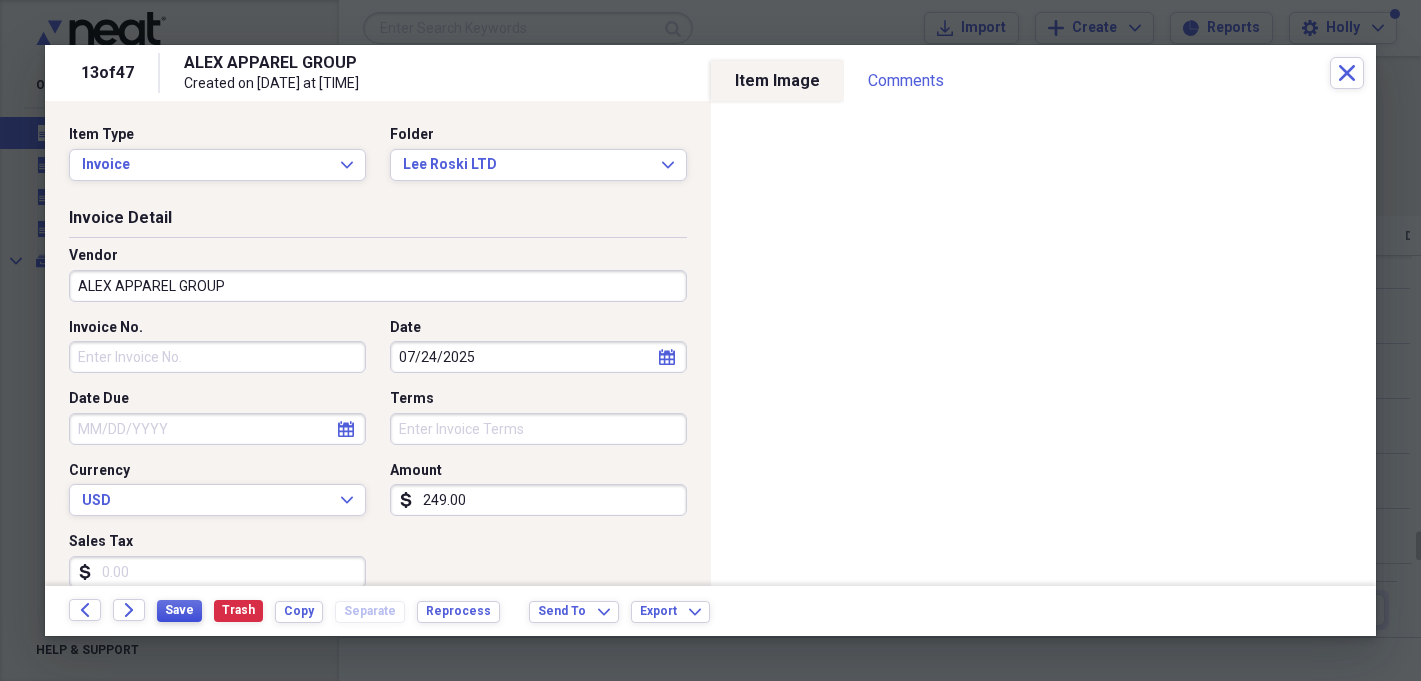 click on "Save" at bounding box center [179, 610] 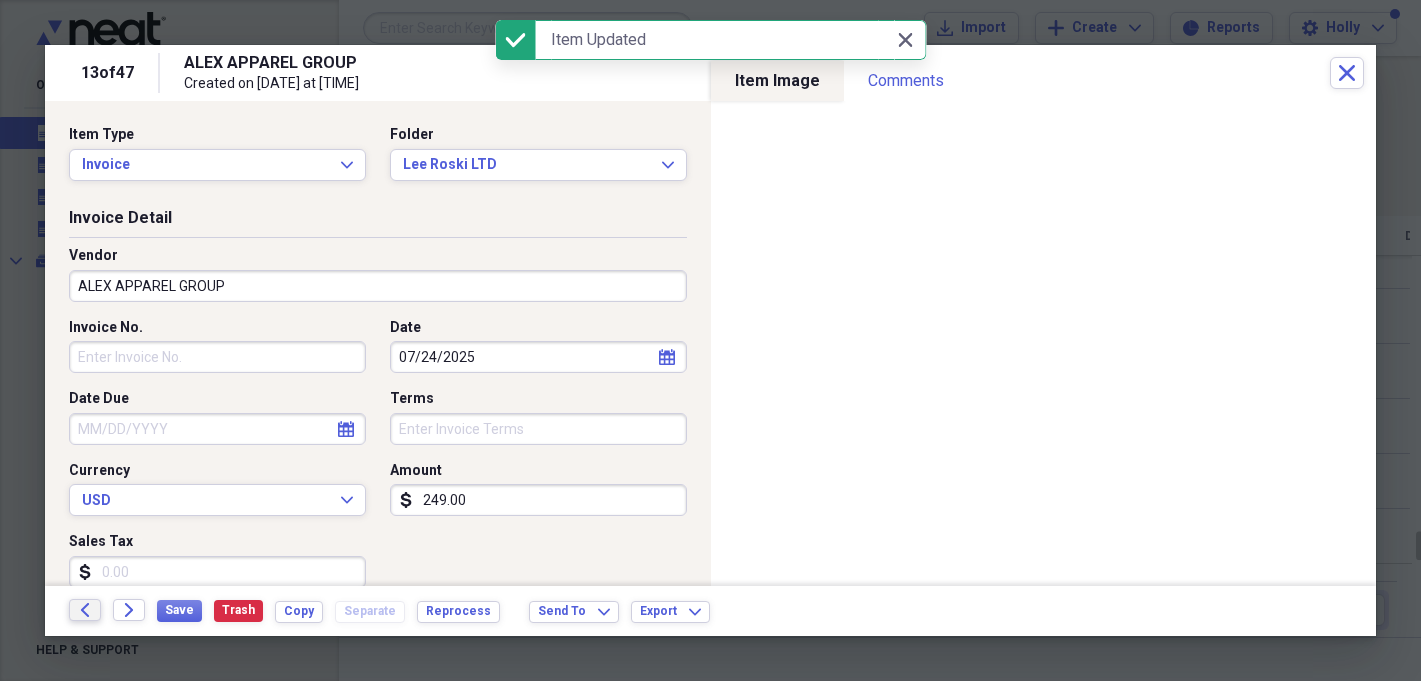 click on "Back" at bounding box center (85, 610) 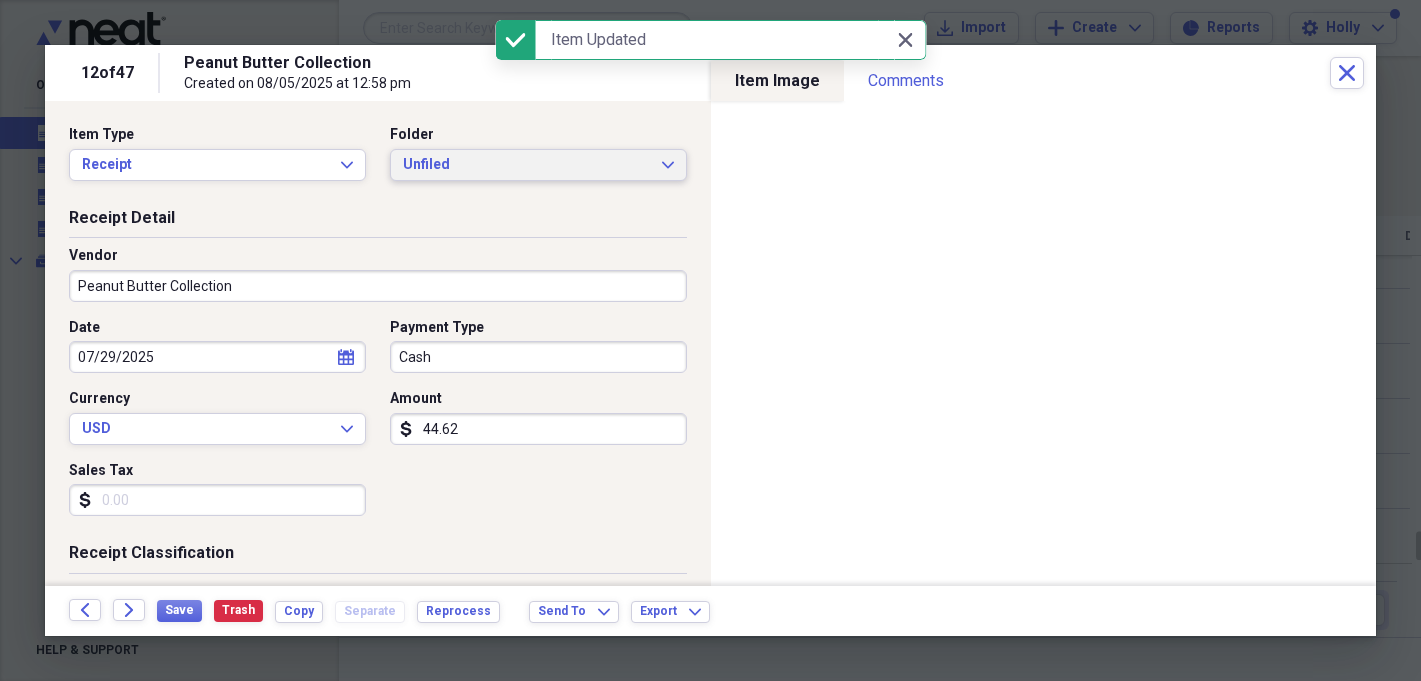 click on "Unfiled" at bounding box center [526, 165] 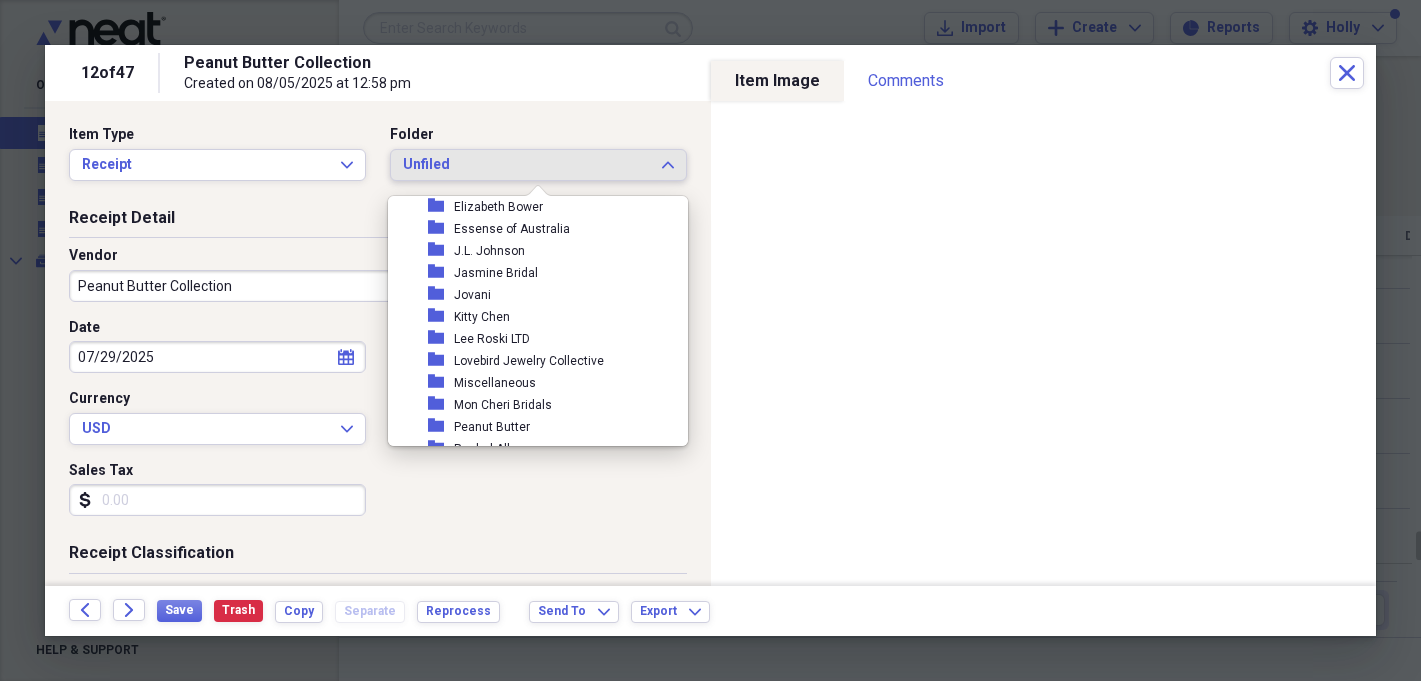 scroll, scrollTop: 302, scrollLeft: 0, axis: vertical 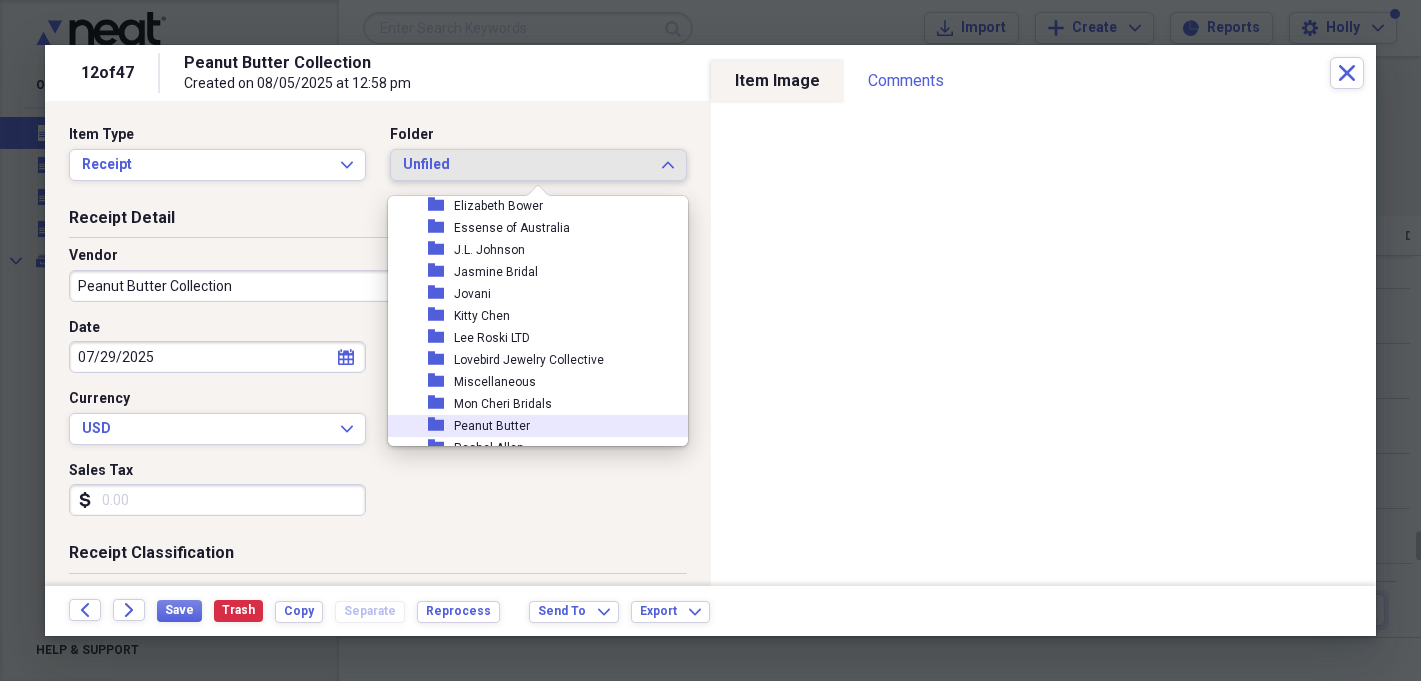 click on "folder Peanut Butter" at bounding box center [530, 426] 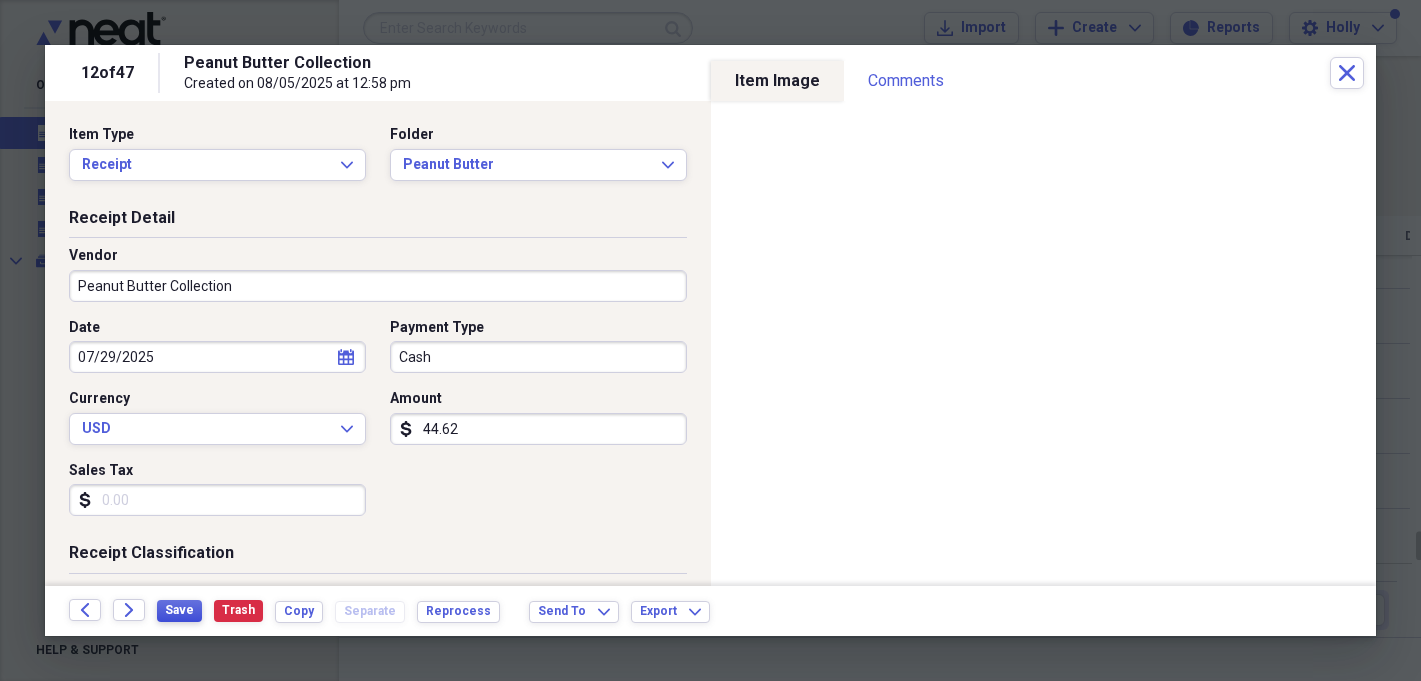 click on "Save" at bounding box center [179, 610] 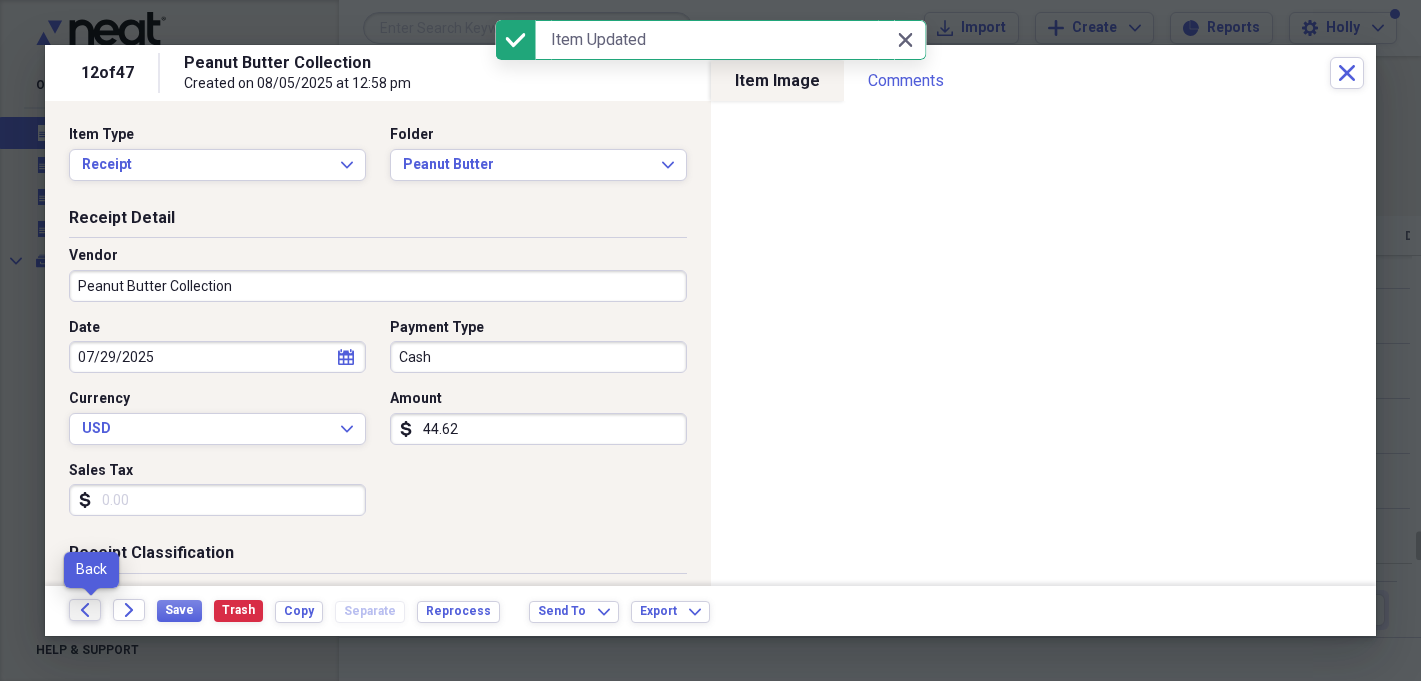 click on "Back" at bounding box center [85, 610] 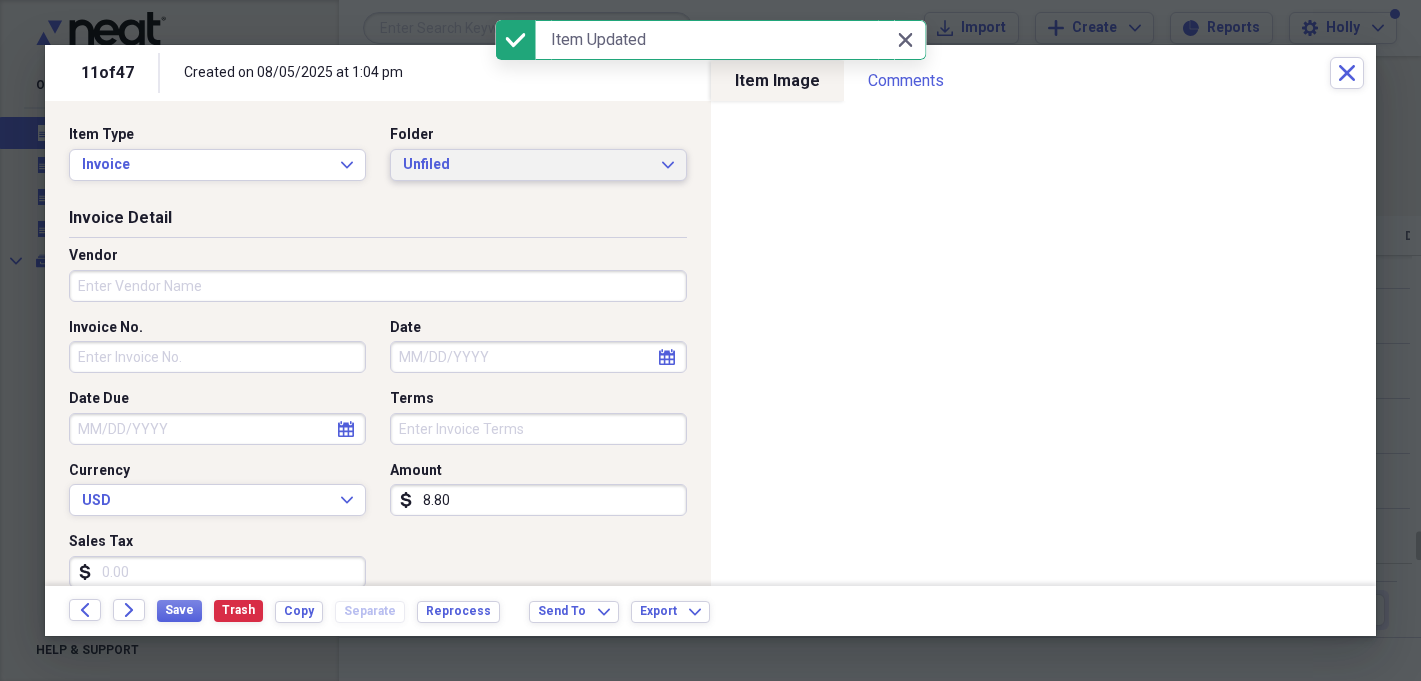click on "Unfiled" at bounding box center [526, 165] 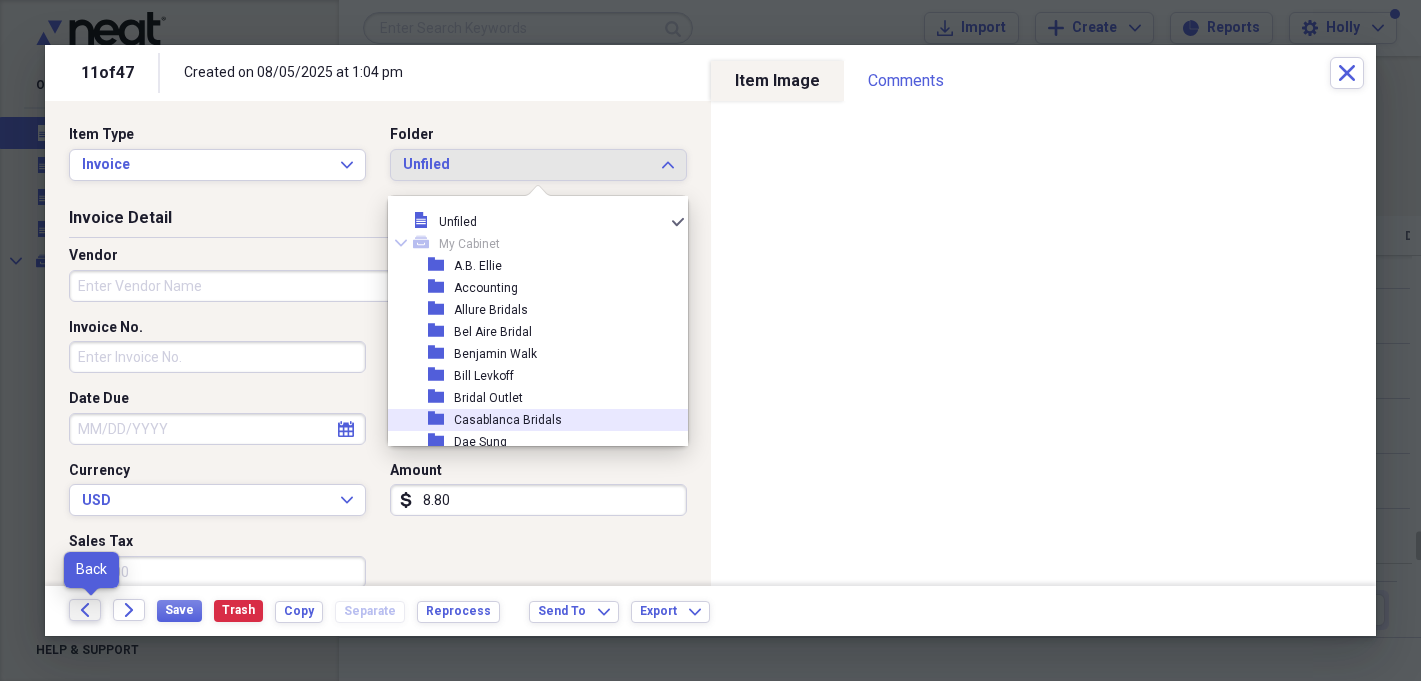click on "Back" 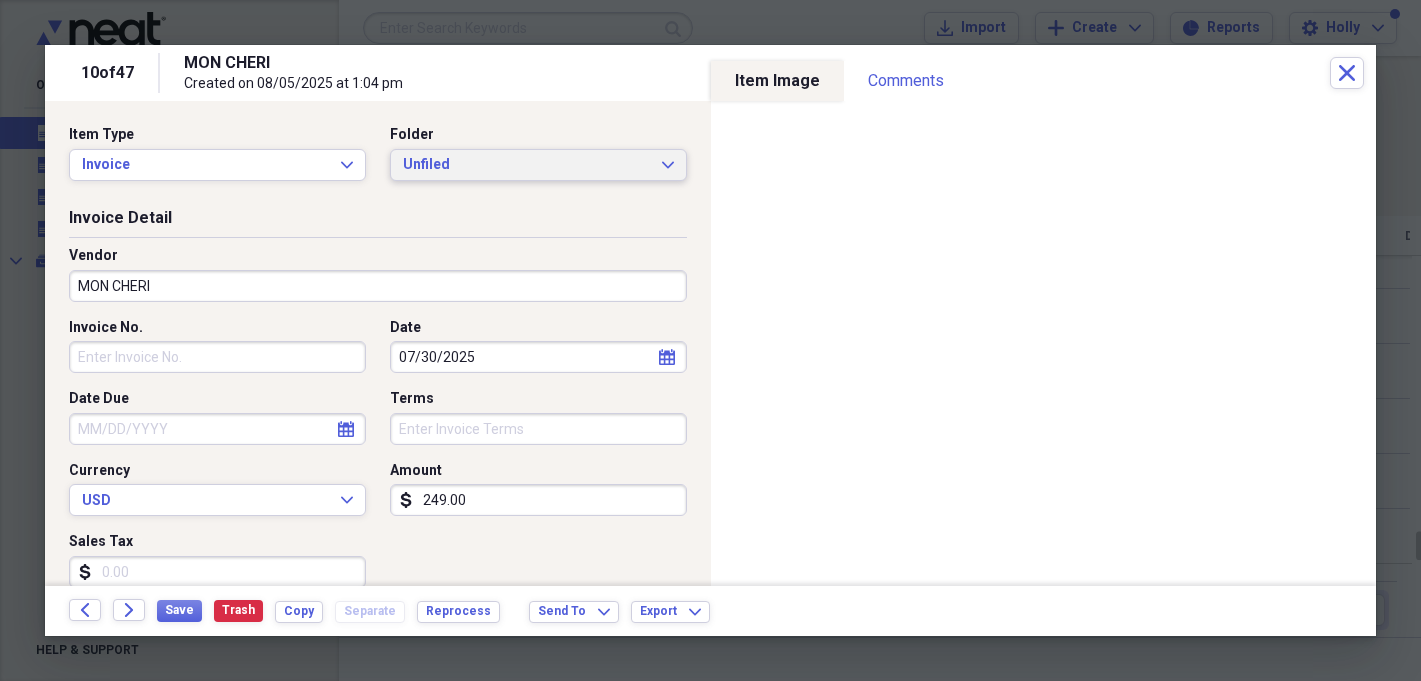 click on "Unfiled" at bounding box center [526, 165] 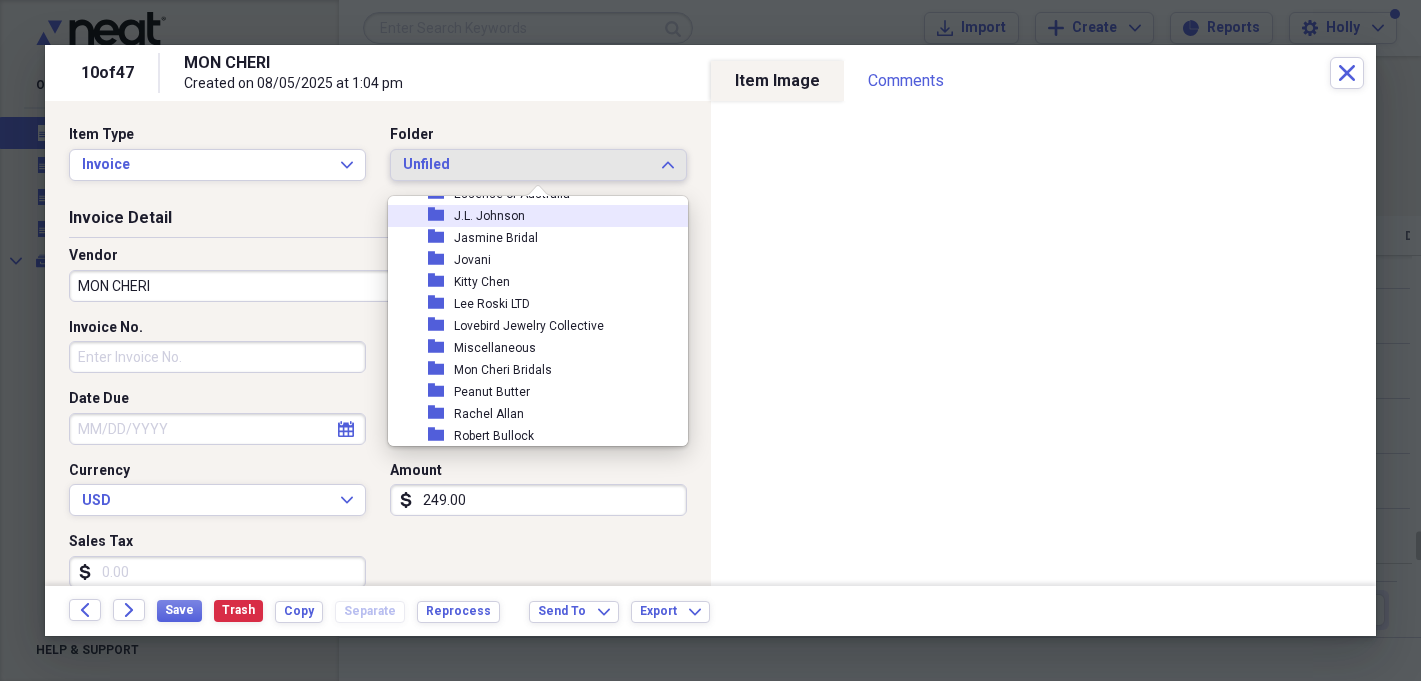 scroll, scrollTop: 340, scrollLeft: 0, axis: vertical 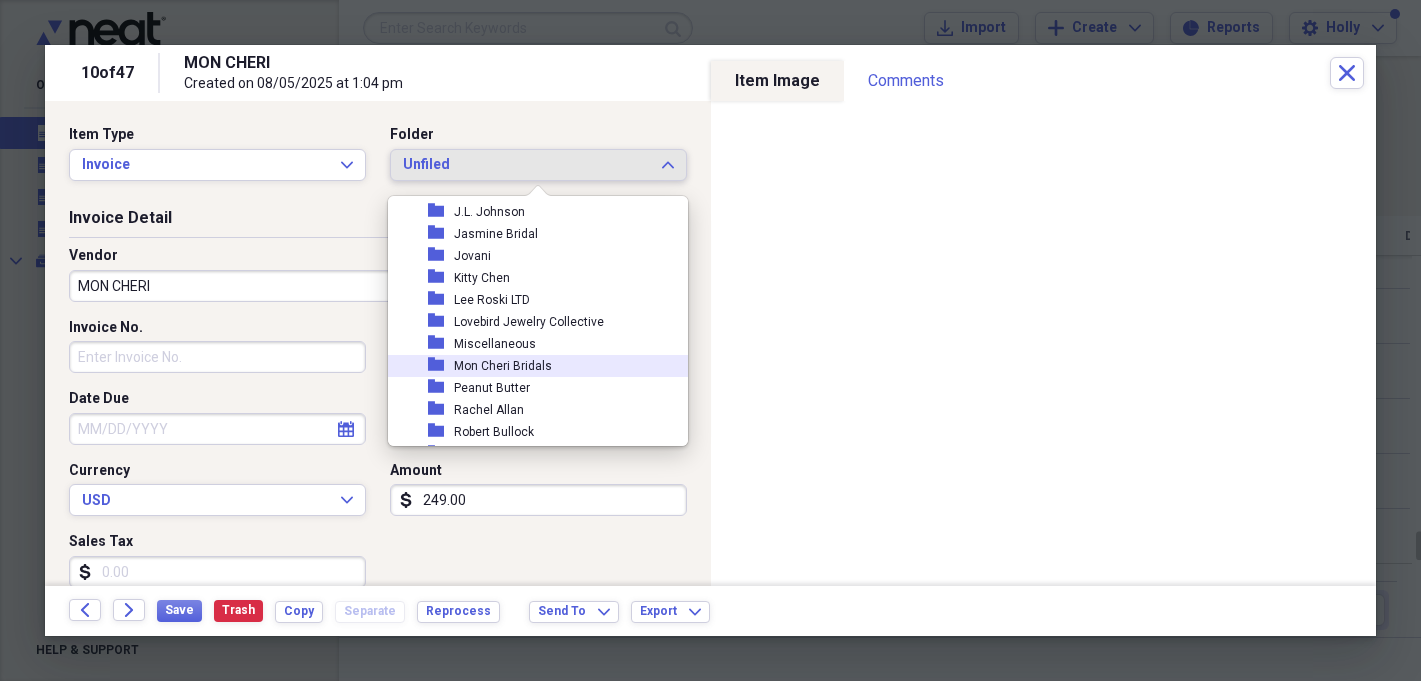 click on "Mon Cheri Bridals" at bounding box center (503, 366) 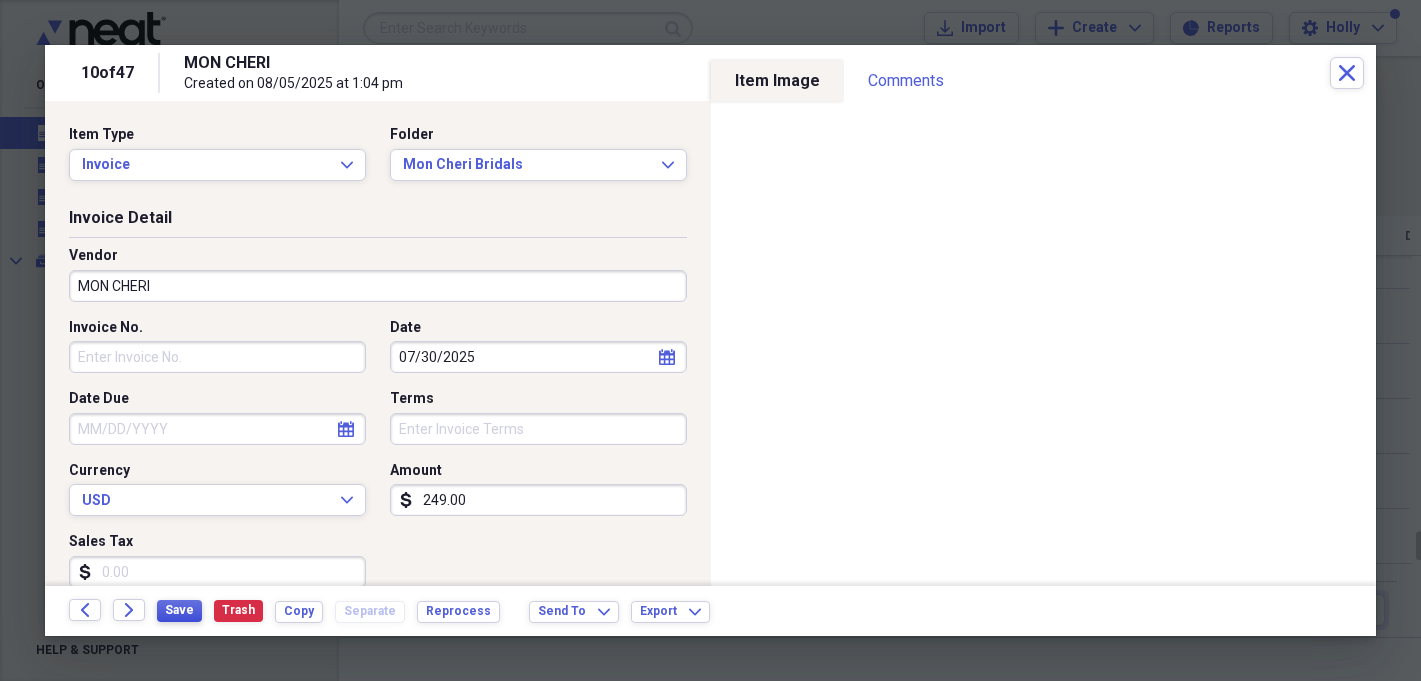 click on "Save" at bounding box center [179, 610] 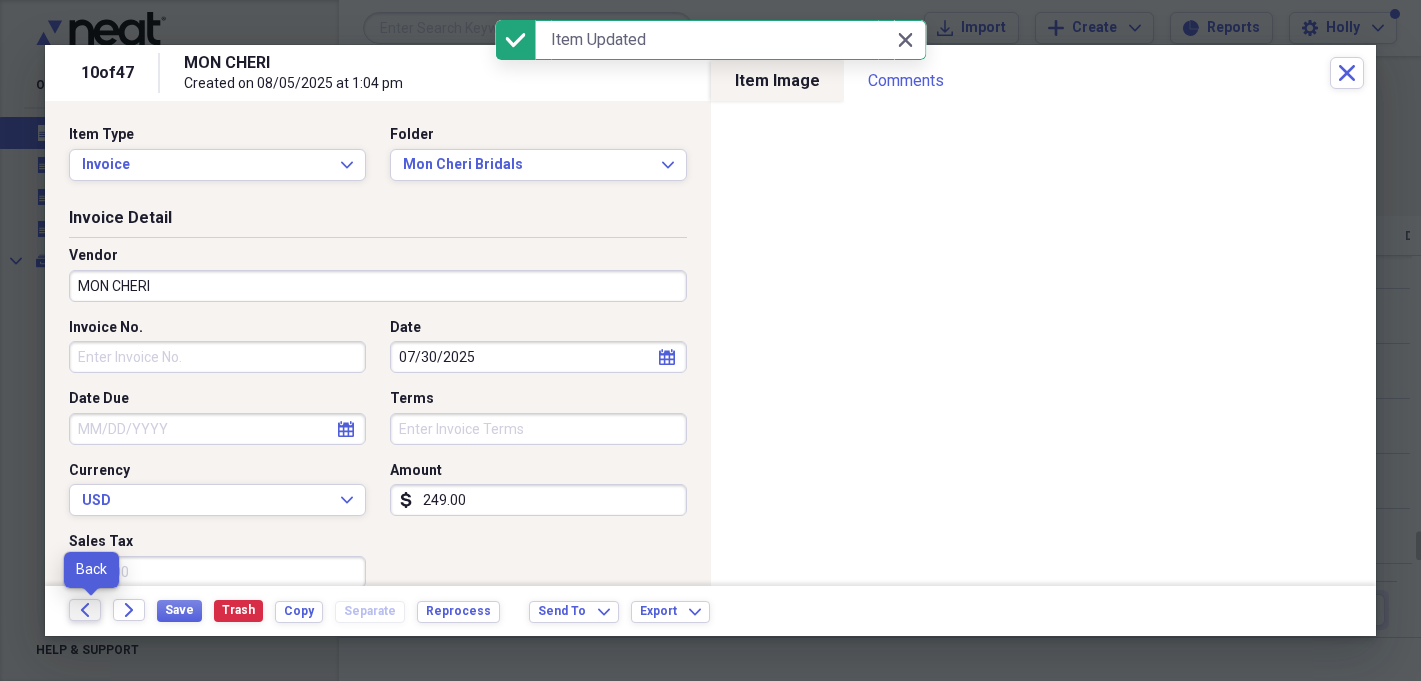click 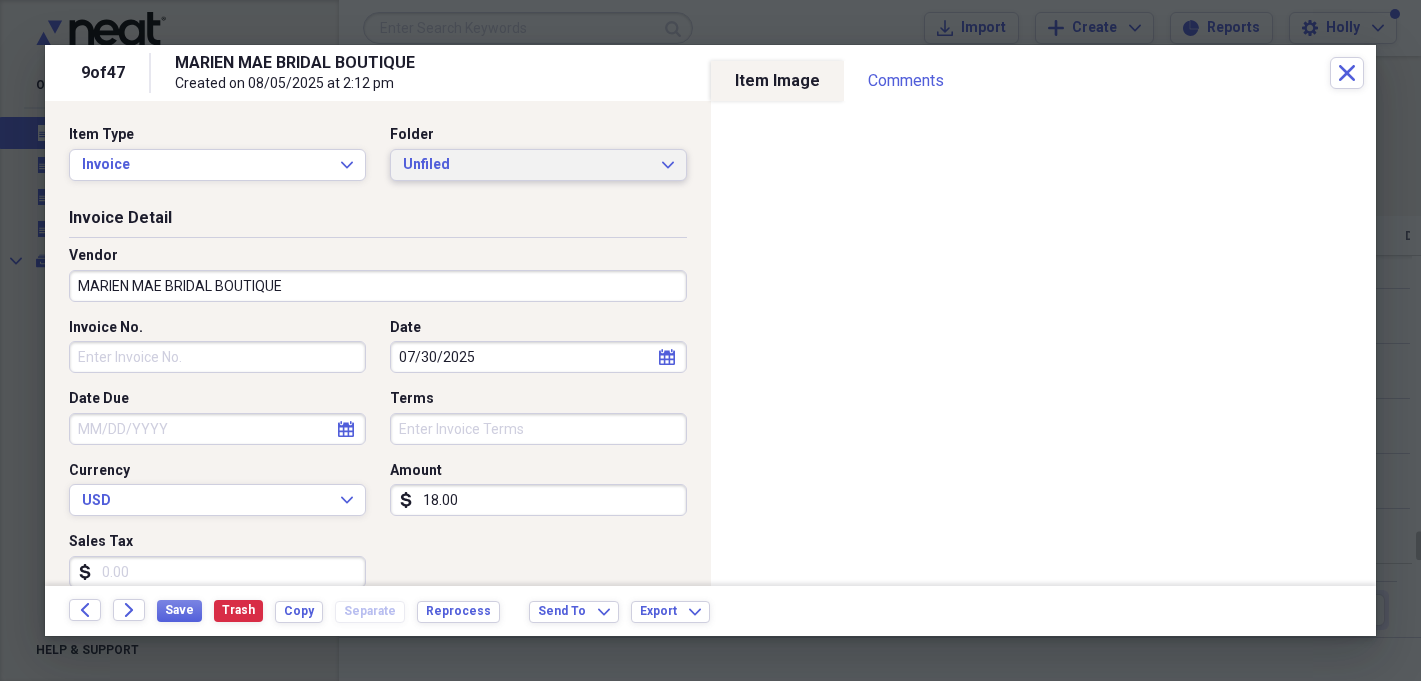 click on "Unfiled" at bounding box center [526, 165] 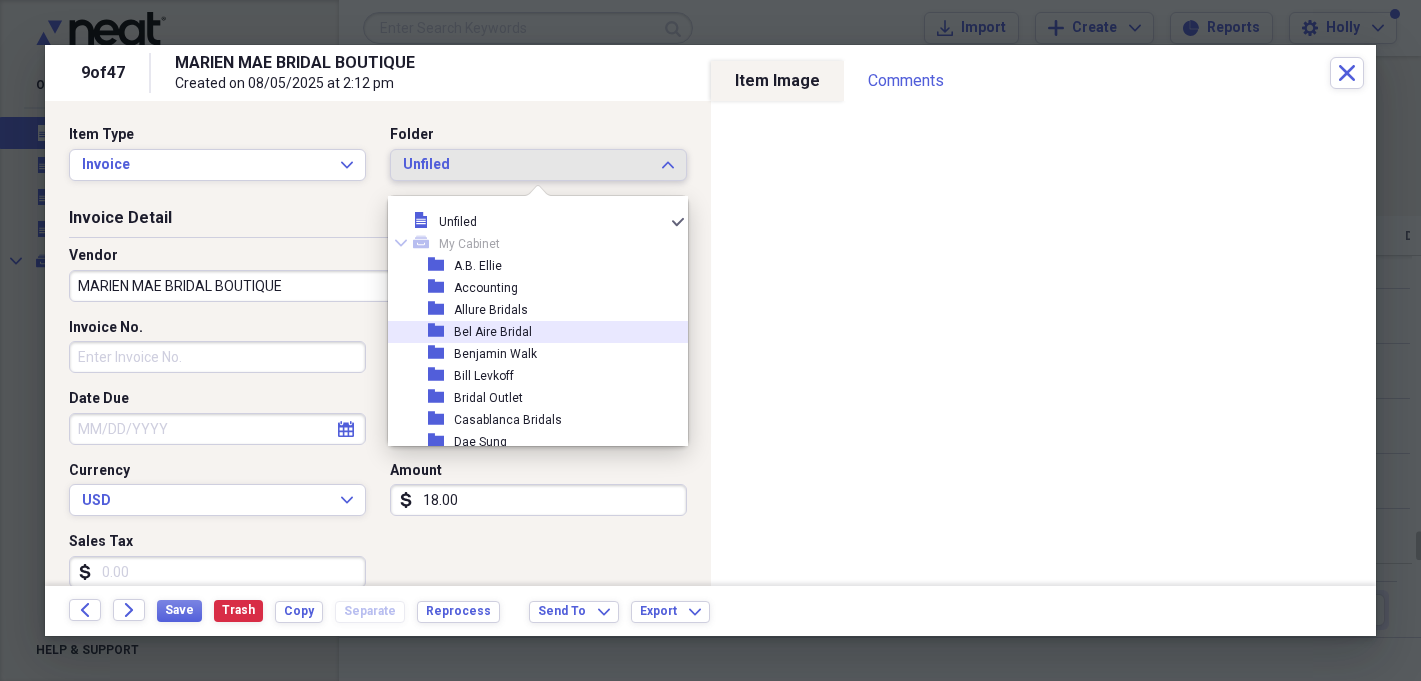 click on "Bel Aire Bridal" at bounding box center (493, 332) 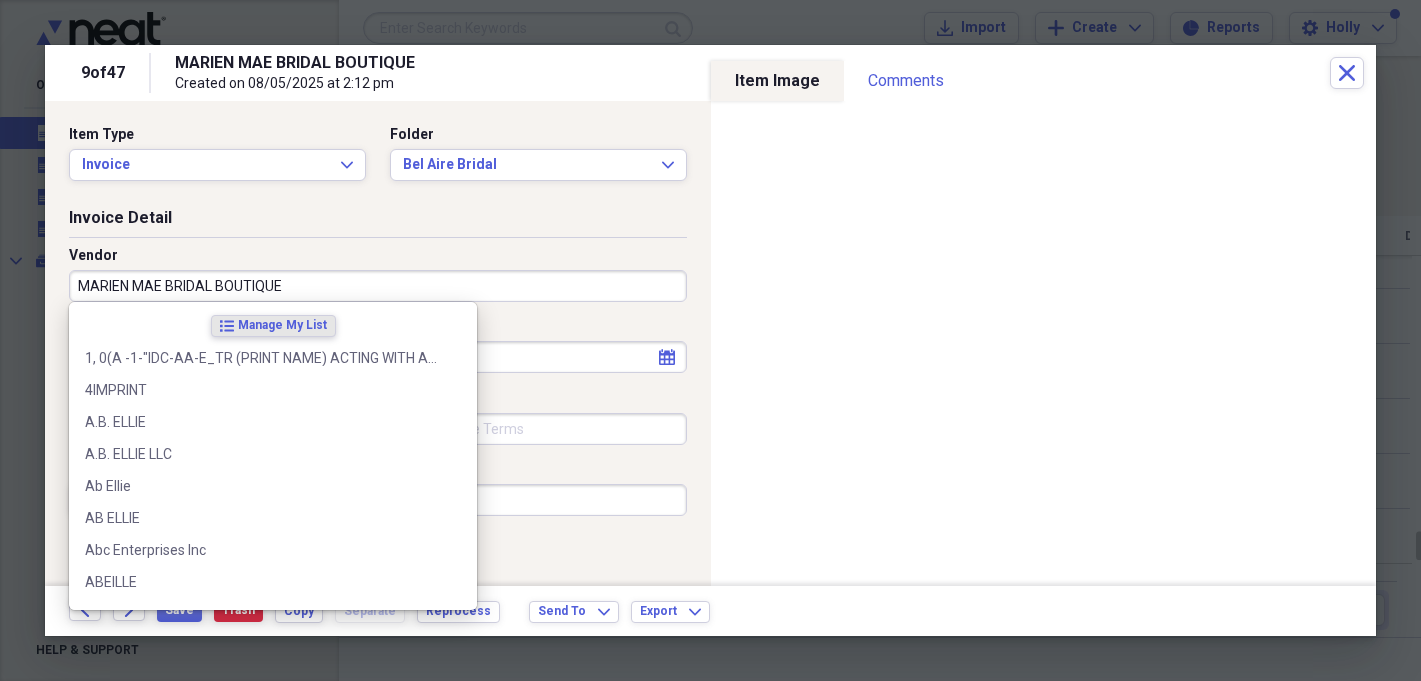 click on "MARIEN MAE BRIDAL BOUTIQUE" at bounding box center [378, 286] 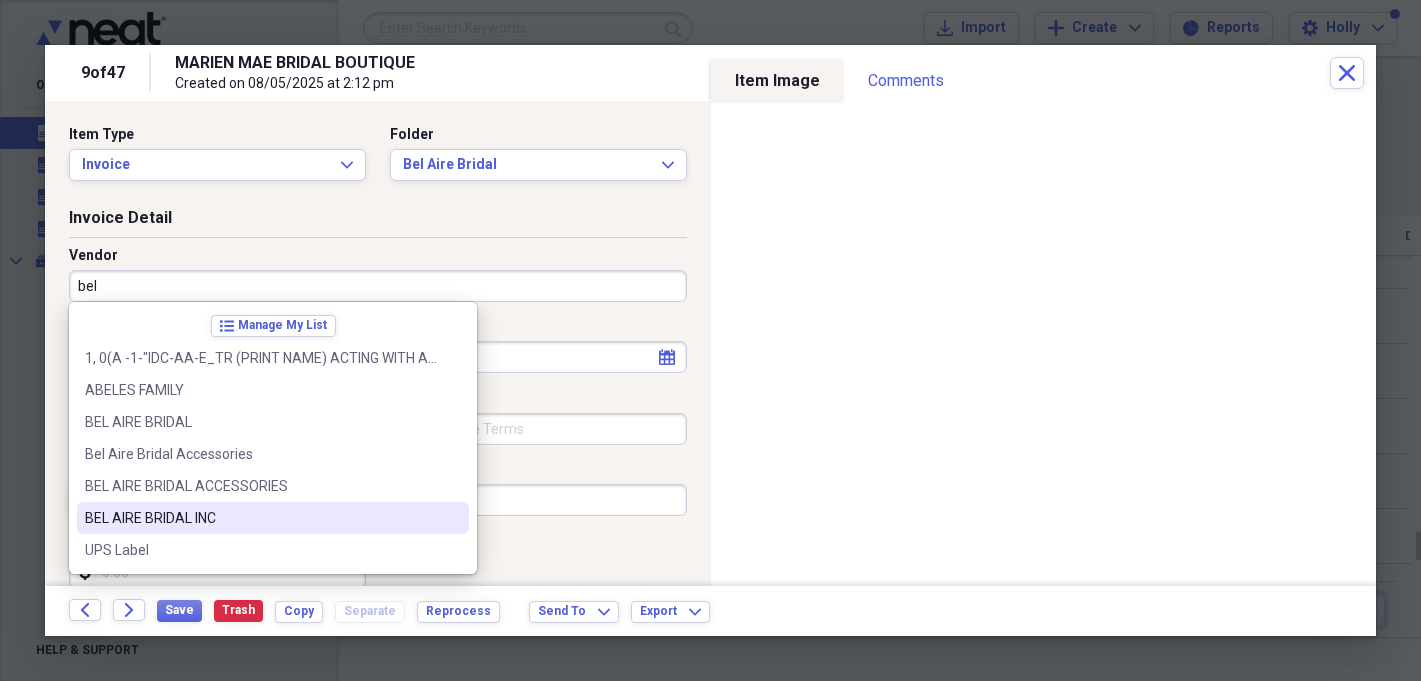 click on "BEL AIRE BRIDAL INC" at bounding box center [273, 518] 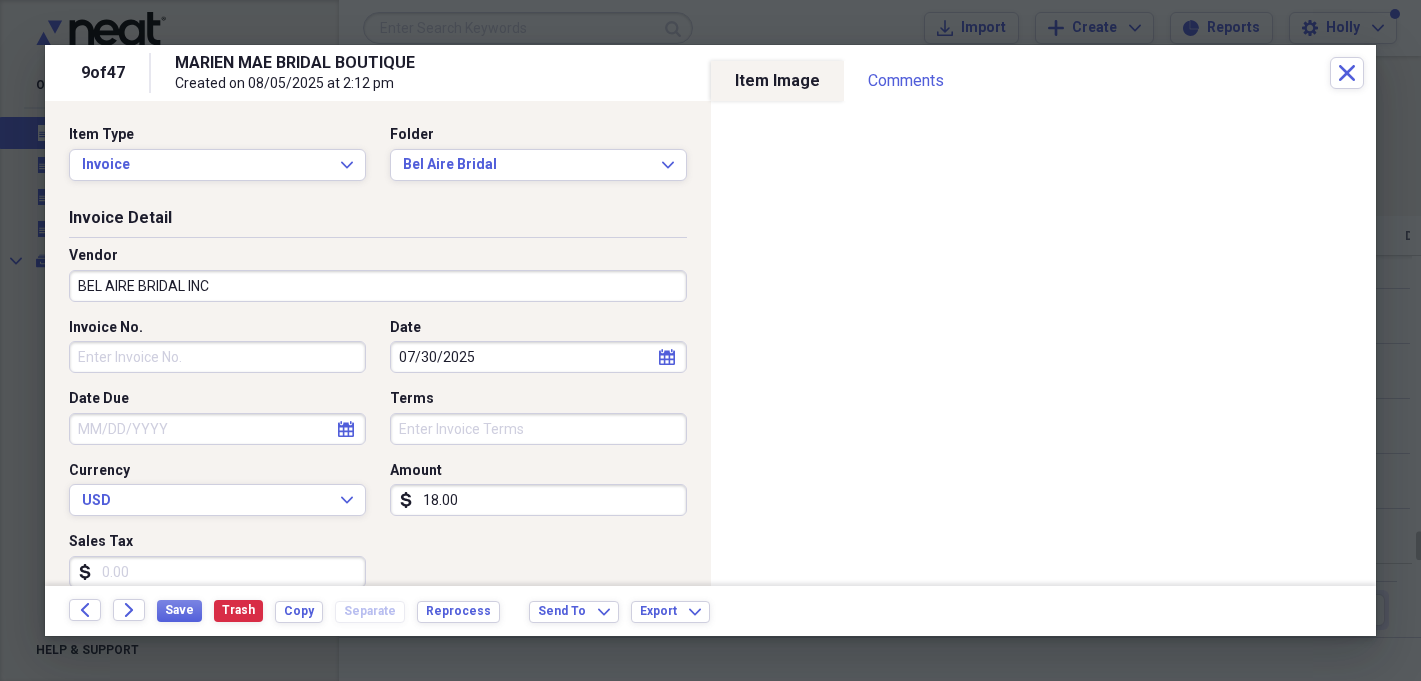 type on "Technology" 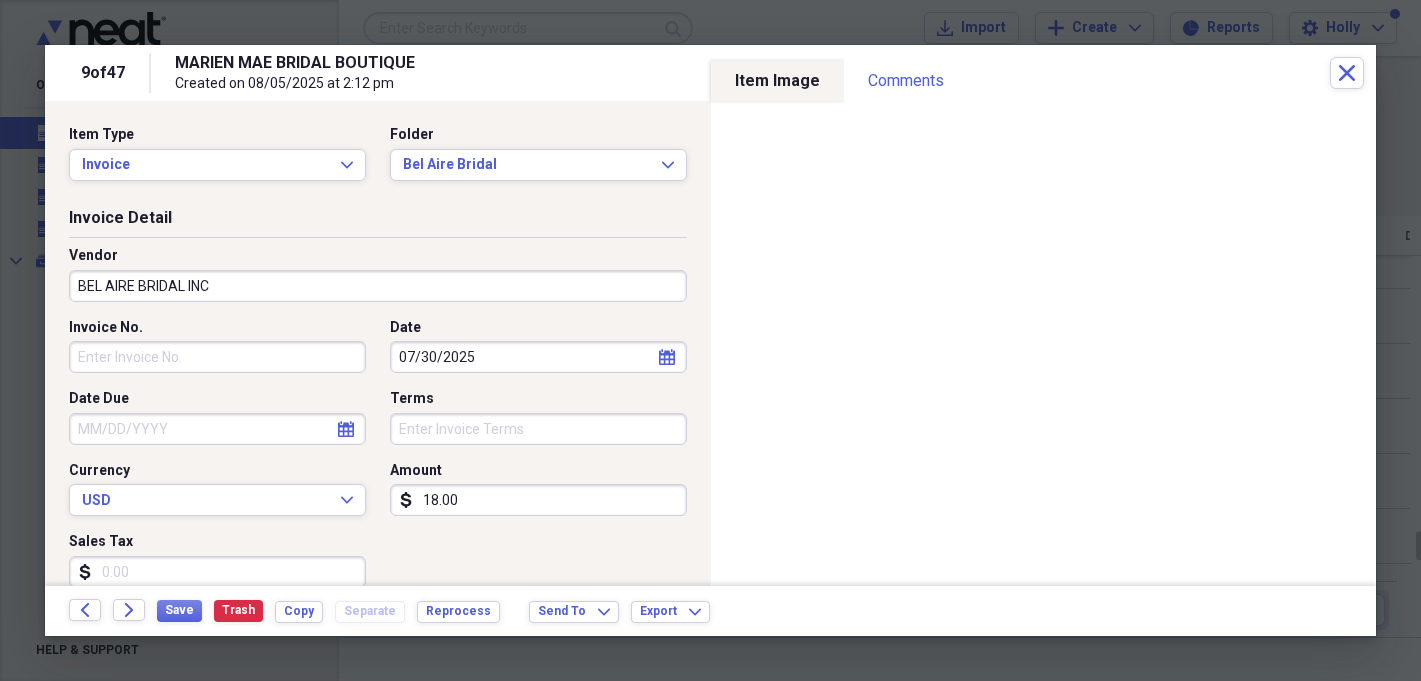 click on "18.00" at bounding box center (538, 500) 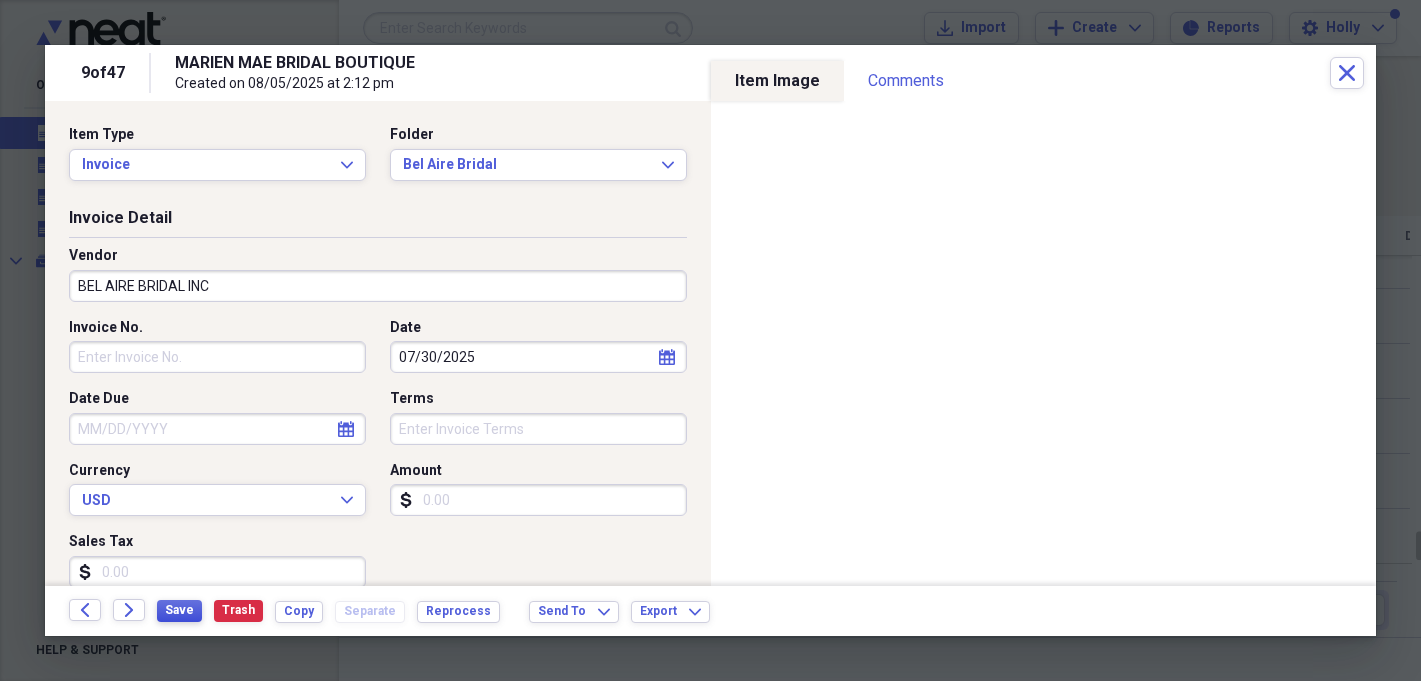 type 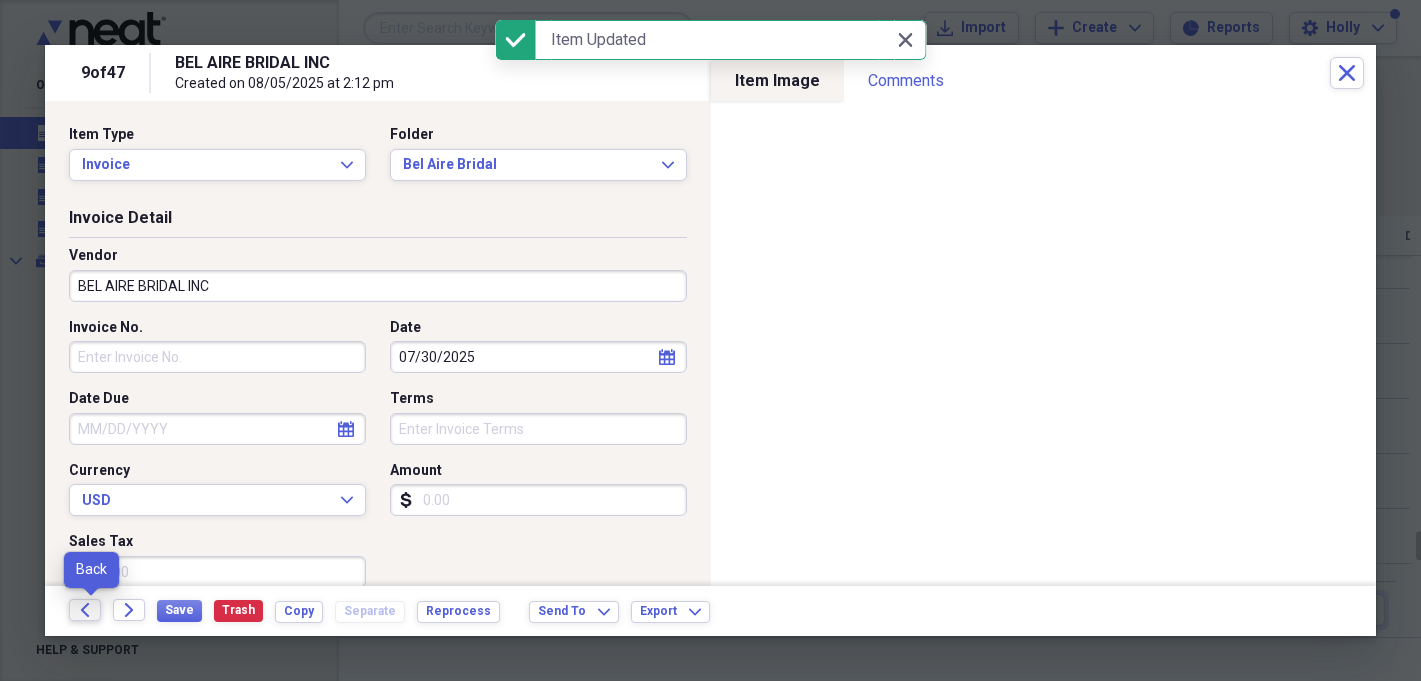 click on "Back" 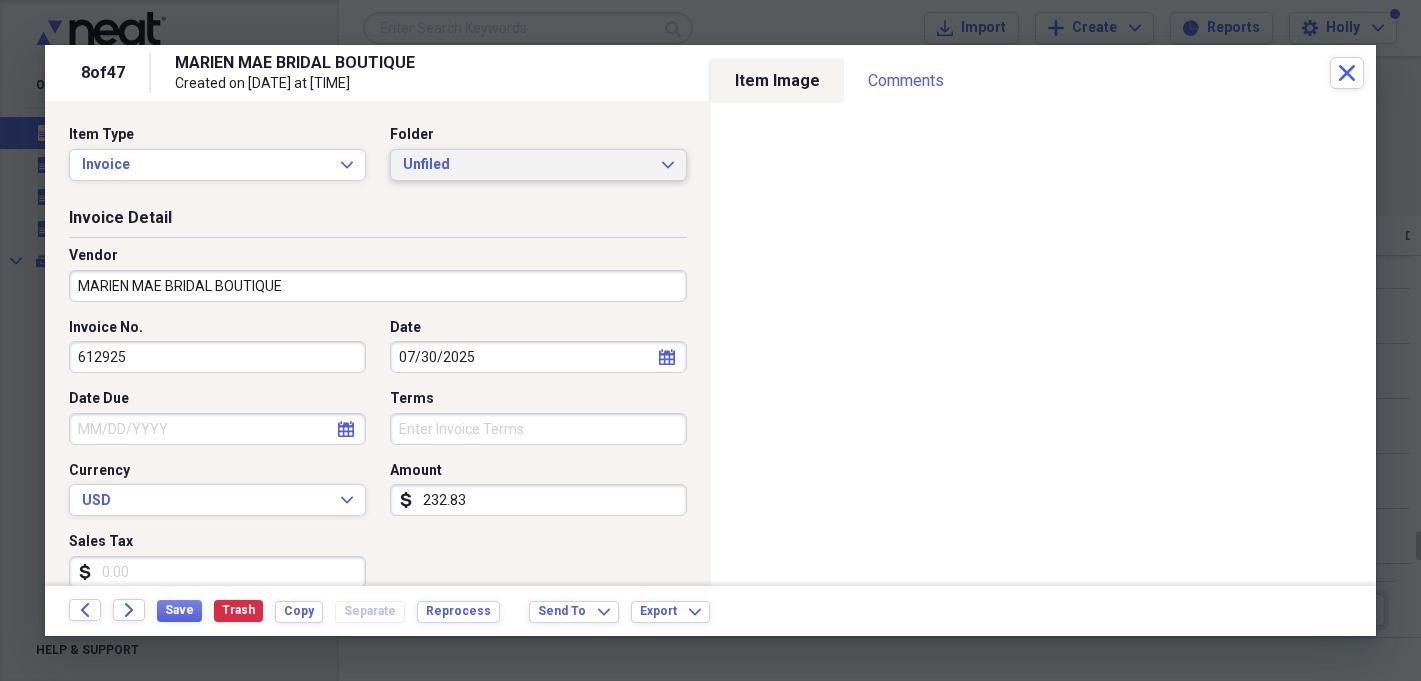 click on "Unfiled" at bounding box center (526, 165) 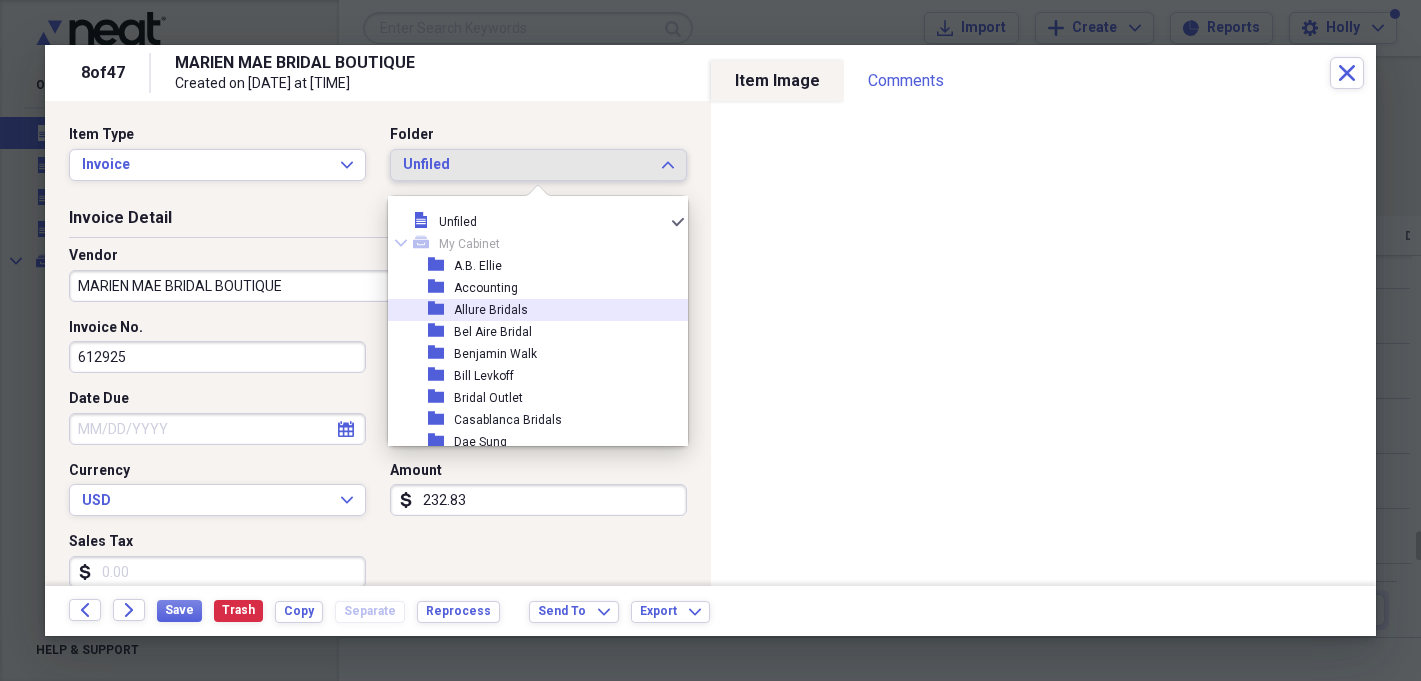 click on "Bel Aire Bridal" at bounding box center [493, 332] 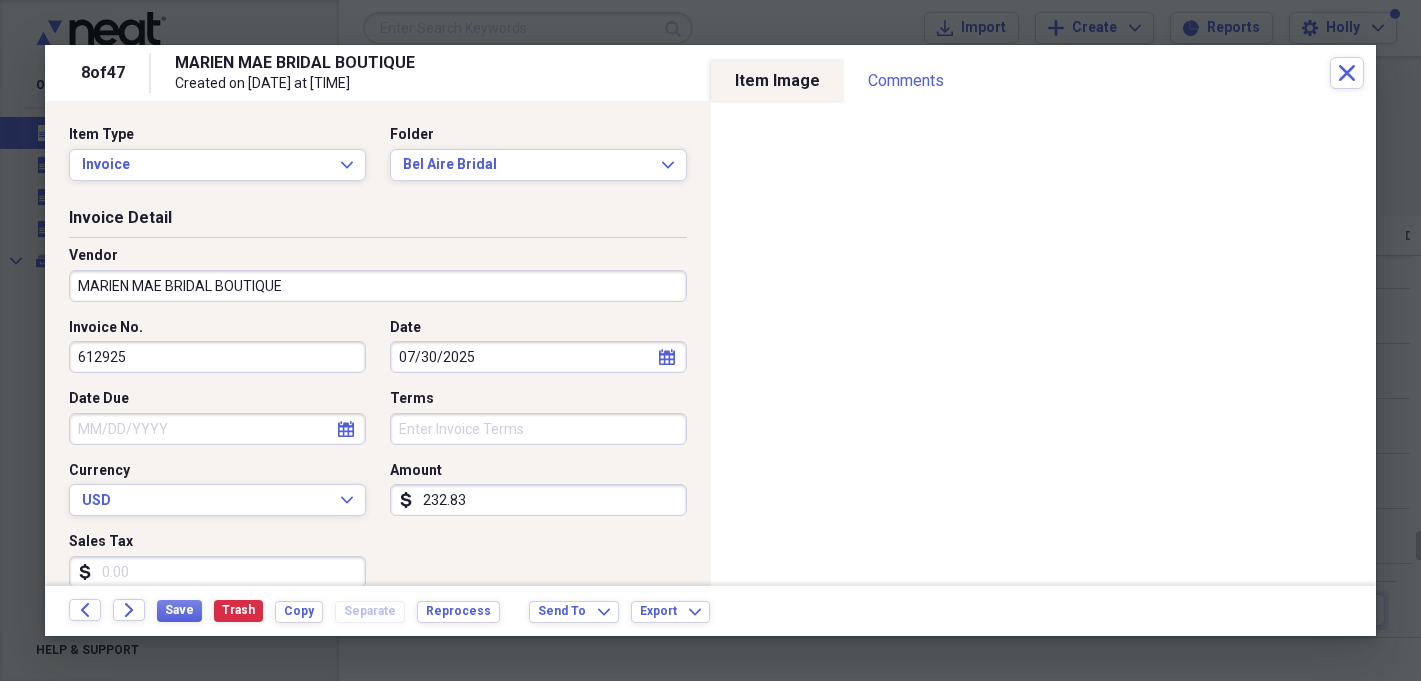 click on "MARIEN MAE BRIDAL BOUTIQUE" at bounding box center (378, 286) 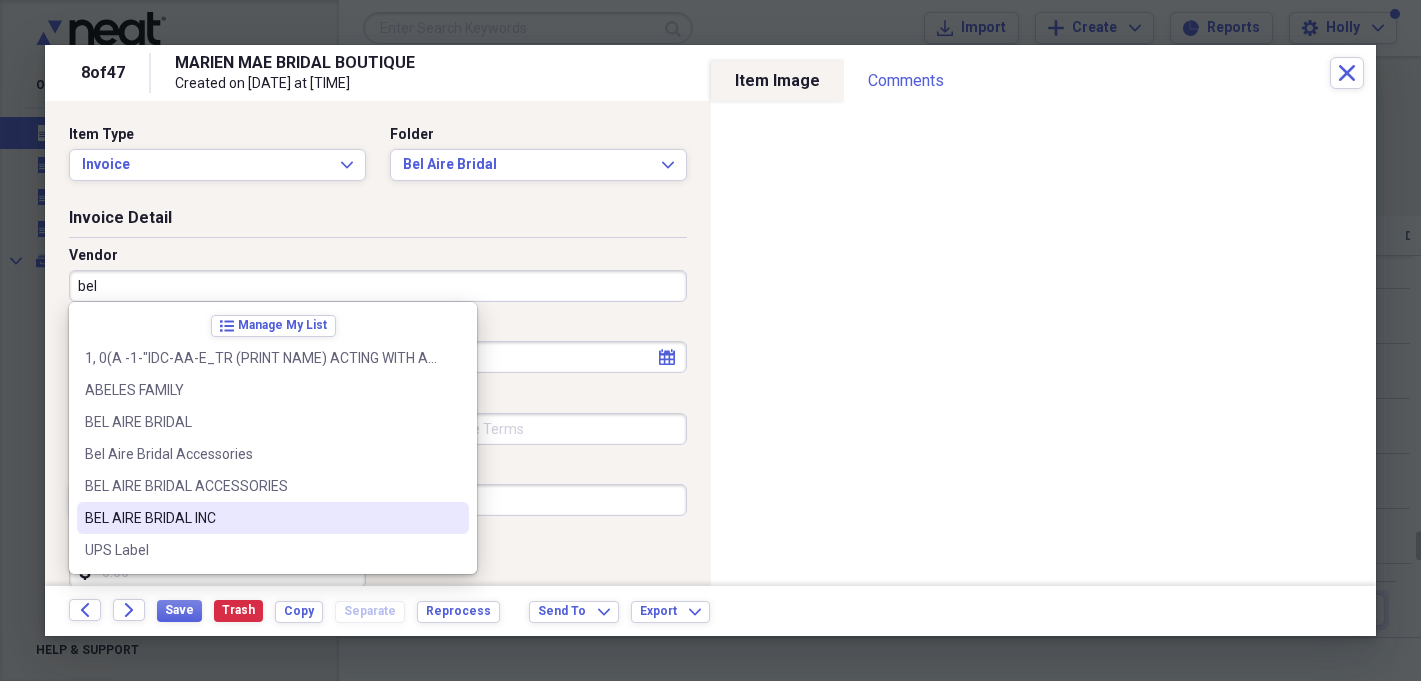 click on "BEL AIRE BRIDAL INC" at bounding box center (273, 518) 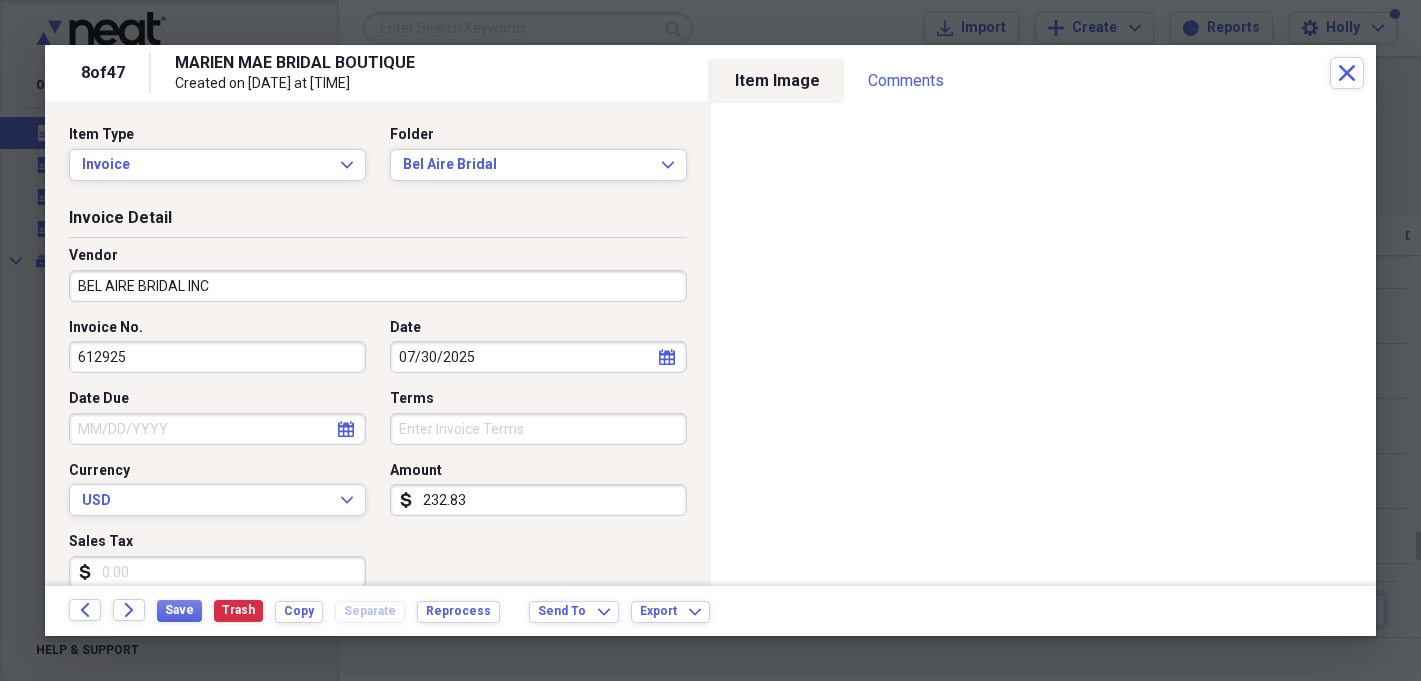 type on "Technology" 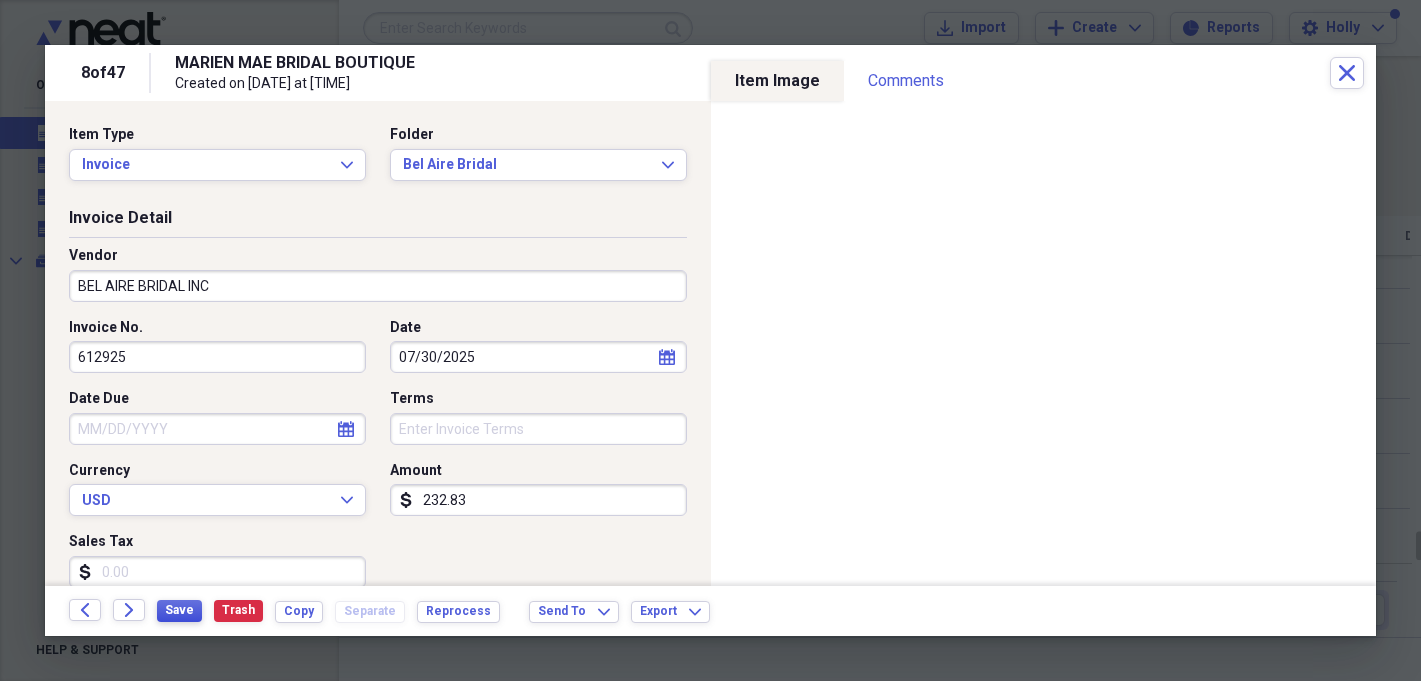 click on "Save" at bounding box center (179, 610) 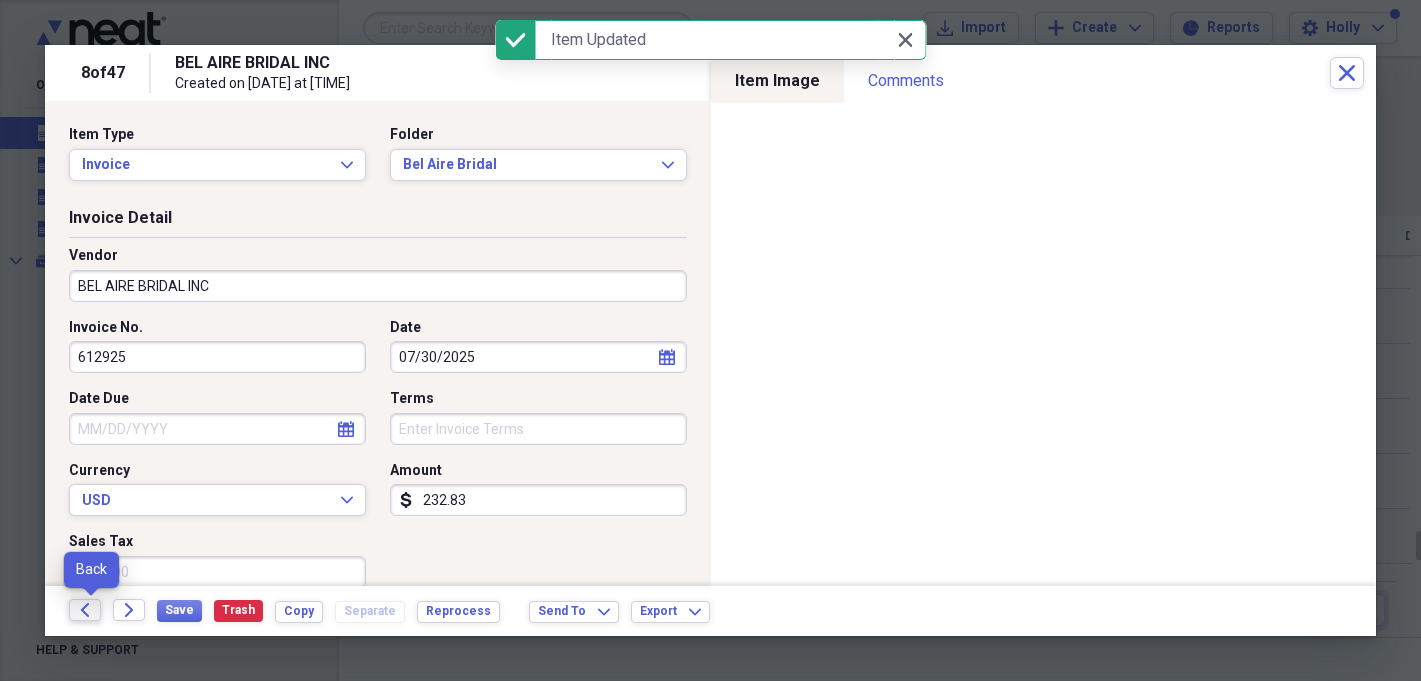 click on "Back" at bounding box center (85, 610) 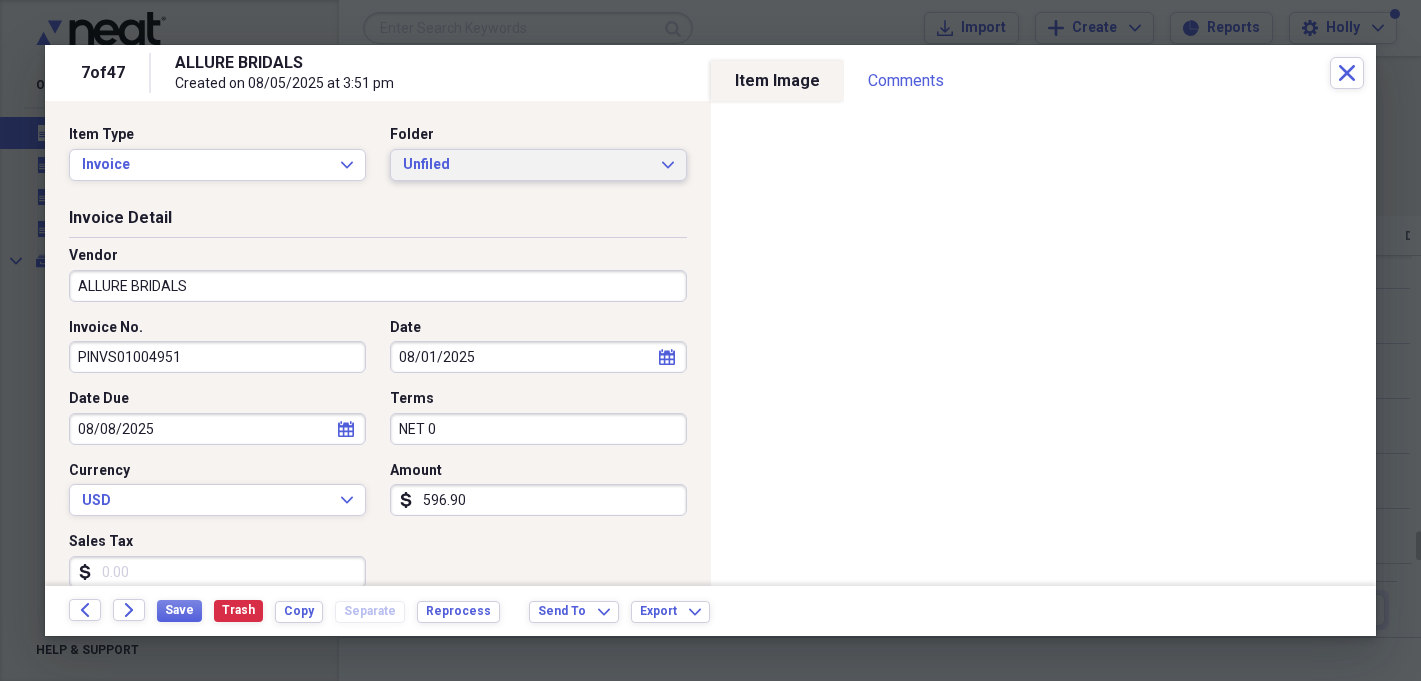 click on "Unfiled" at bounding box center (526, 165) 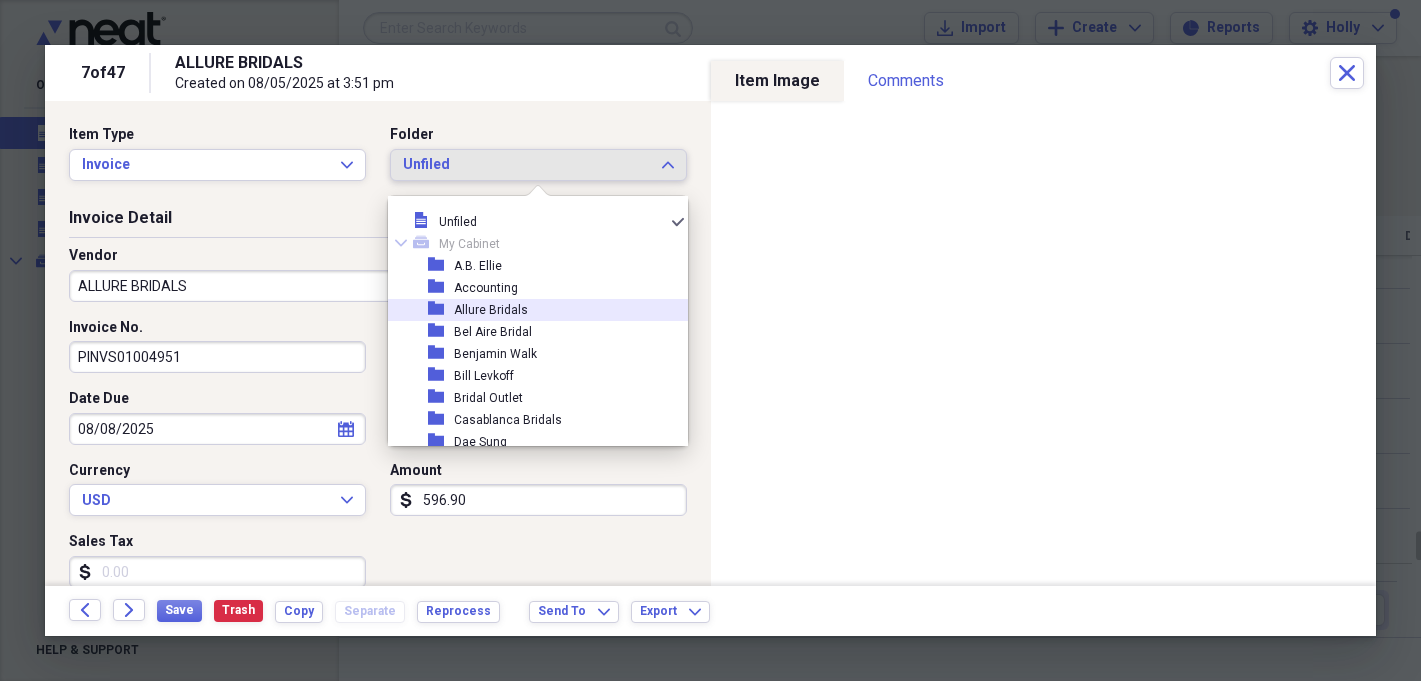 click on "folder Allure Bridals" at bounding box center [530, 310] 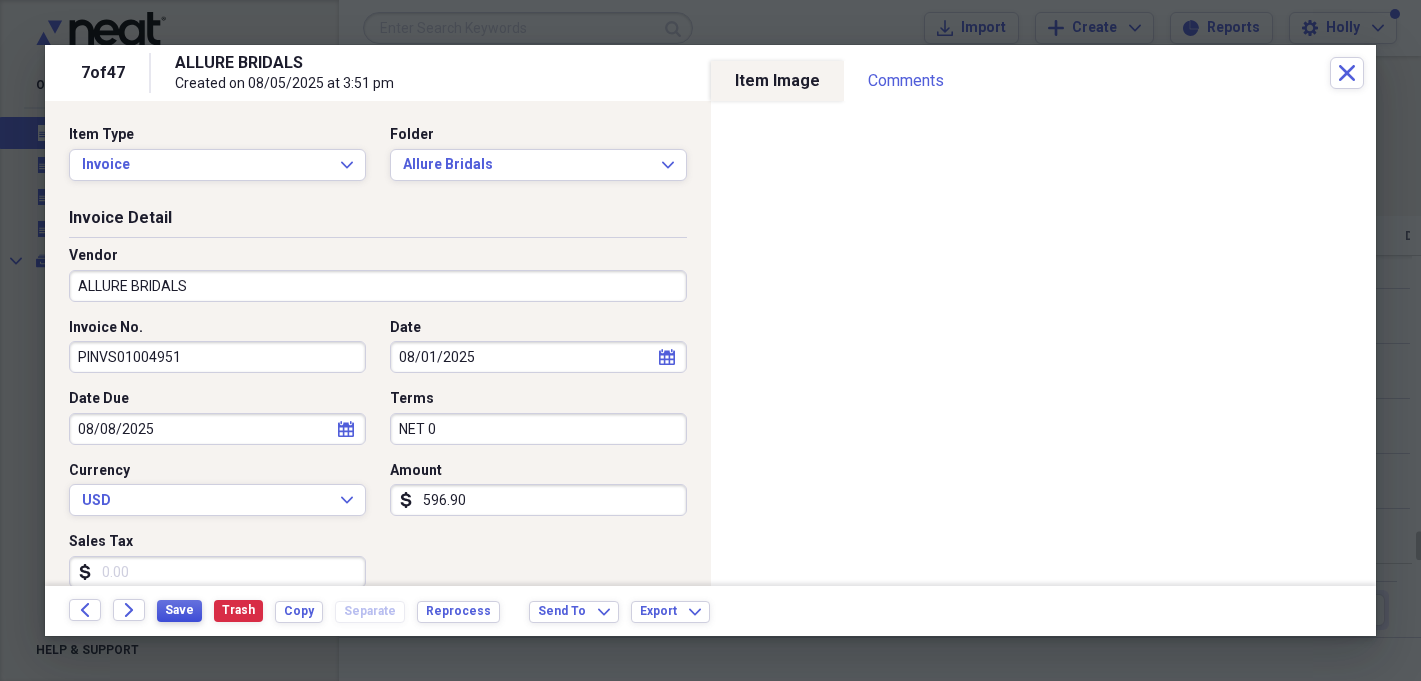 click on "Save" at bounding box center (179, 610) 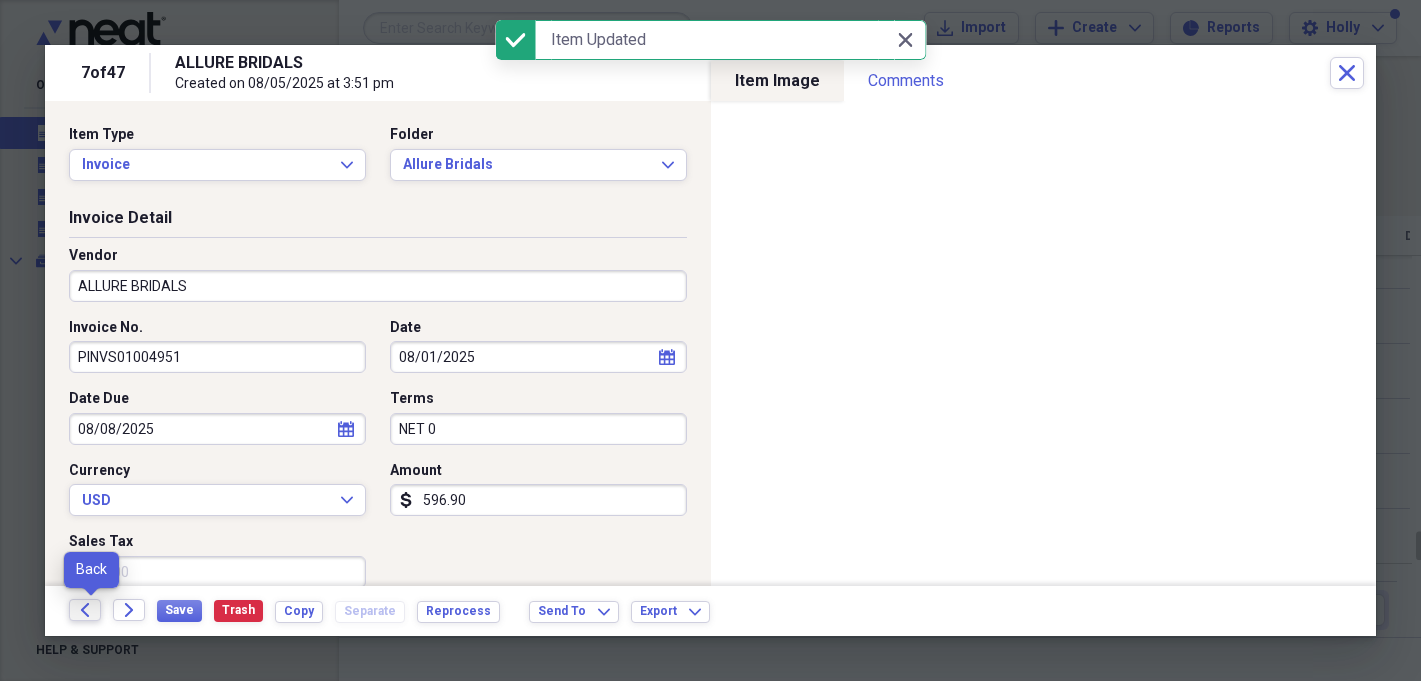 click on "Back" at bounding box center (85, 610) 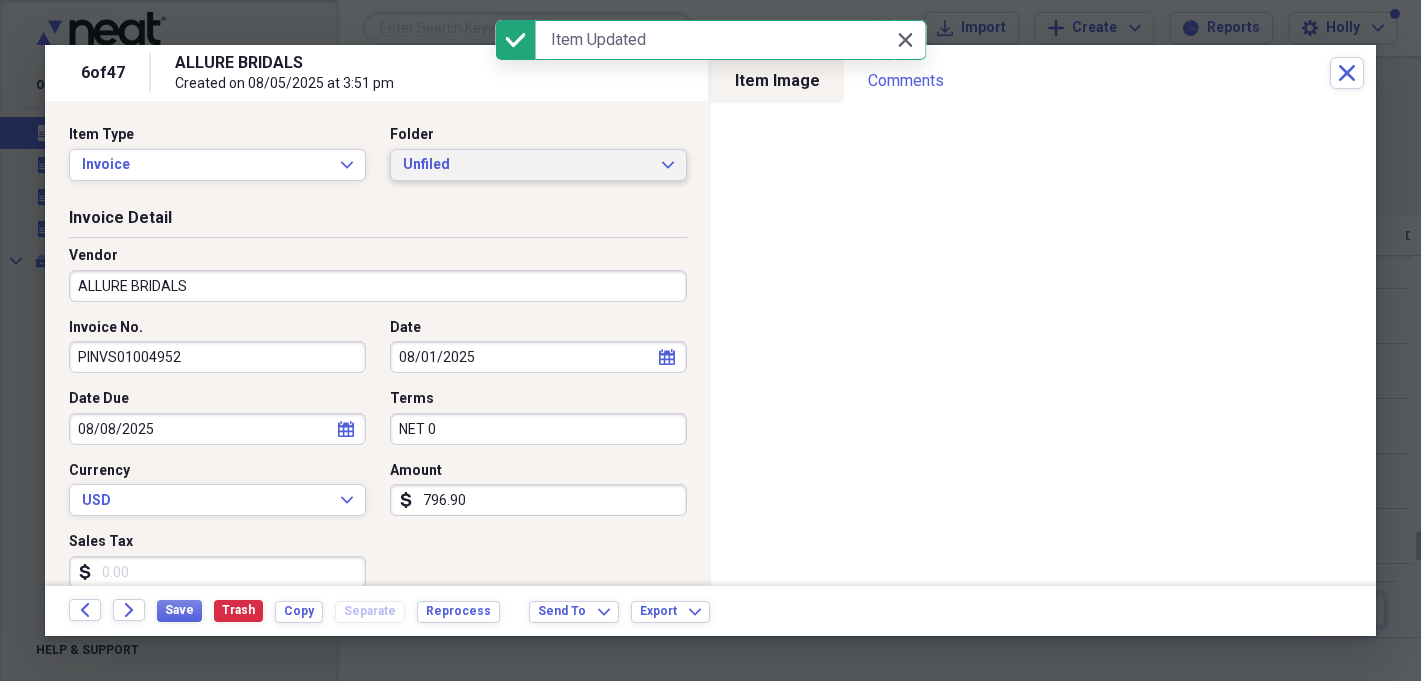 click on "Unfiled" at bounding box center (526, 165) 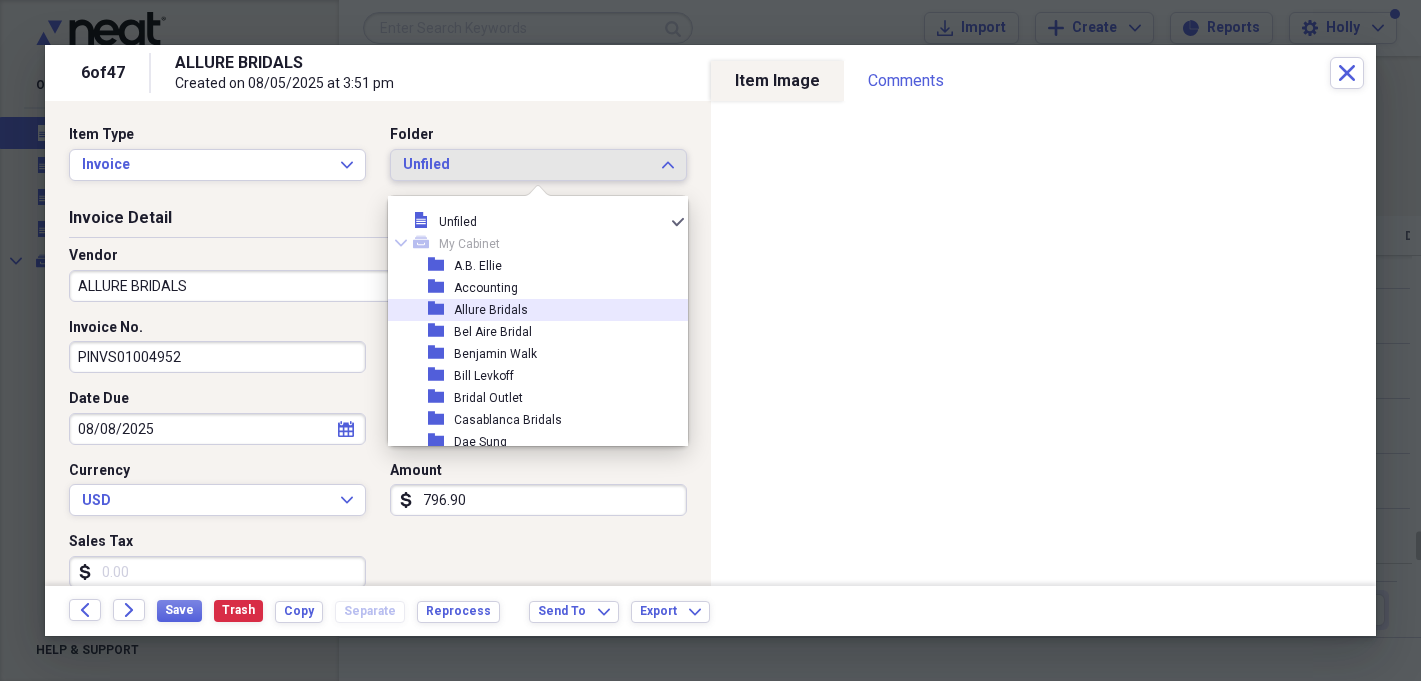 click on "Allure Bridals" at bounding box center (491, 310) 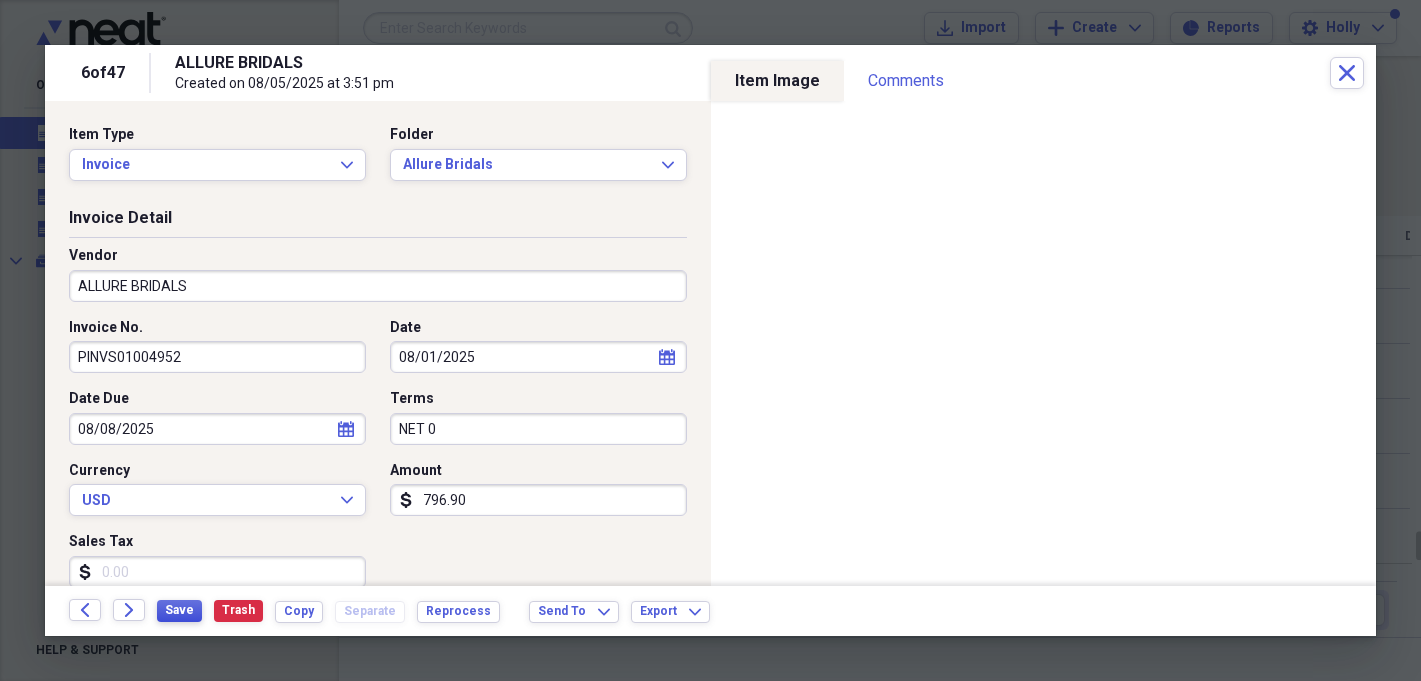 click on "Save" at bounding box center (179, 610) 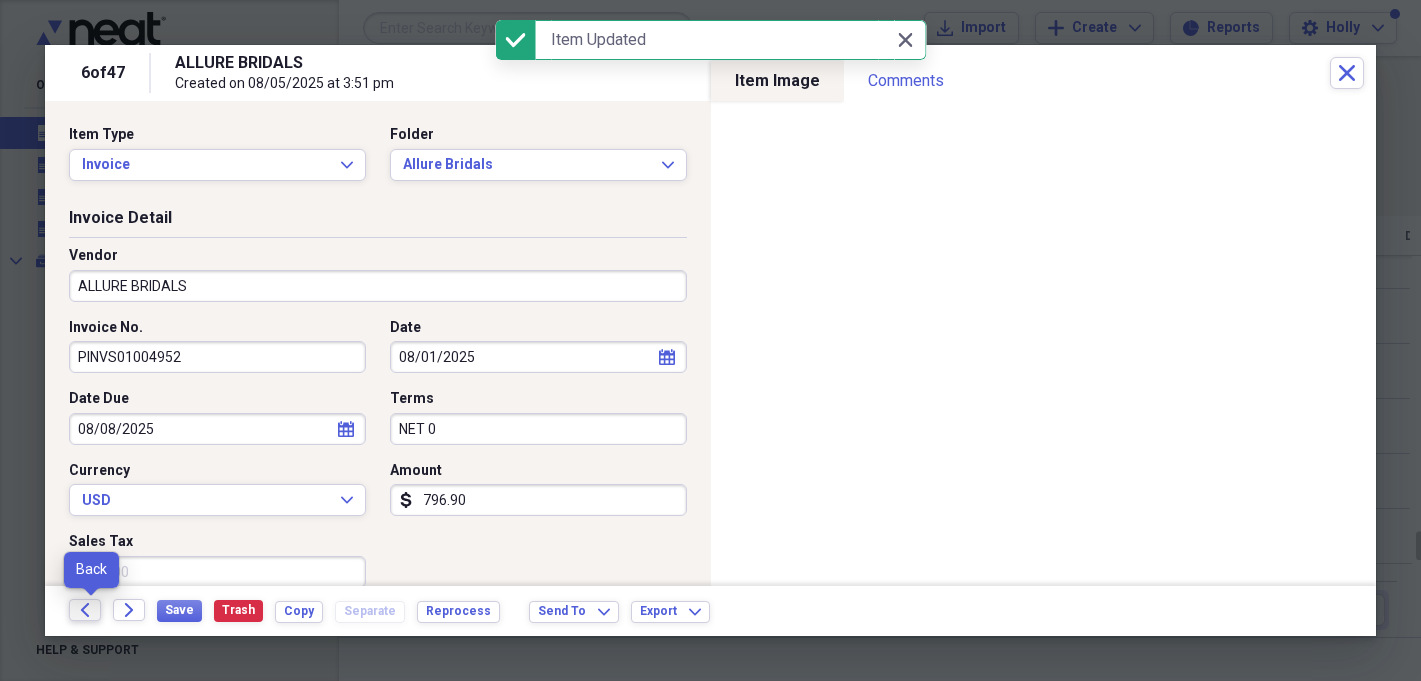 click on "Back" 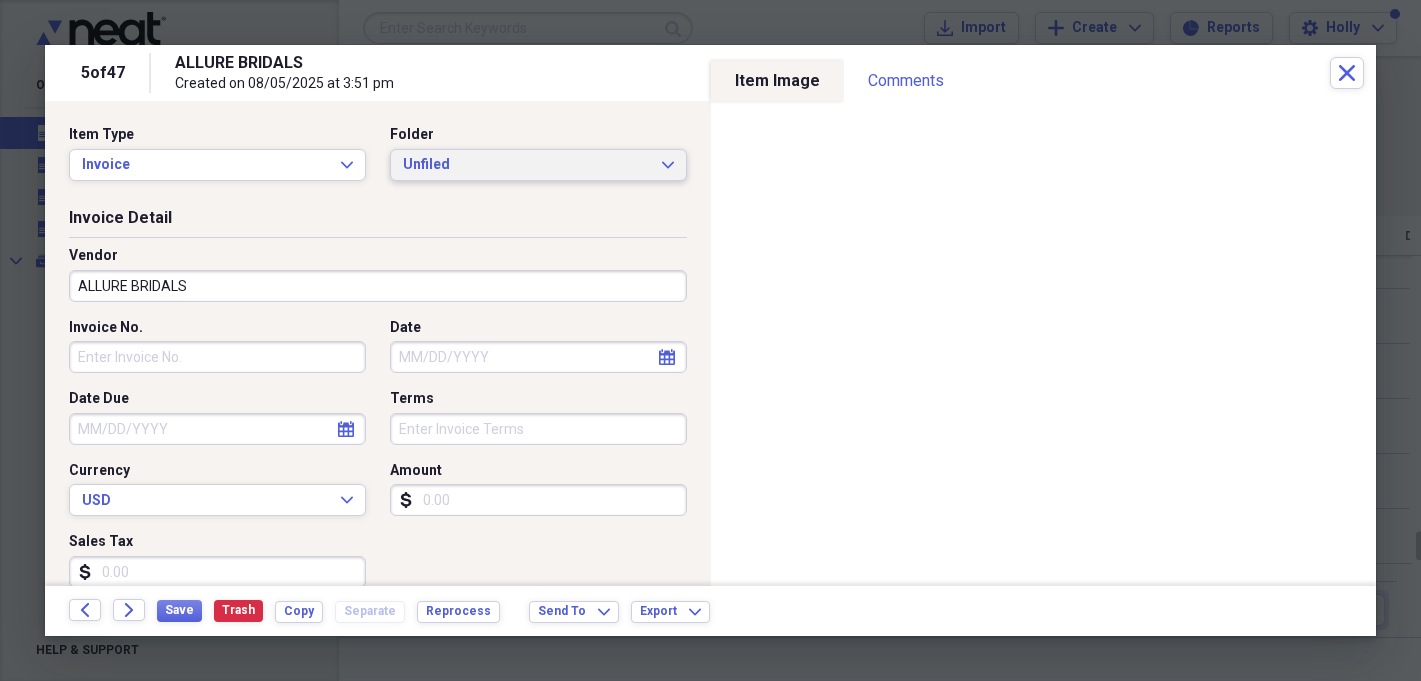 click on "Unfiled Expand" at bounding box center (538, 165) 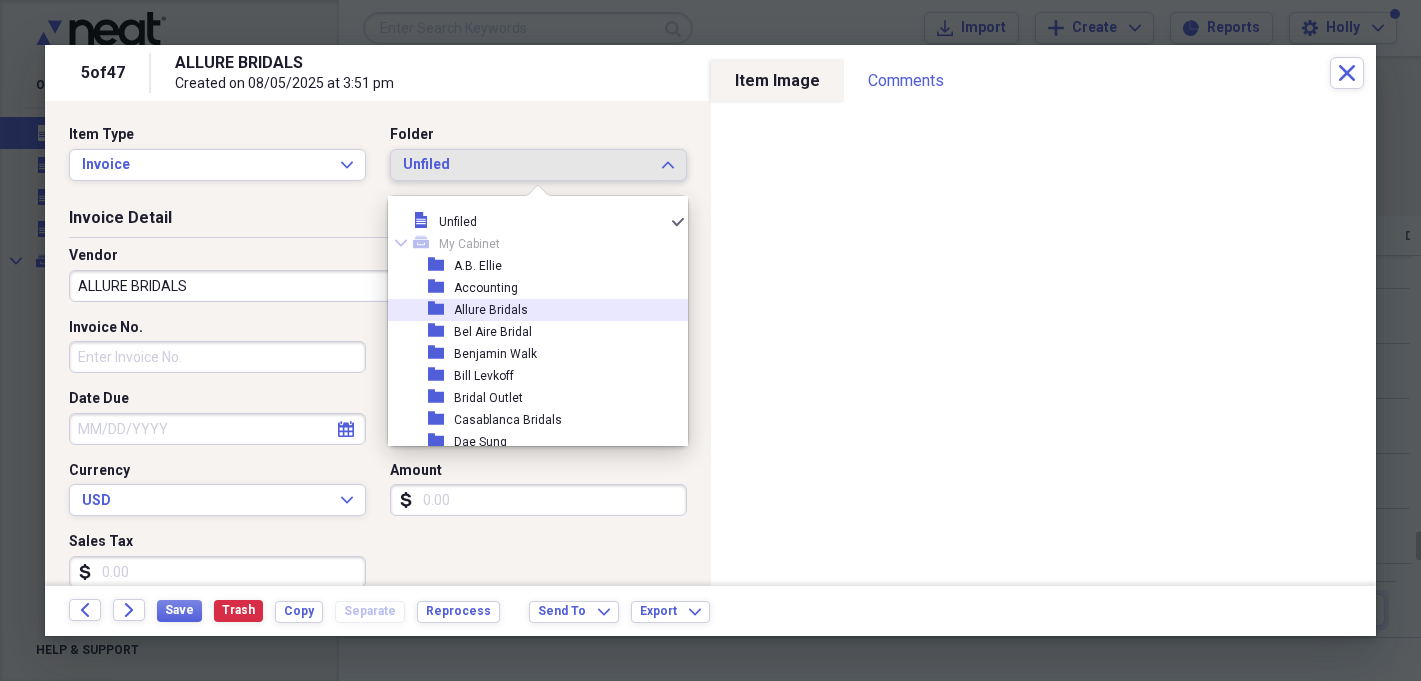 click on "folder Allure Bridals" at bounding box center (530, 310) 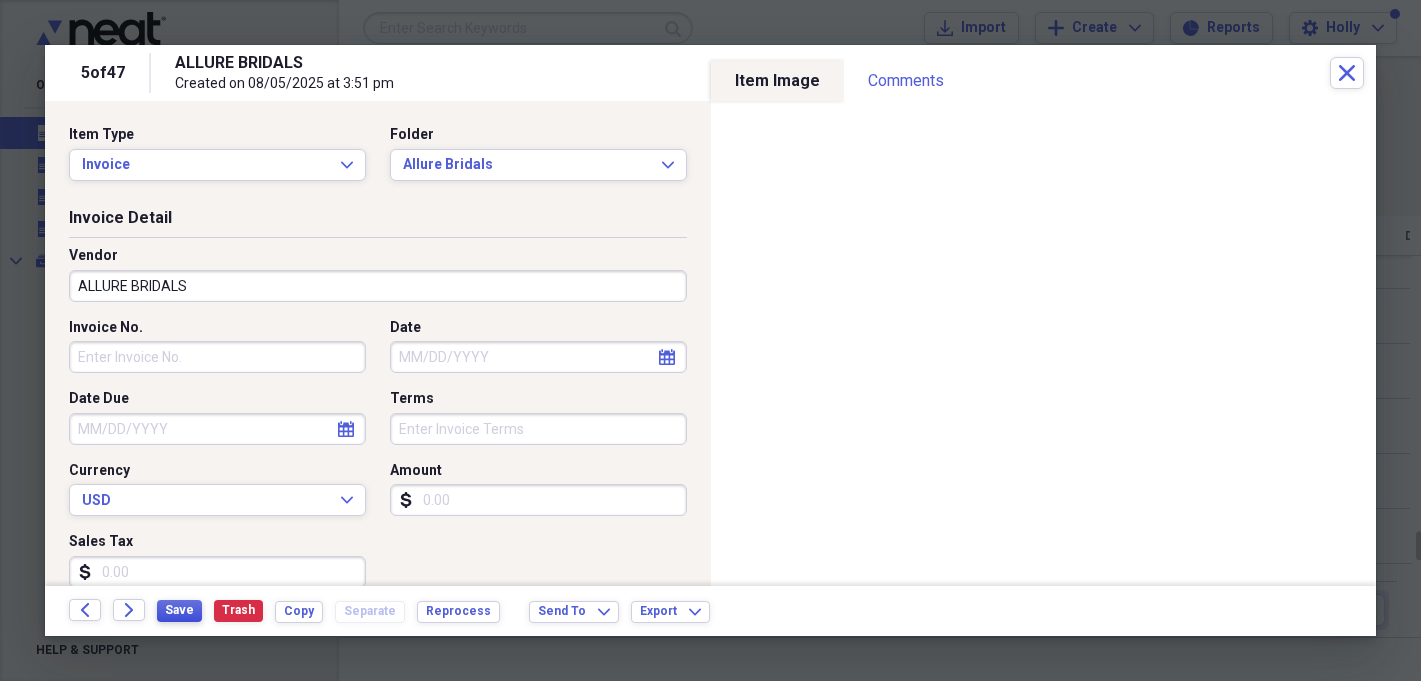 click on "Save" at bounding box center (179, 610) 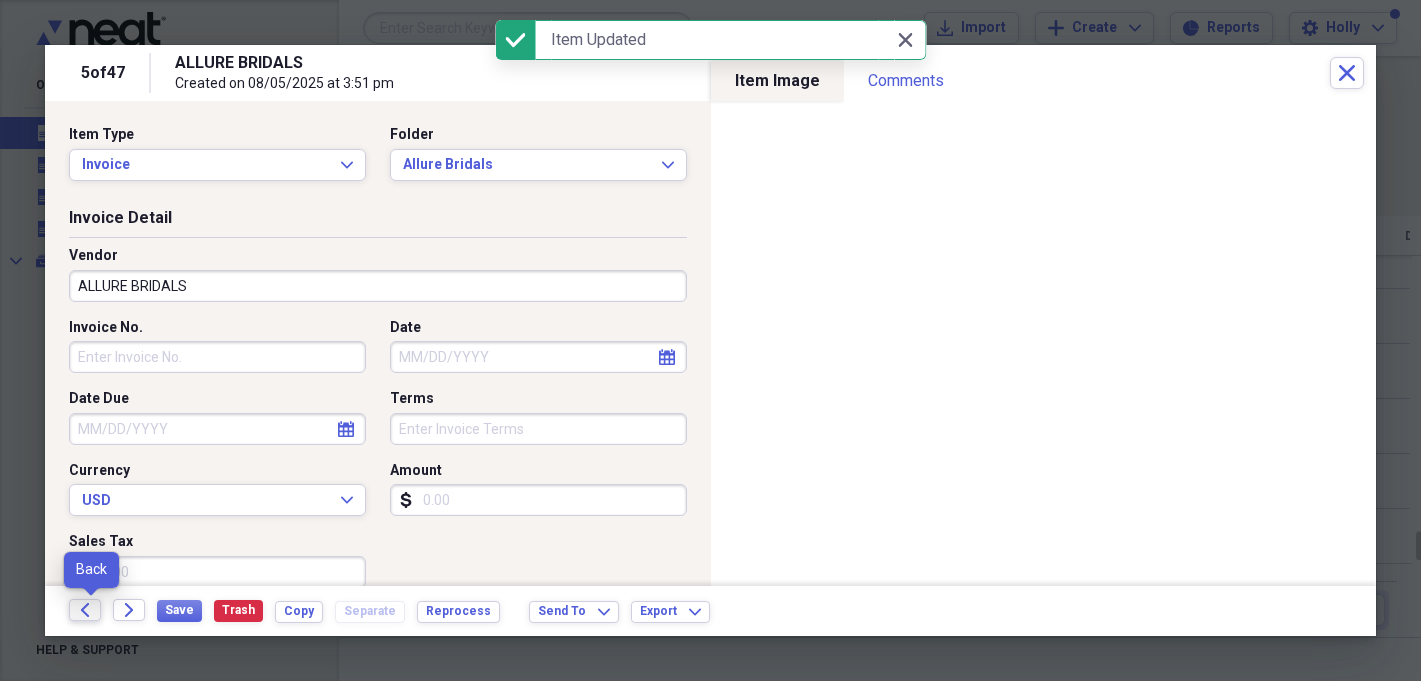 click on "Back" 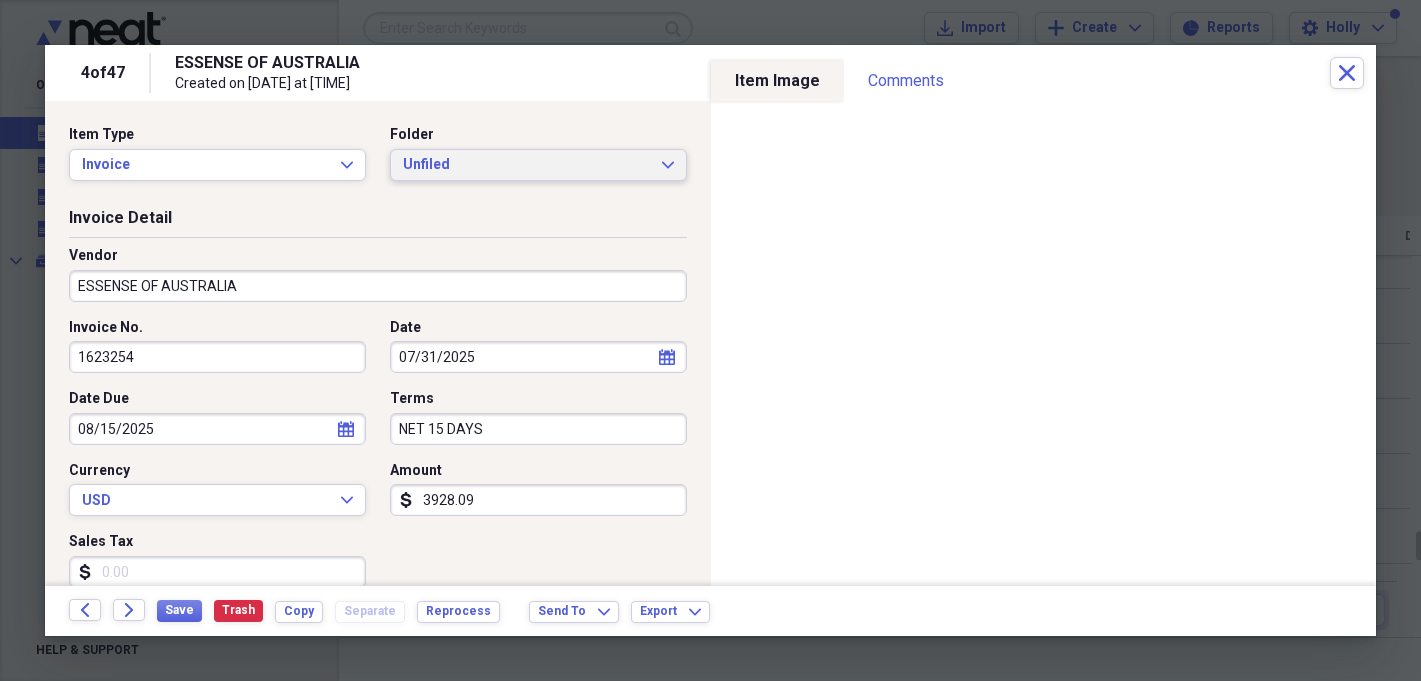 click on "Unfiled" at bounding box center (526, 165) 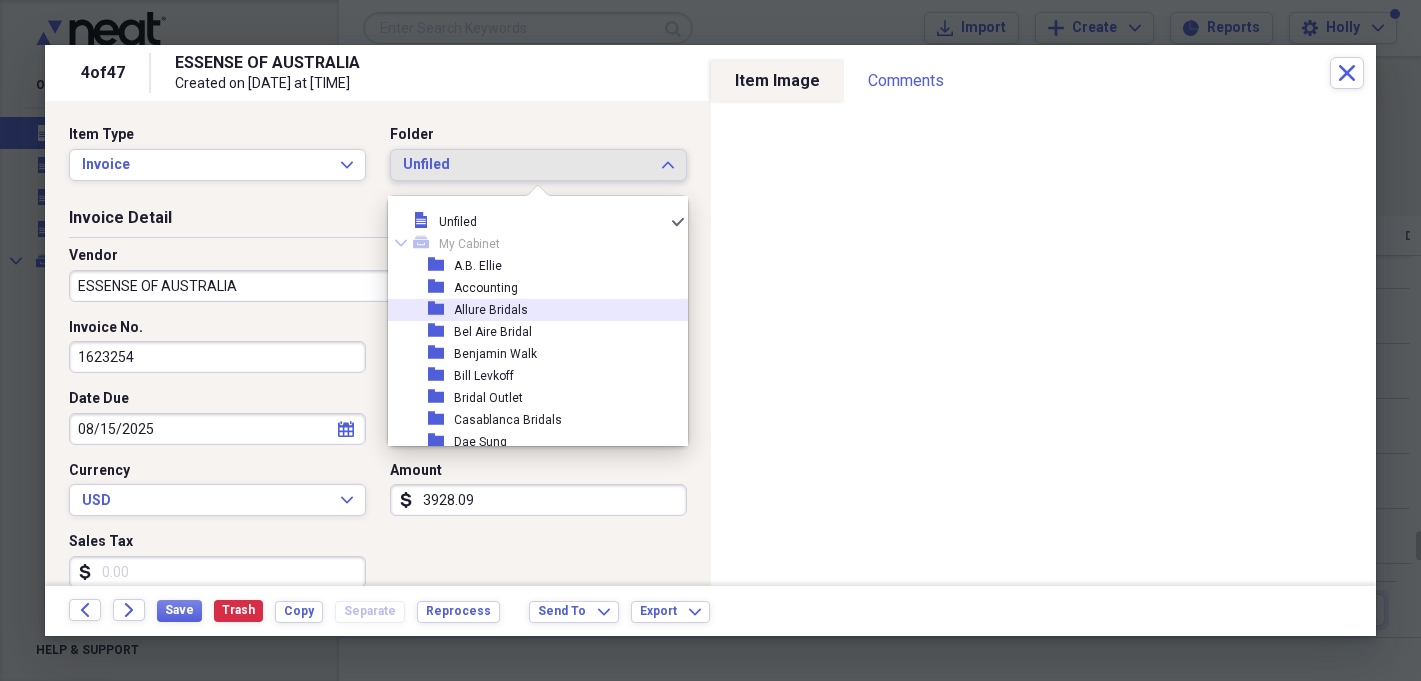 scroll, scrollTop: 131, scrollLeft: 0, axis: vertical 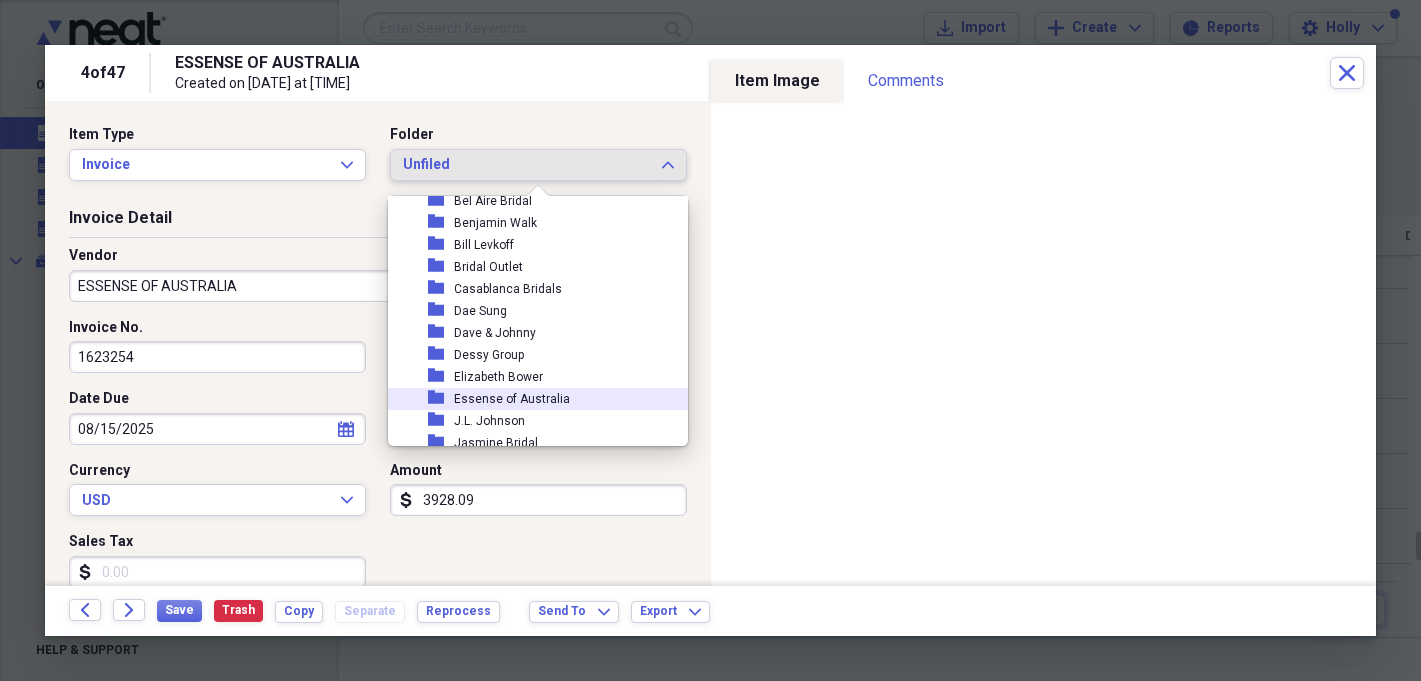 click on "Essense of Australia" at bounding box center [512, 399] 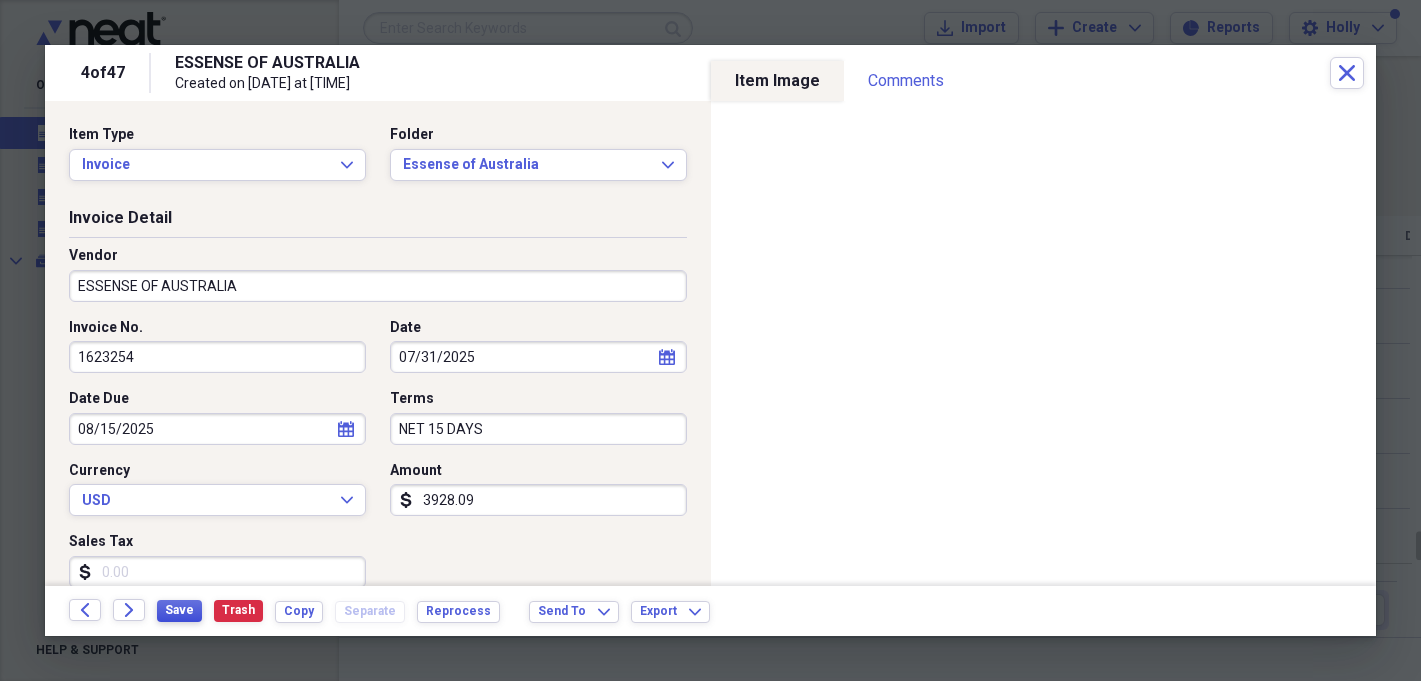 click on "Save" at bounding box center (179, 610) 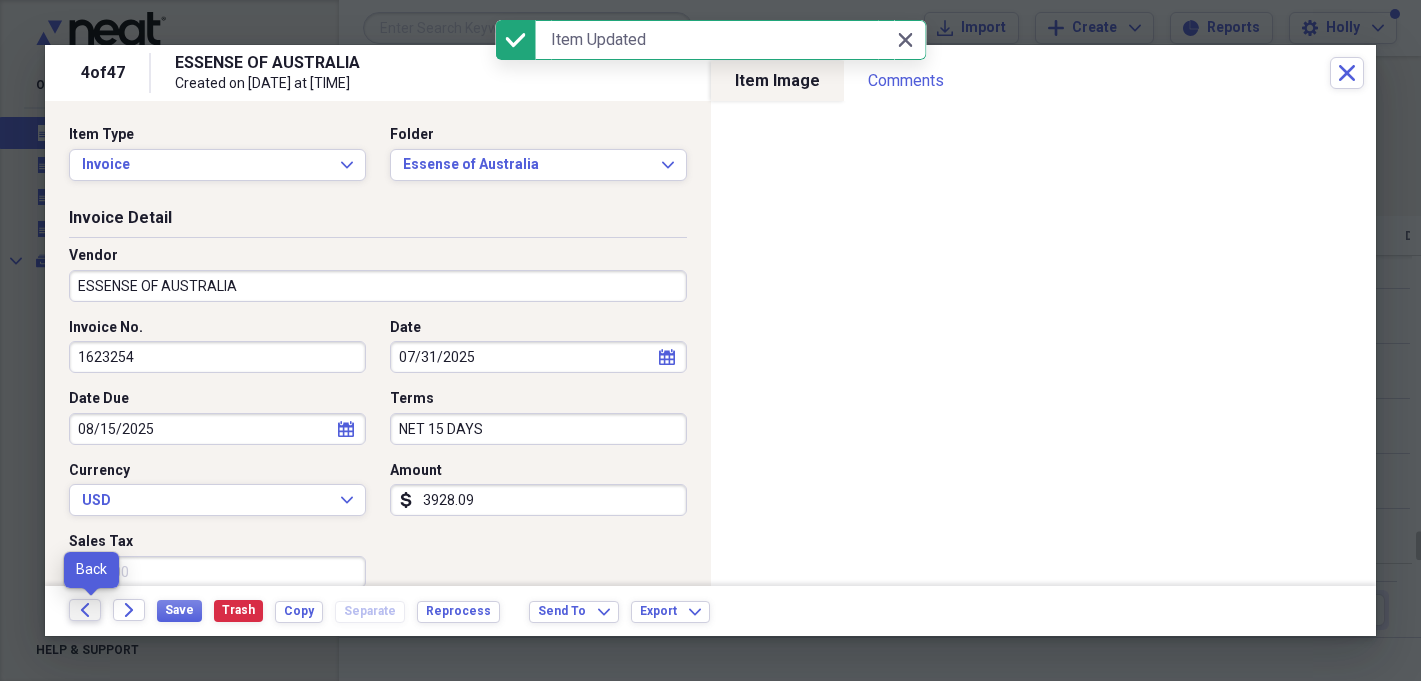 click on "Back" 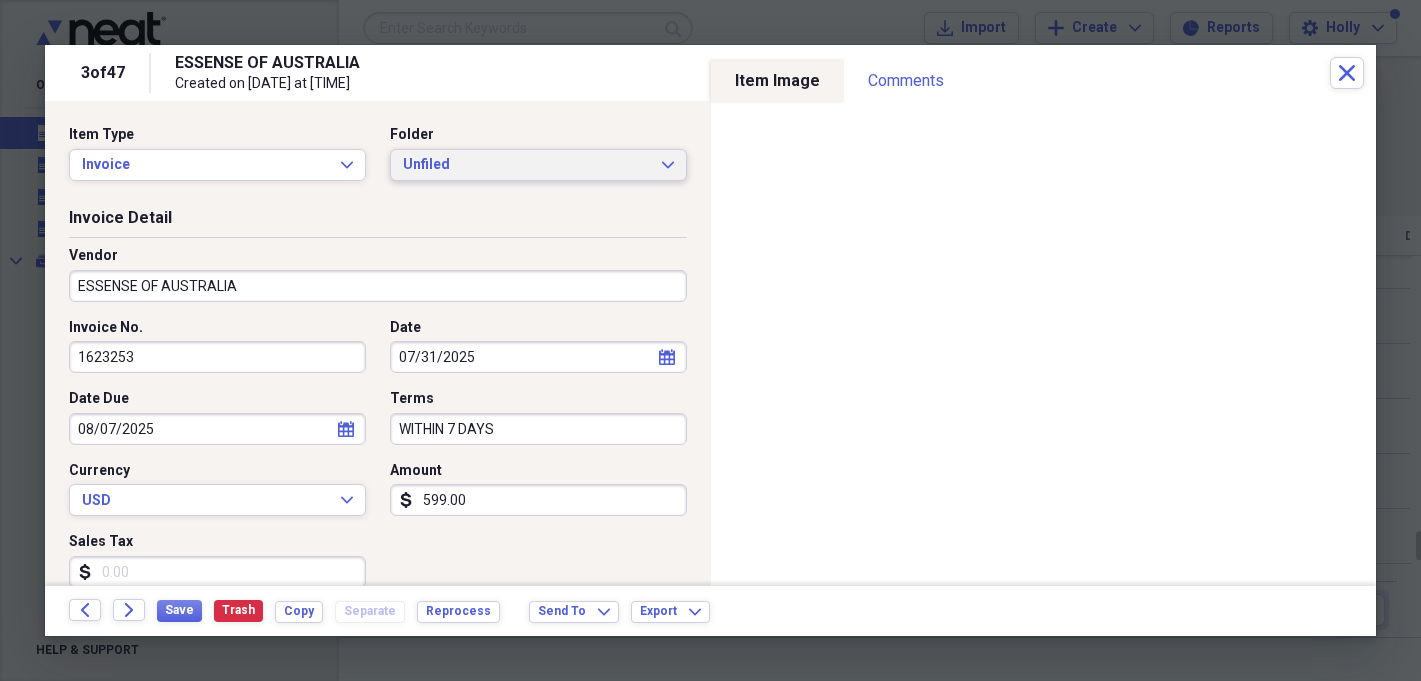 click on "Unfiled" at bounding box center [526, 165] 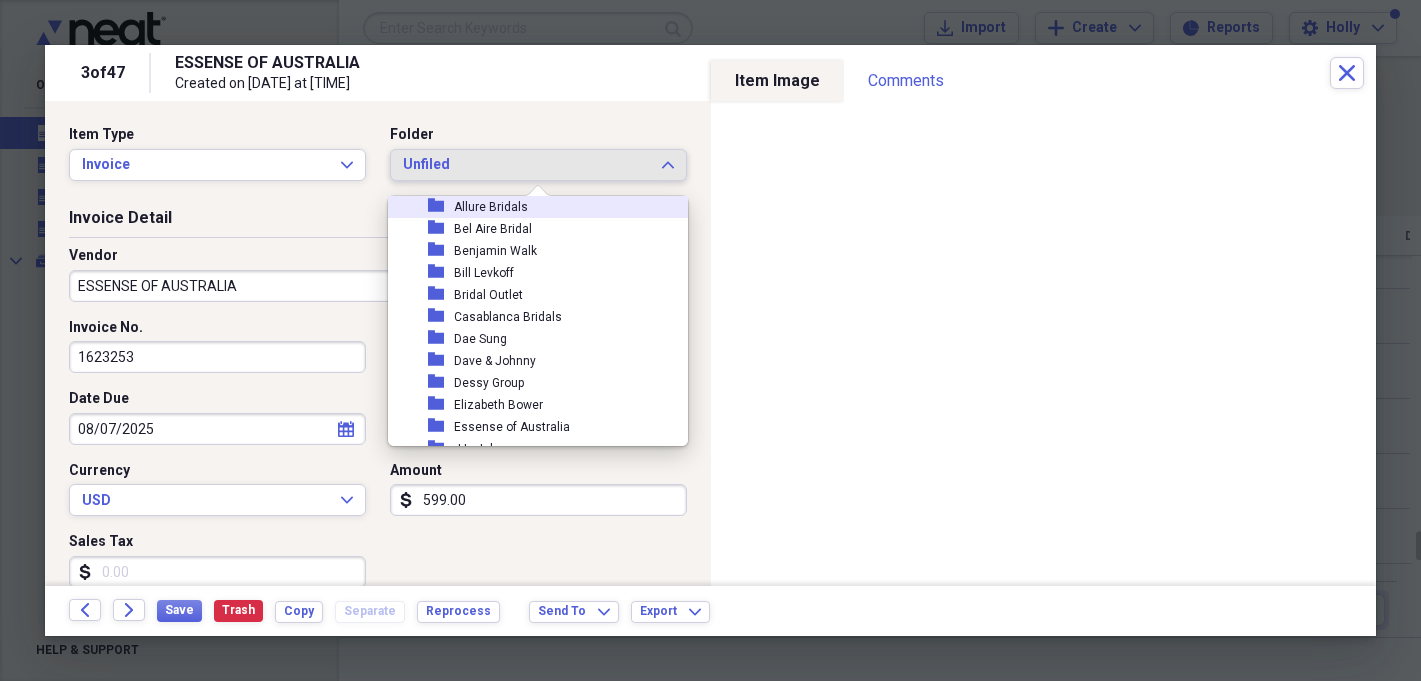 scroll, scrollTop: 115, scrollLeft: 0, axis: vertical 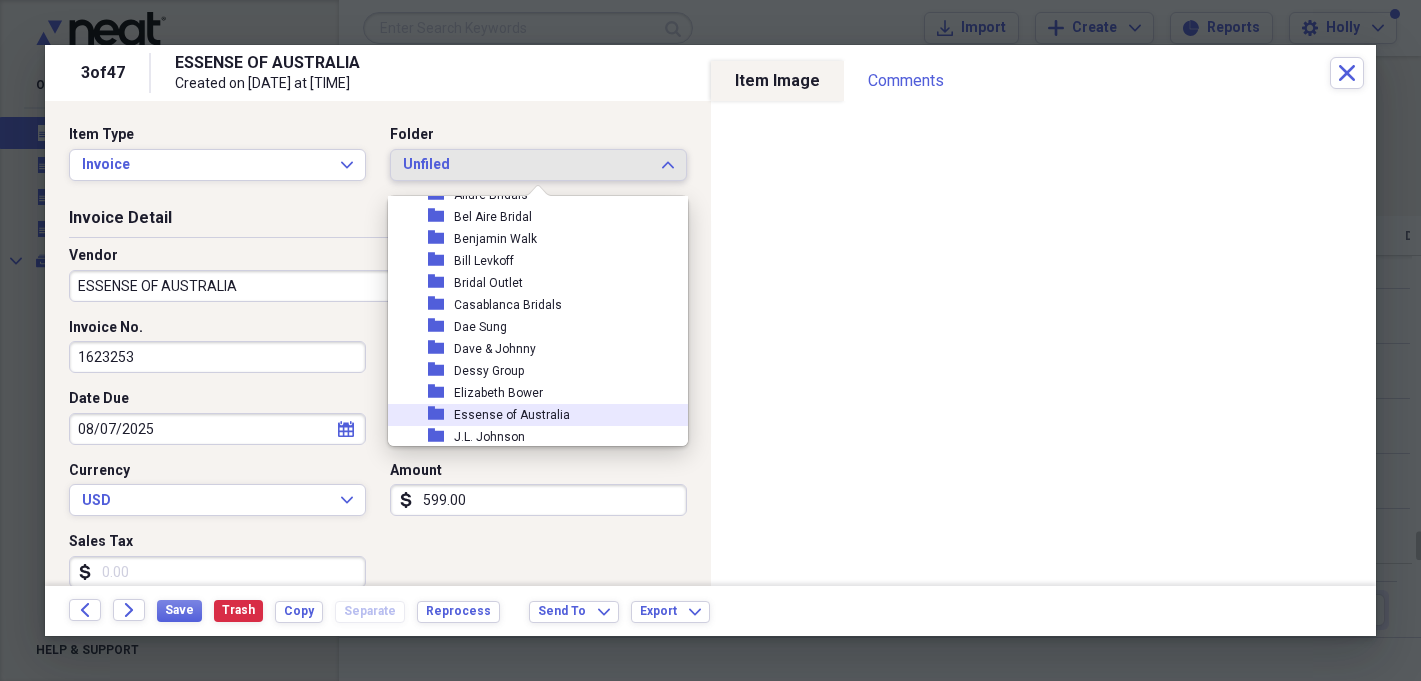 click on "folder Essense of Australia" at bounding box center [530, 415] 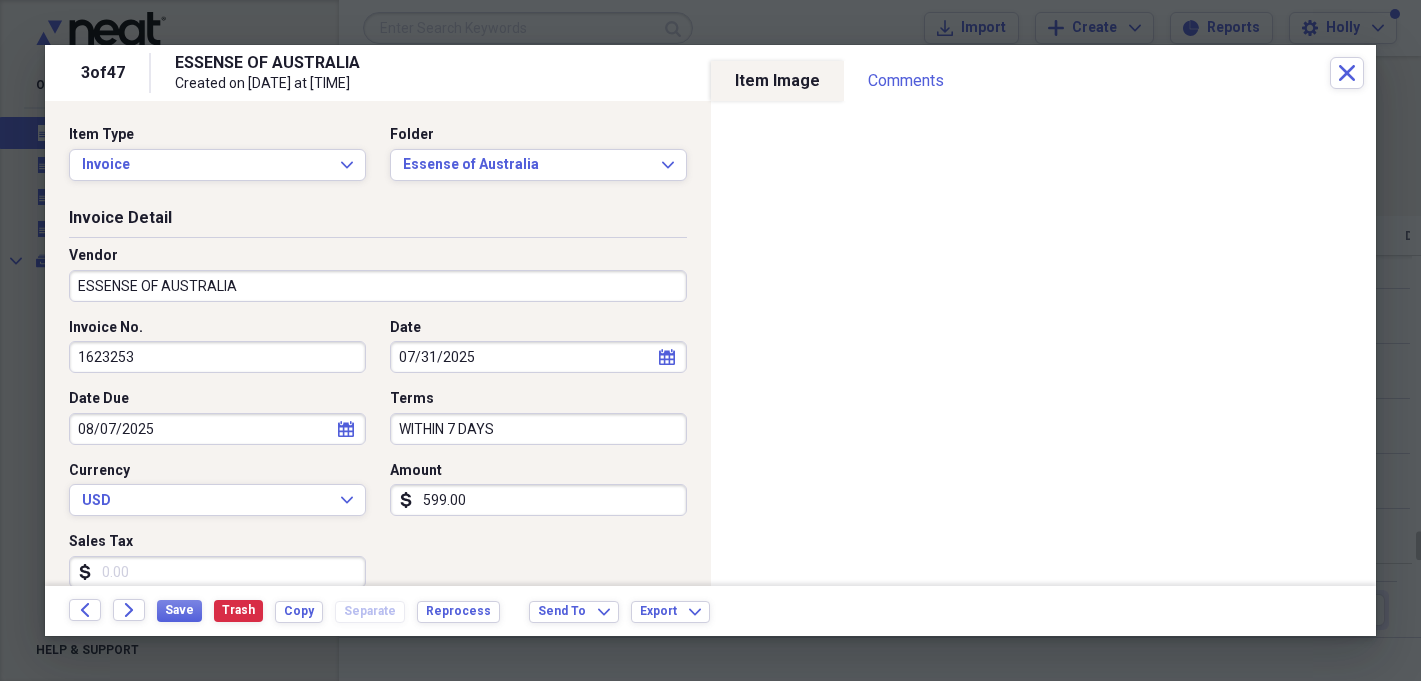 click on "Back Forward Save Trash Copy Separate Reprocess Send To Expand Export Expand" at bounding box center [710, 611] 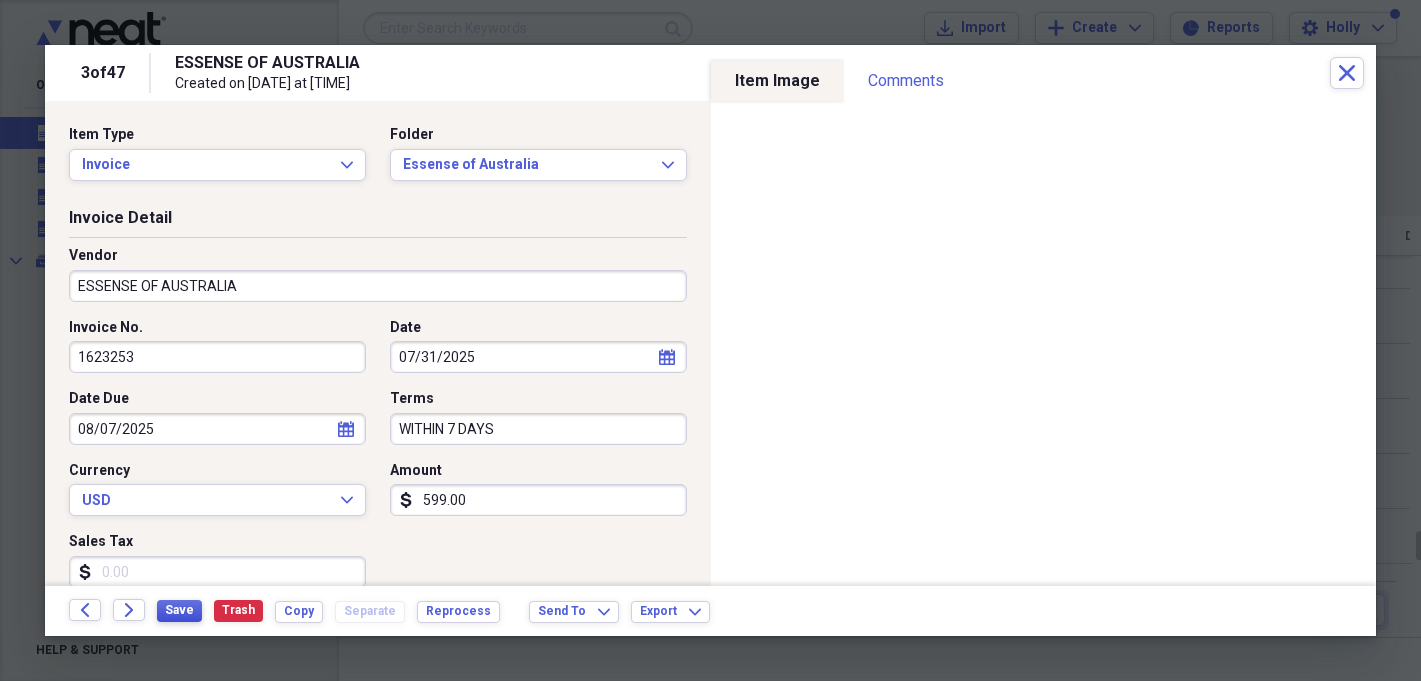 click on "Save" at bounding box center [179, 610] 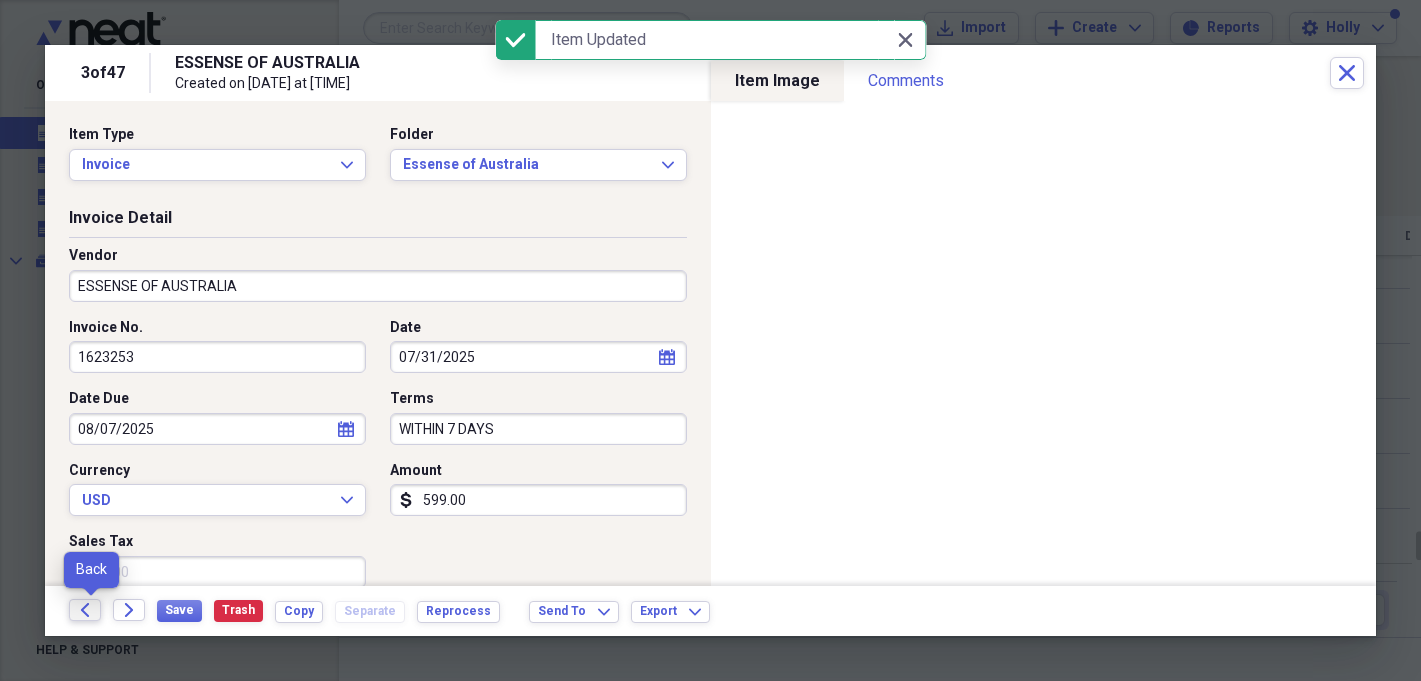 click on "Back" 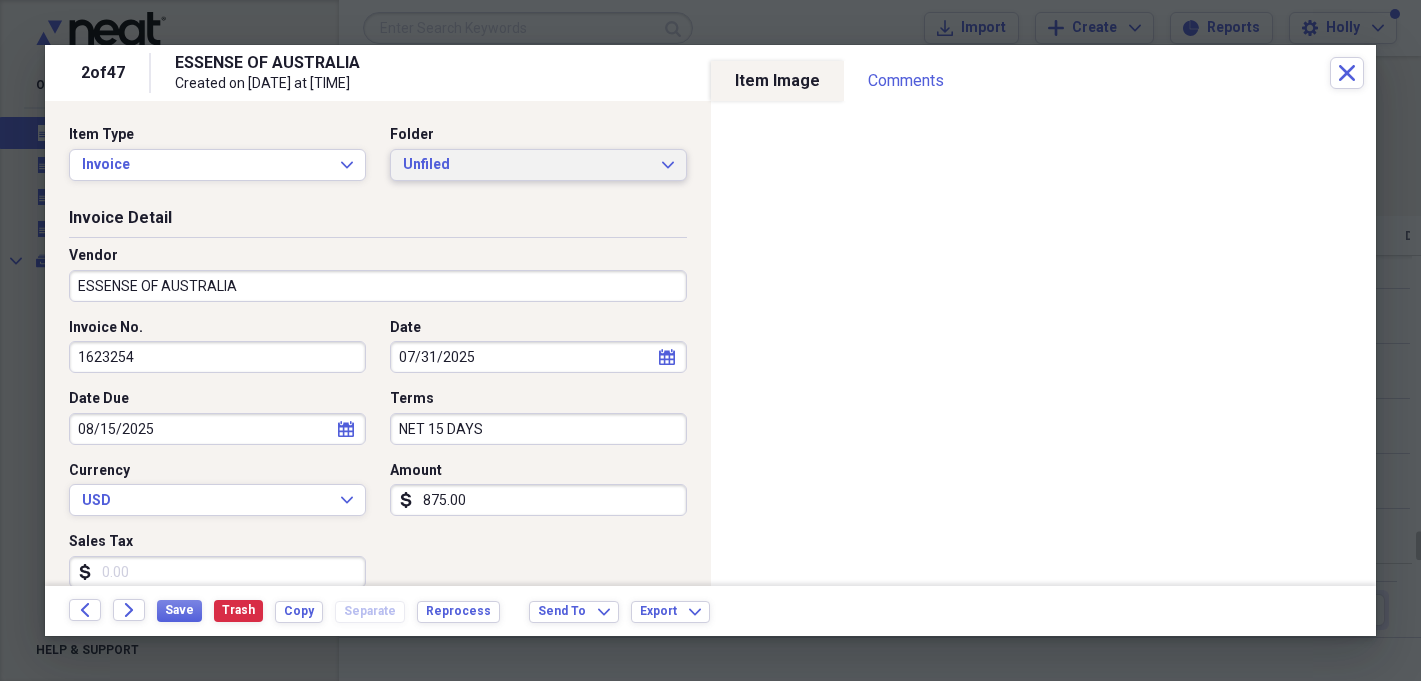 click on "Unfiled Expand" at bounding box center (538, 165) 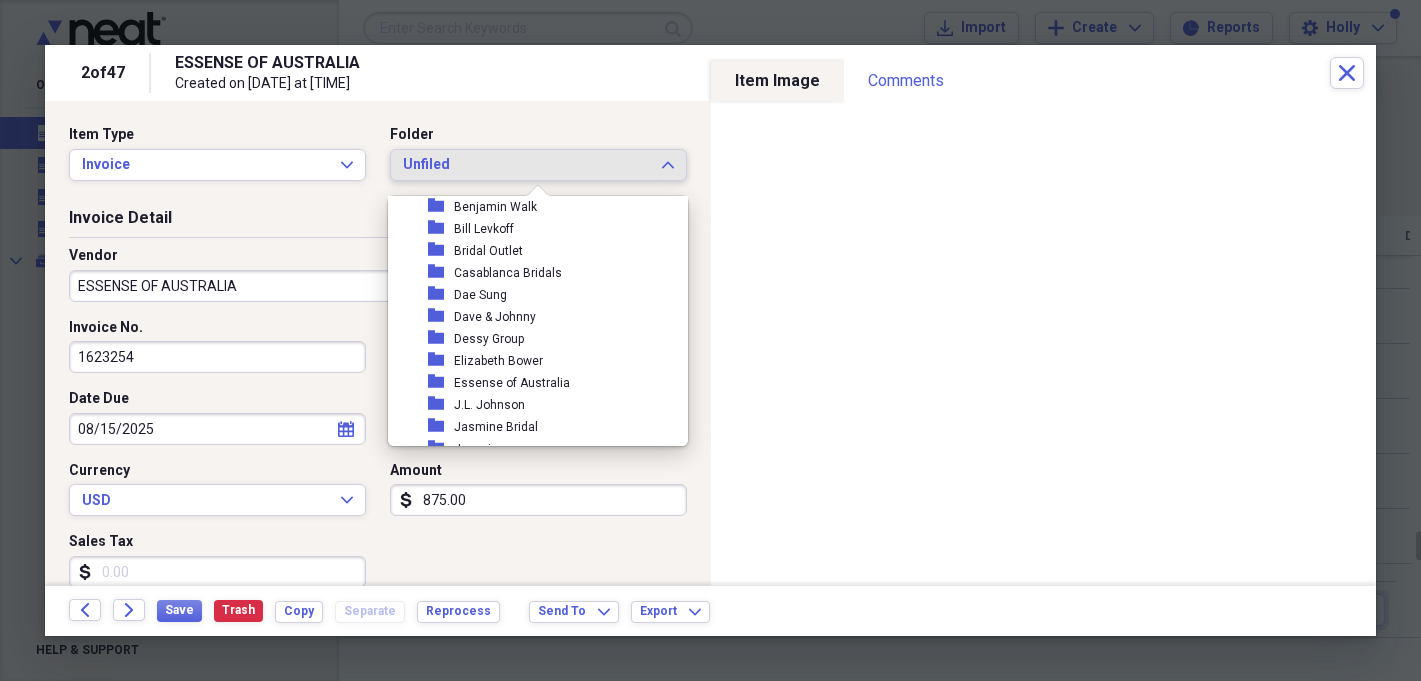 scroll, scrollTop: 148, scrollLeft: 0, axis: vertical 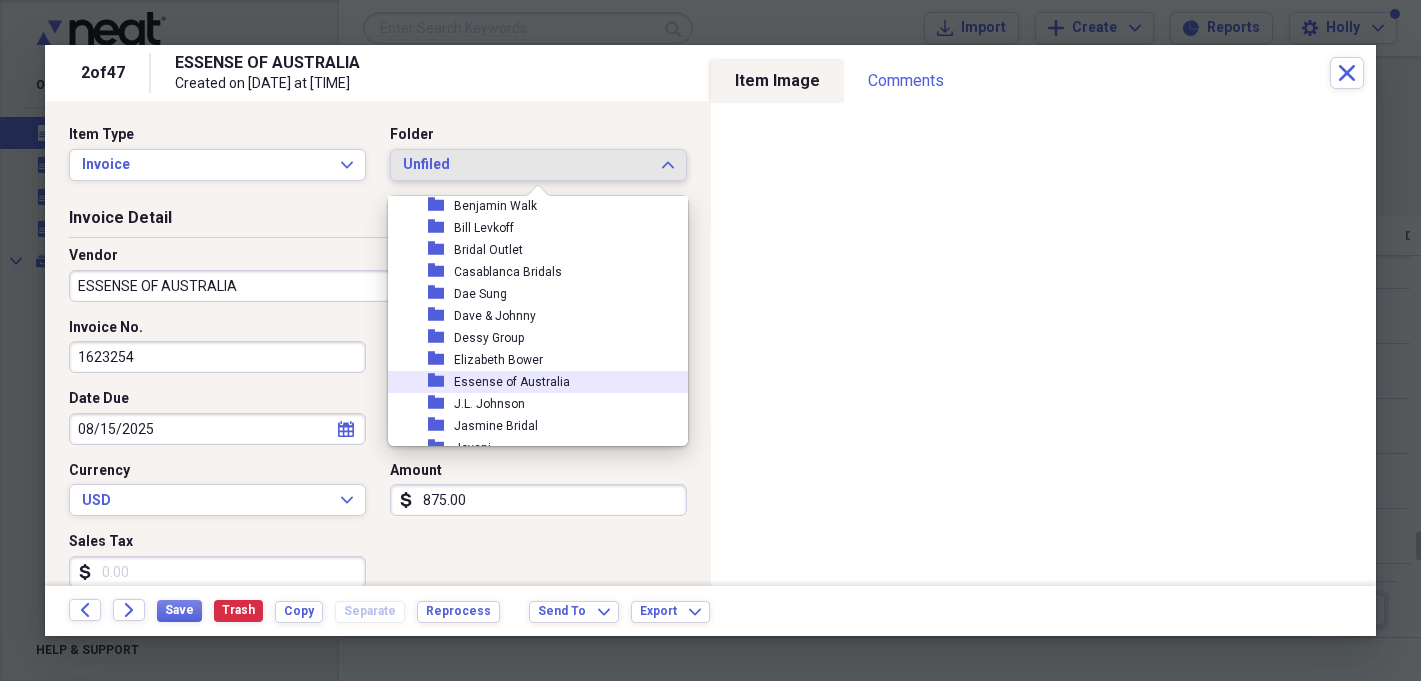 click on "Essense of Australia" at bounding box center (512, 382) 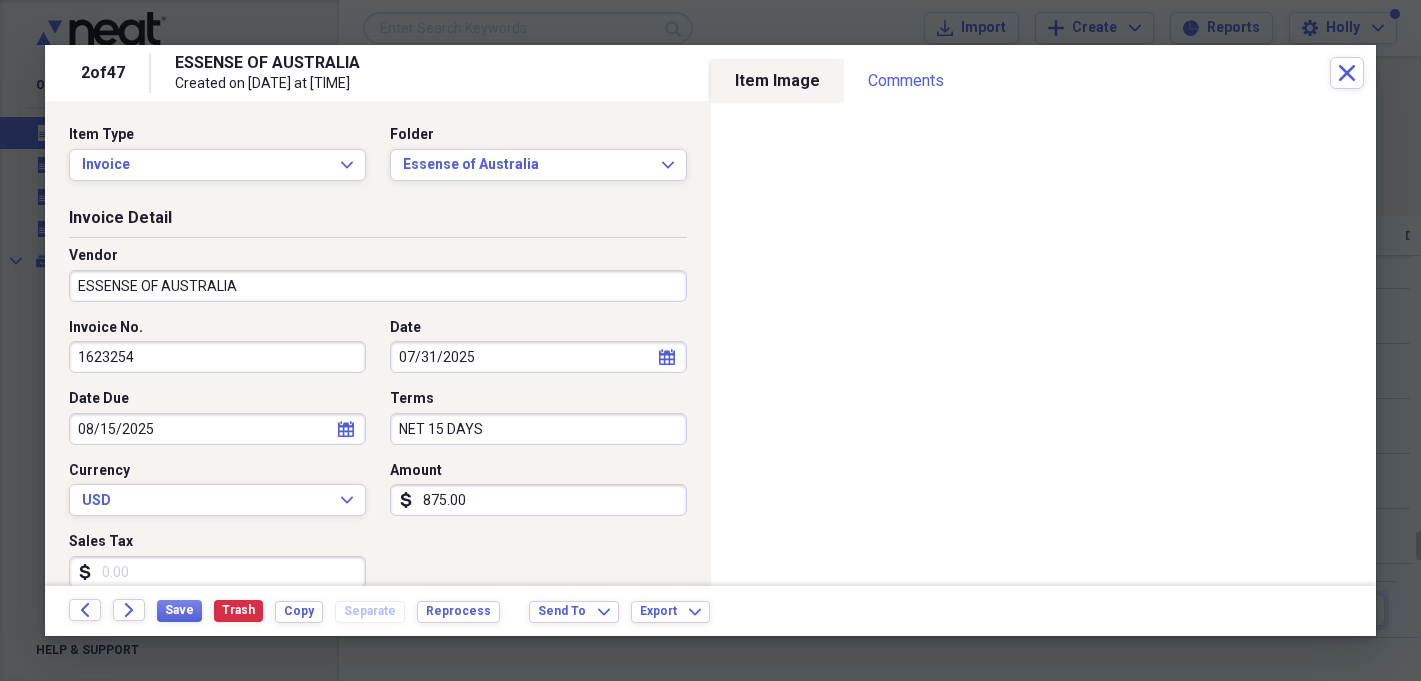 click on "875.00" at bounding box center [538, 500] 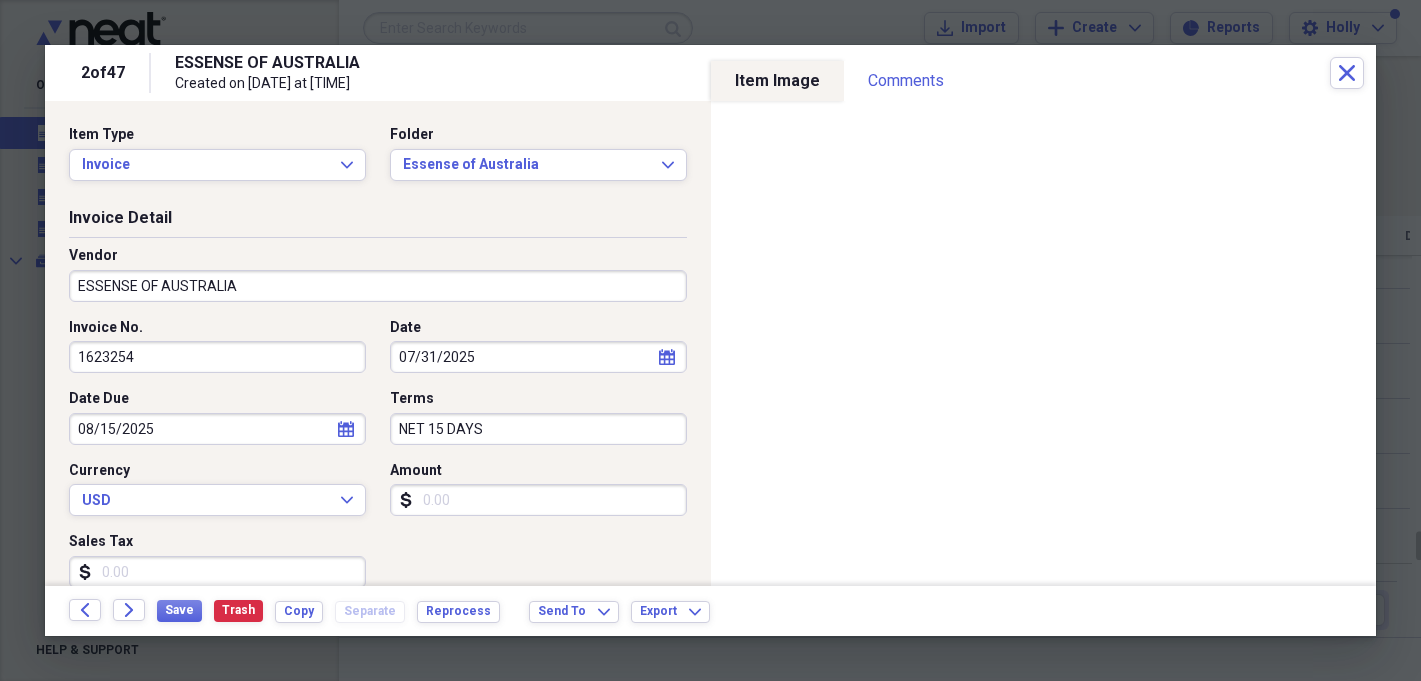 type 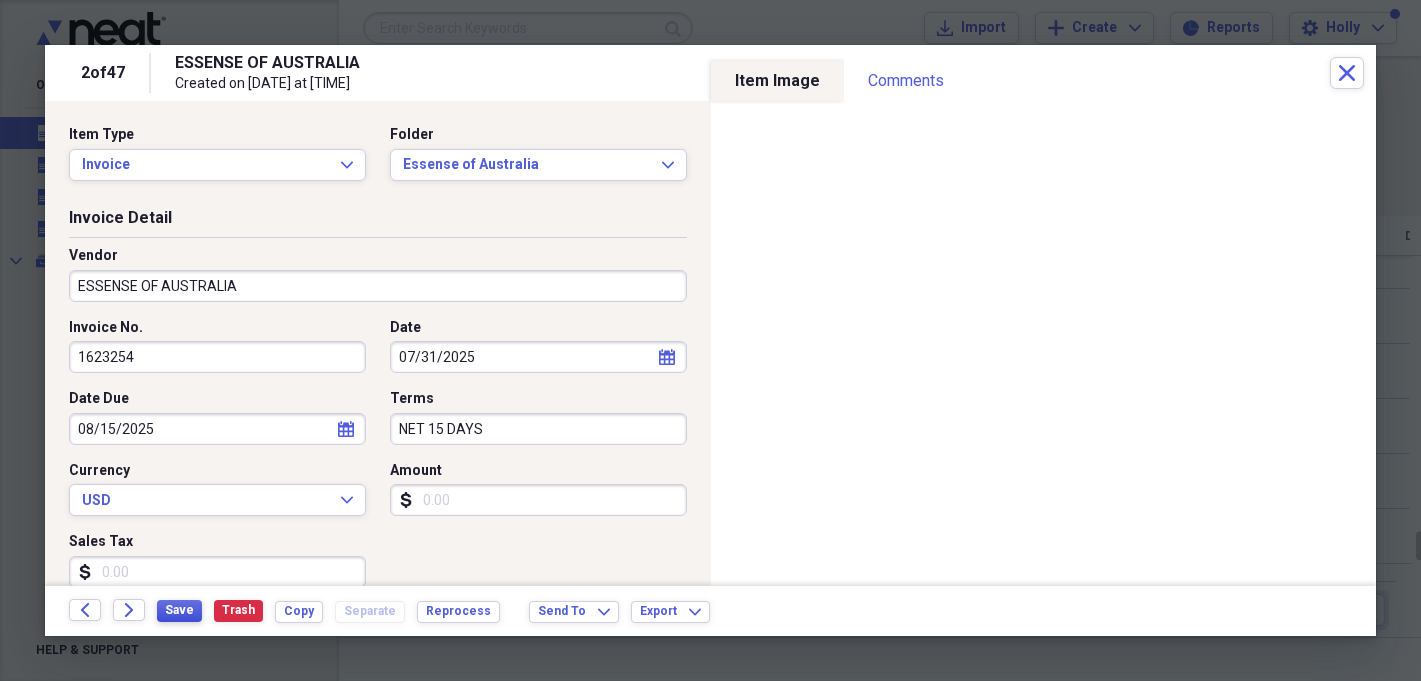 click on "Save" at bounding box center (179, 610) 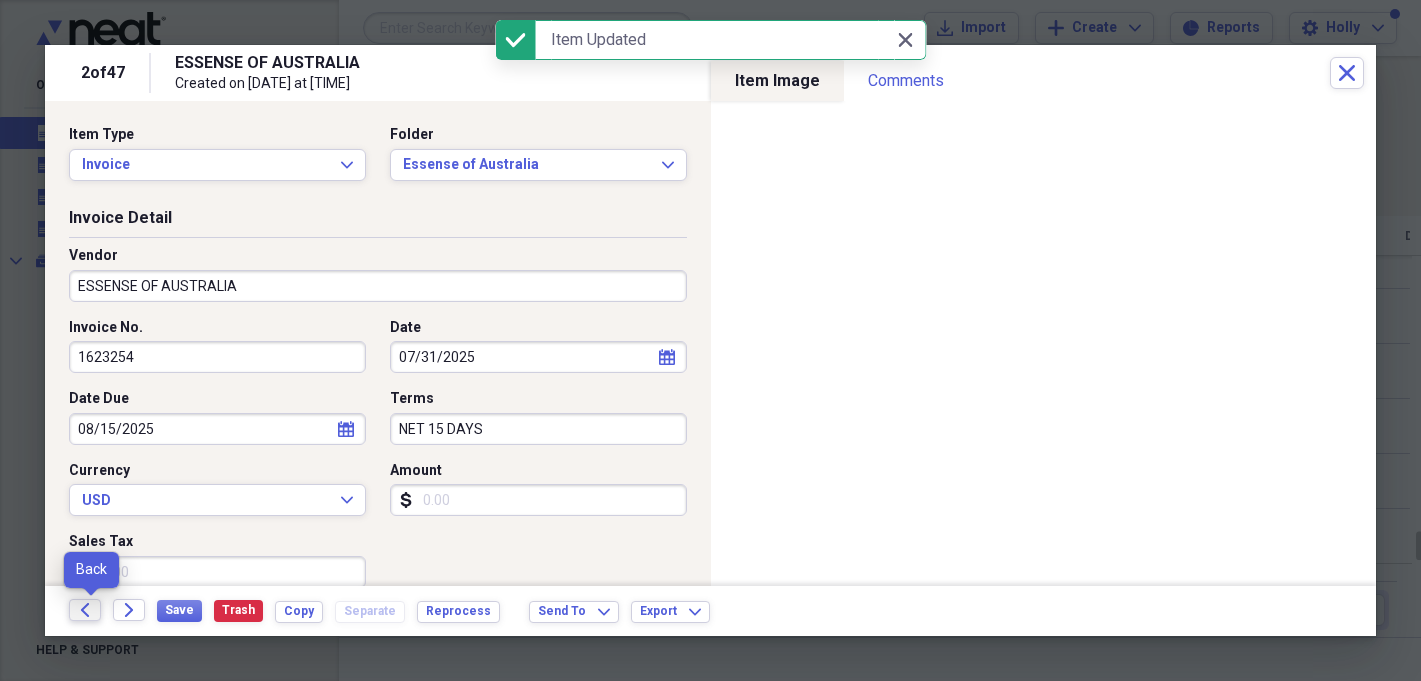 click 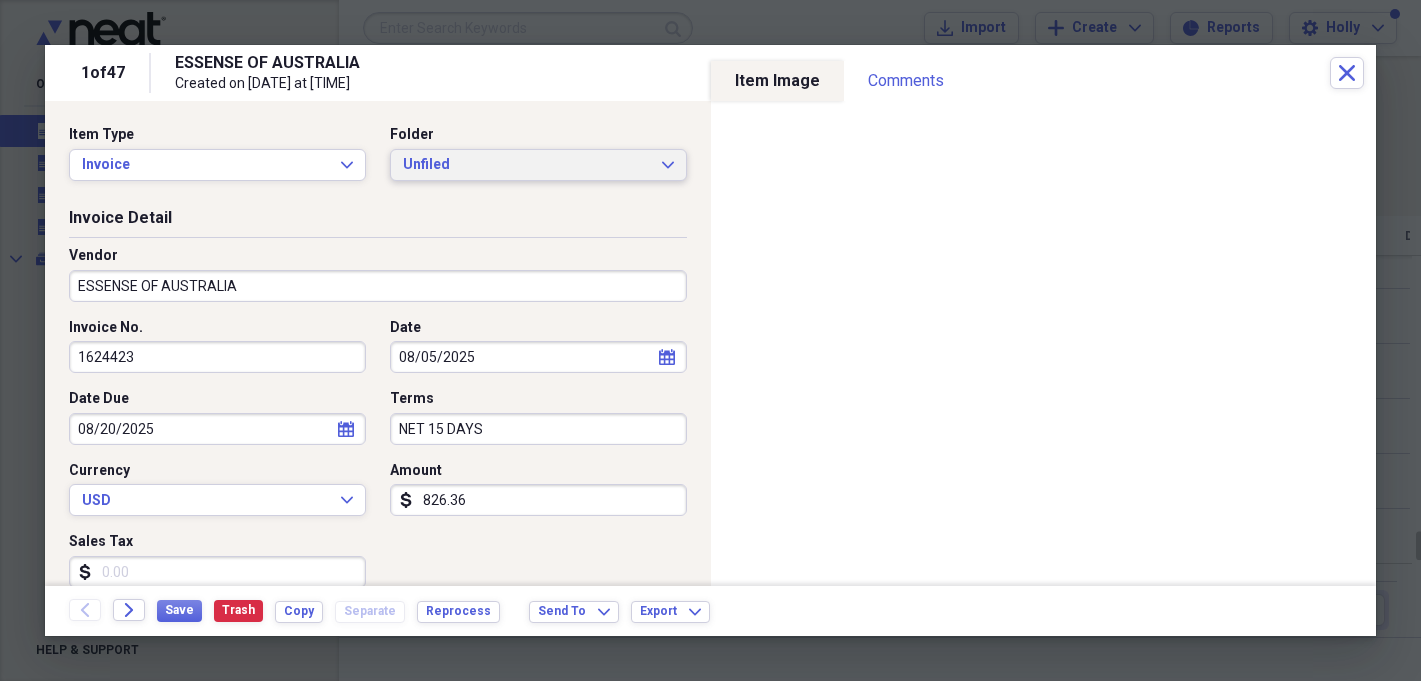 click on "Unfiled" at bounding box center (526, 165) 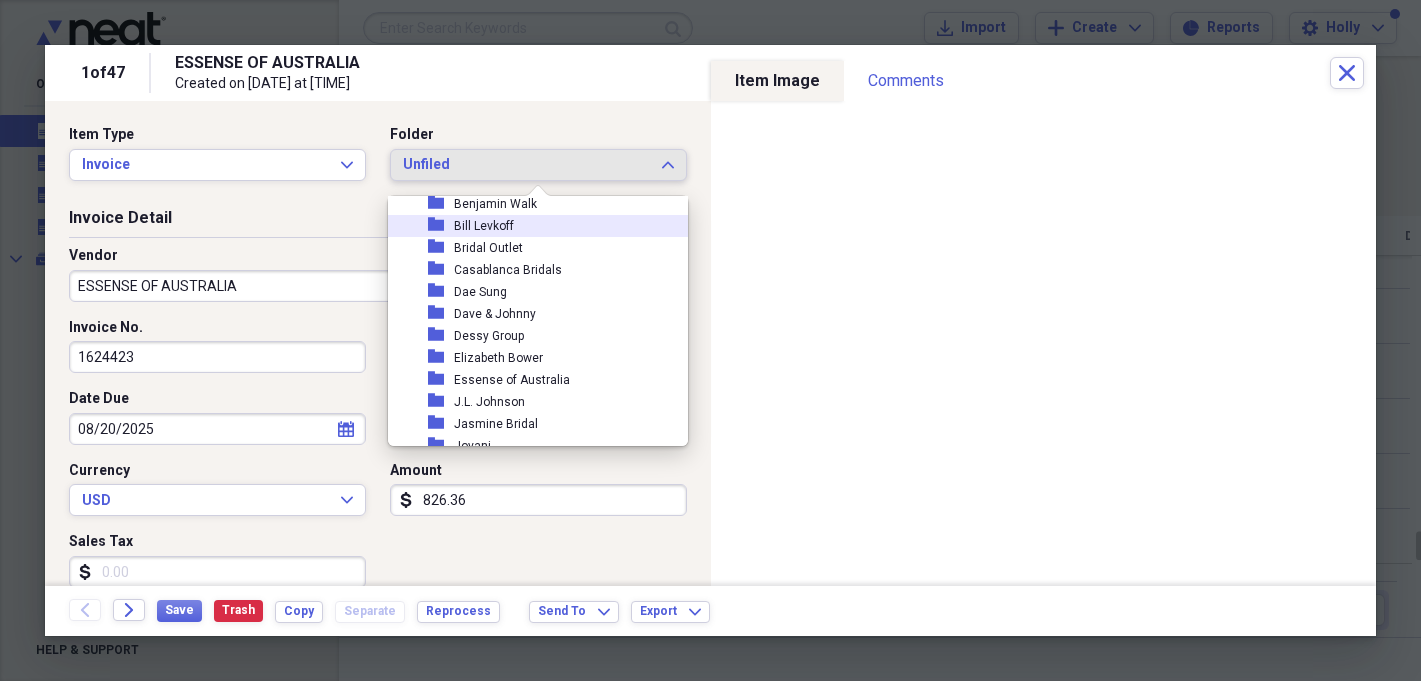 scroll, scrollTop: 159, scrollLeft: 0, axis: vertical 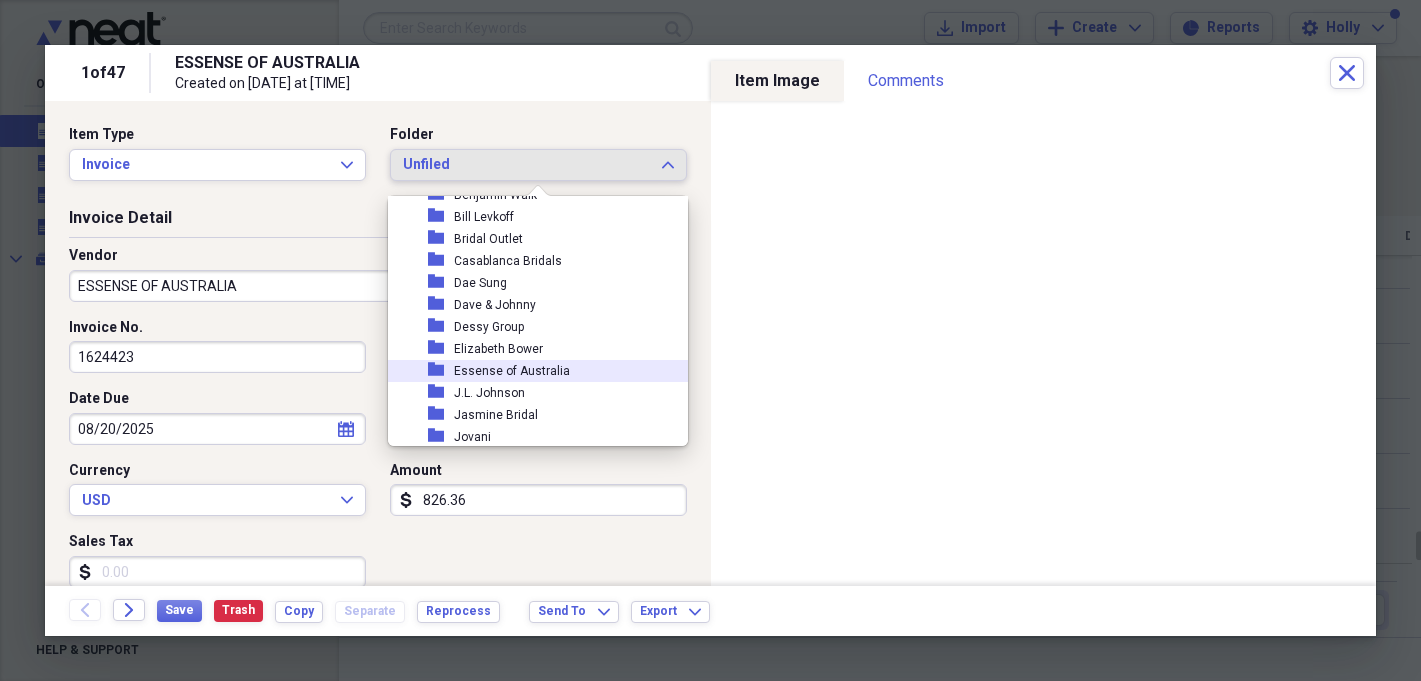 click on "Essense of Australia" at bounding box center (512, 371) 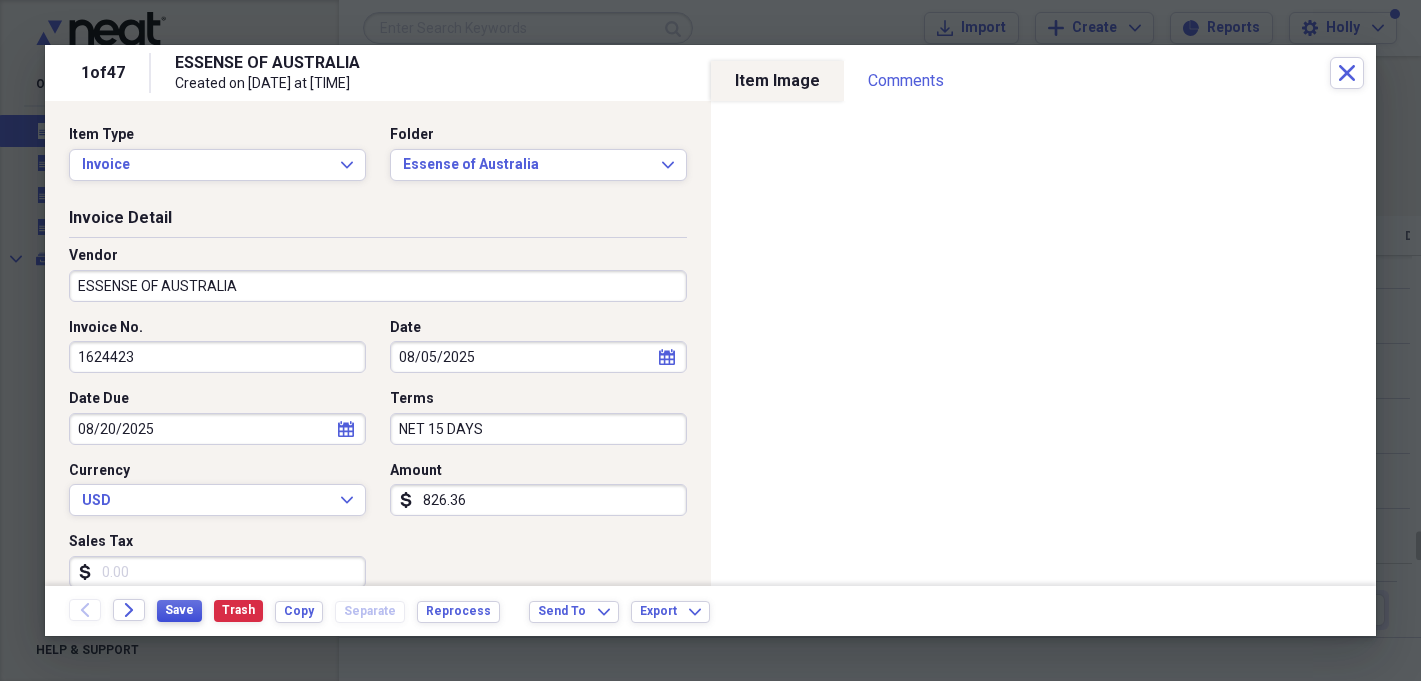 click on "Save" at bounding box center [179, 610] 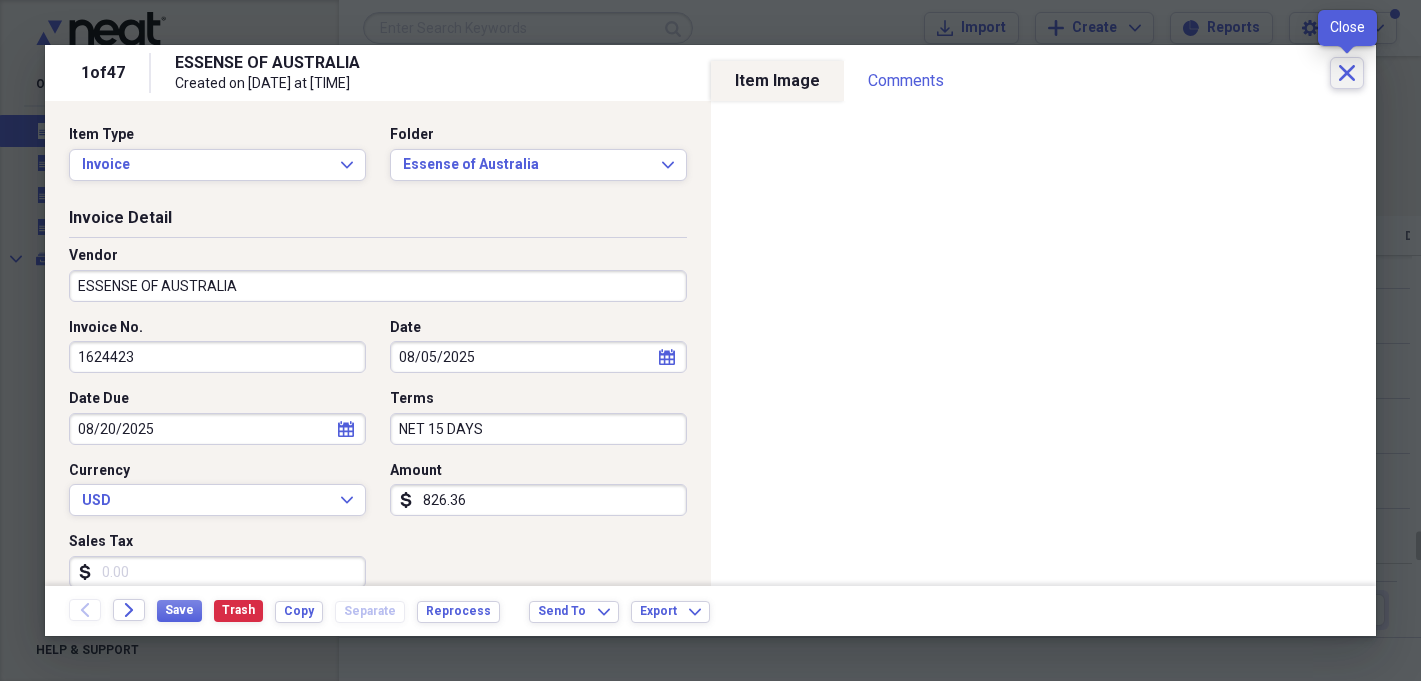 click on "Close" 